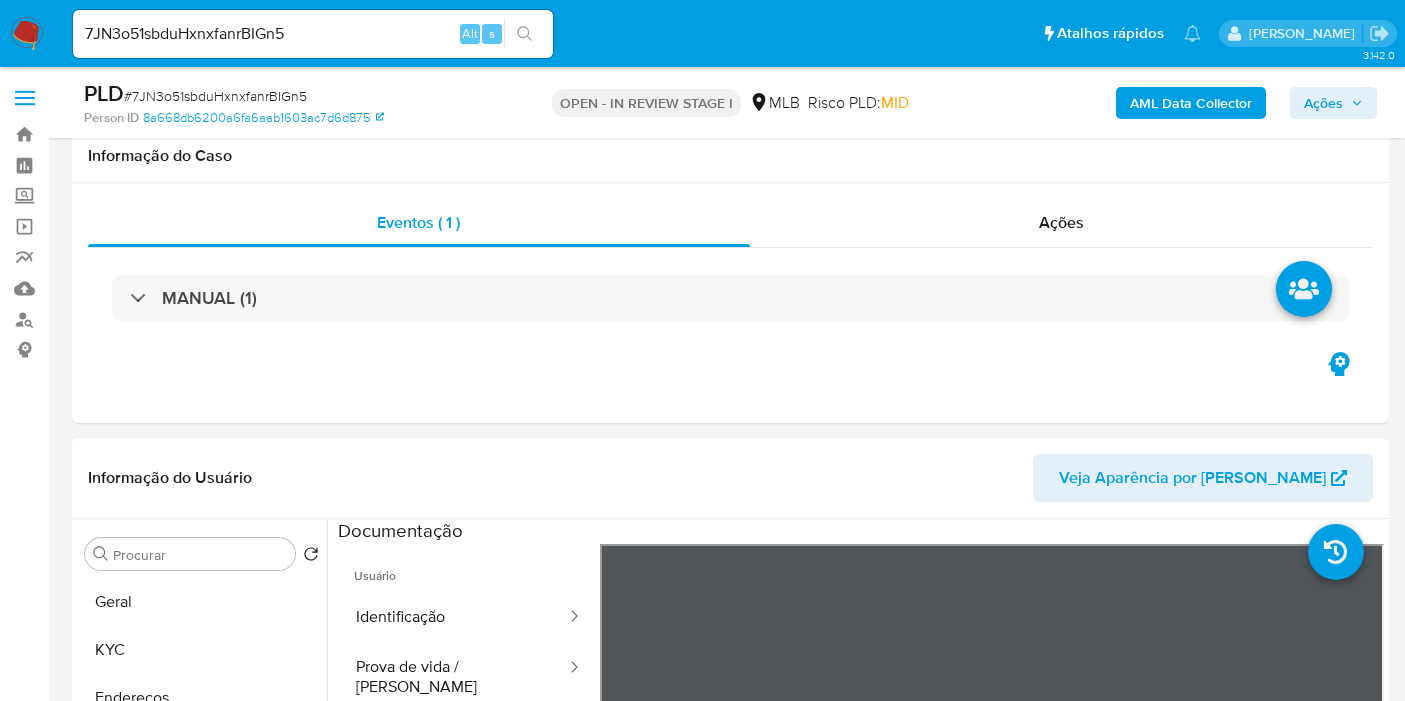 select on "10" 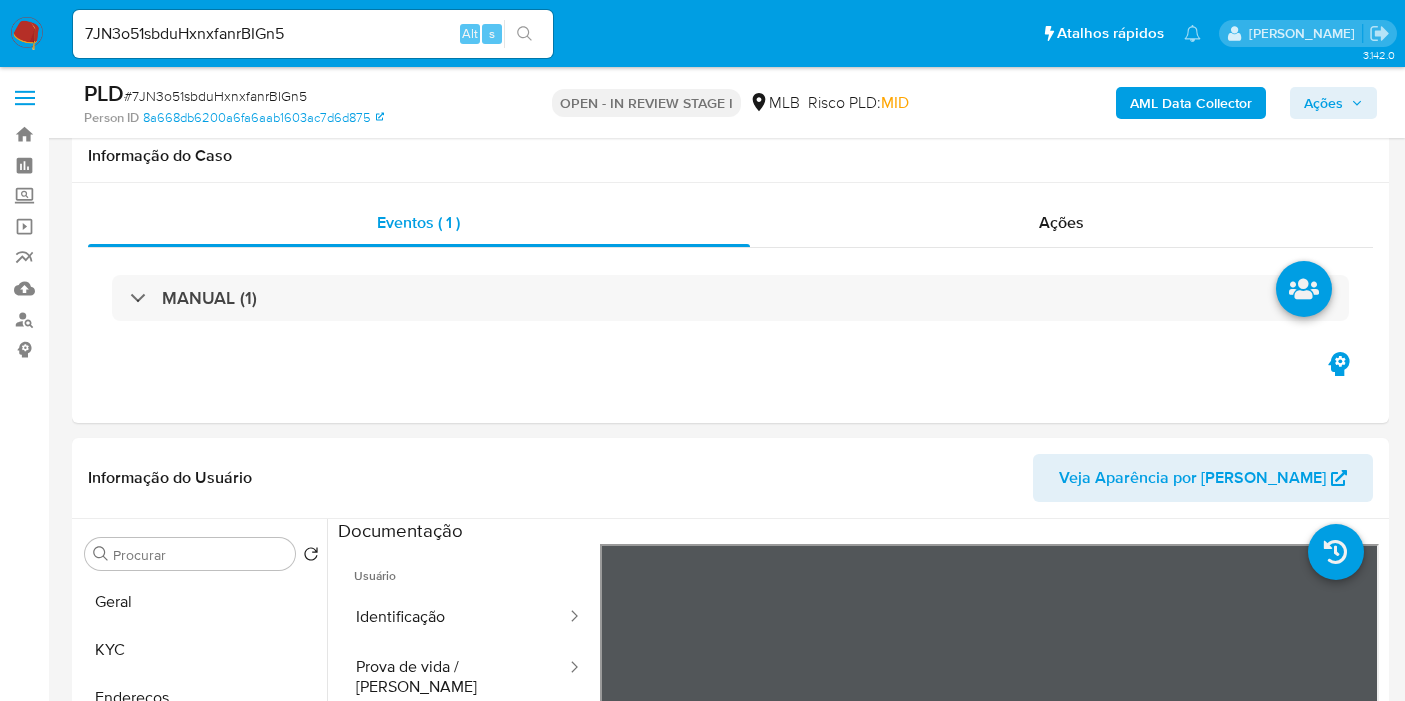 scroll, scrollTop: 333, scrollLeft: 0, axis: vertical 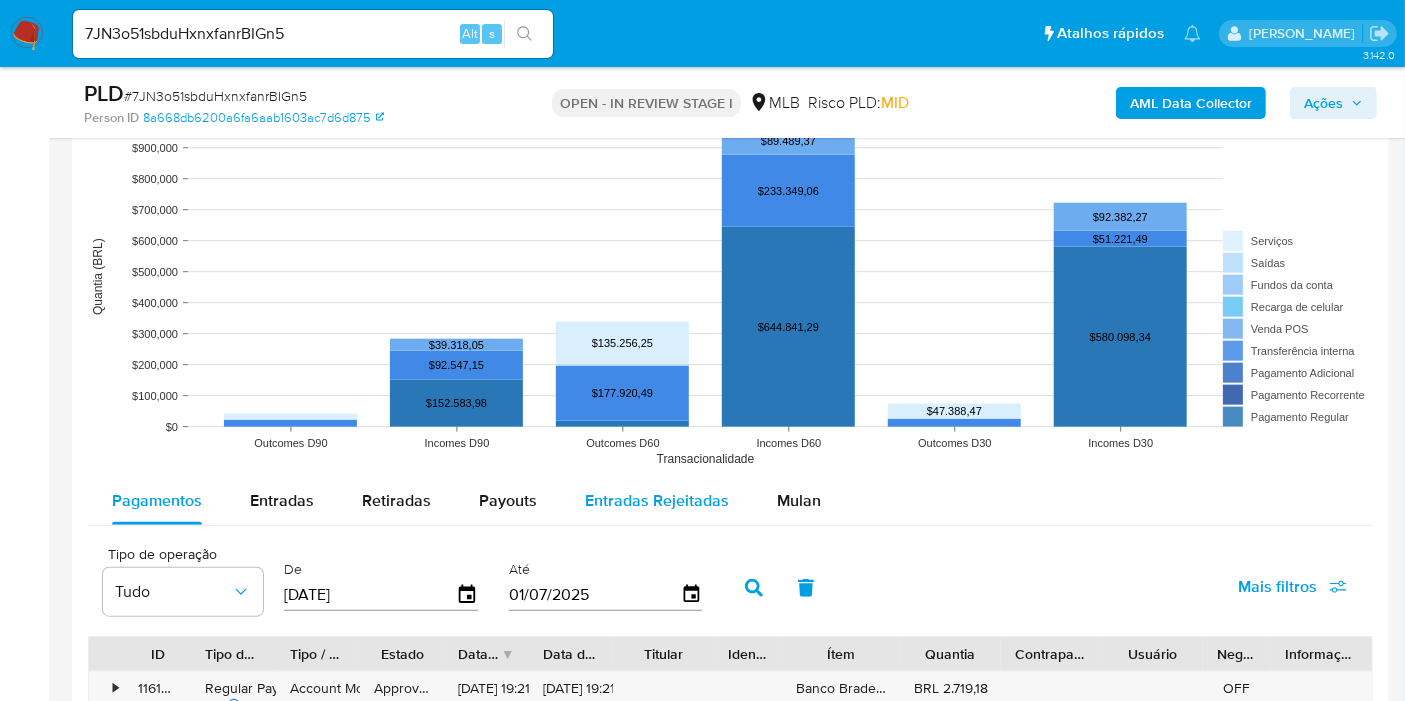click on "Entradas Rejeitadas" at bounding box center (657, 501) 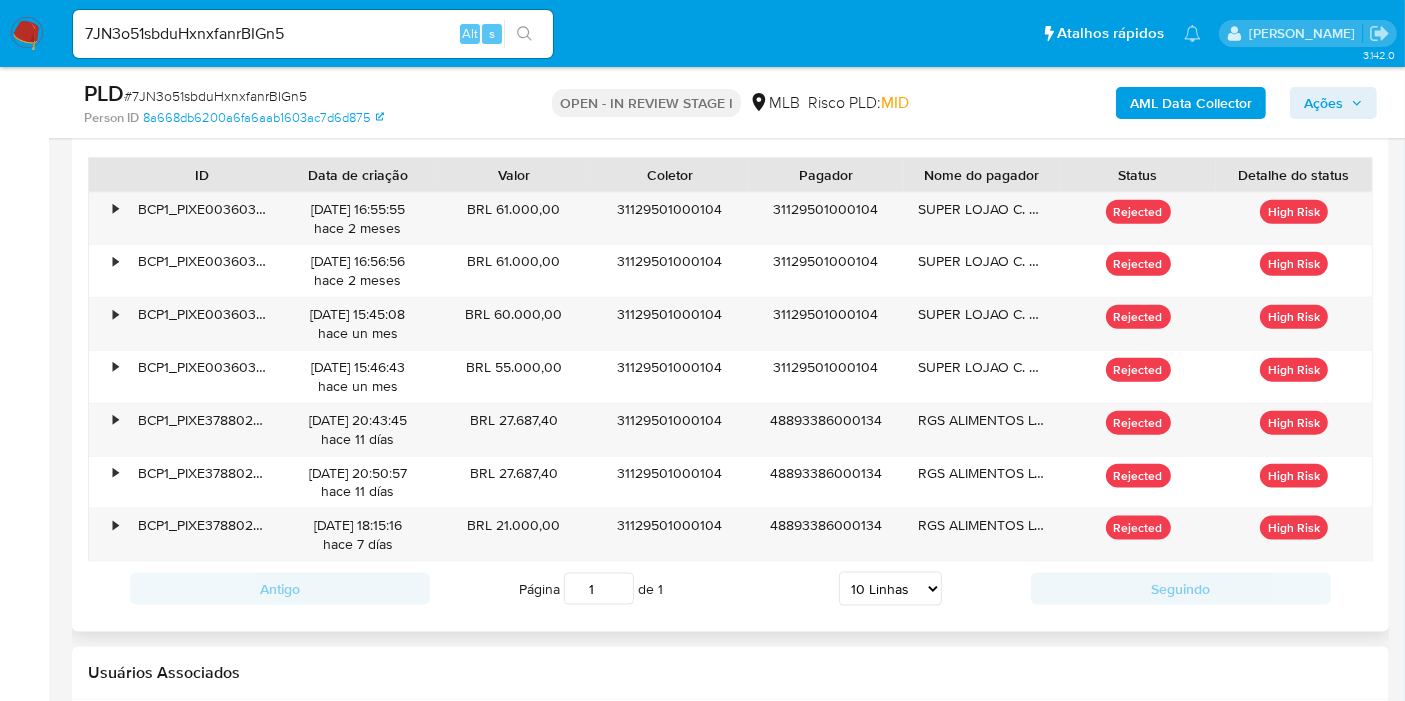 scroll, scrollTop: 2333, scrollLeft: 0, axis: vertical 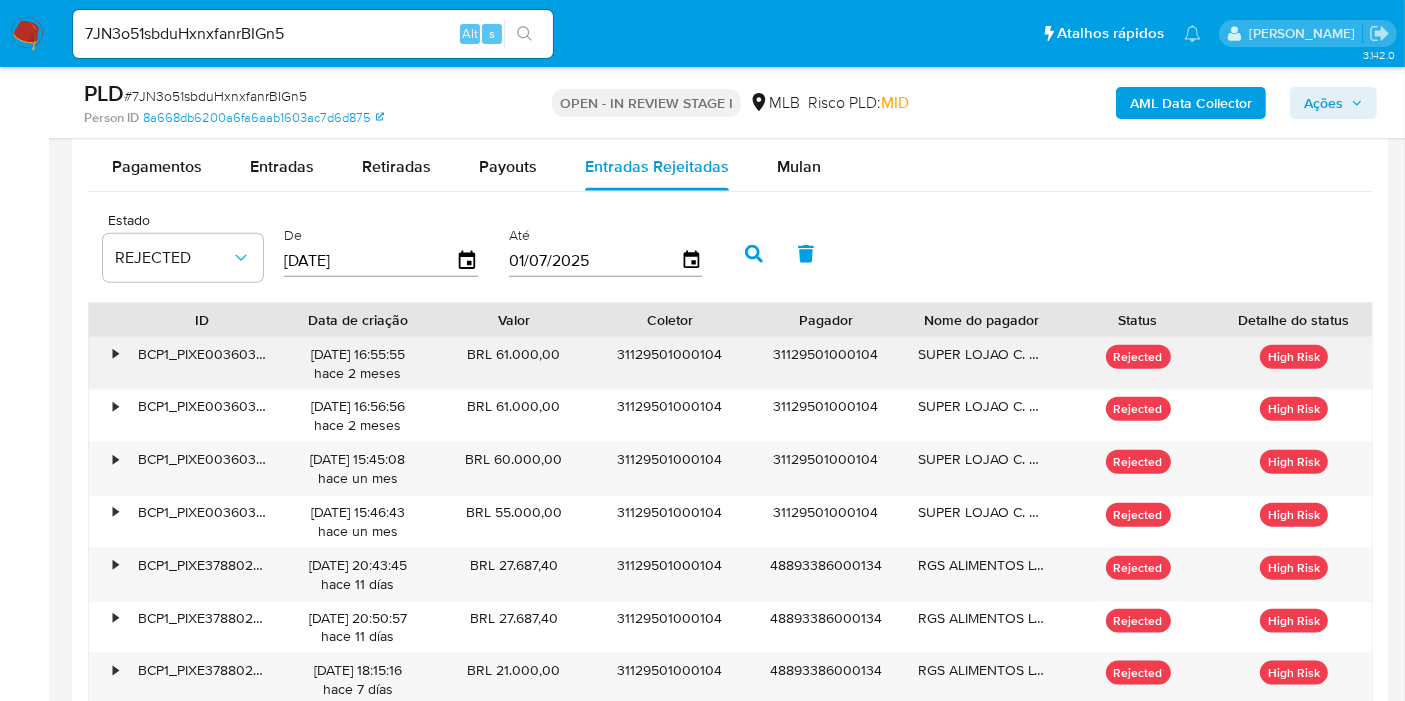 click on "•" at bounding box center [115, 354] 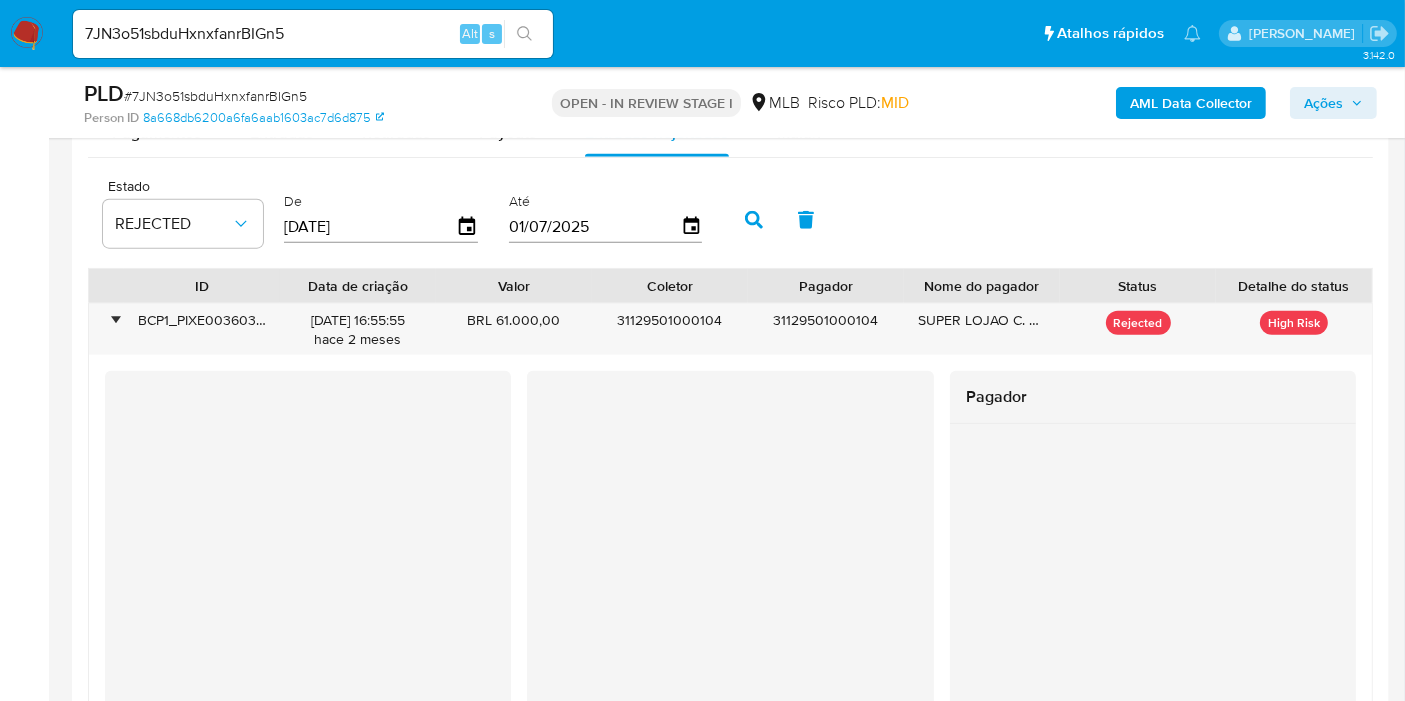scroll, scrollTop: 2222, scrollLeft: 0, axis: vertical 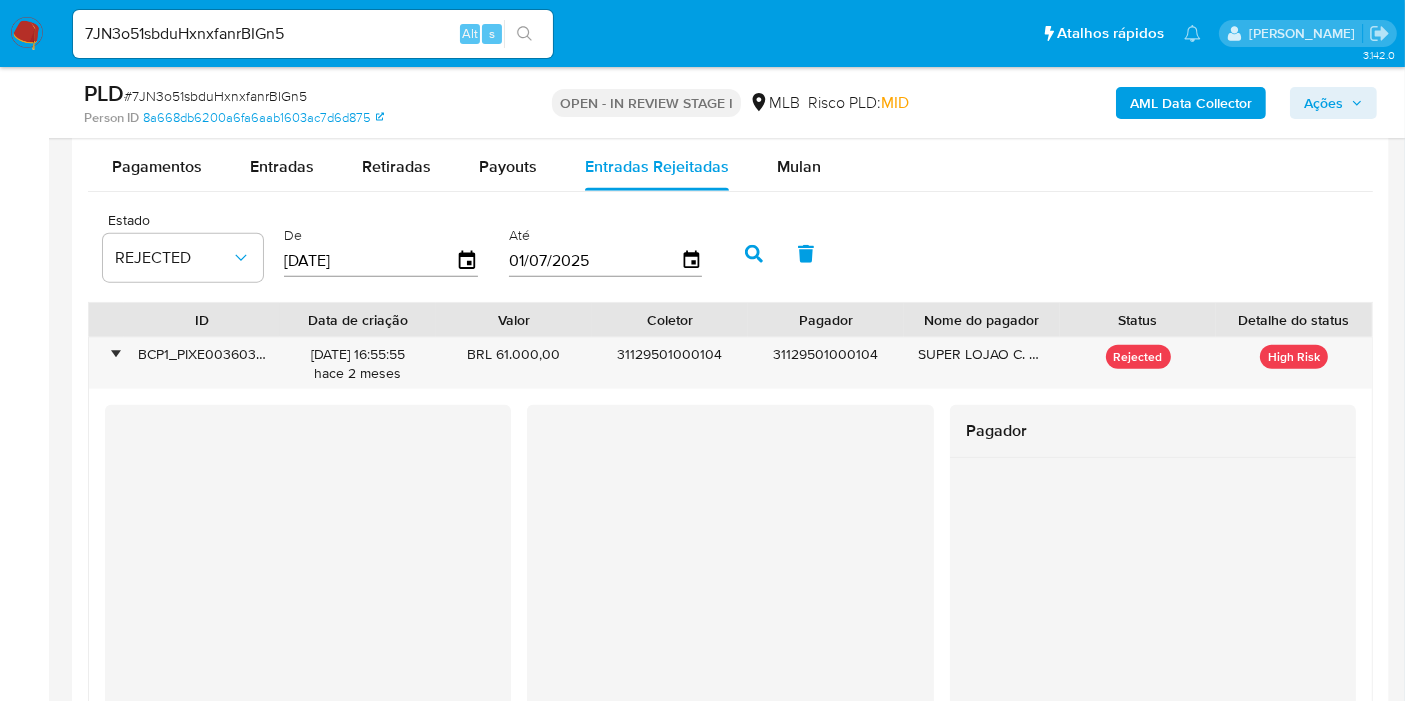 click on "03/04/2025" at bounding box center [370, 261] 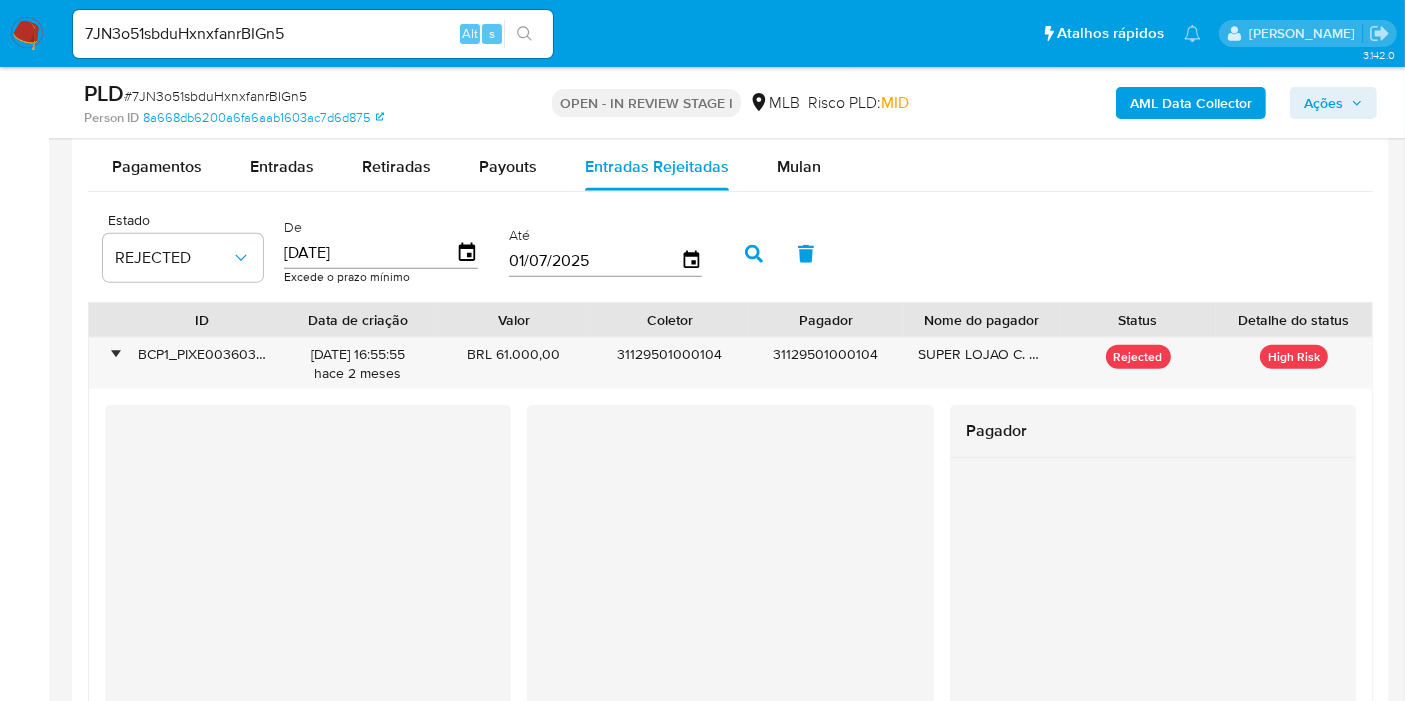 type on "02/02/025_" 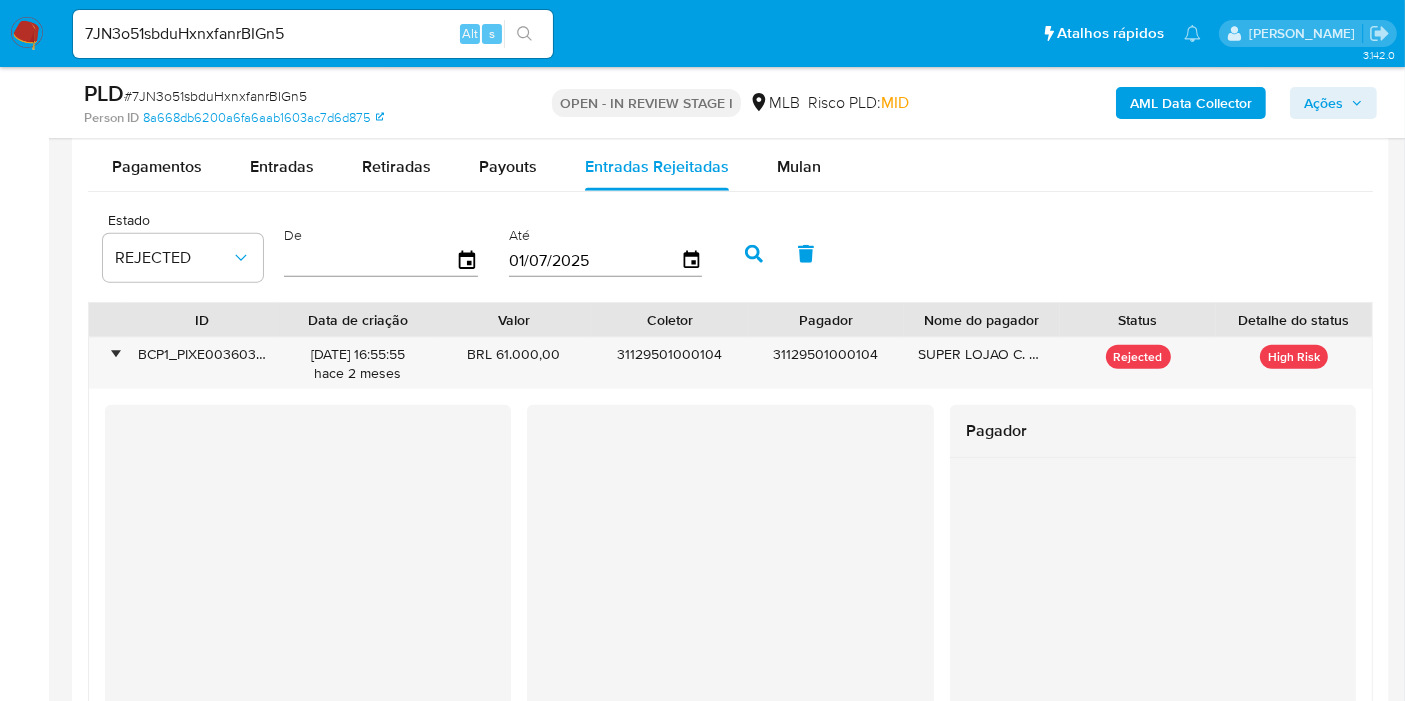 type on "5_/__/____" 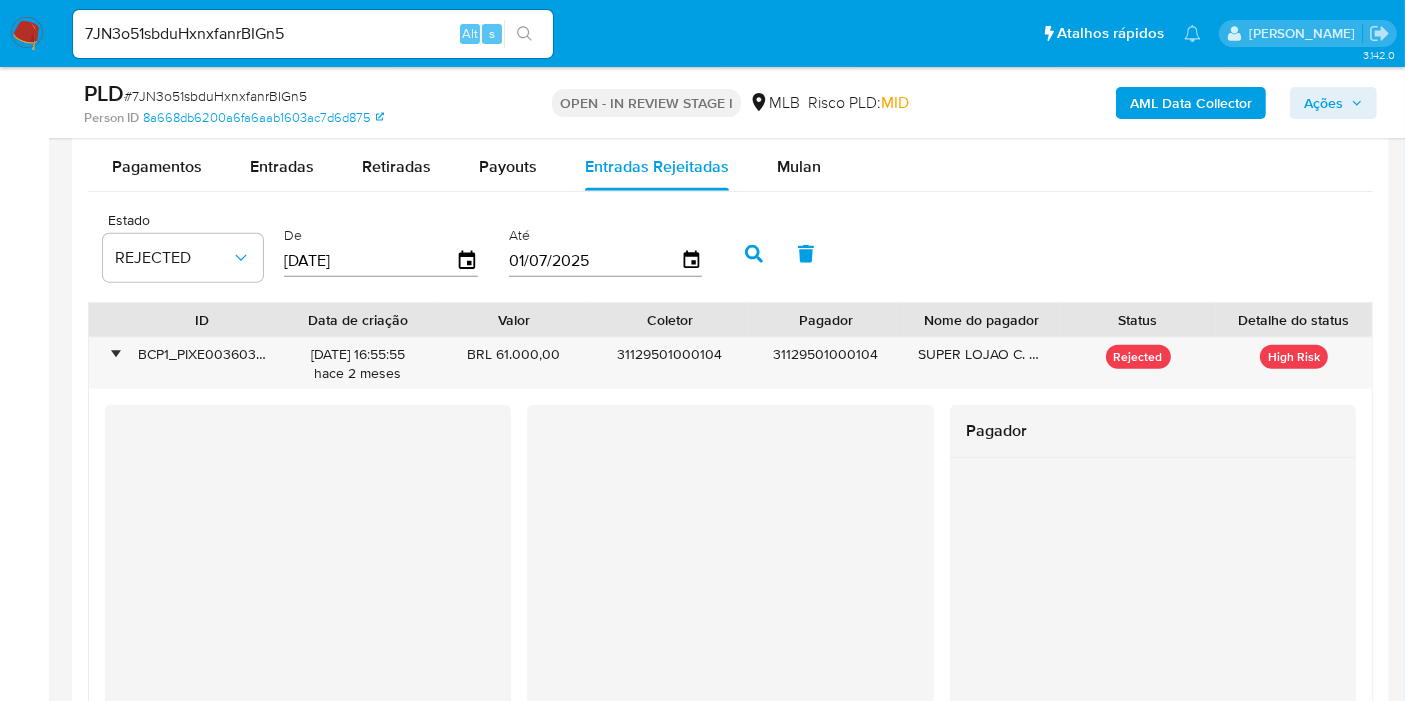 type on "02/05/2025" 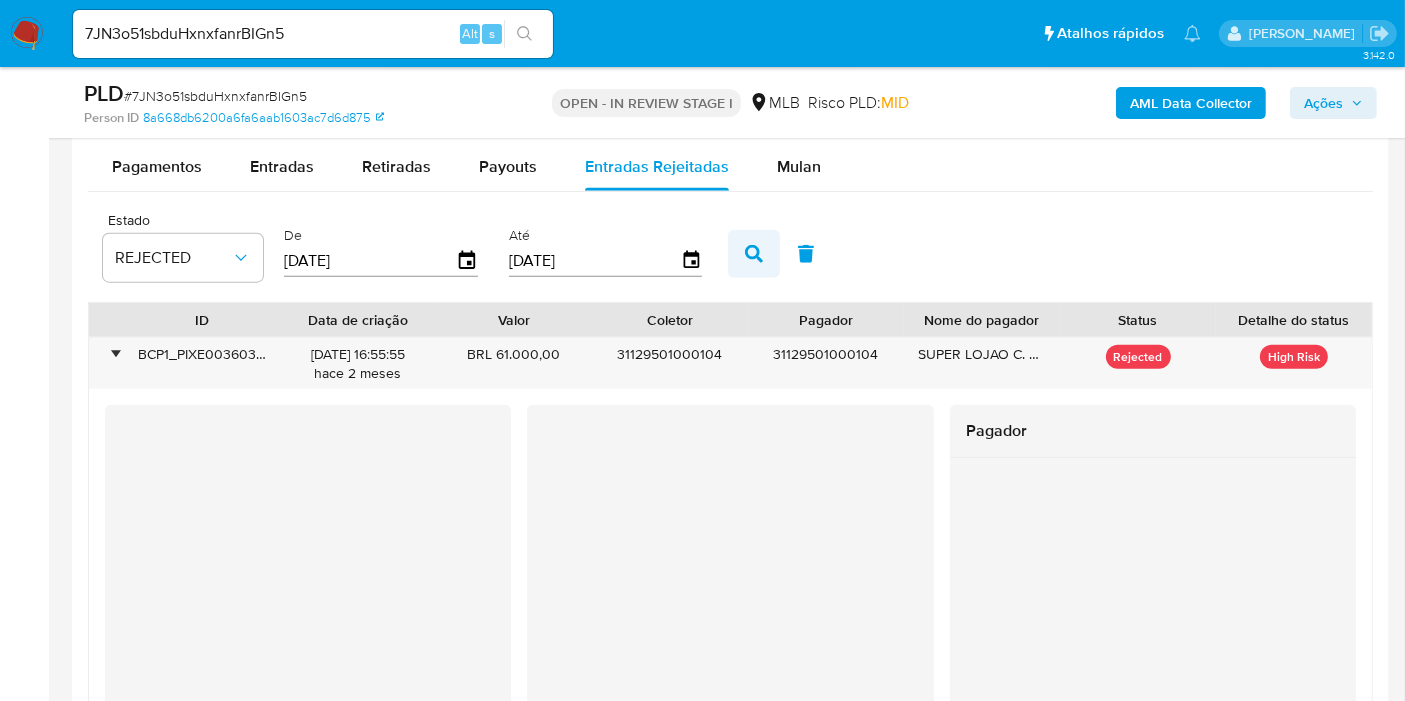 type on "30/06/2025" 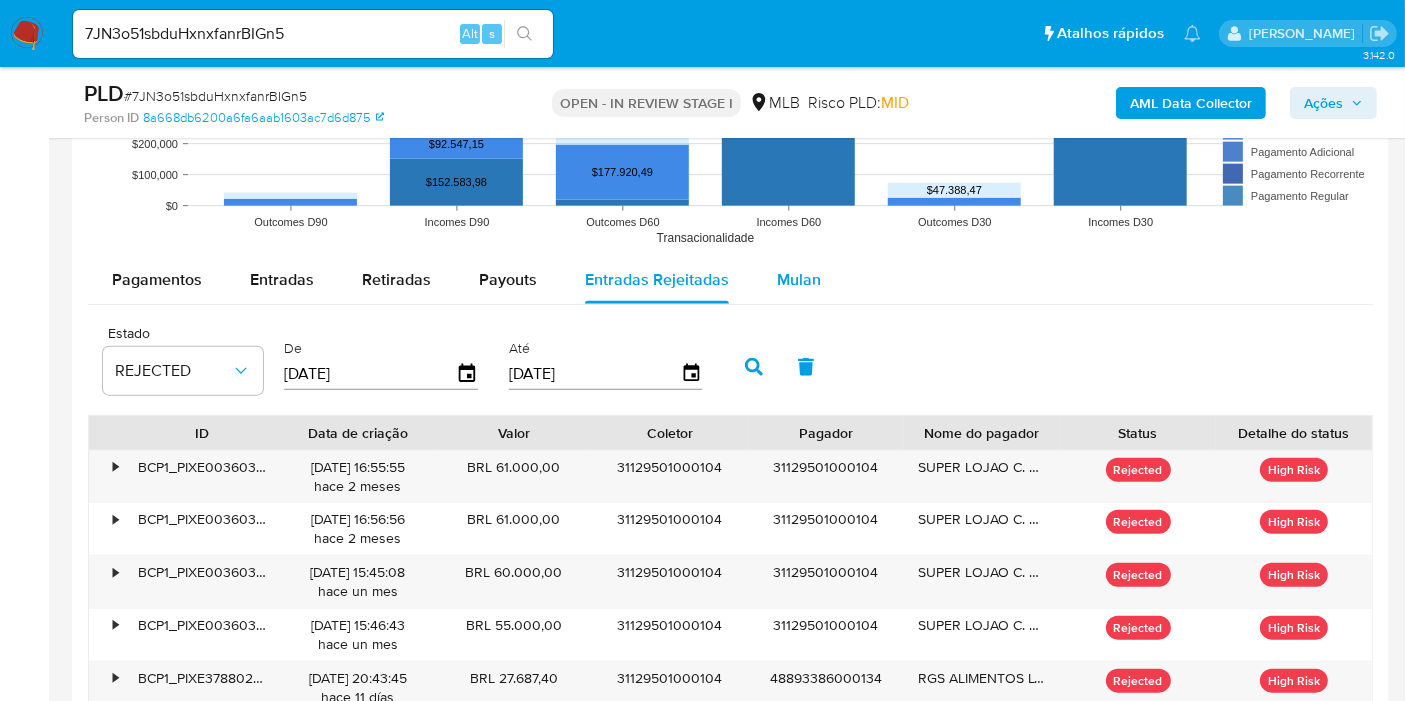 scroll, scrollTop: 2111, scrollLeft: 0, axis: vertical 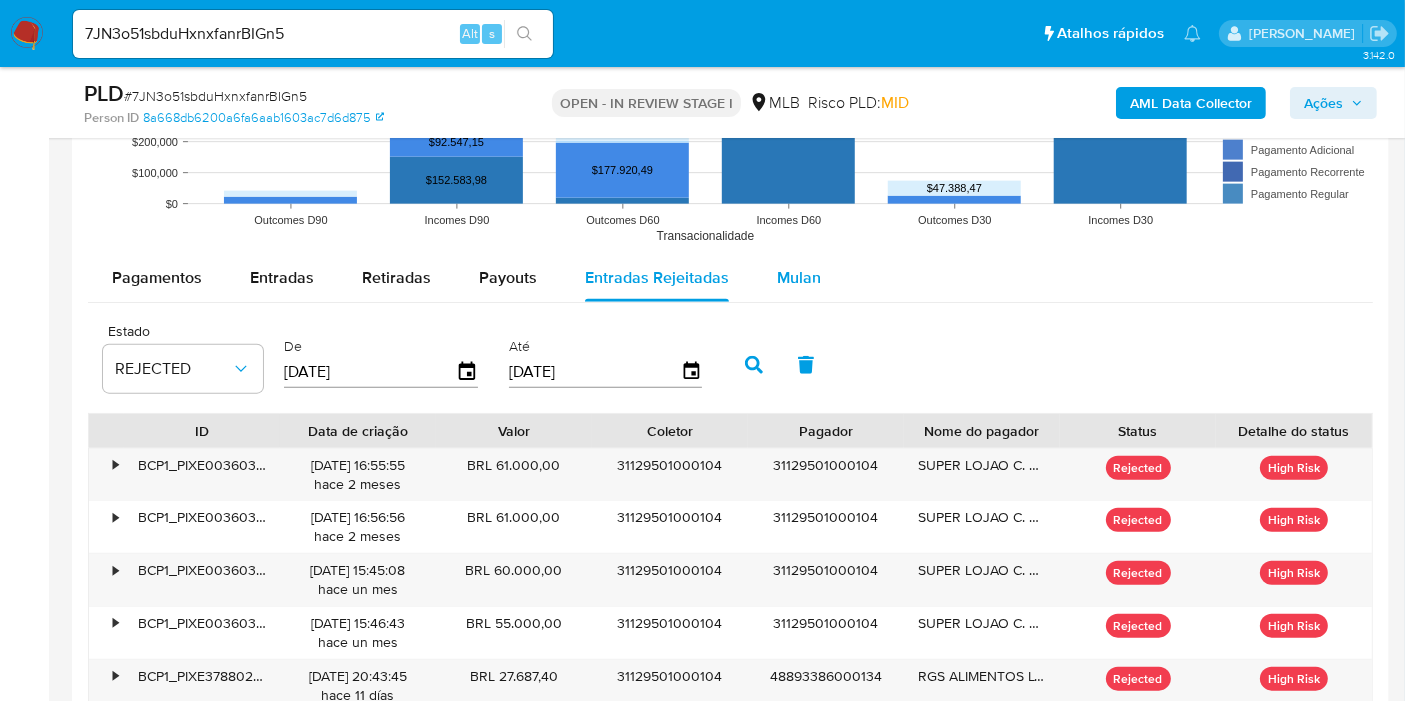 click on "Mulan" at bounding box center (799, 277) 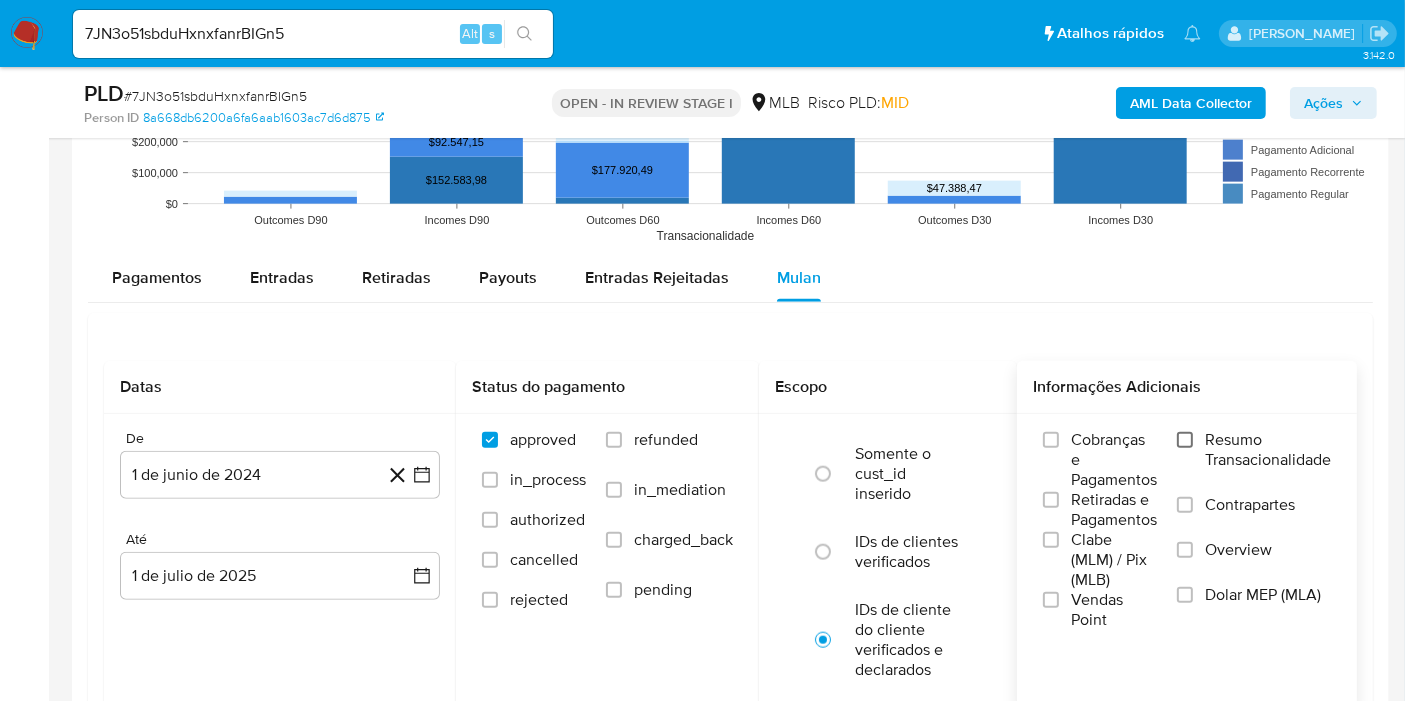 click on "Resumo Transacionalidade" at bounding box center [1185, 440] 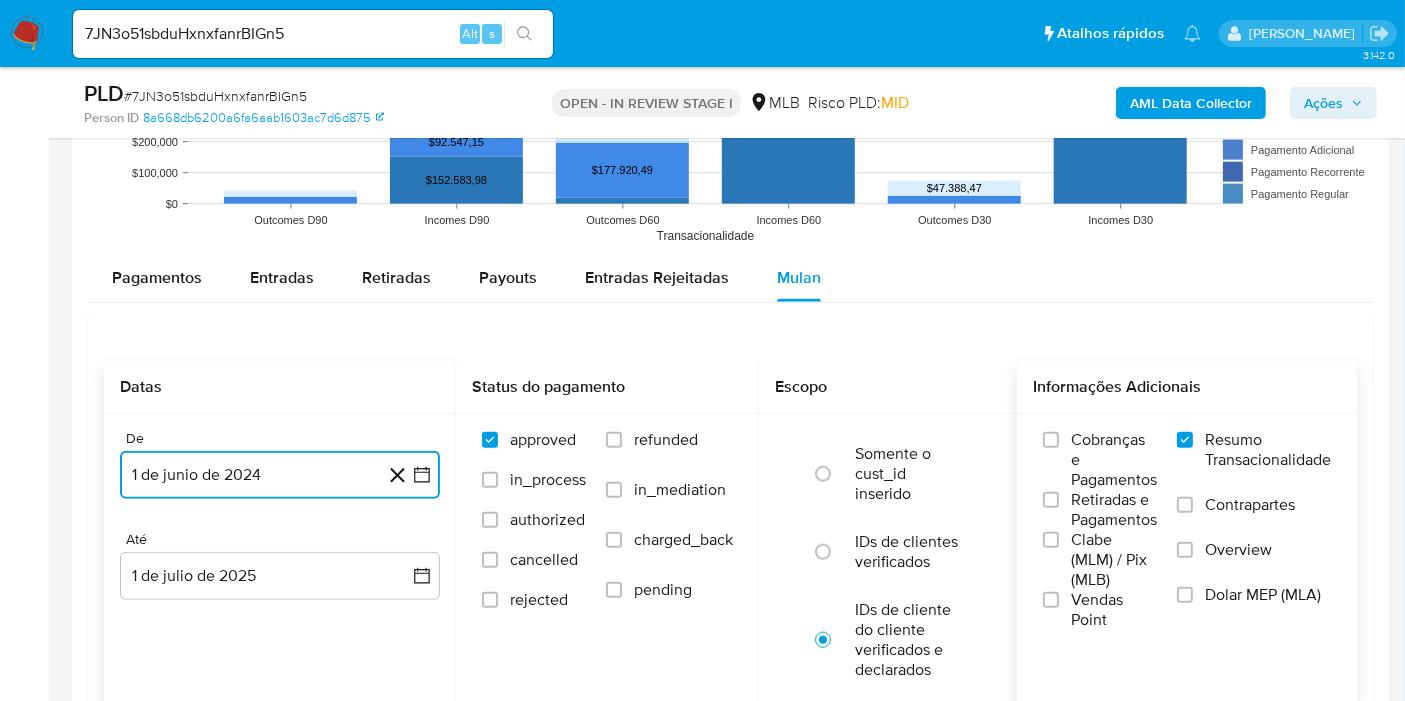 click 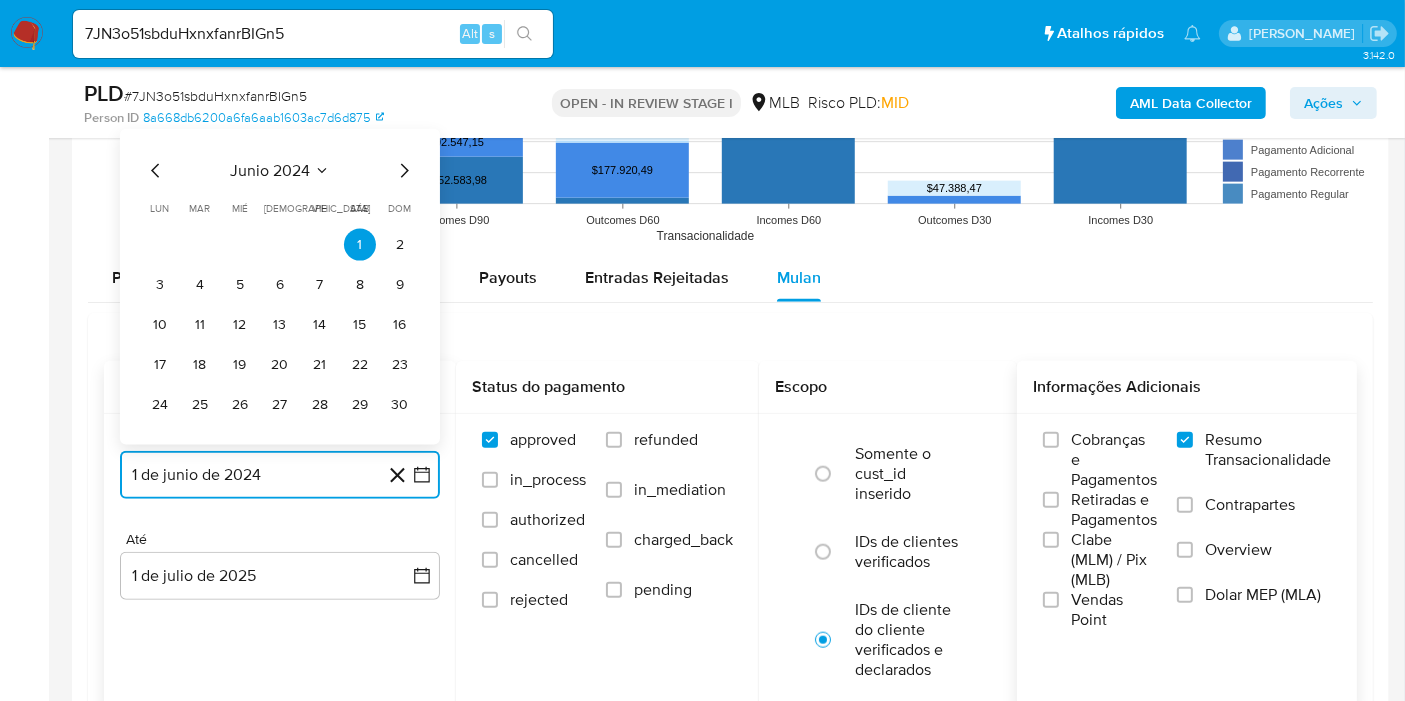 click 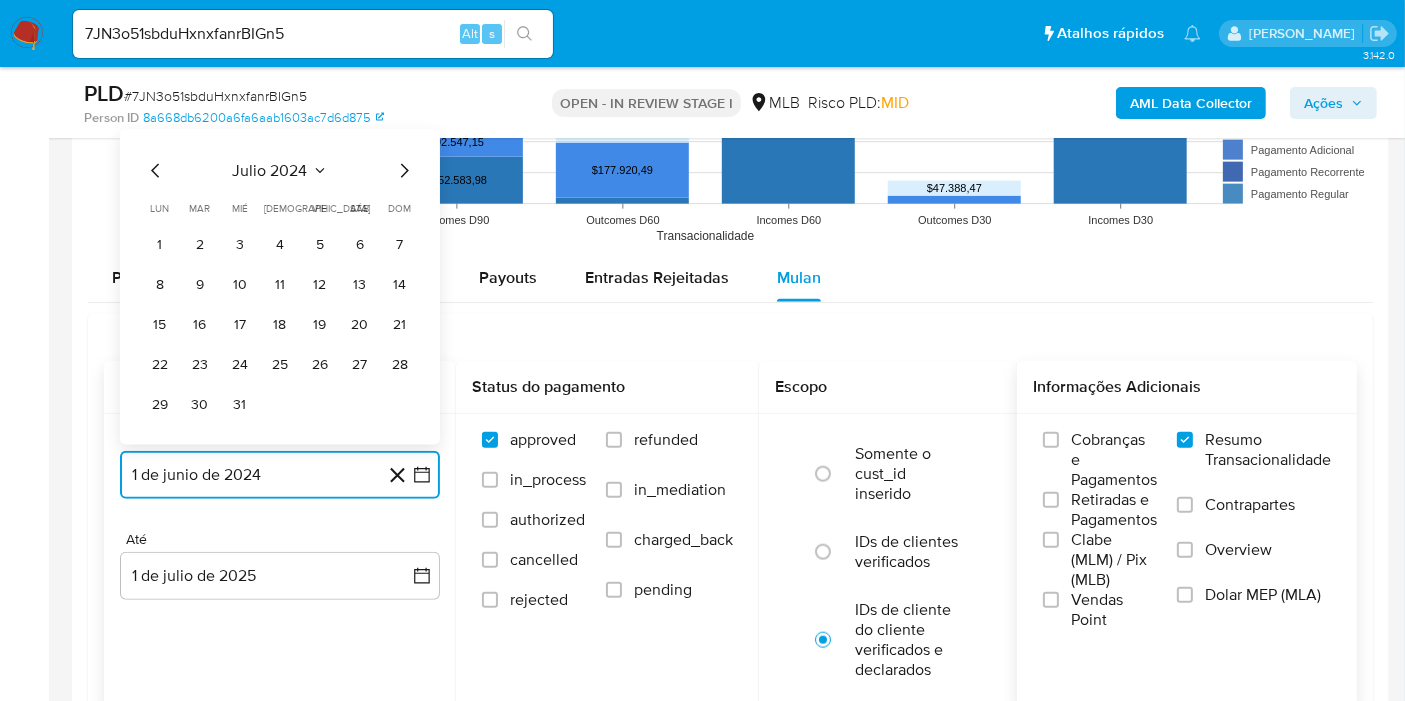 click 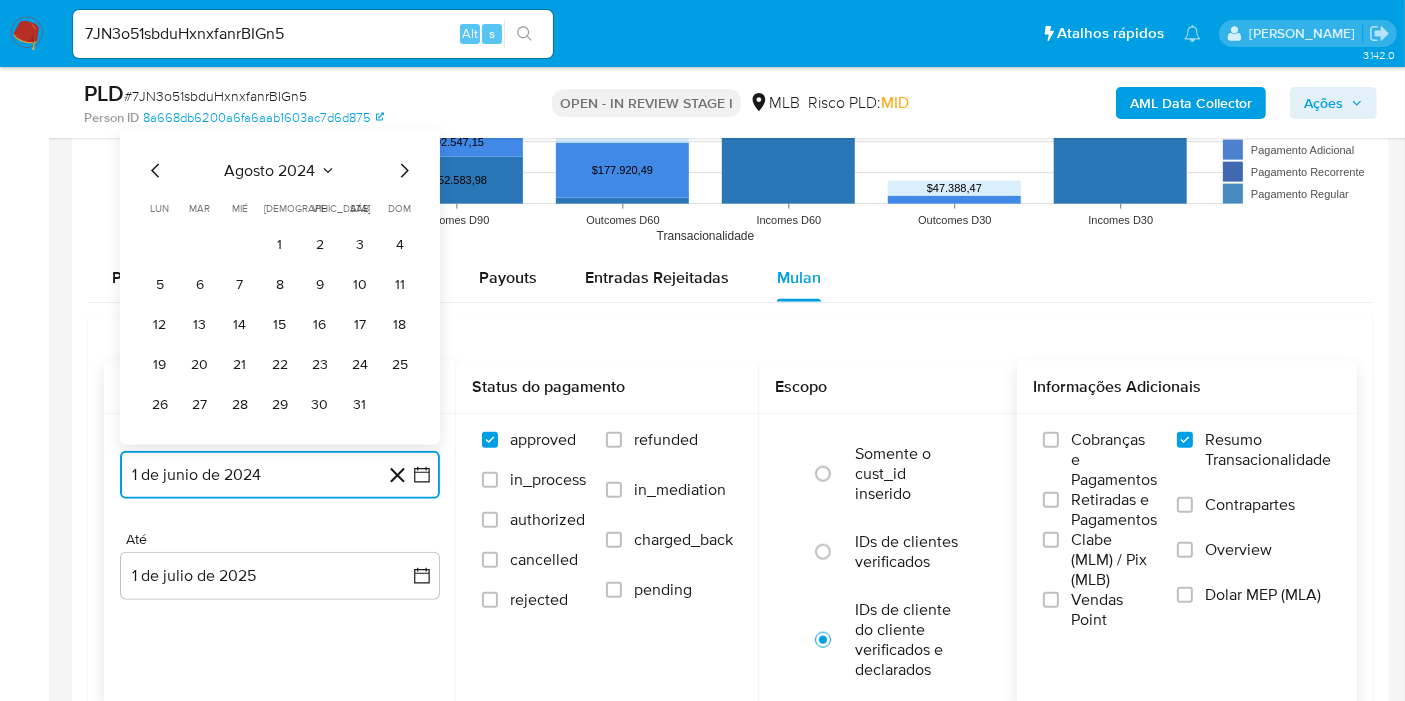 click 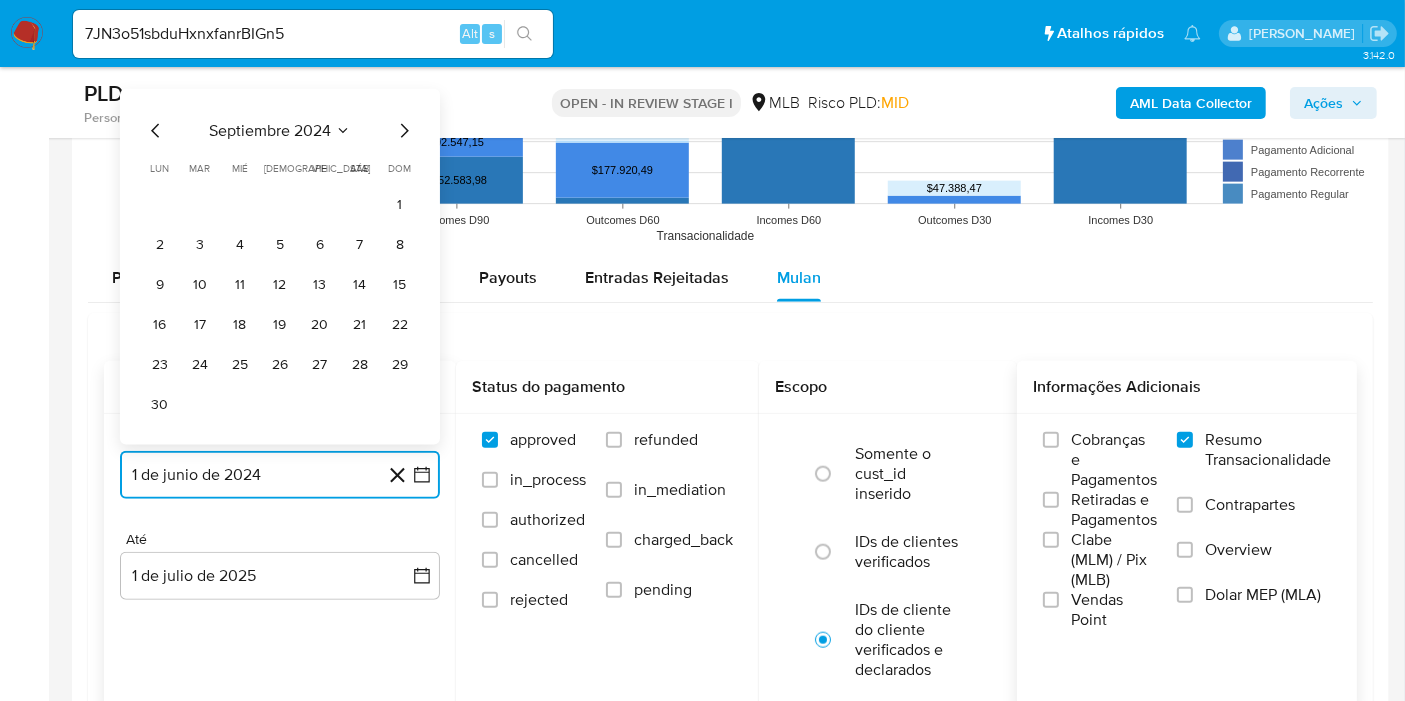click 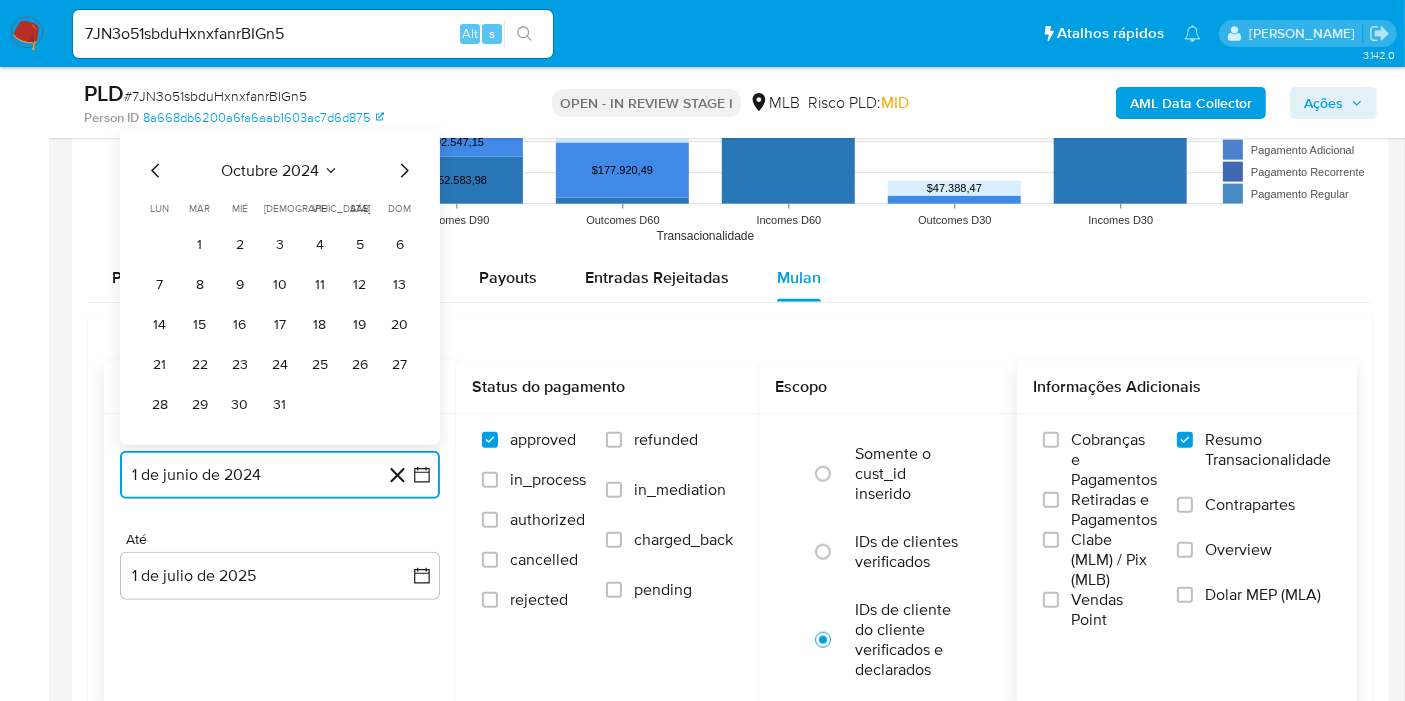 click 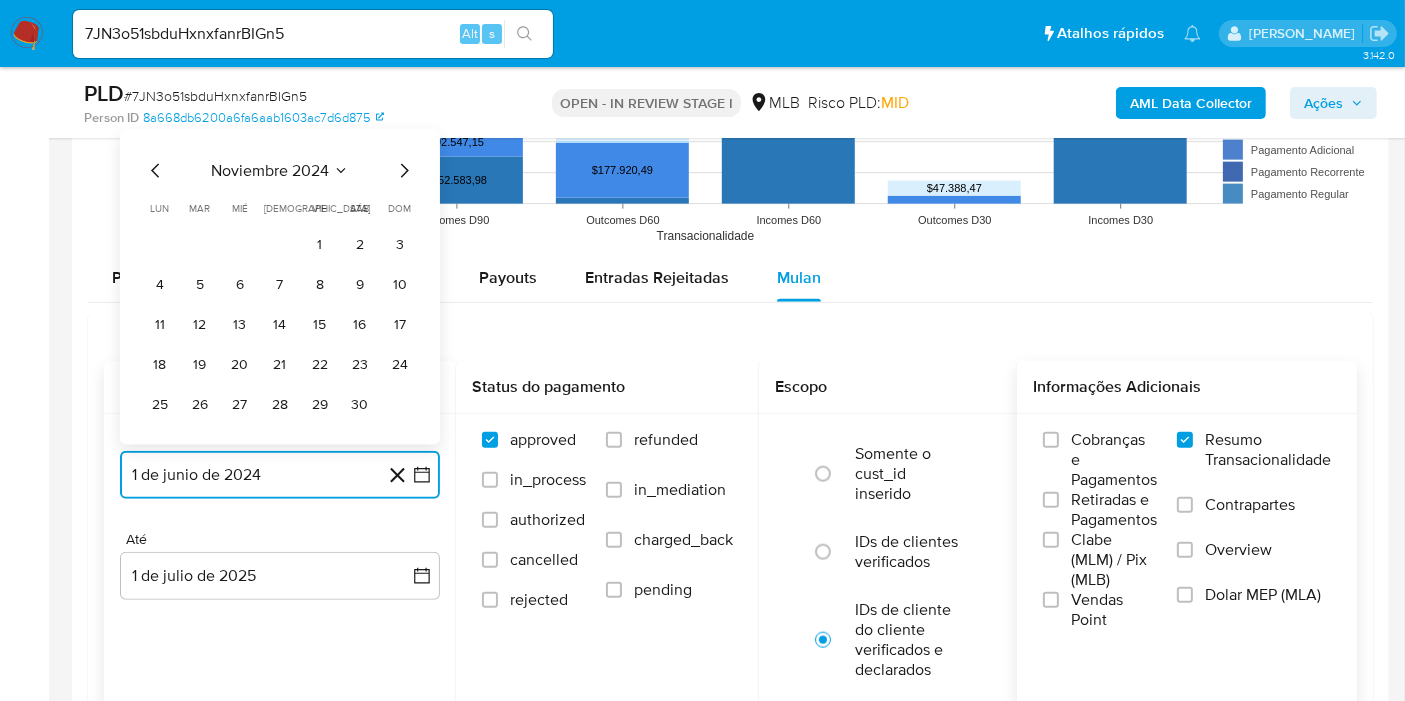 click 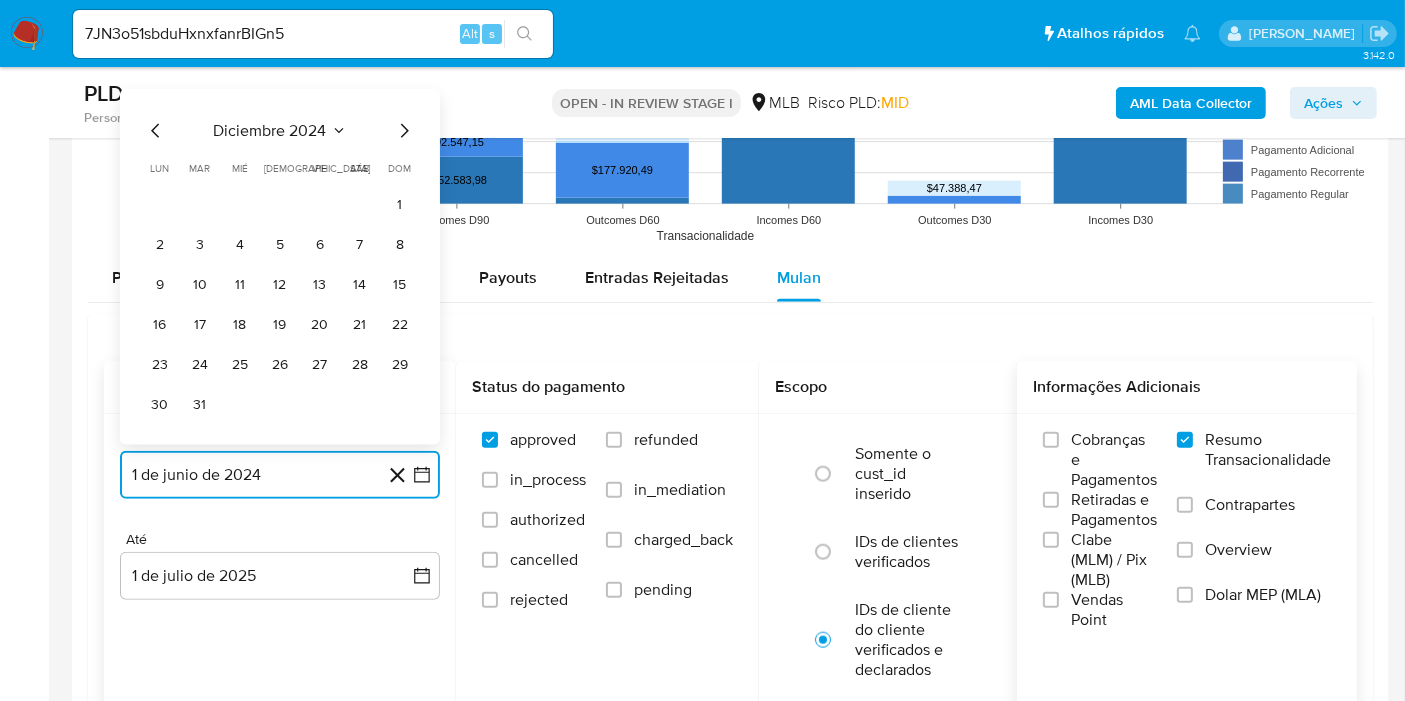 click 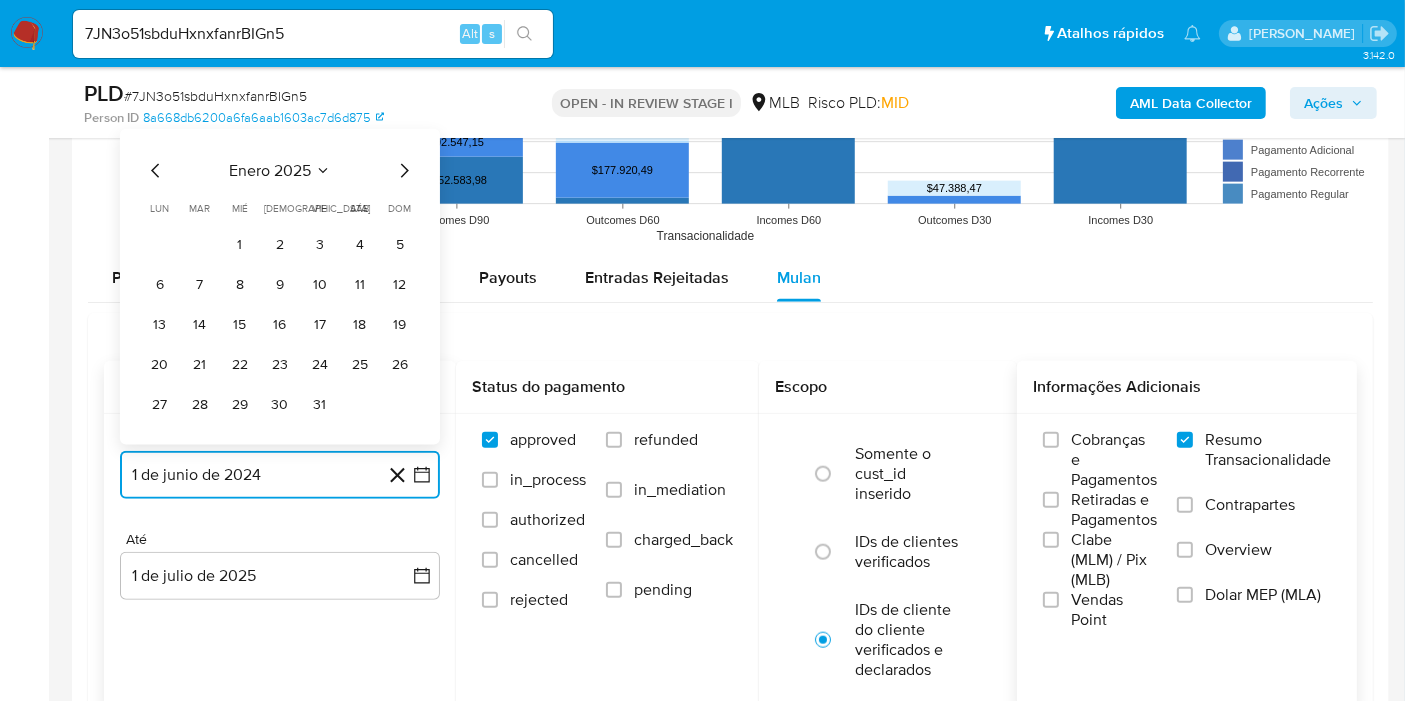 click 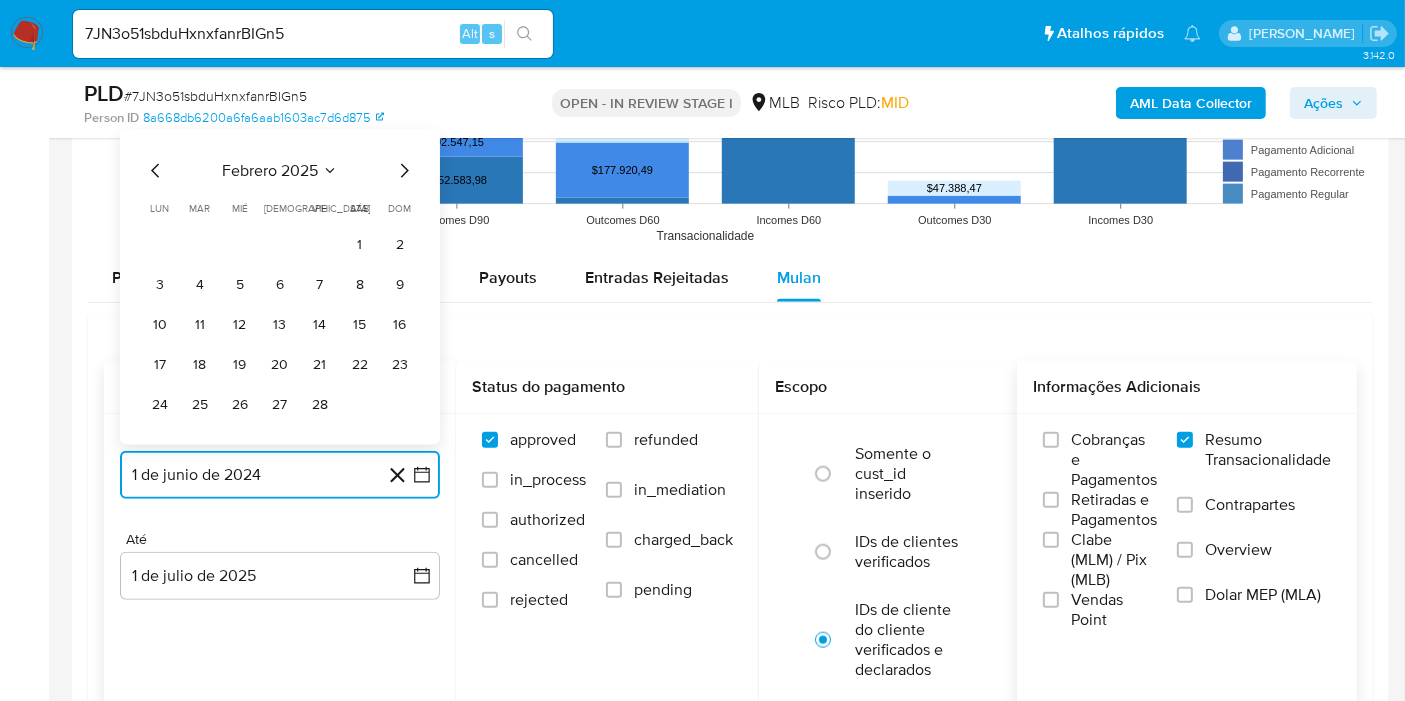click 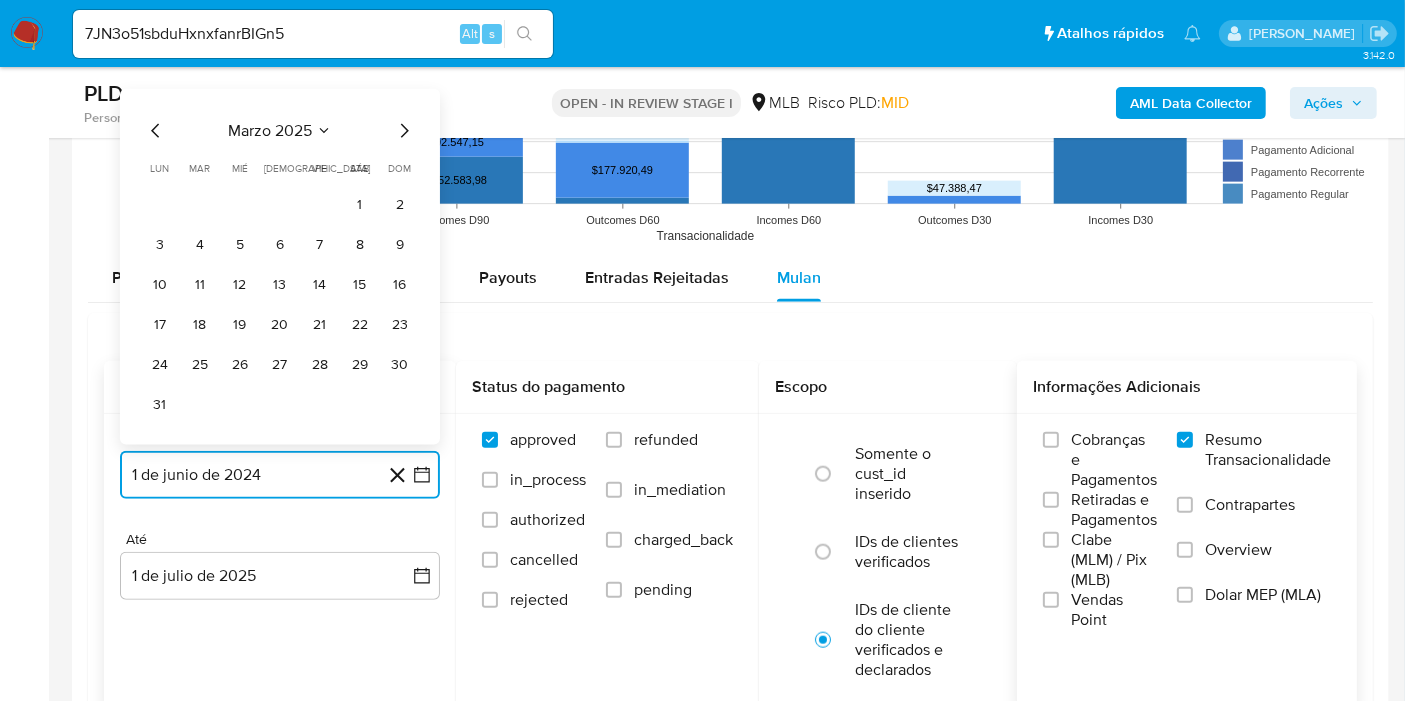 click 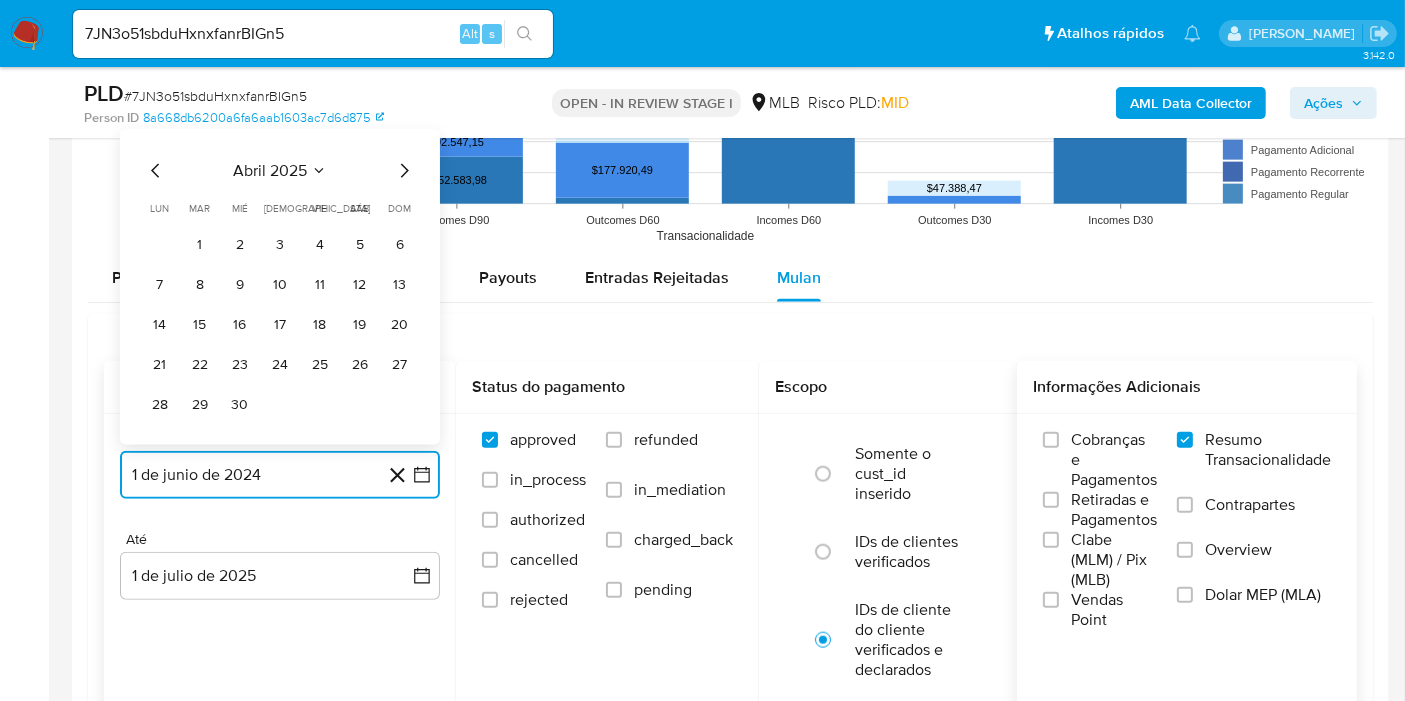 click 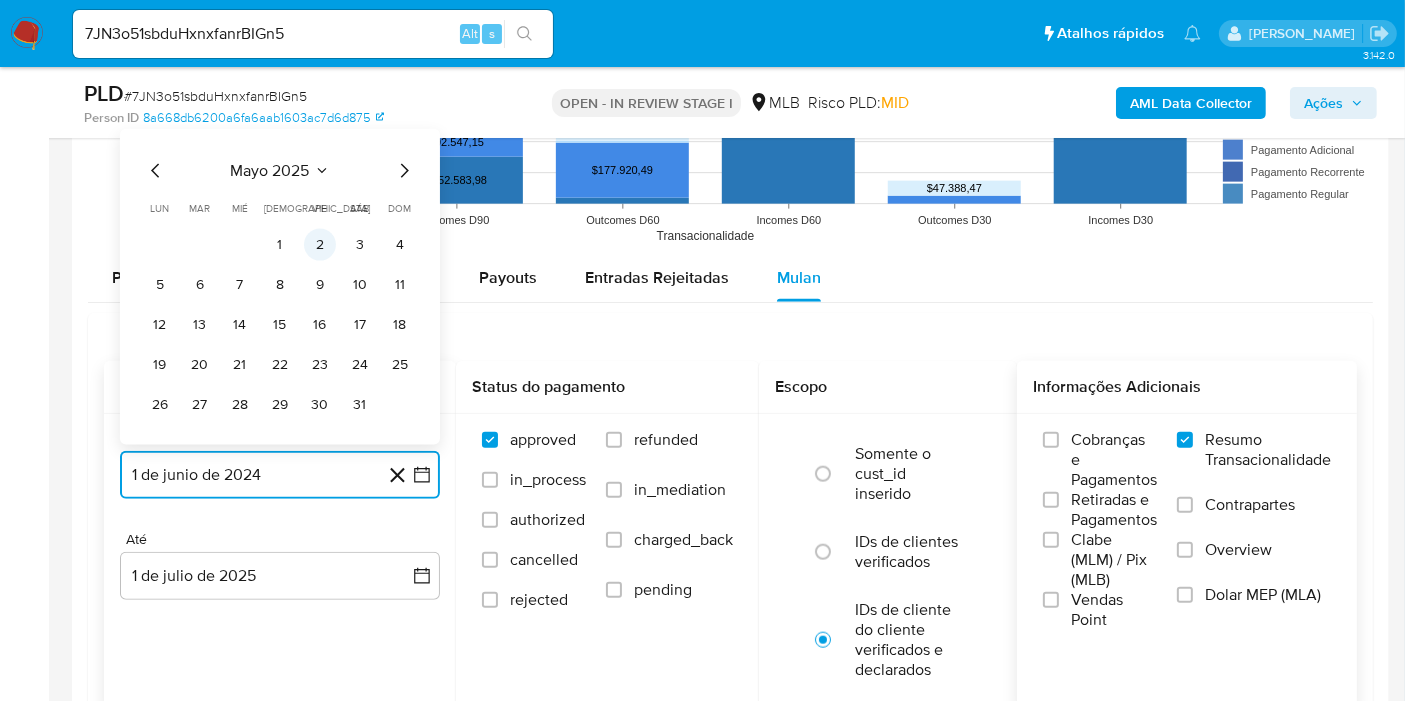 click on "2" at bounding box center [320, 245] 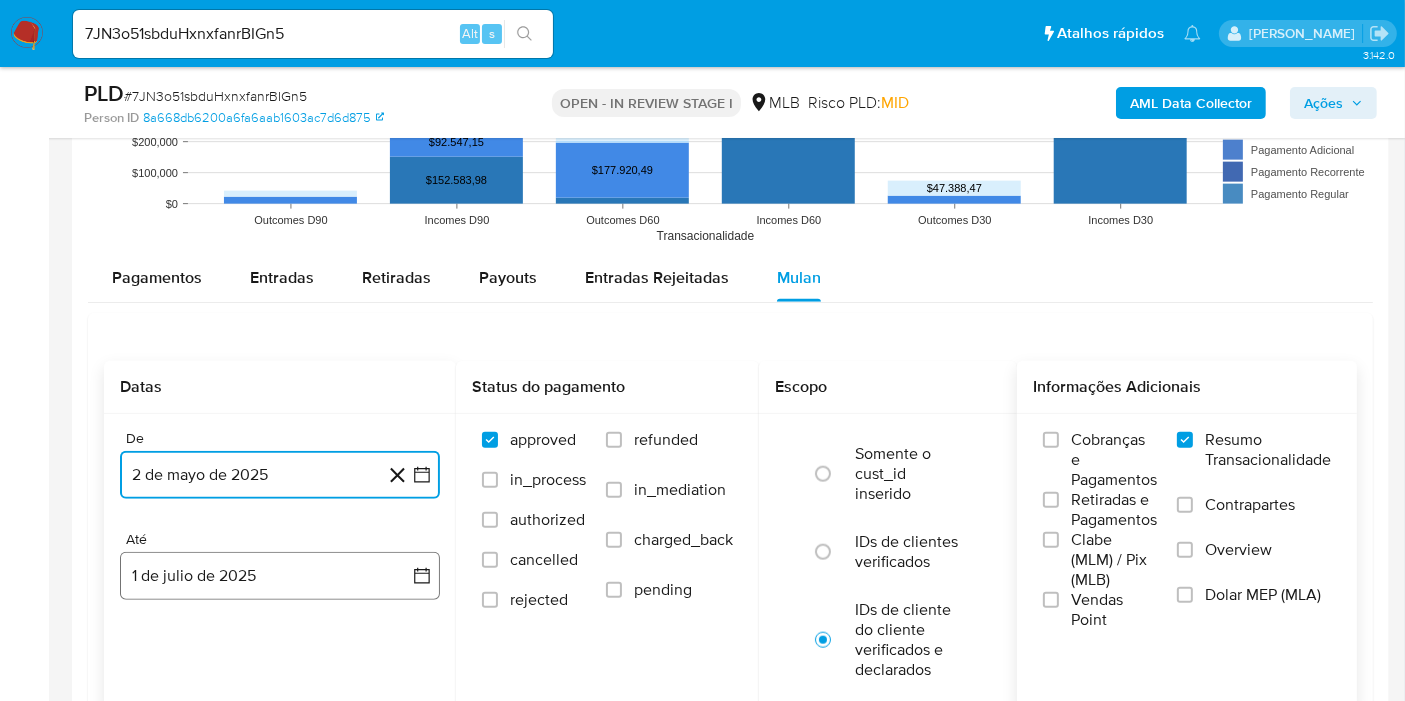 click 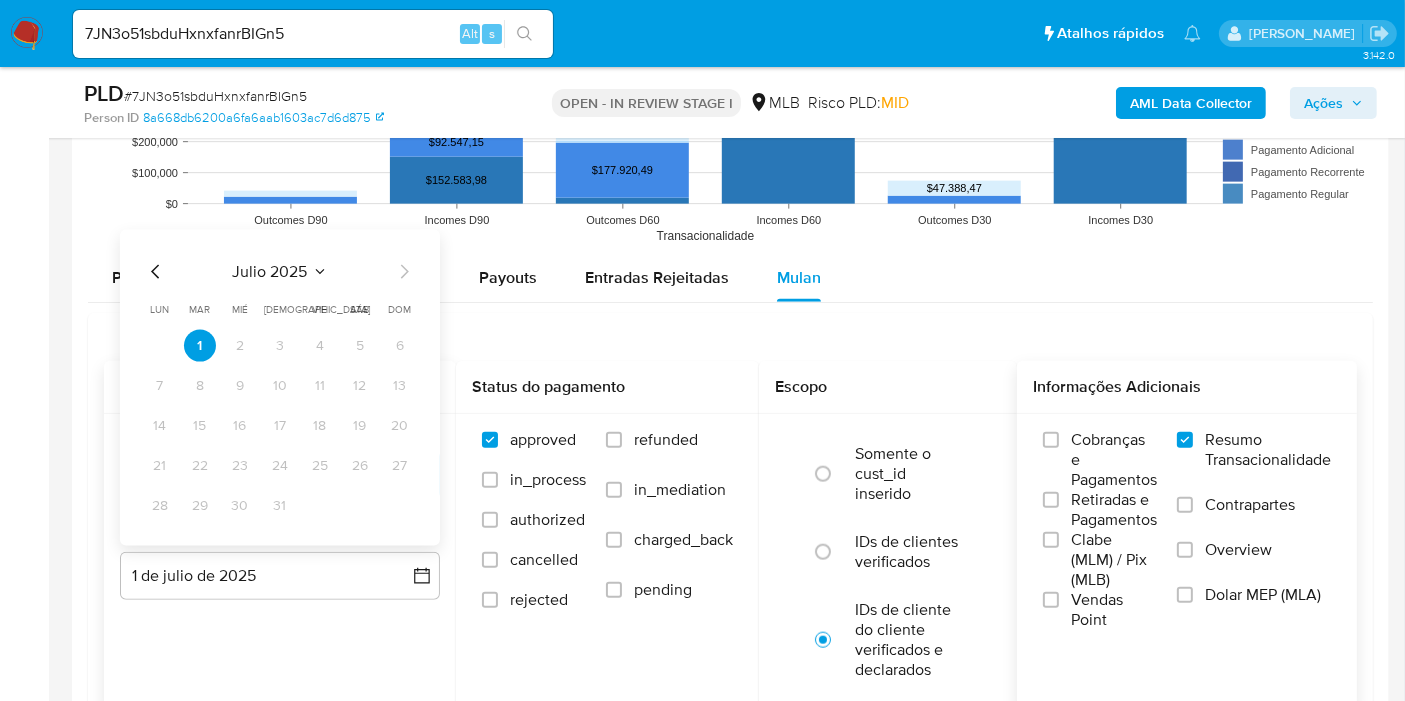 click 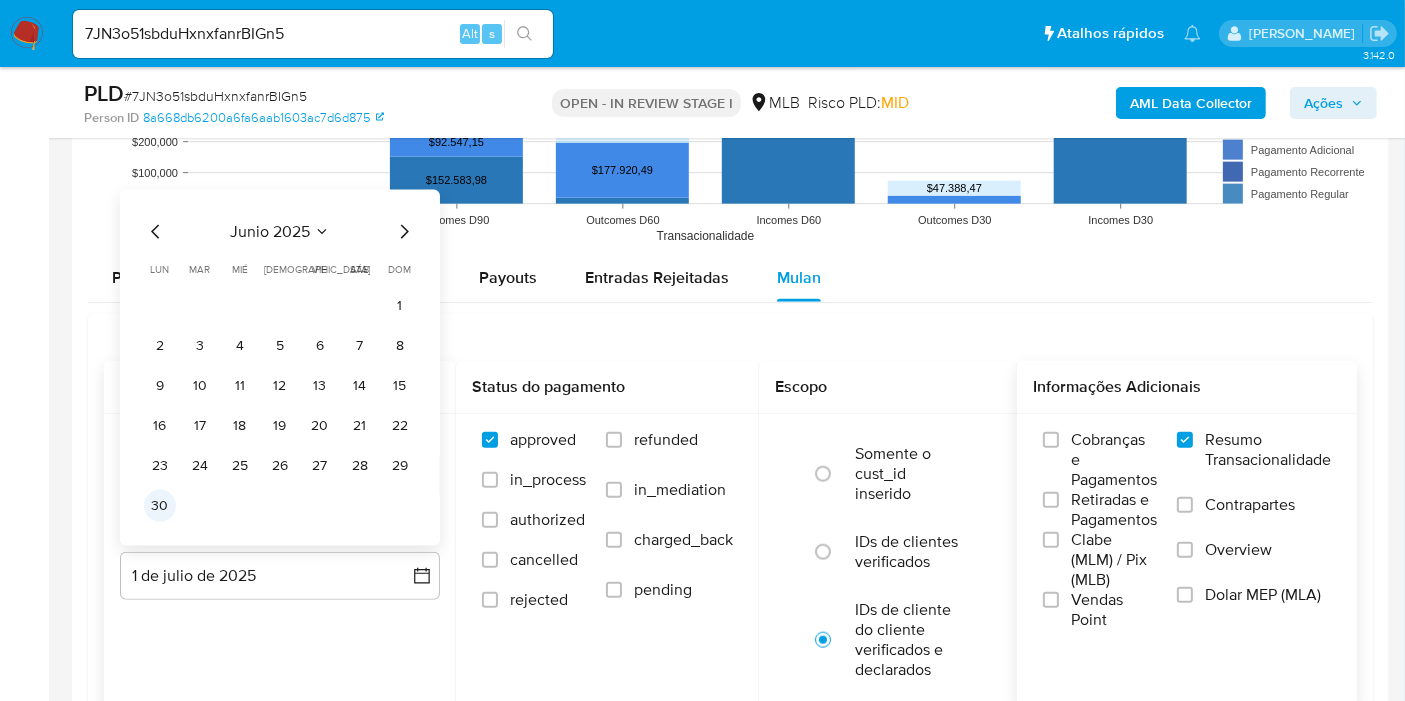 click on "30" at bounding box center (160, 506) 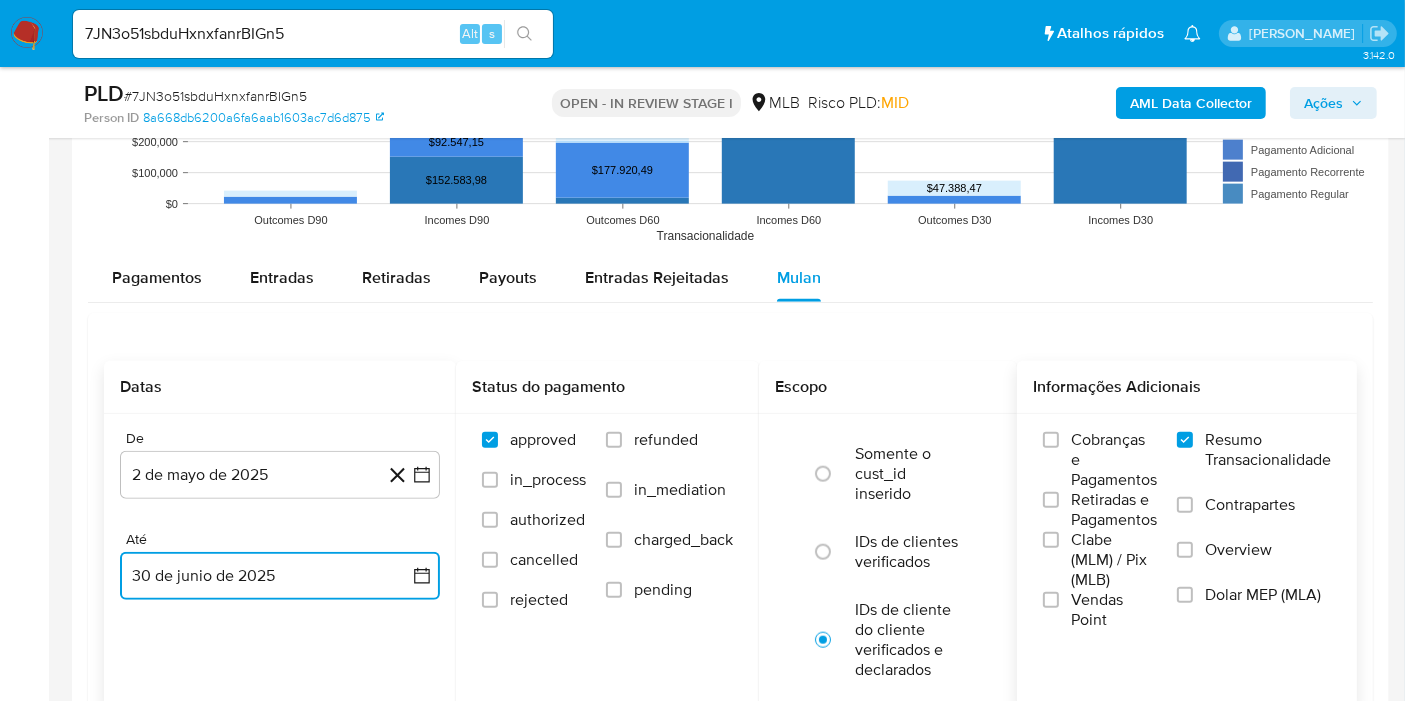 type 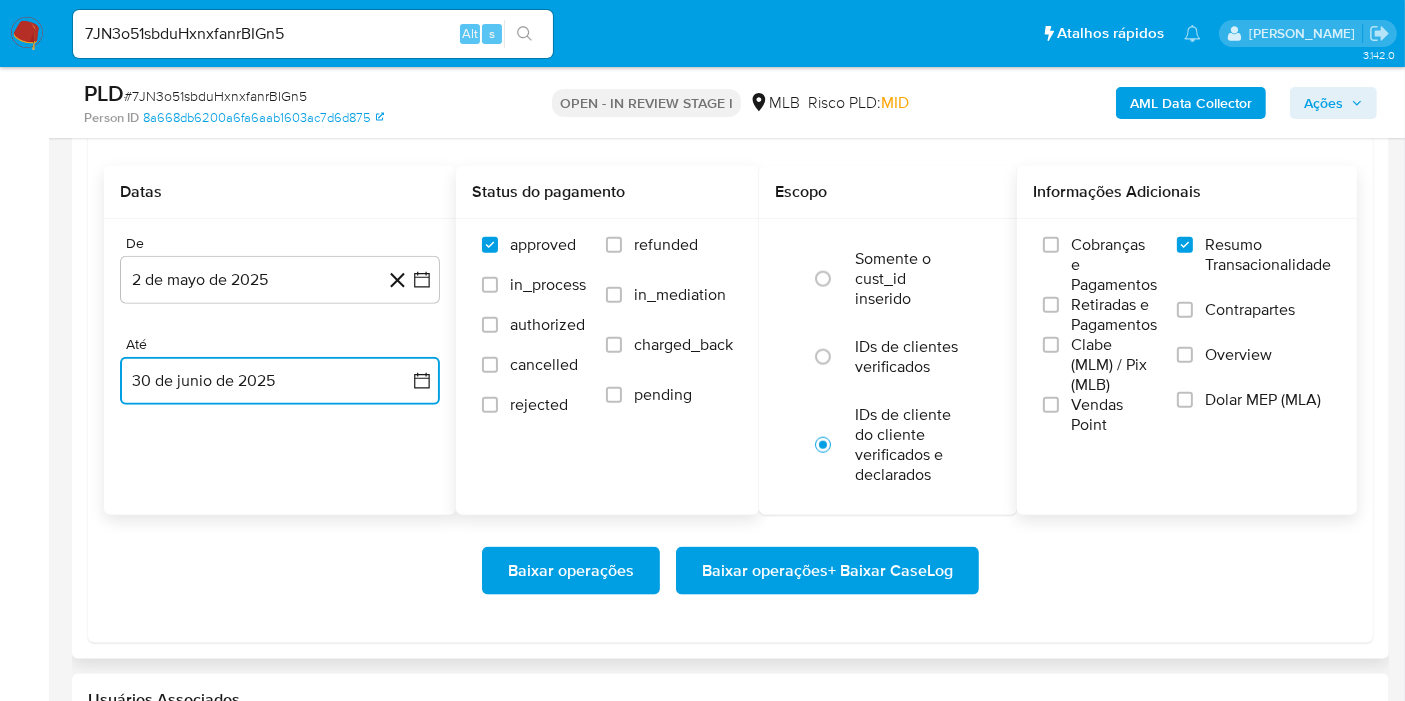 scroll, scrollTop: 2333, scrollLeft: 0, axis: vertical 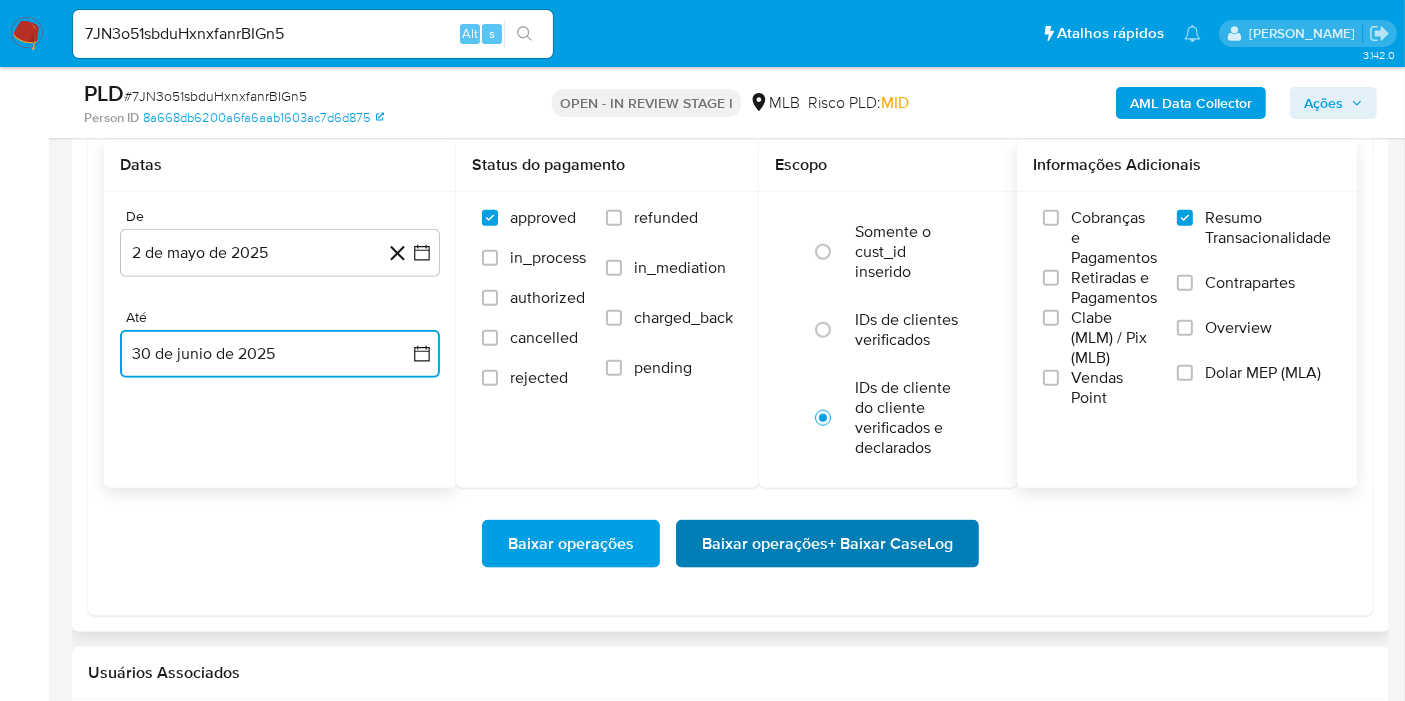 click on "Baixar operações  +   Baixar CaseLog" at bounding box center [827, 544] 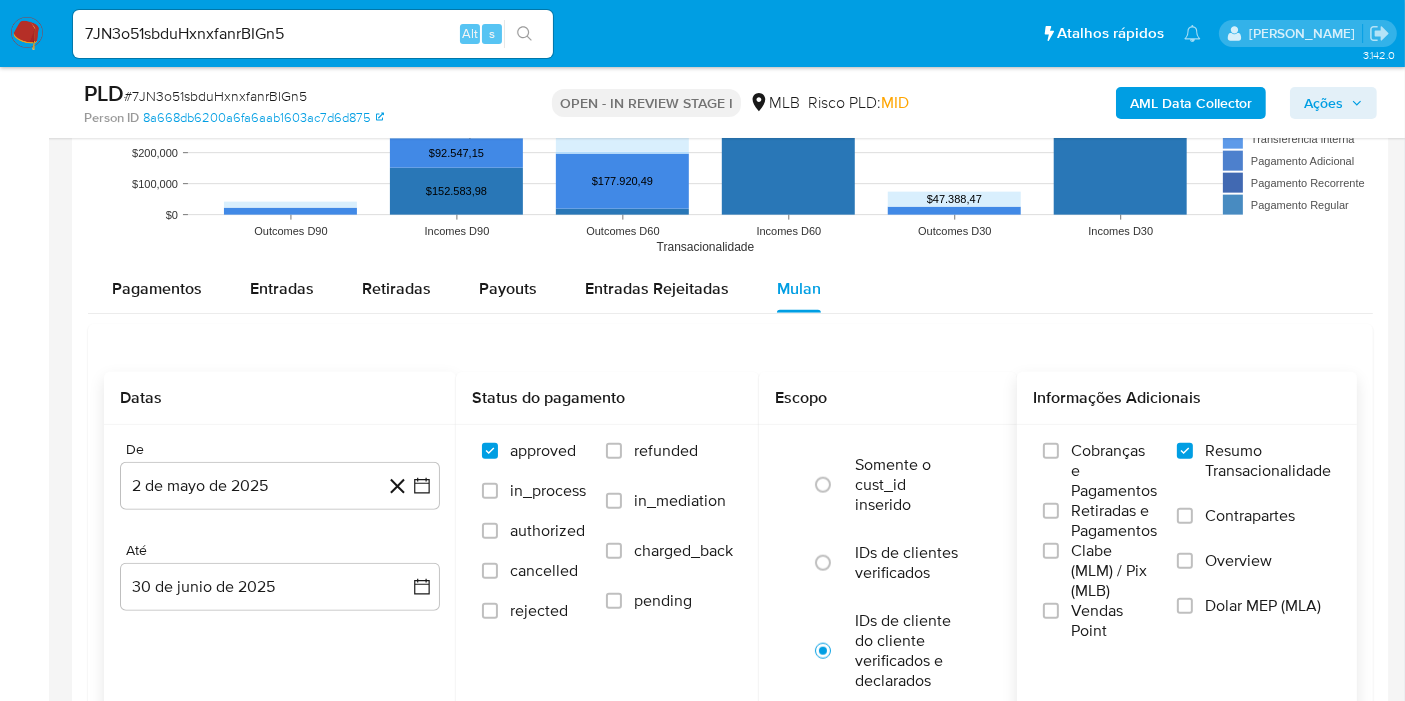 scroll, scrollTop: 2034, scrollLeft: 0, axis: vertical 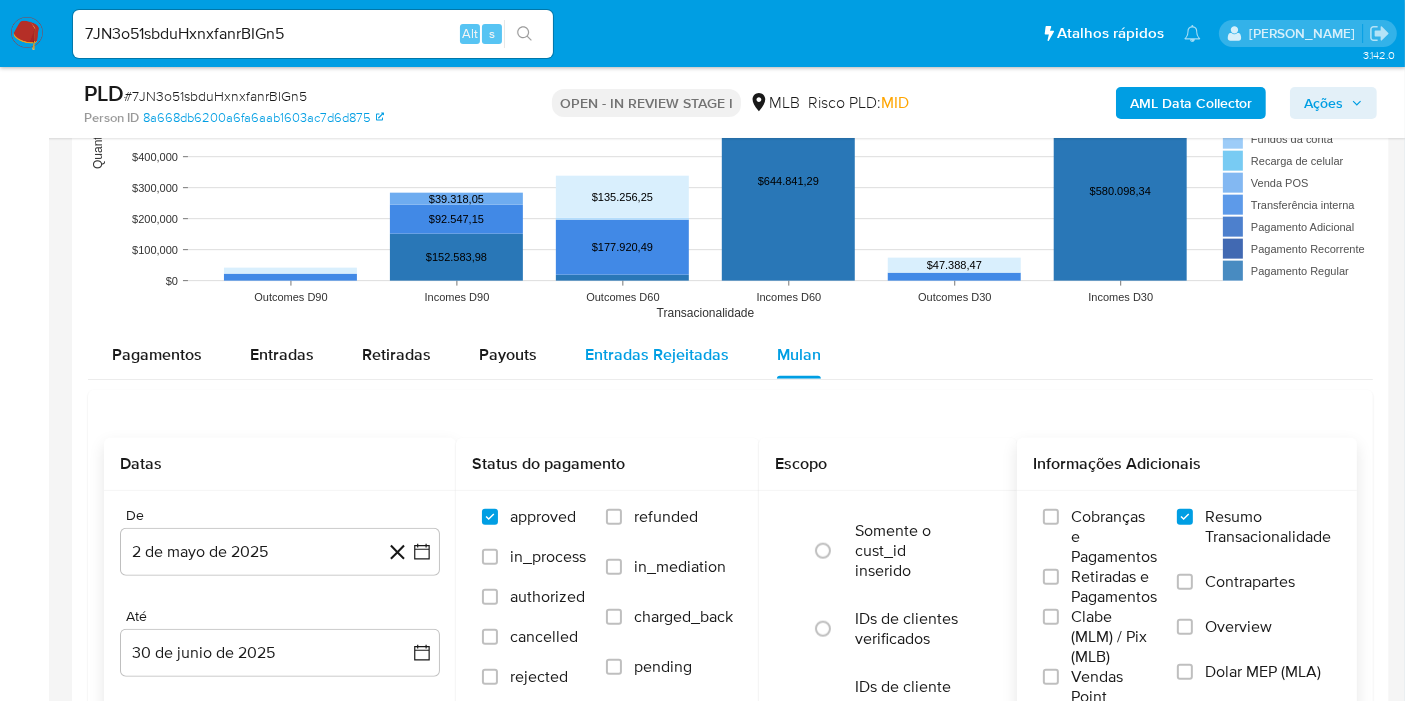 click on "Entradas Rejeitadas" at bounding box center [657, 354] 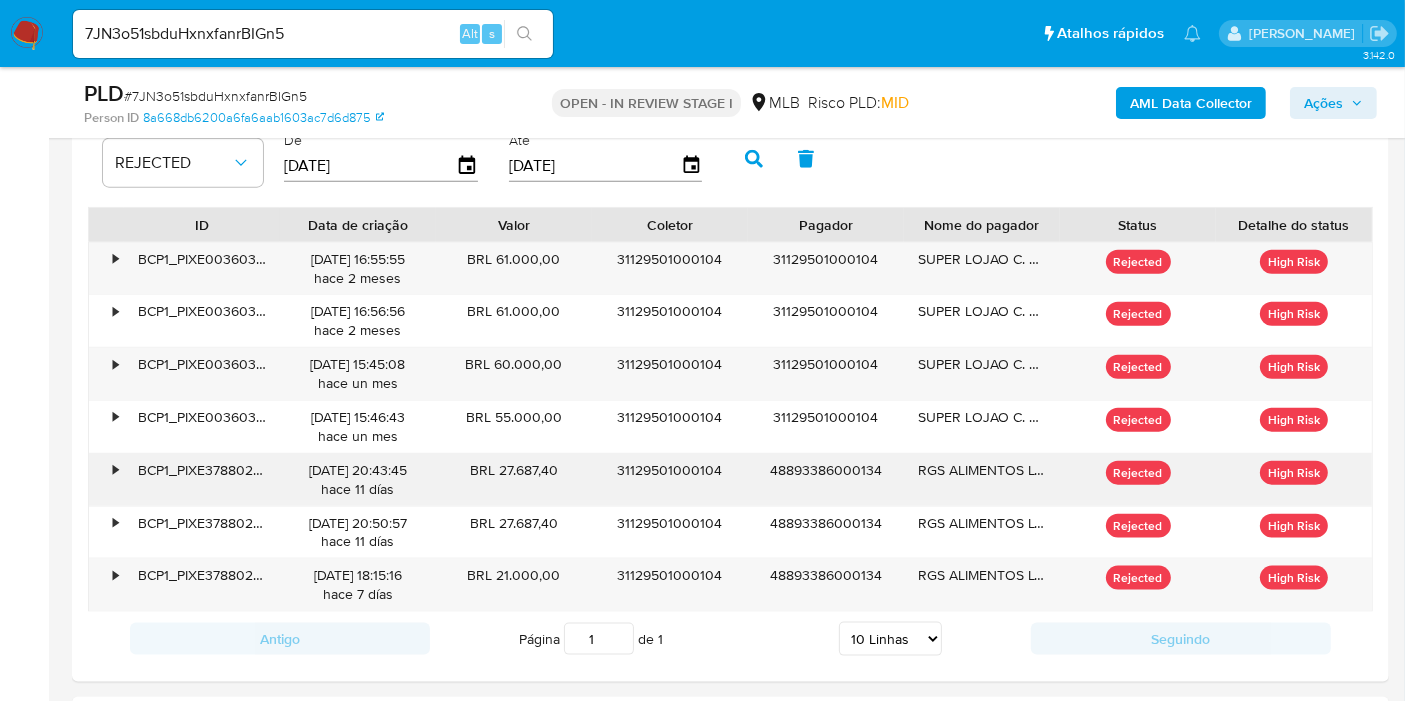 scroll, scrollTop: 2367, scrollLeft: 0, axis: vertical 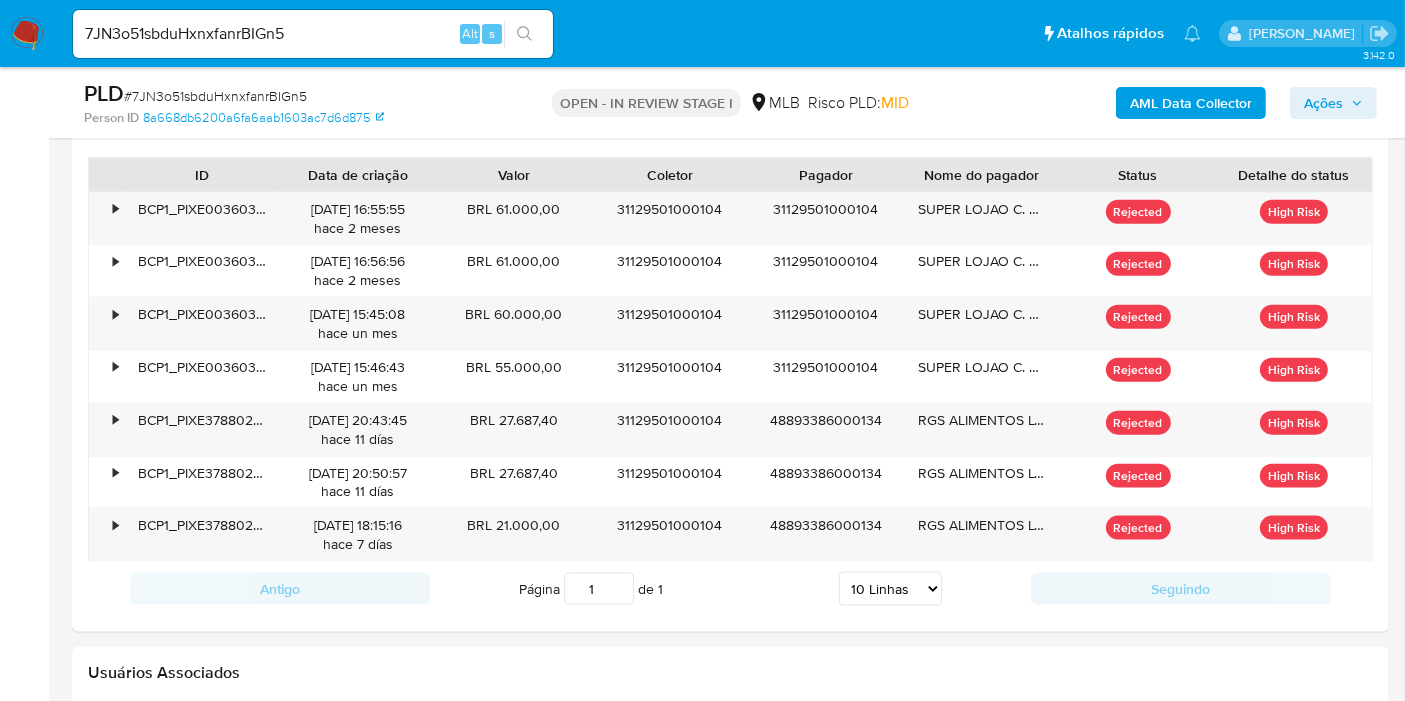 type 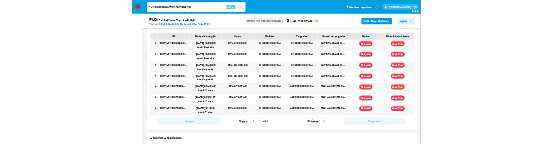 scroll, scrollTop: 173, scrollLeft: 0, axis: vertical 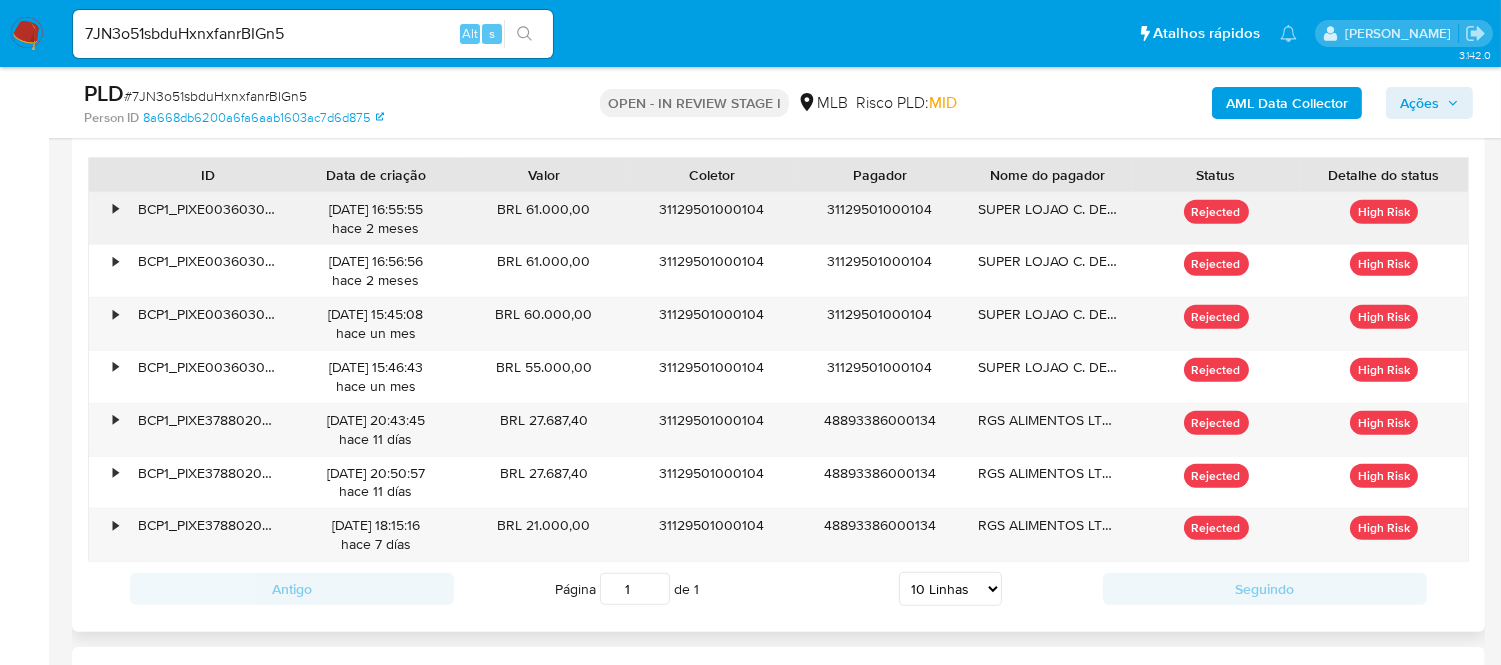 click on "•" at bounding box center (115, 209) 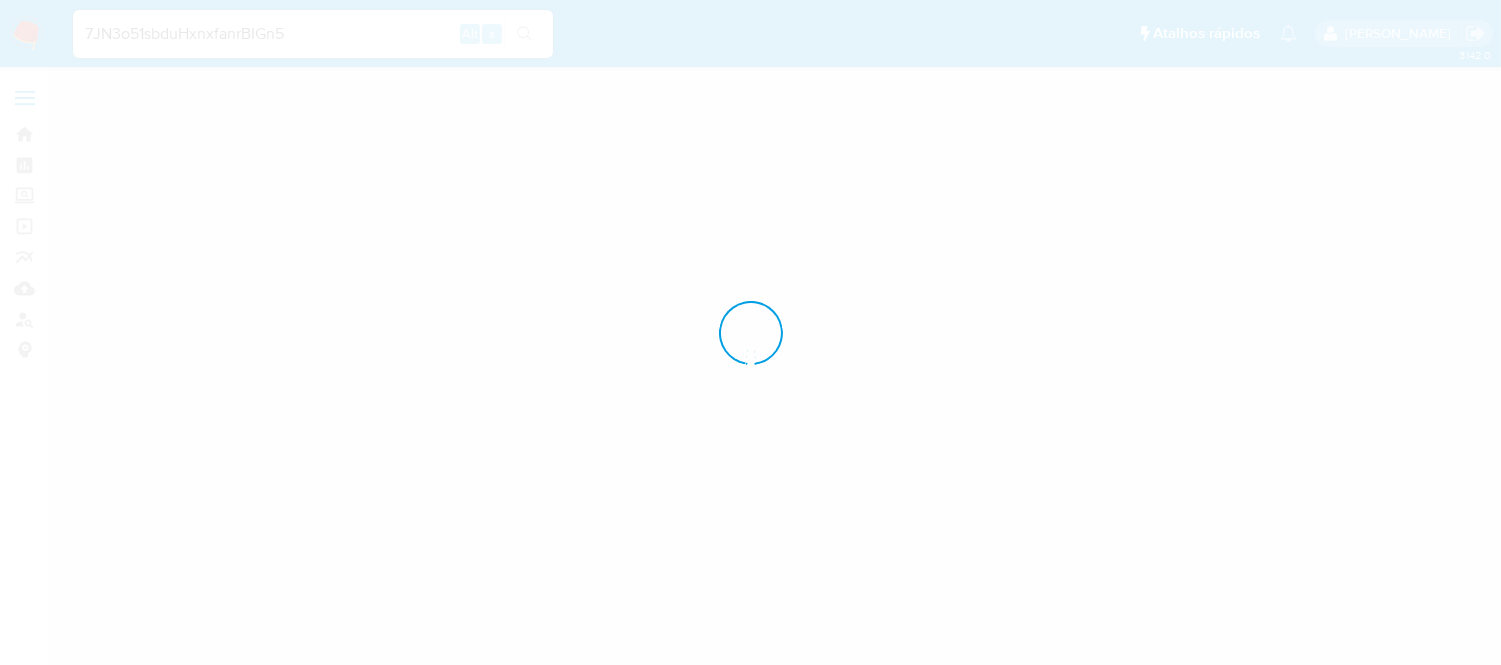 scroll, scrollTop: 0, scrollLeft: 0, axis: both 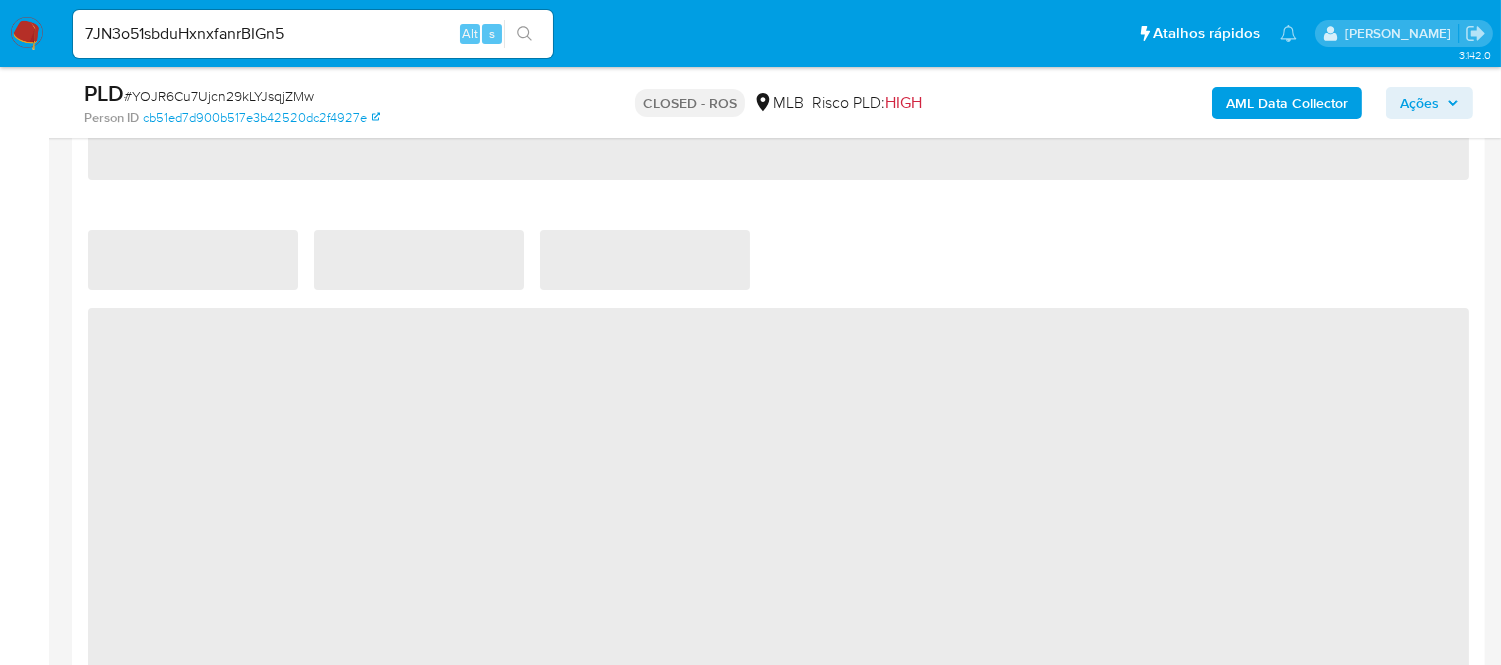 select on "10" 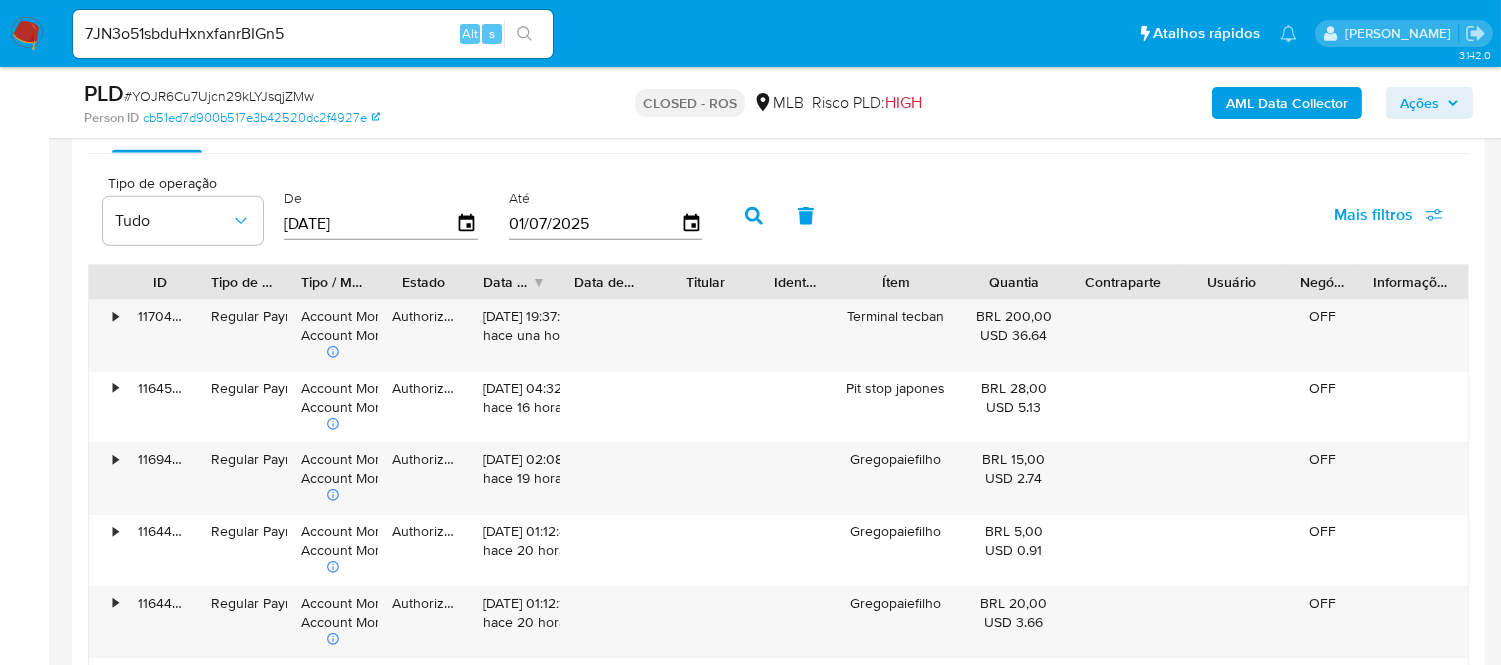 scroll, scrollTop: 1888, scrollLeft: 0, axis: vertical 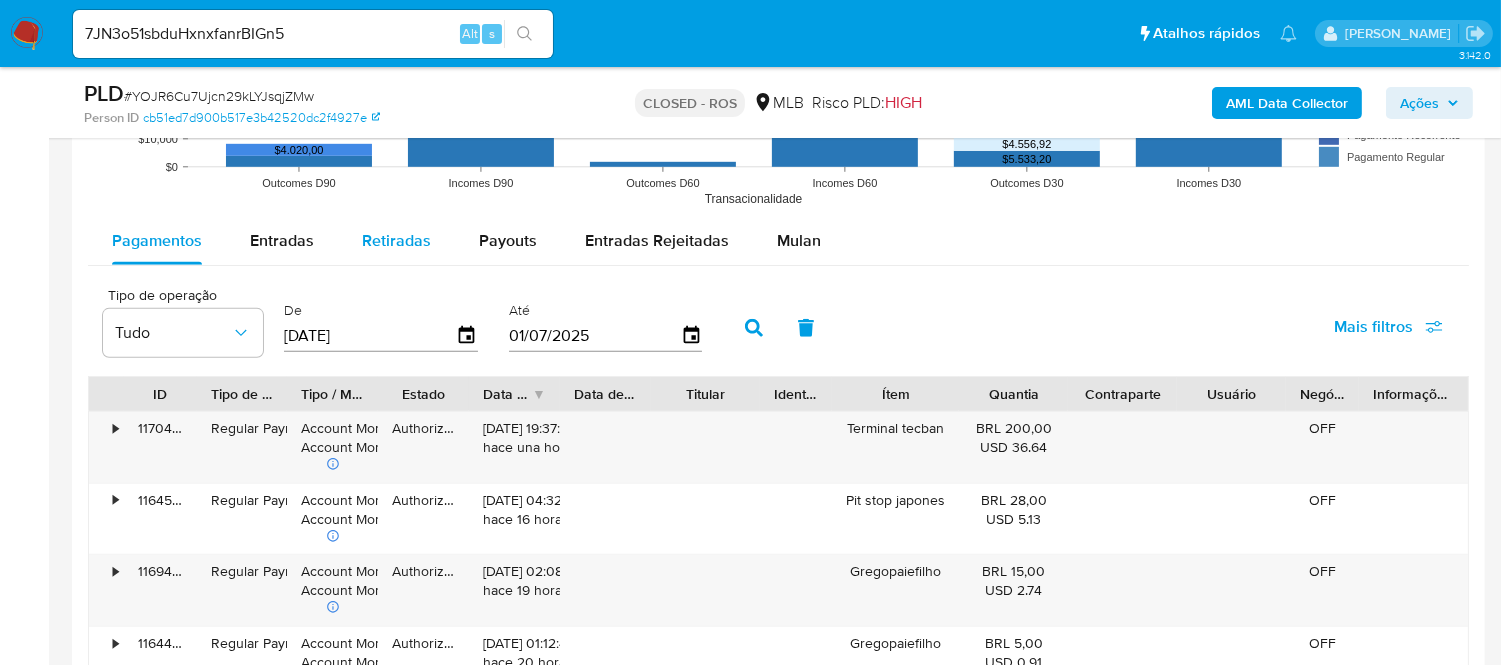 click on "Retiradas" at bounding box center (396, 240) 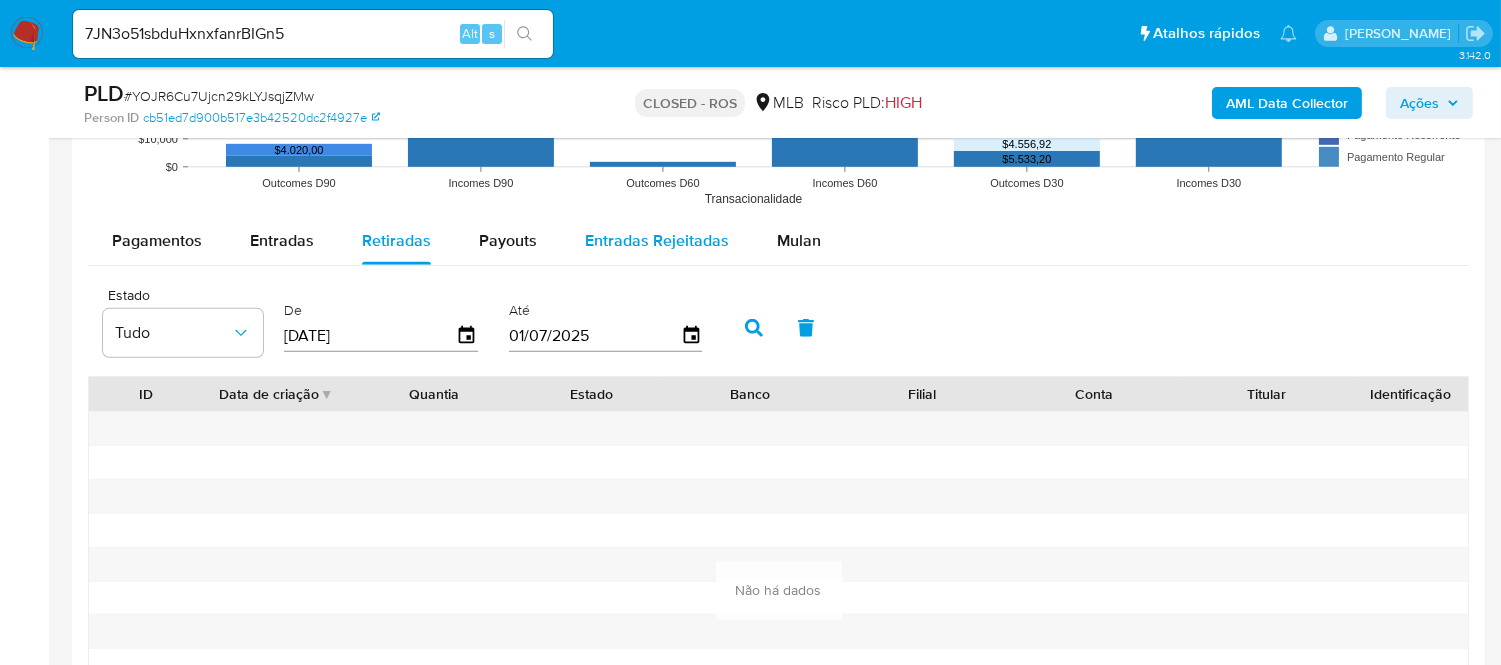 click on "Entradas Rejeitadas" at bounding box center [657, 240] 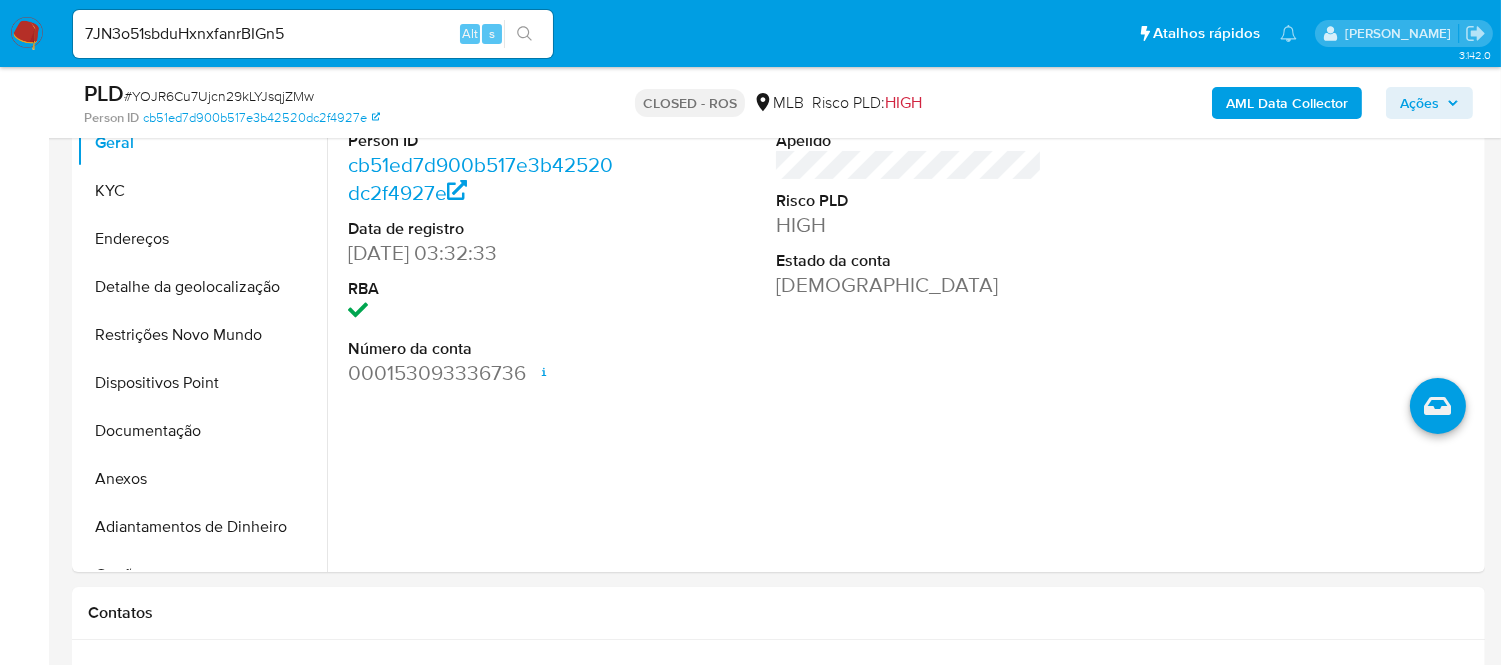 scroll, scrollTop: 333, scrollLeft: 0, axis: vertical 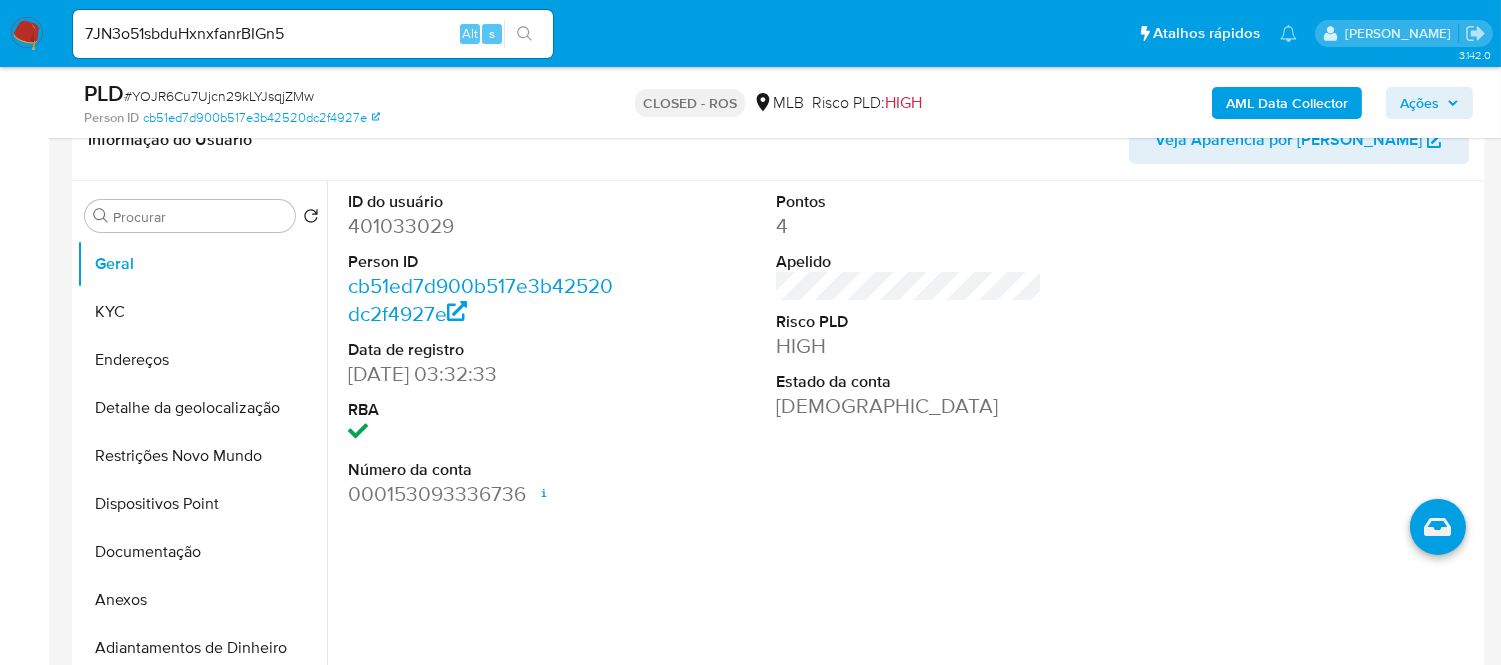 click 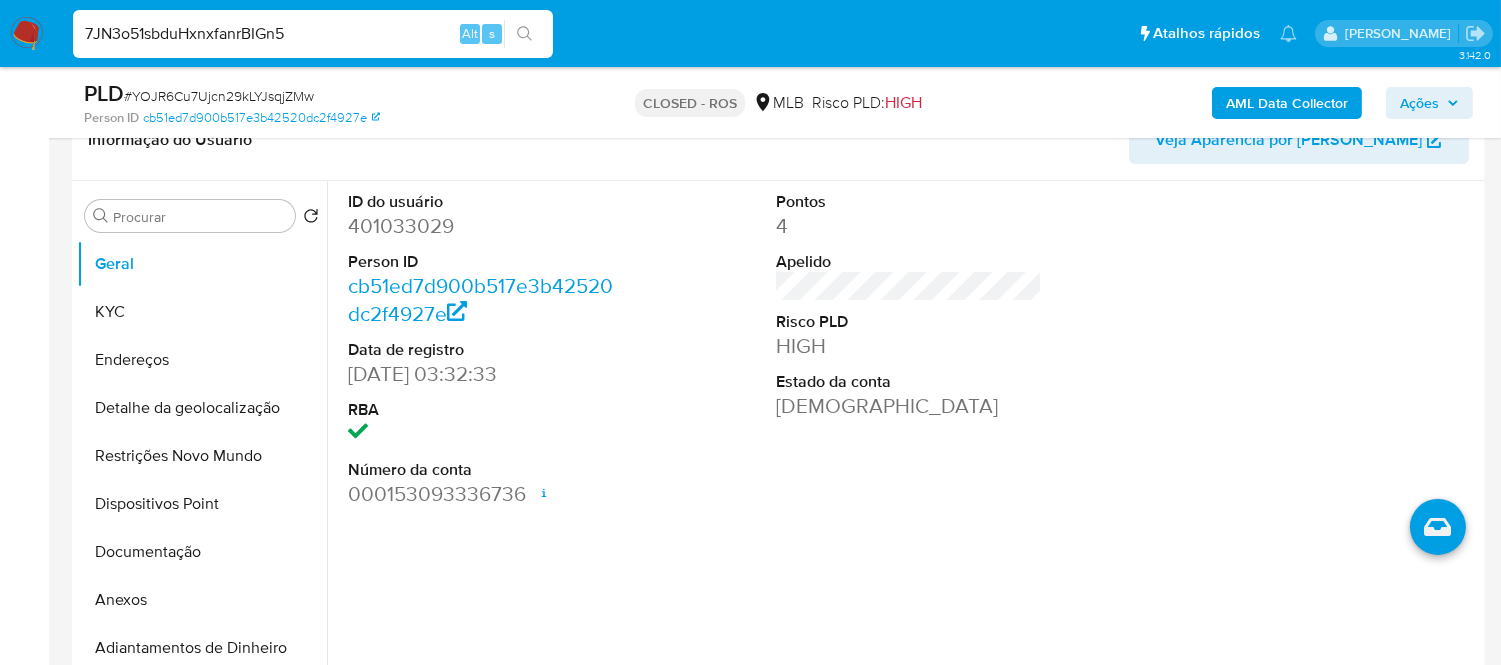 drag, startPoint x: 286, startPoint y: 31, endPoint x: 65, endPoint y: 36, distance: 221.05655 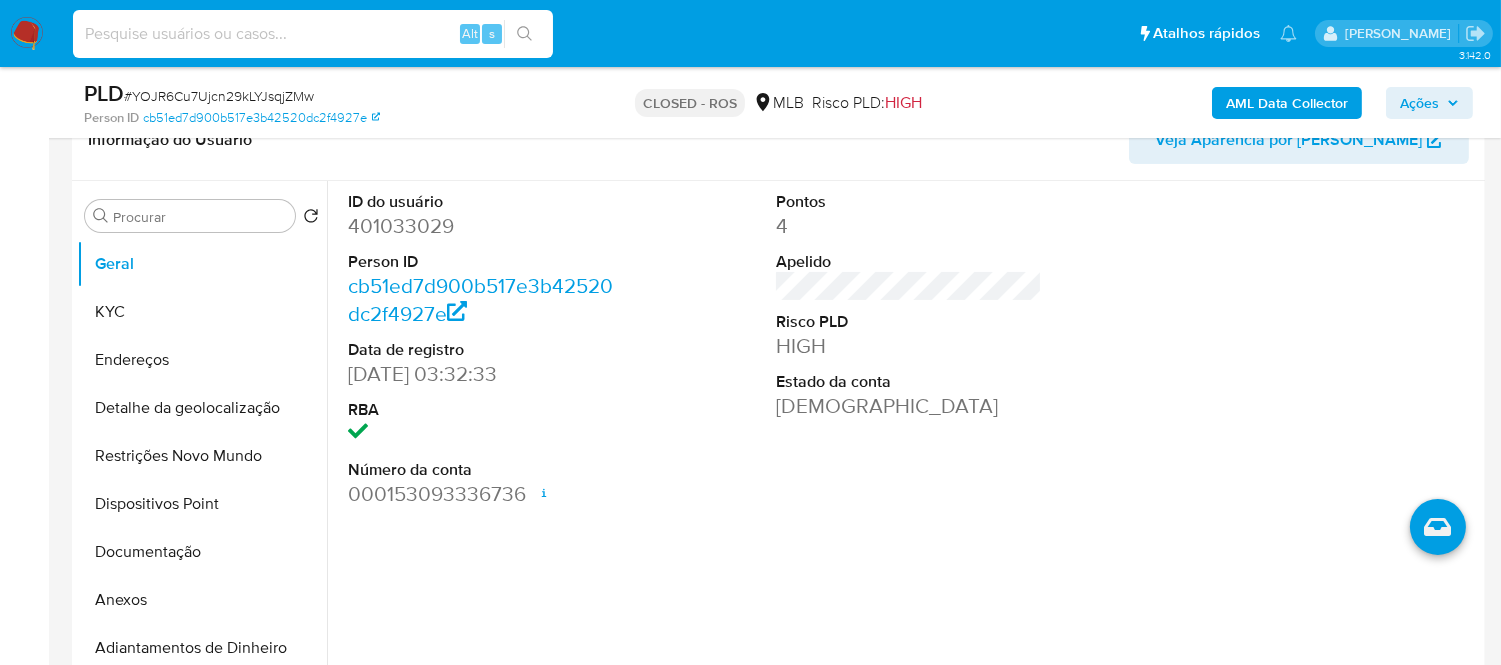 paste on "7JN3o51sbduHxnxfanrBIGn5" 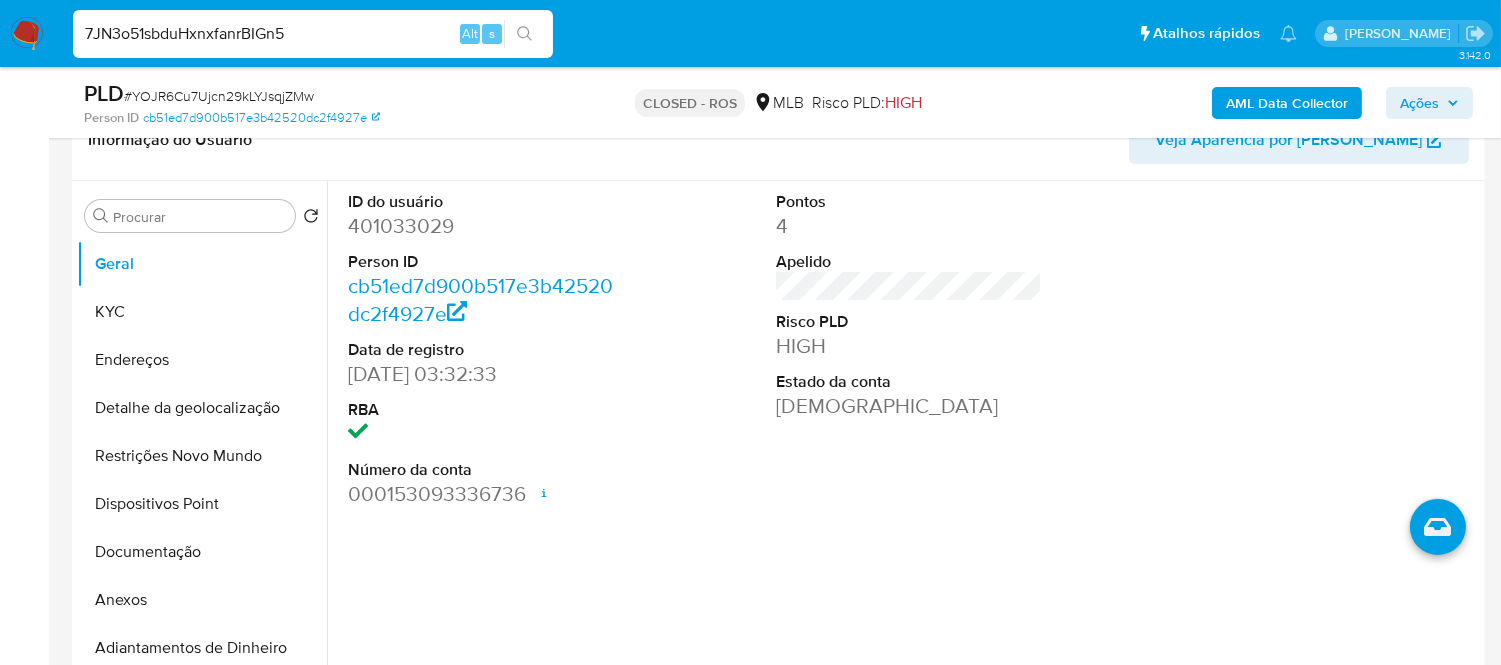 click at bounding box center [524, 34] 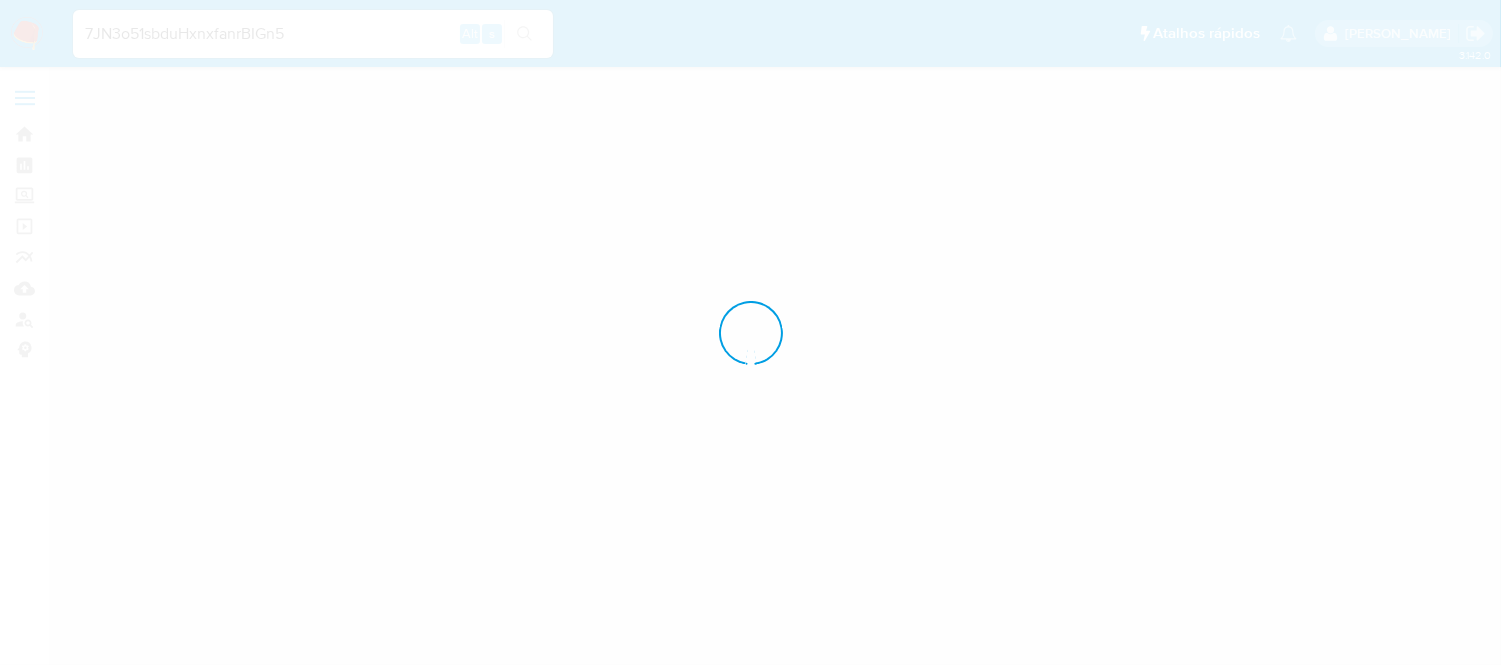 scroll, scrollTop: 0, scrollLeft: 0, axis: both 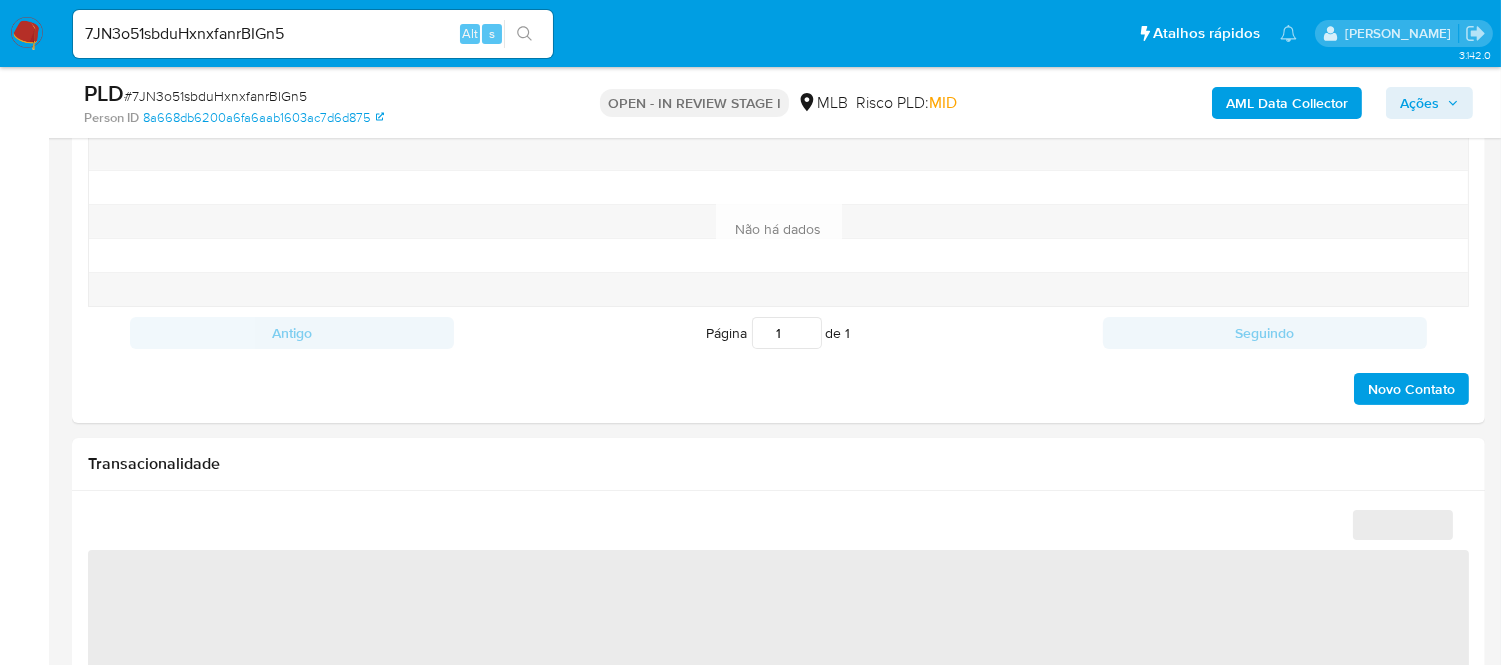 select on "10" 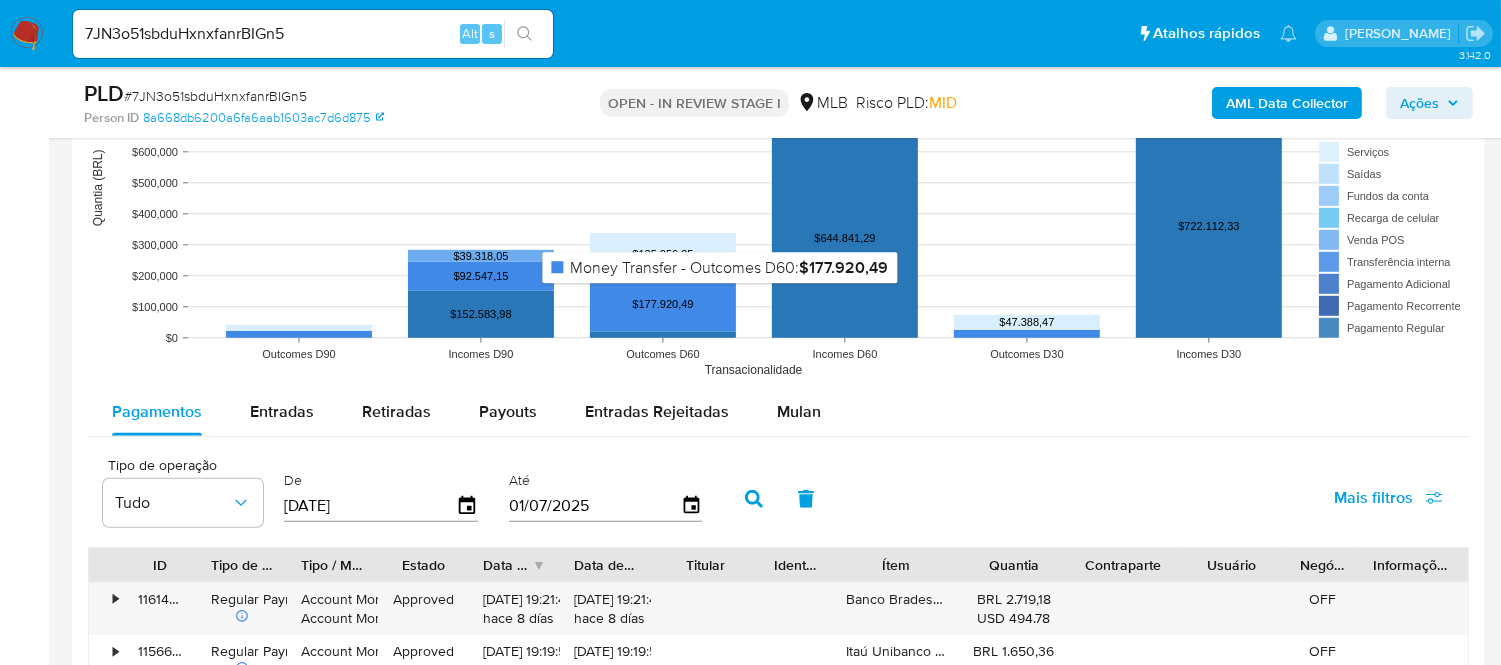 scroll, scrollTop: 2111, scrollLeft: 0, axis: vertical 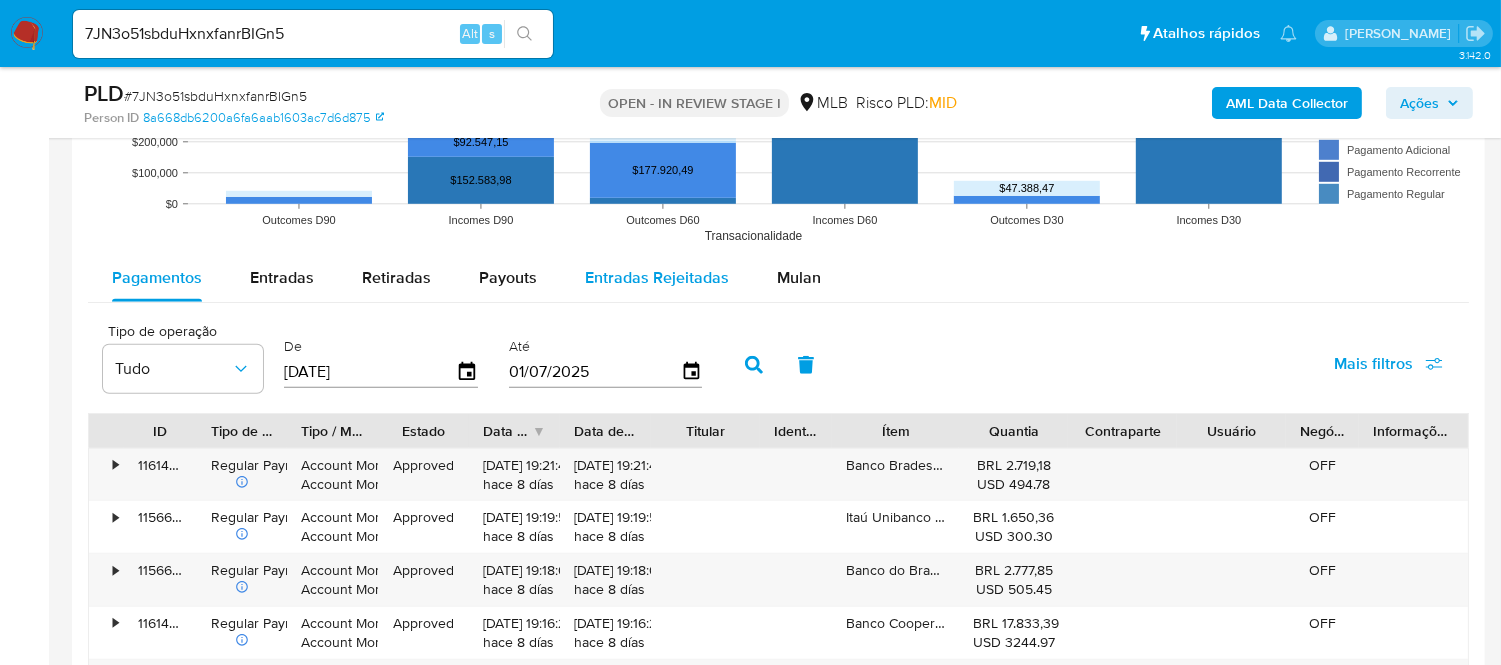 click on "Entradas Rejeitadas" at bounding box center (657, 277) 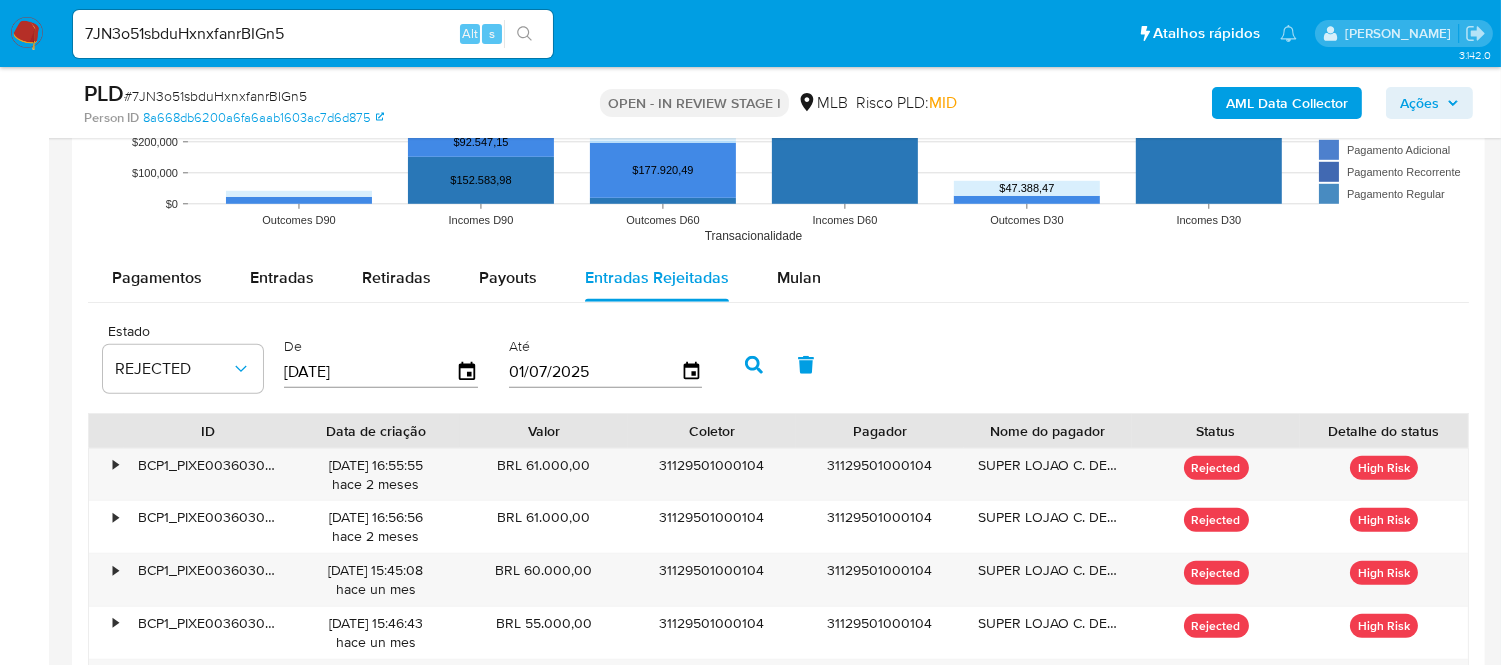 click on "03/04/2025" at bounding box center [370, 372] 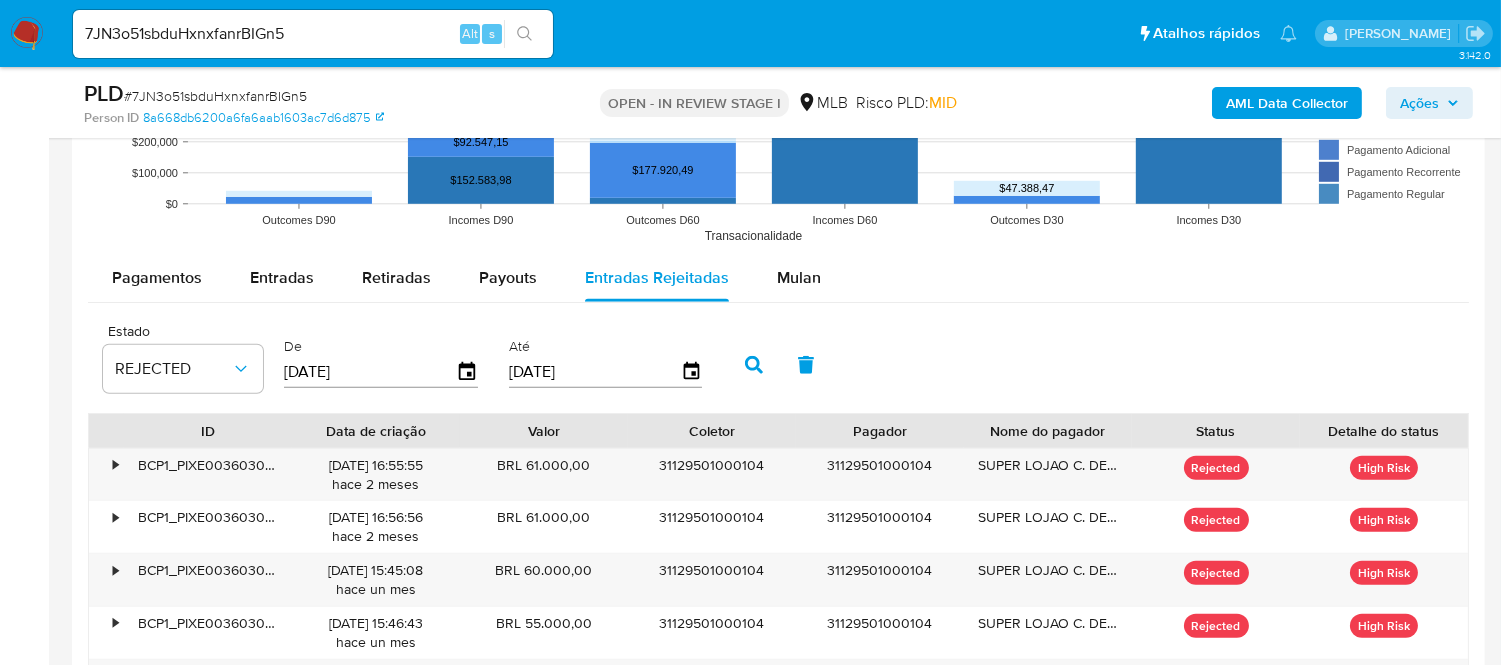 drag, startPoint x: 520, startPoint y: 374, endPoint x: 504, endPoint y: 374, distance: 16 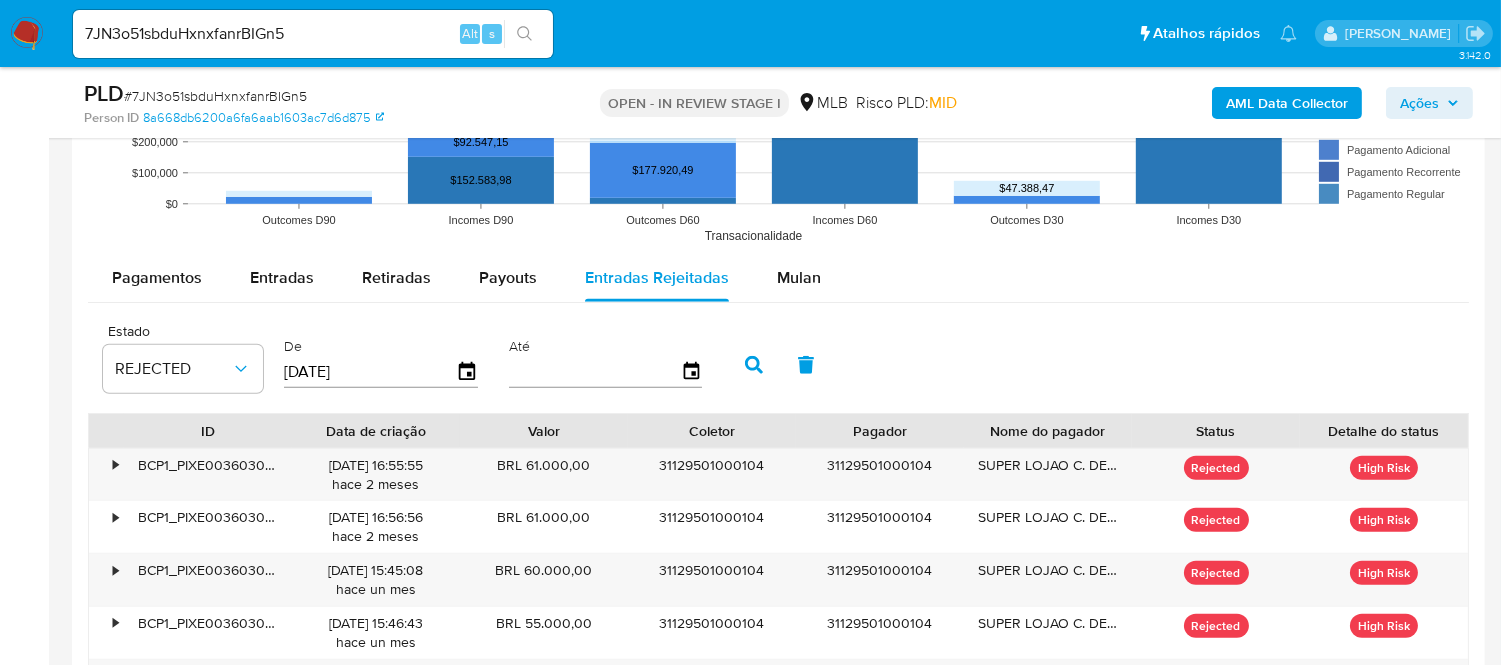 type on "0_/__/____" 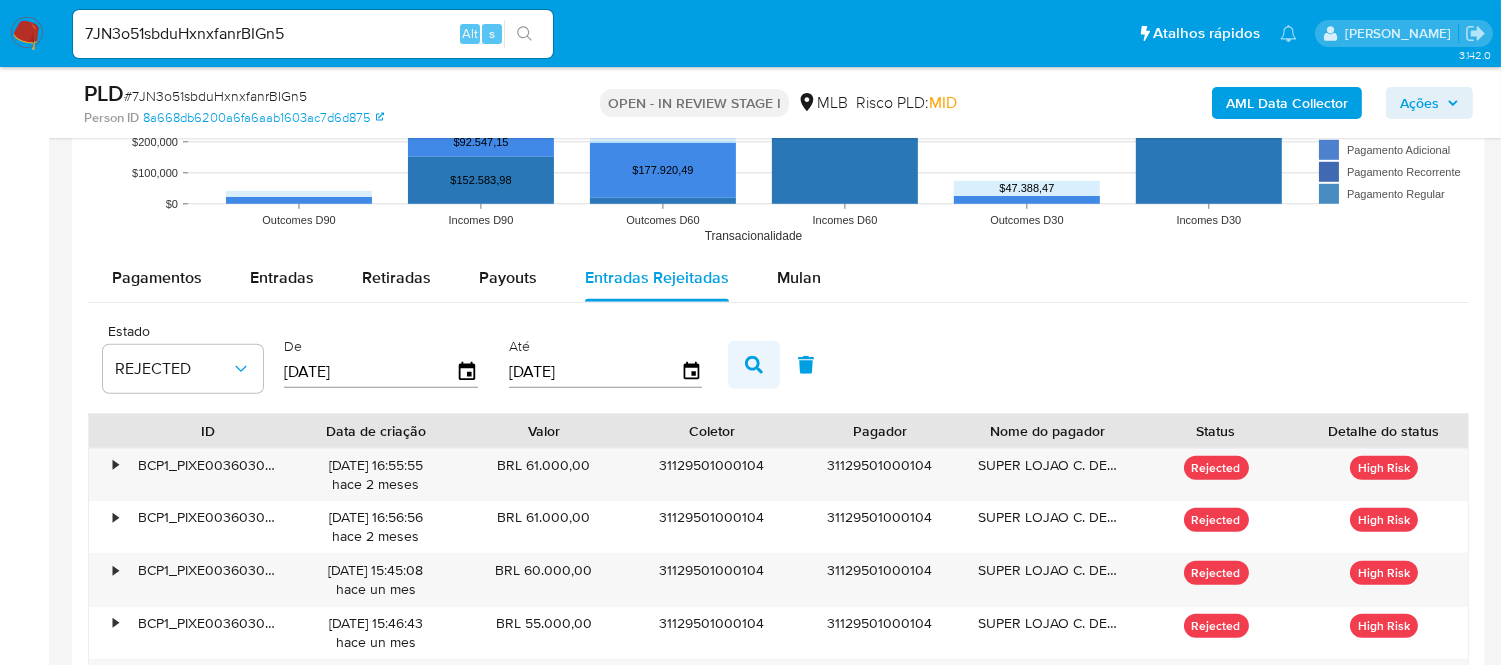 type on "30/06/2025" 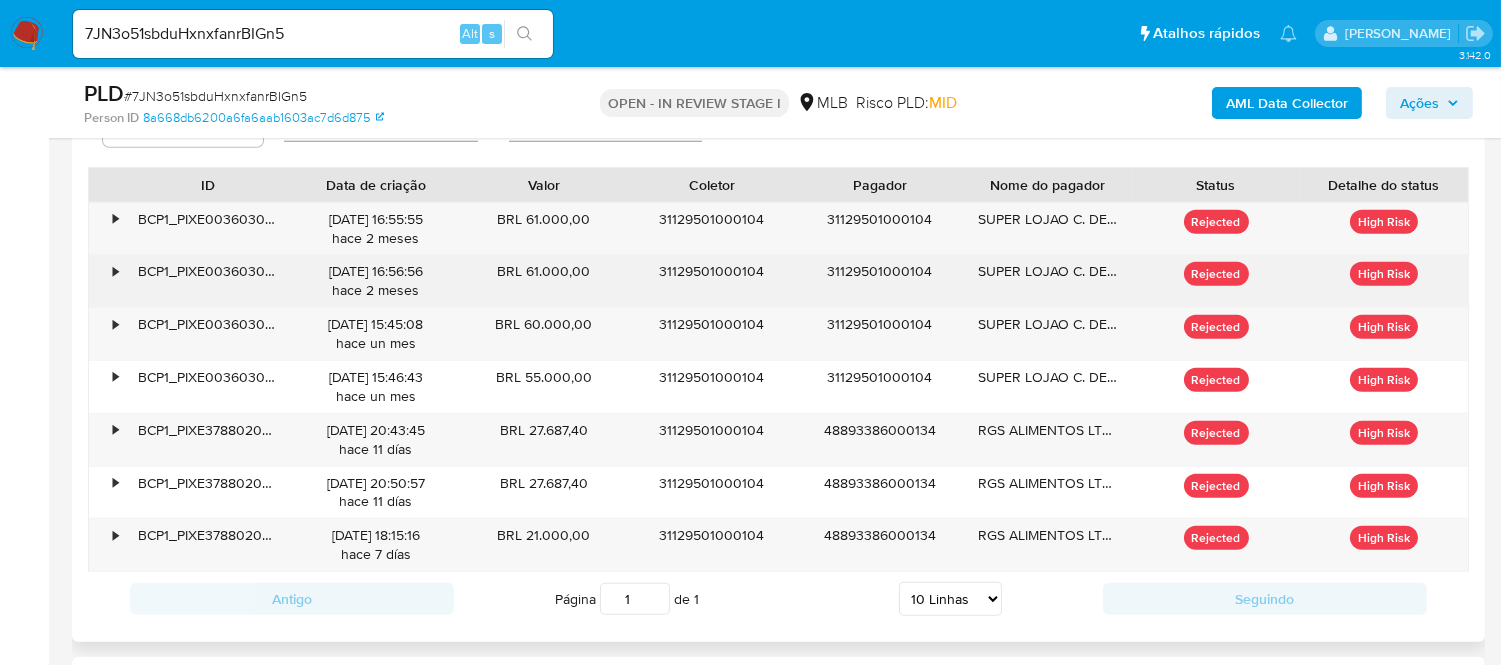 scroll, scrollTop: 2333, scrollLeft: 0, axis: vertical 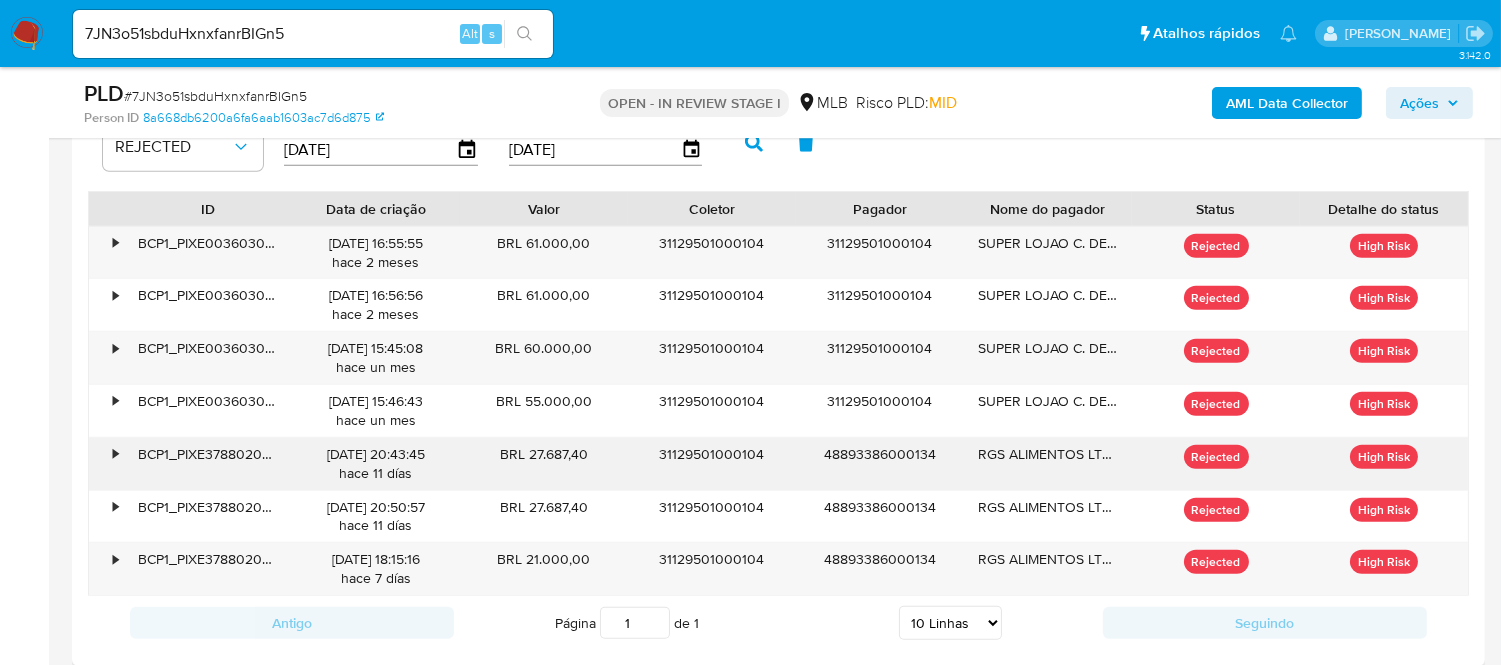 click on "BCP1_PIXE37880206202506202343BNU0T6XWOR9" at bounding box center (208, 464) 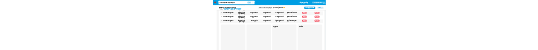 scroll, scrollTop: 2555, scrollLeft: 0, axis: vertical 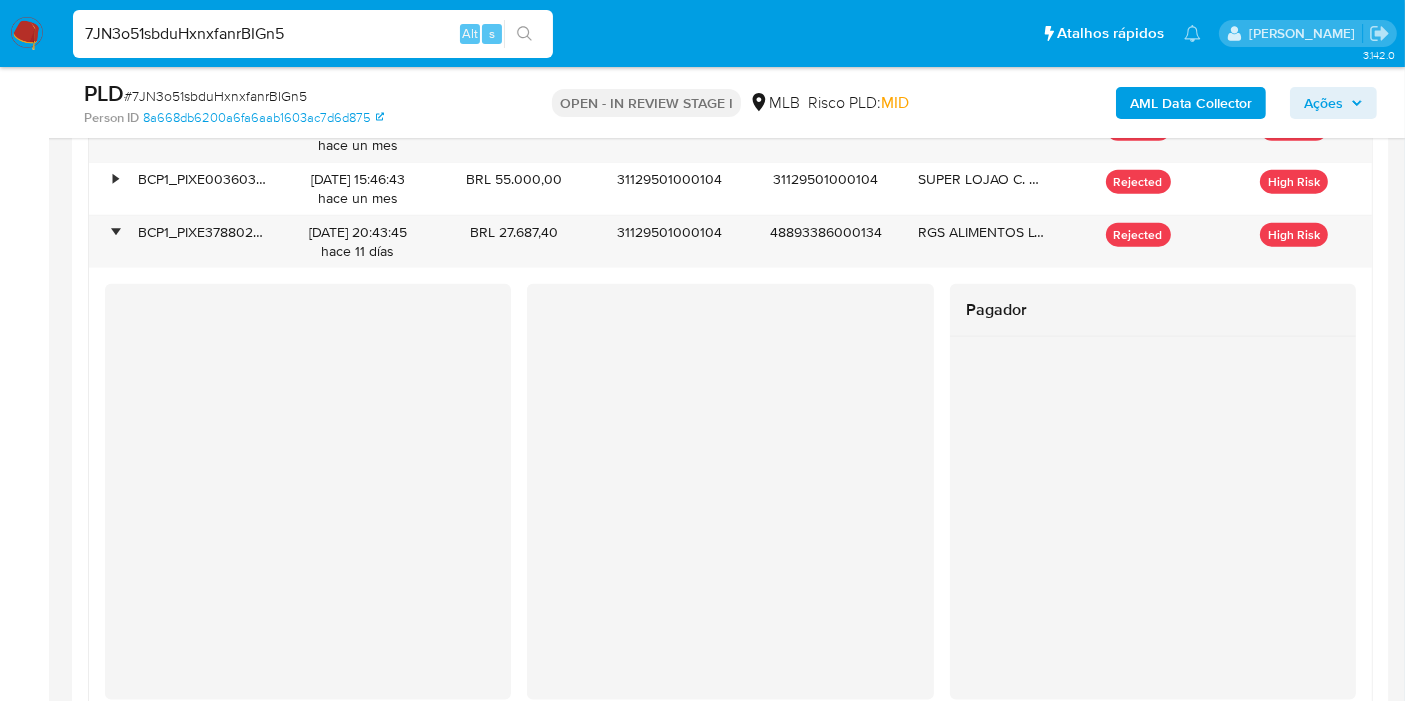 drag, startPoint x: 288, startPoint y: 43, endPoint x: 82, endPoint y: 37, distance: 206.08736 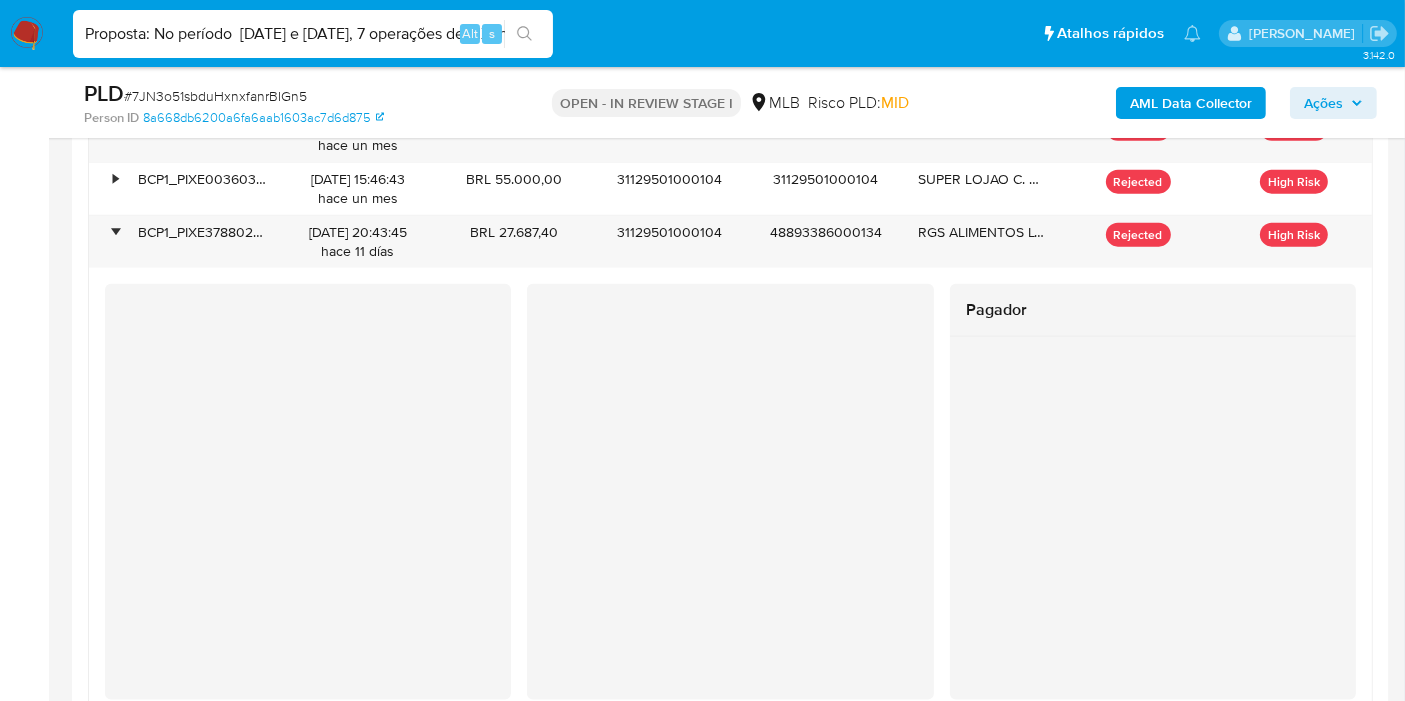 scroll, scrollTop: 0, scrollLeft: 448, axis: horizontal 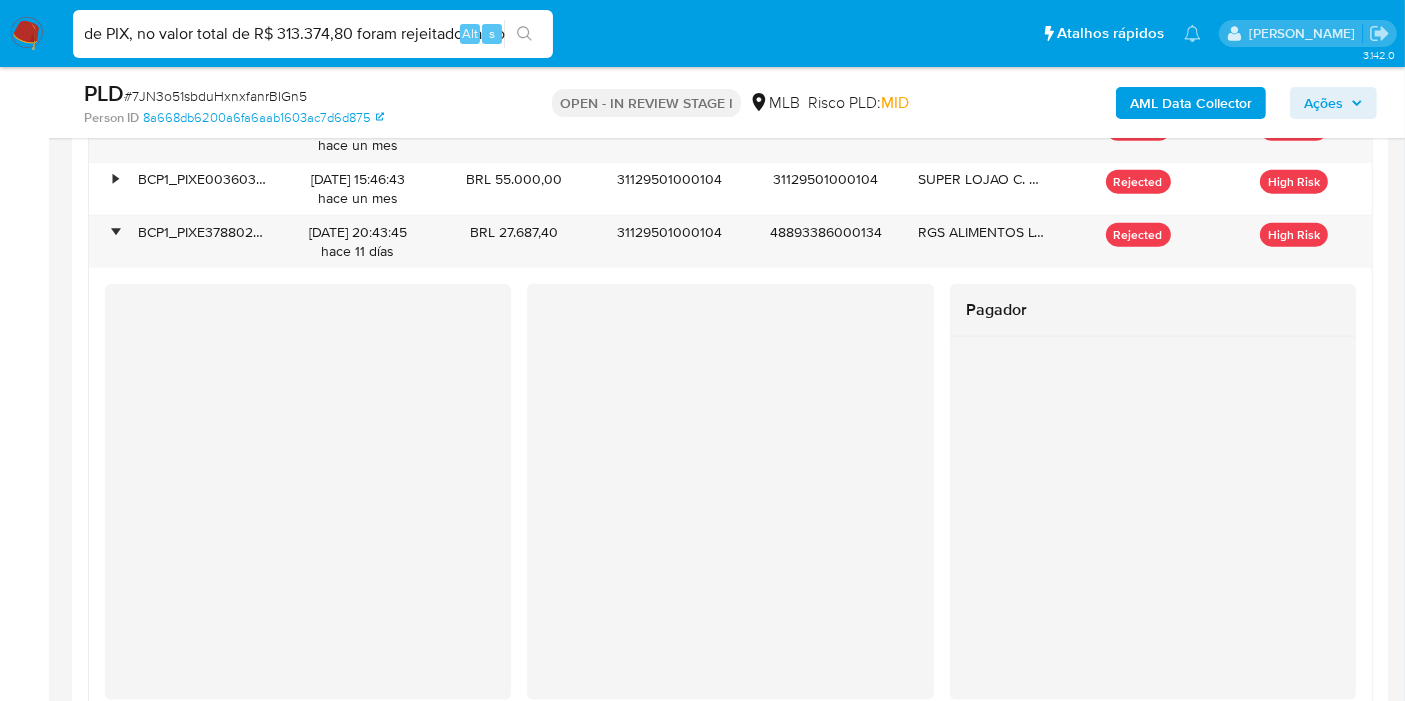 click on "Proposta: No período  02/05/2025 e 30/06/2025, 7 operações de PIX, no valor total de R$ 313.374,80 foram rejeitados auto" at bounding box center (313, 34) 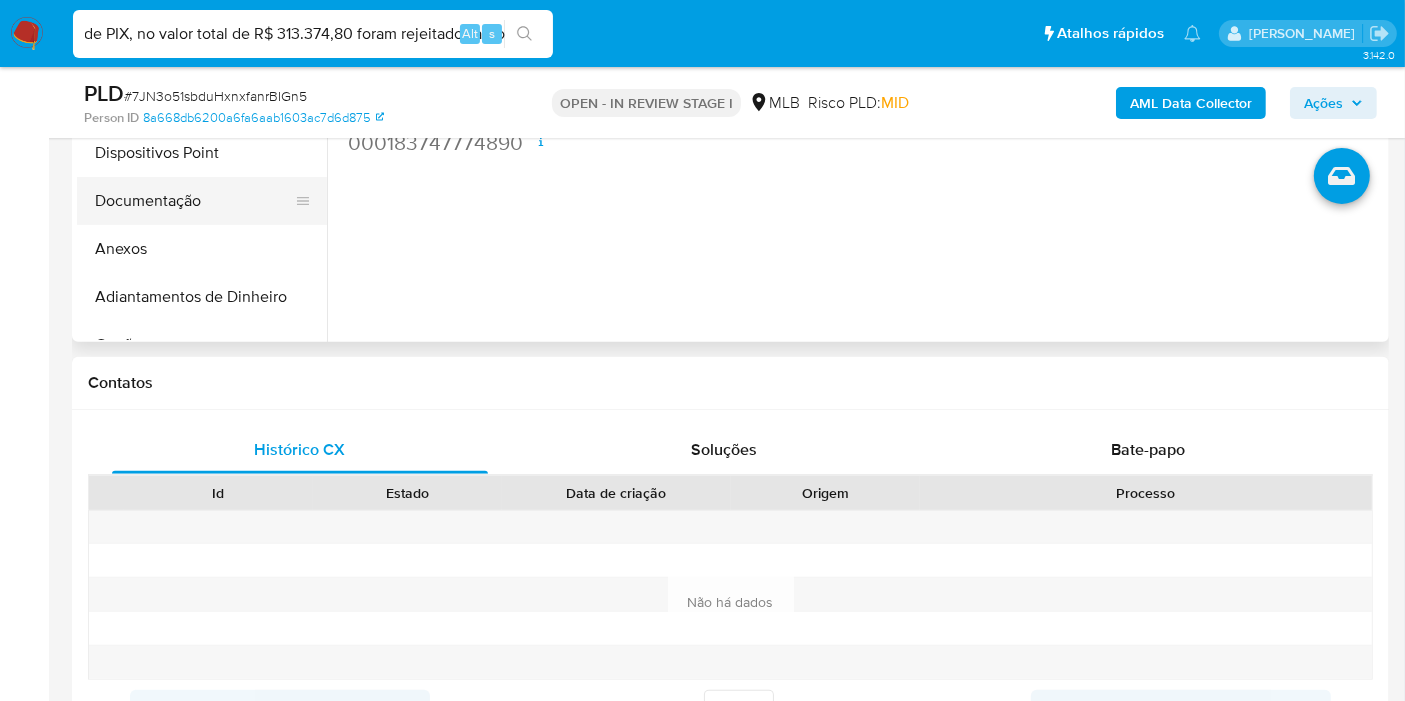 scroll, scrollTop: 555, scrollLeft: 0, axis: vertical 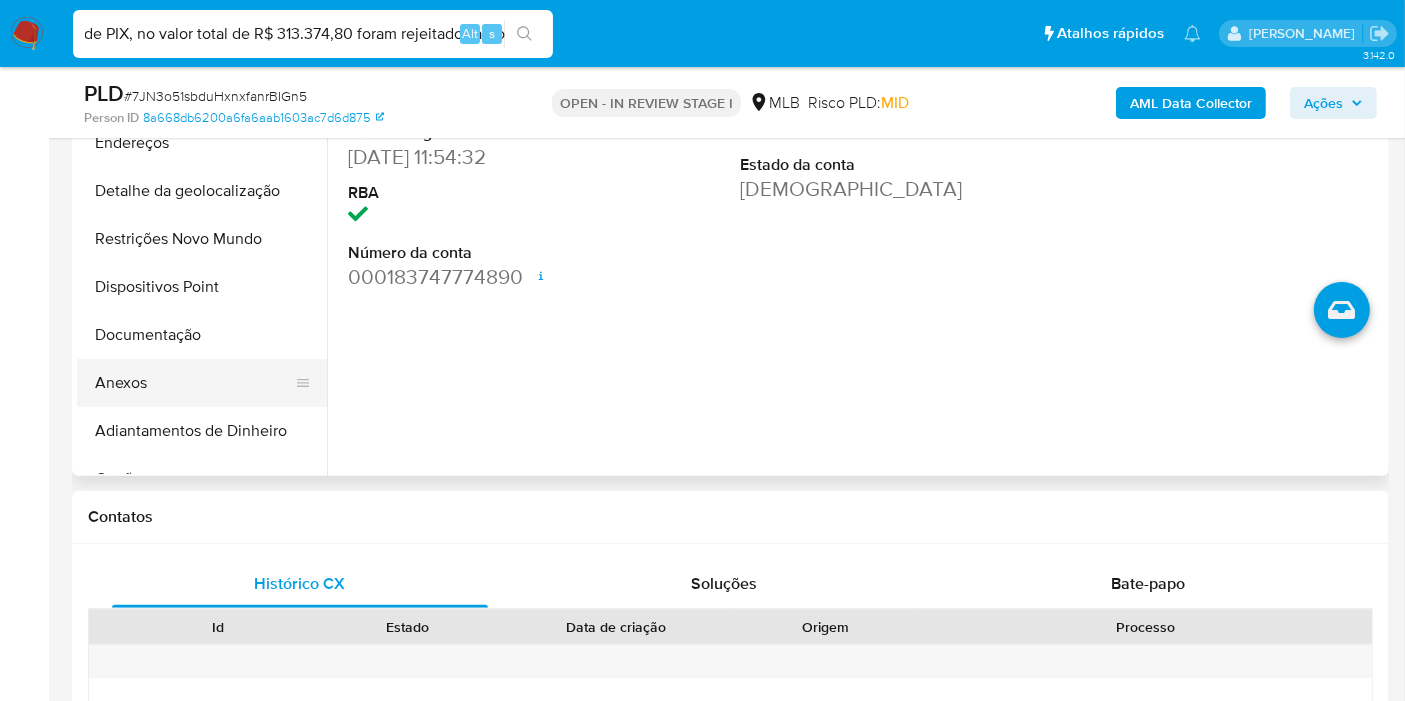 type on "Proposta: No período  02/05/2025 e 30/06/2025, 7 operações de PIX, no valor total de R$ 313.374,80 foram rejeitados auto" 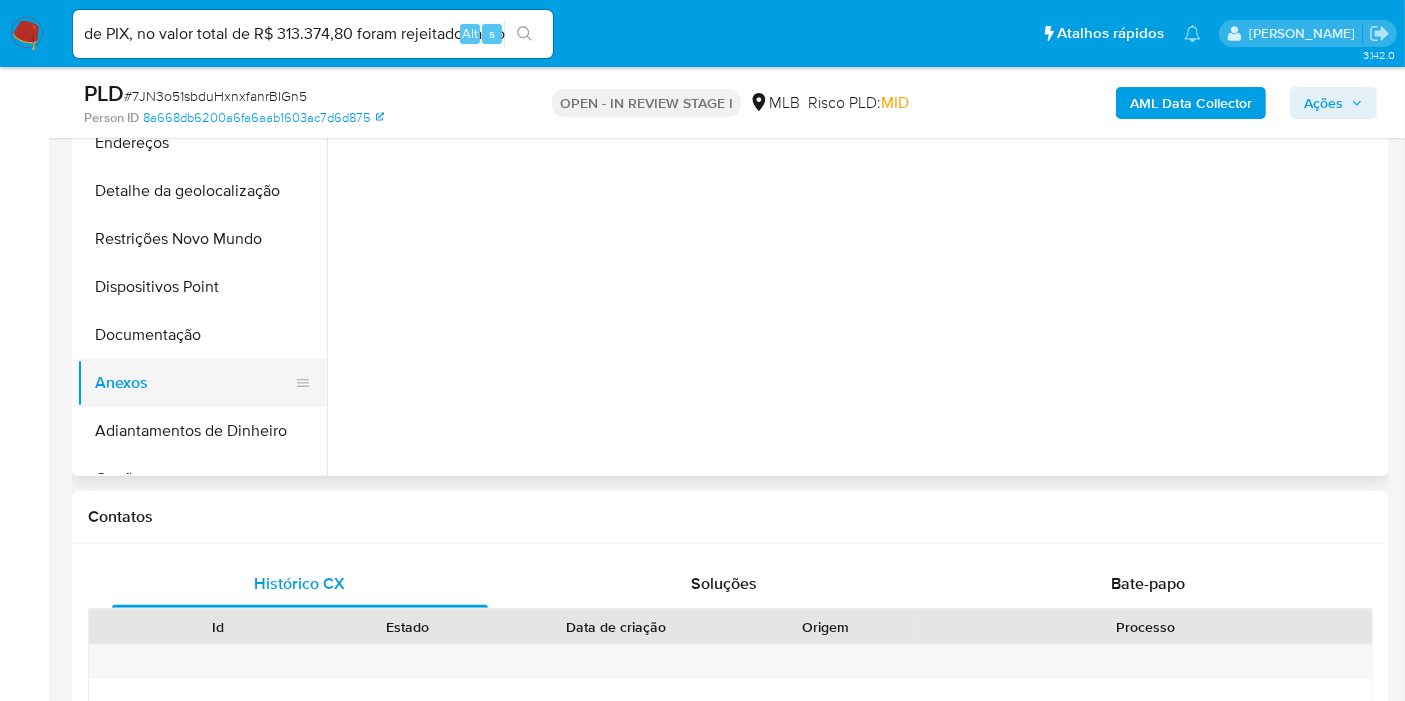 scroll, scrollTop: 0, scrollLeft: 0, axis: both 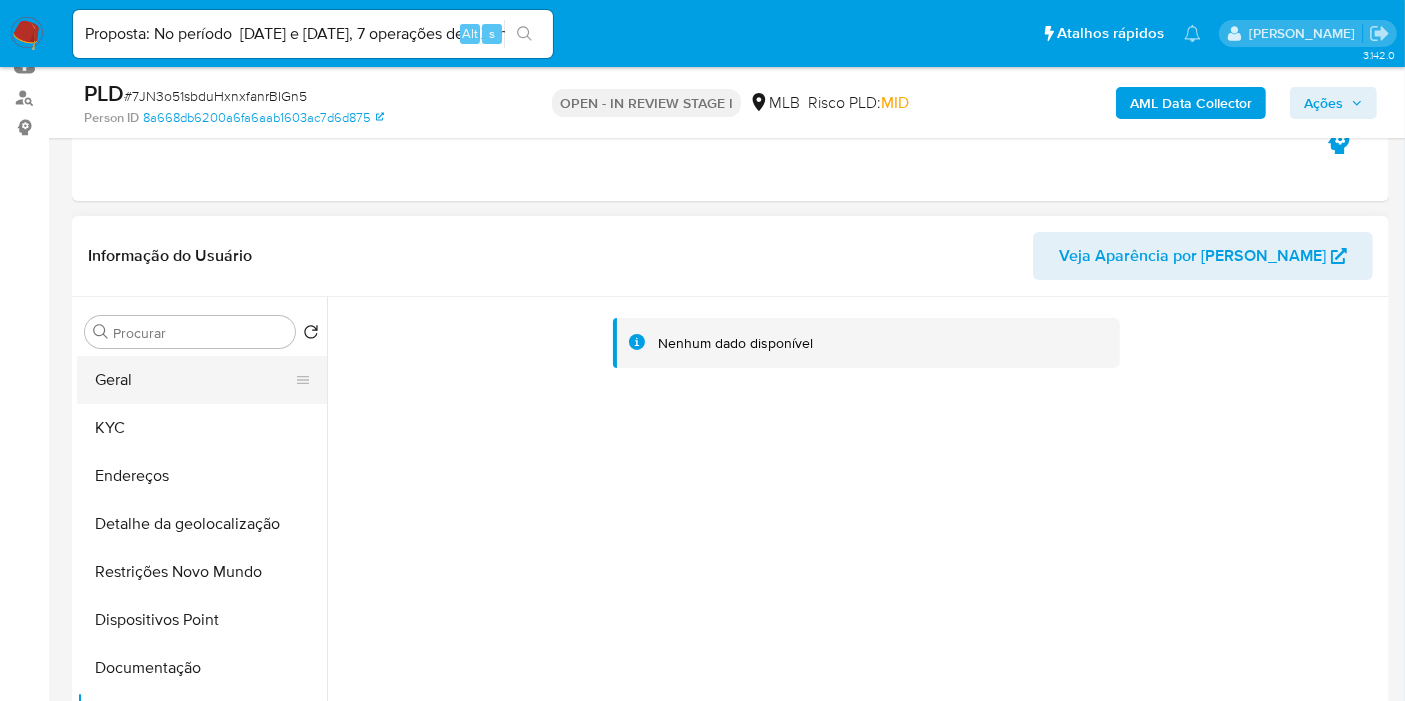 click on "Geral" at bounding box center (194, 380) 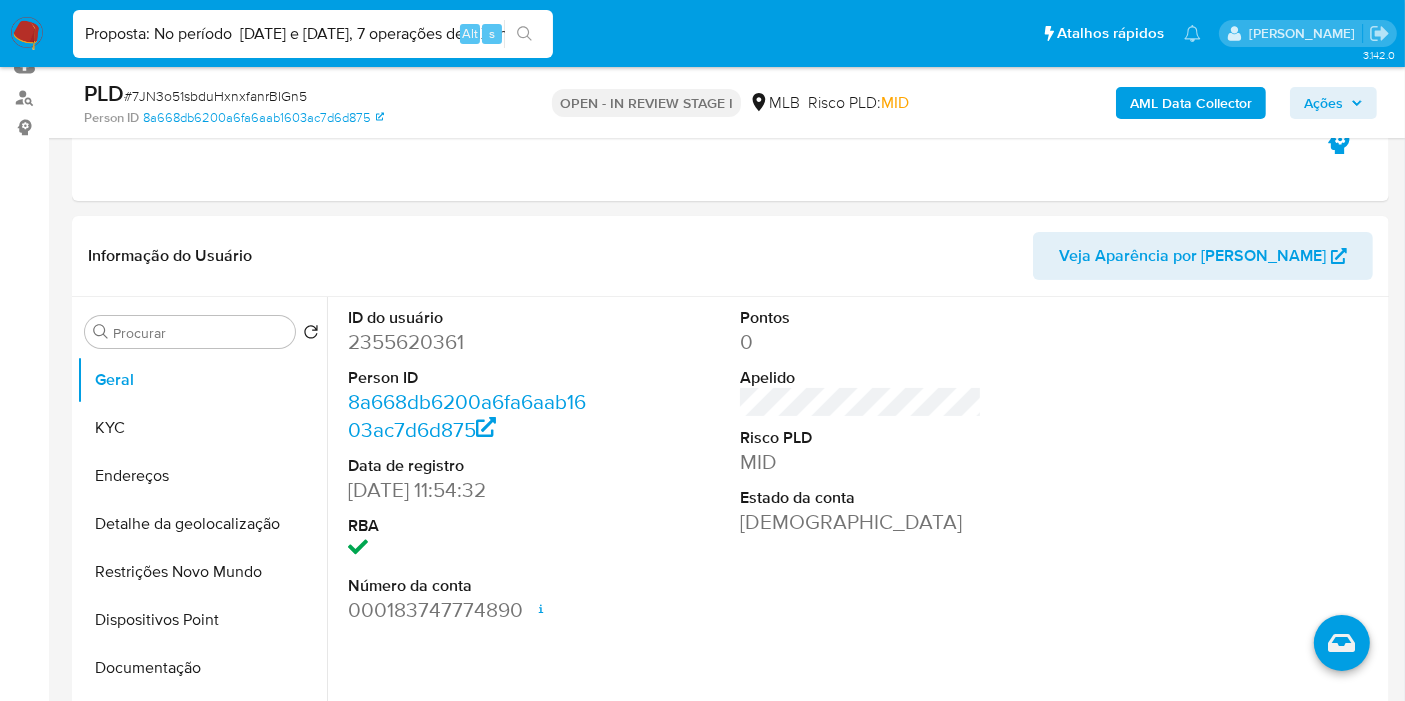 scroll, scrollTop: 0, scrollLeft: 448, axis: horizontal 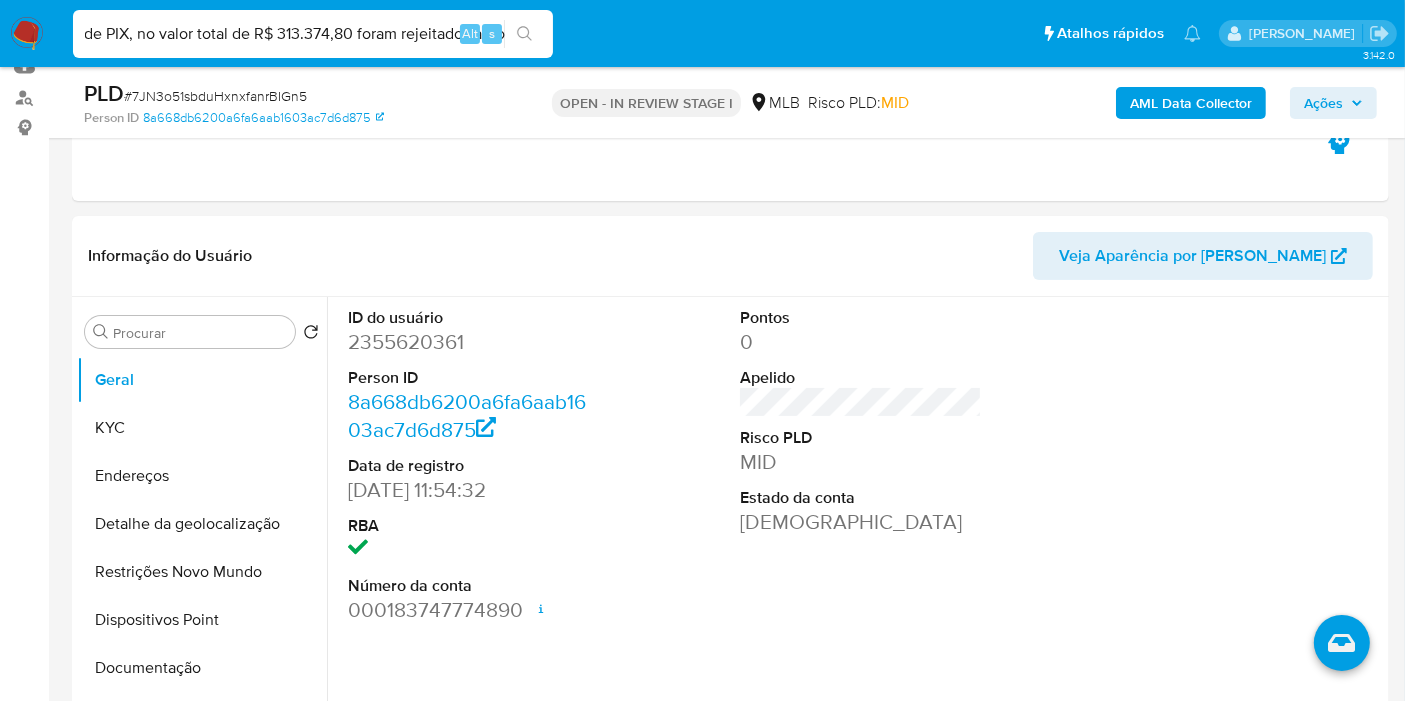 drag, startPoint x: 88, startPoint y: 35, endPoint x: 1010, endPoint y: 37, distance: 922.0022 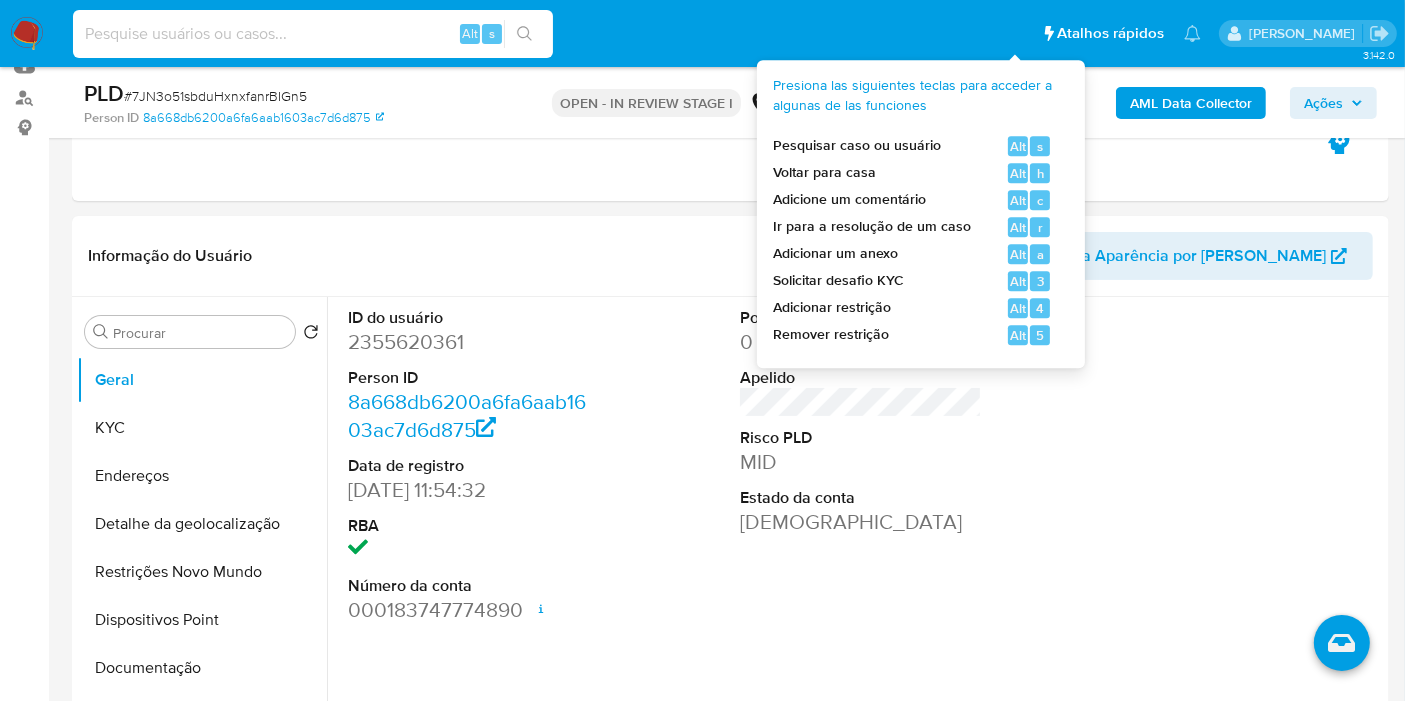 scroll, scrollTop: 0, scrollLeft: 0, axis: both 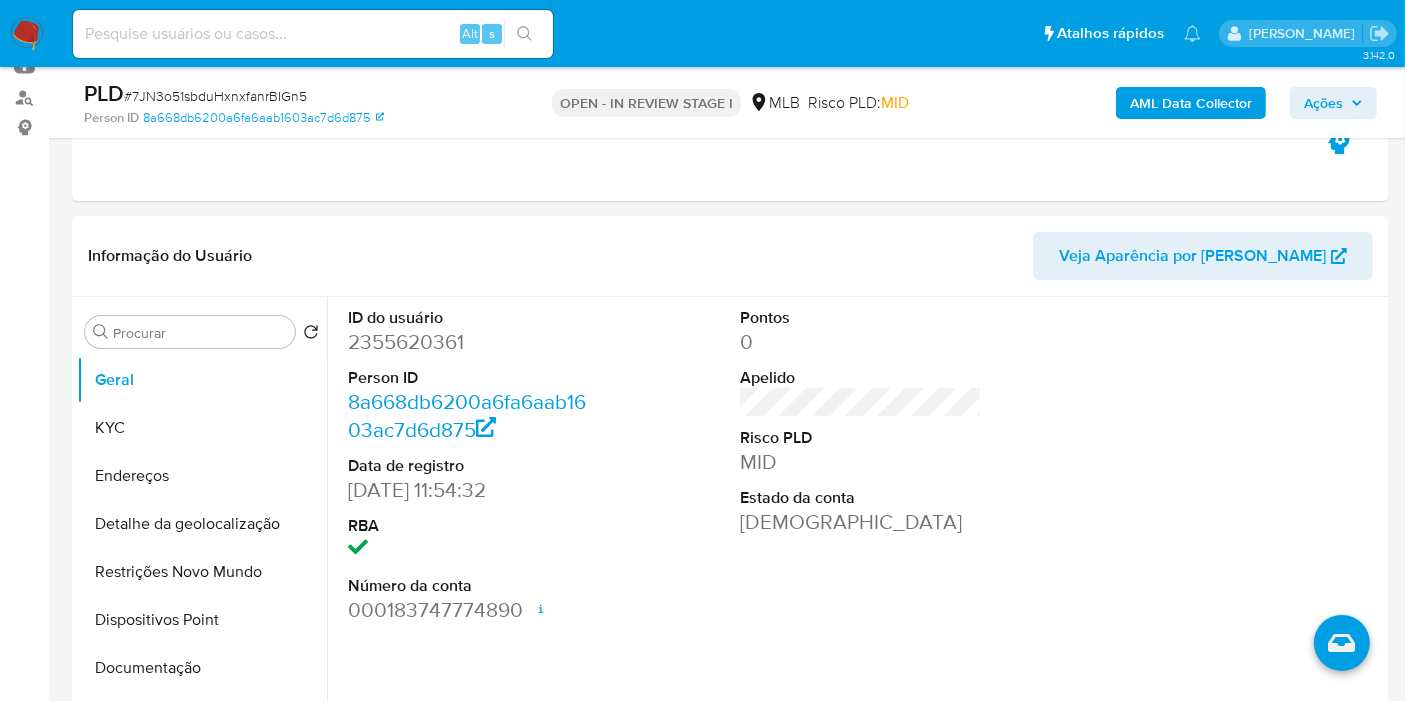 click at bounding box center (313, 34) 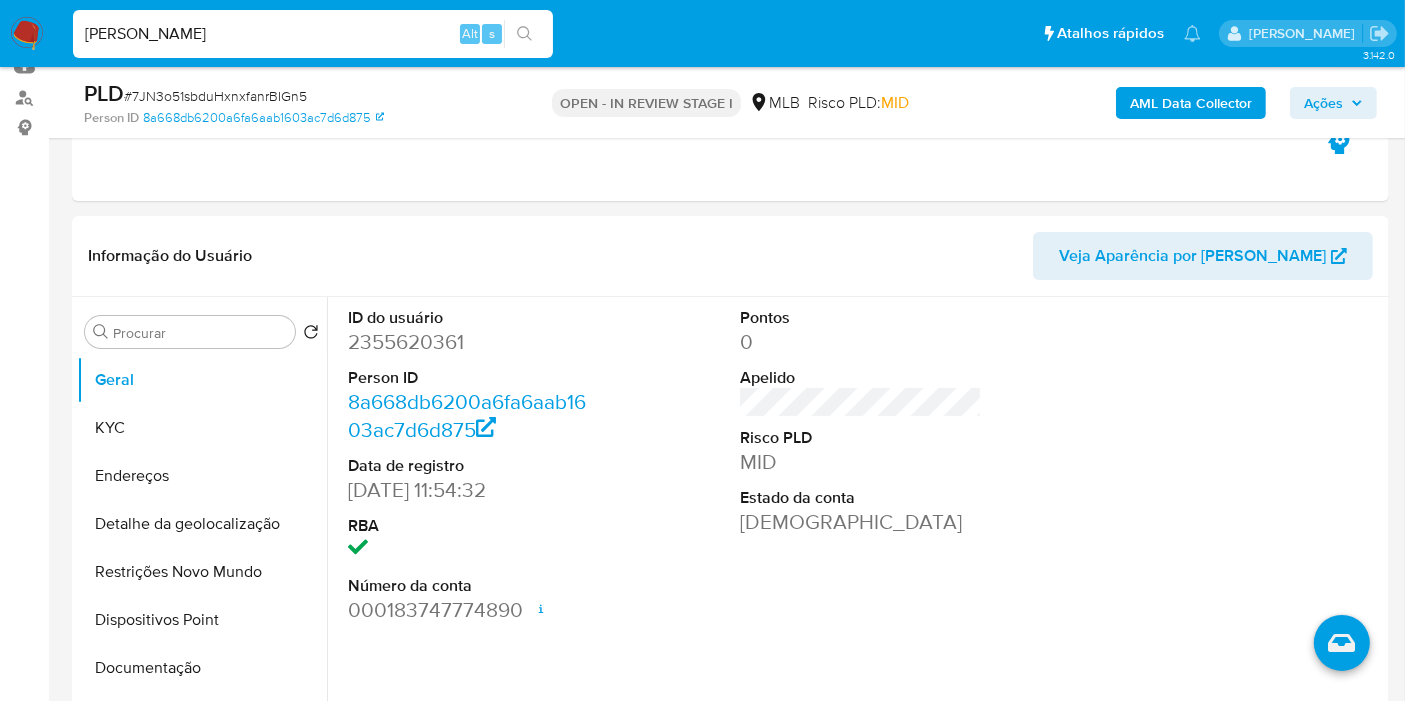 drag, startPoint x: 288, startPoint y: 33, endPoint x: 59, endPoint y: 32, distance: 229.00218 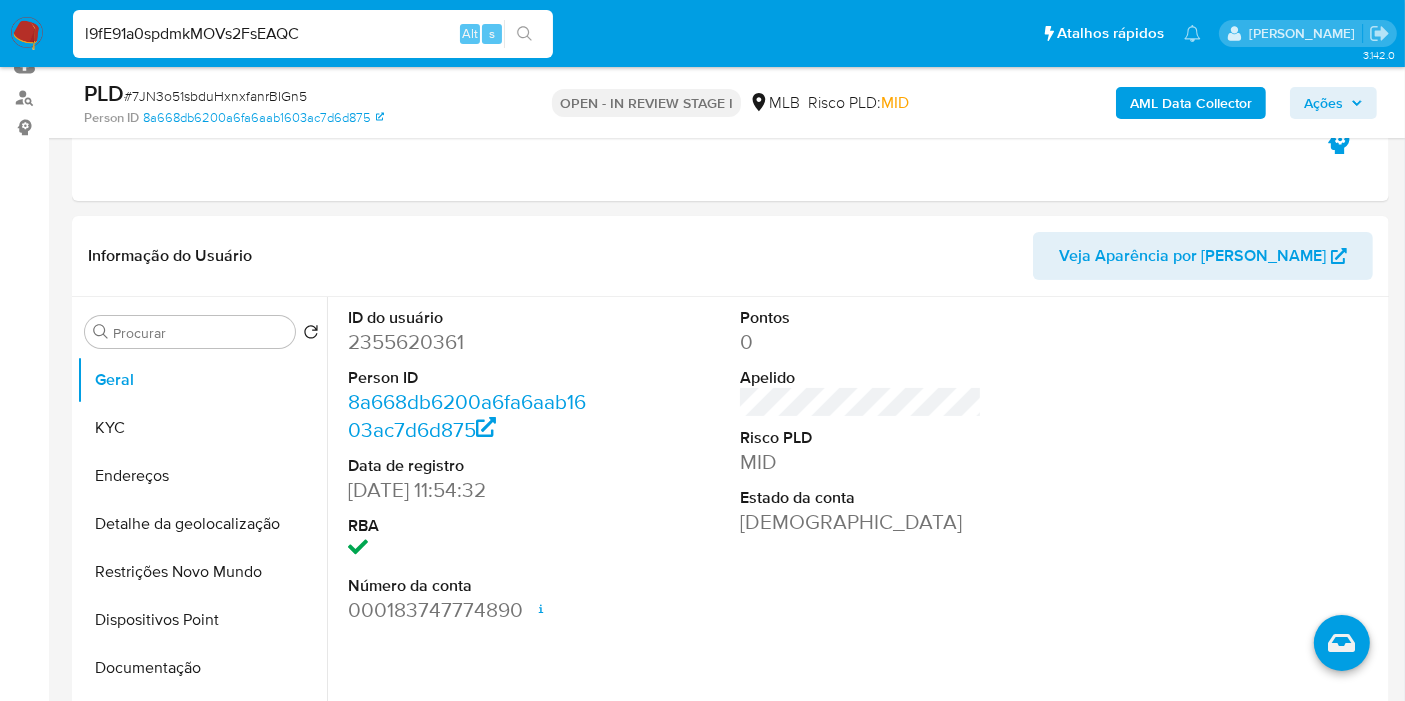 type on "l9fE91a0spdmkMOVs2FsEAQC" 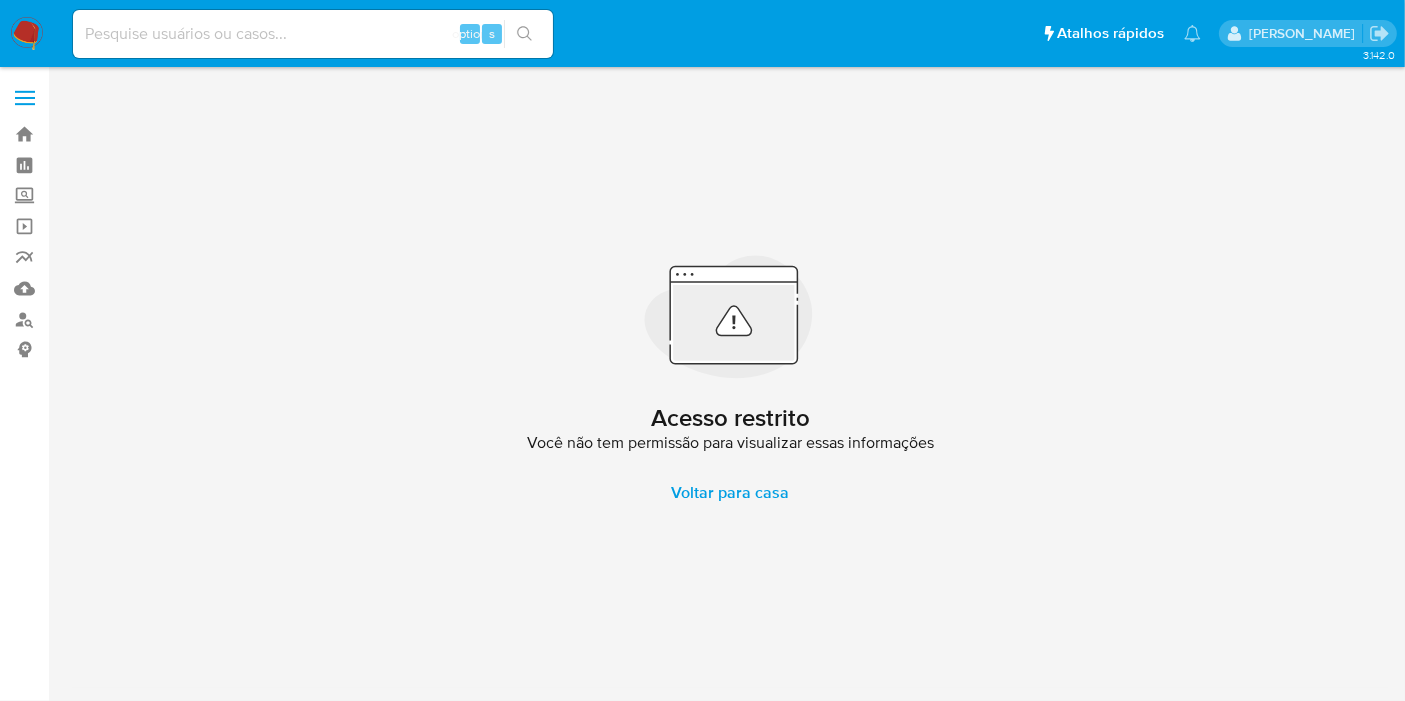 scroll, scrollTop: 0, scrollLeft: 0, axis: both 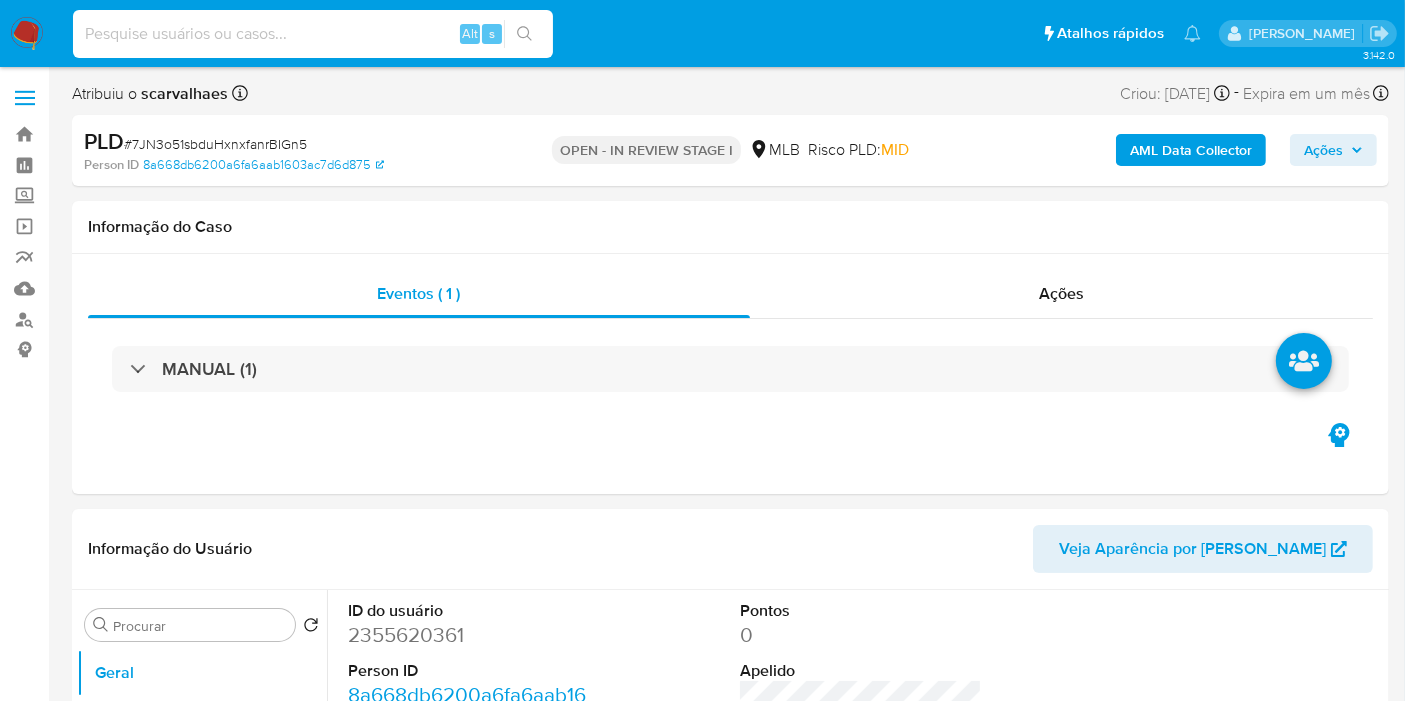 select on "10" 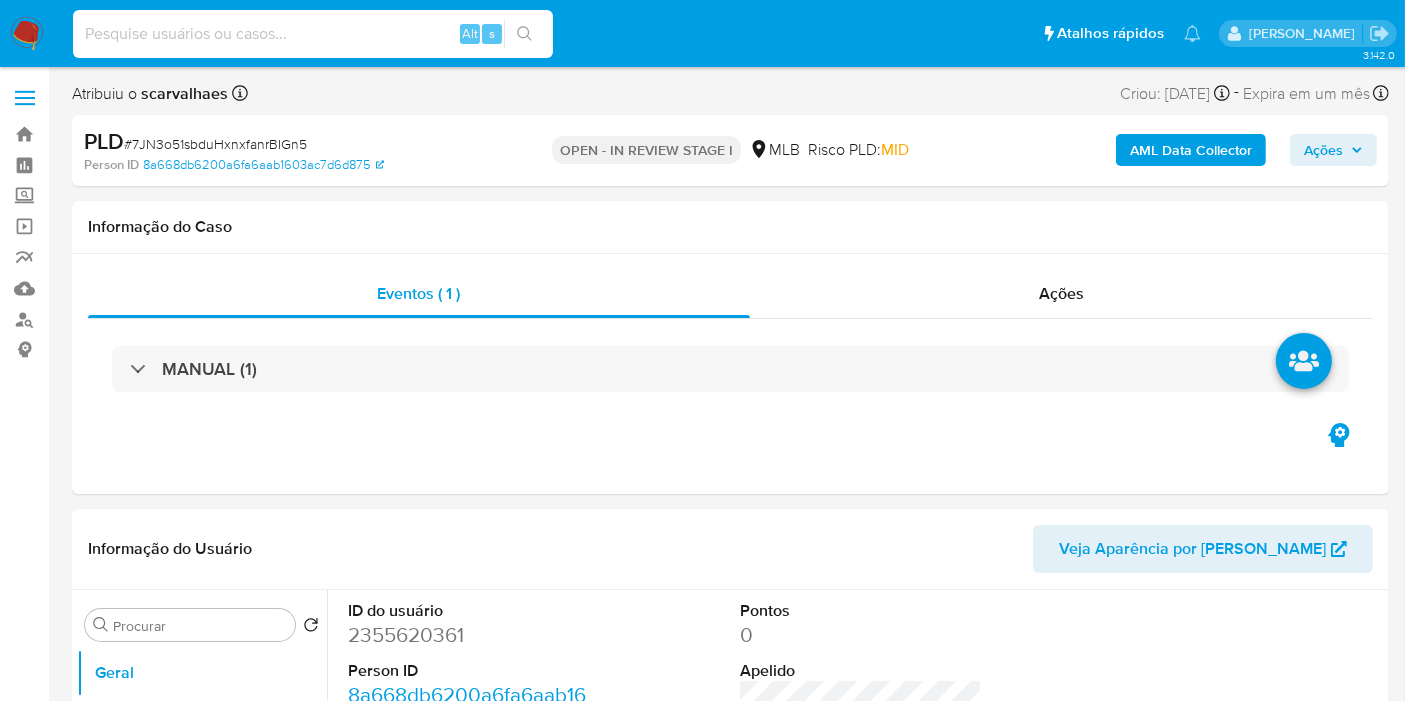 drag, startPoint x: 147, startPoint y: 41, endPoint x: 128, endPoint y: 30, distance: 21.954498 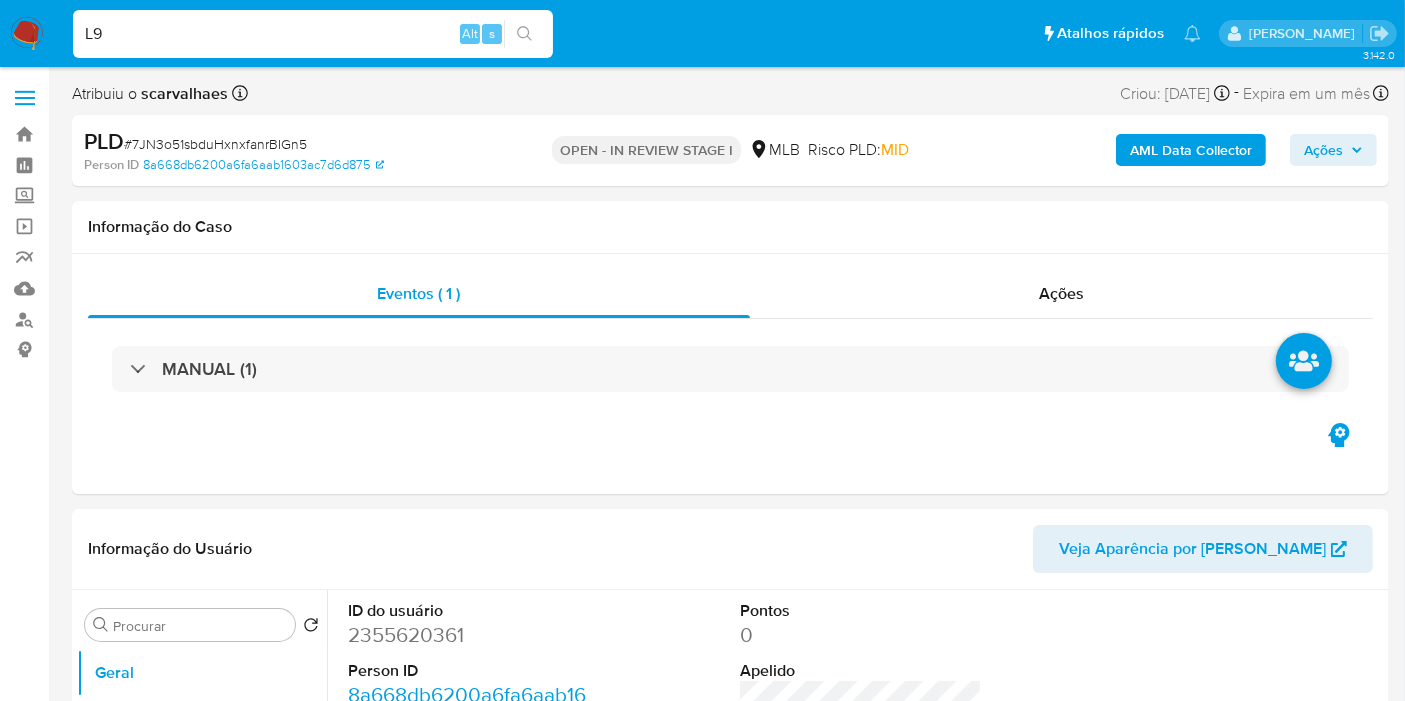 type on "L" 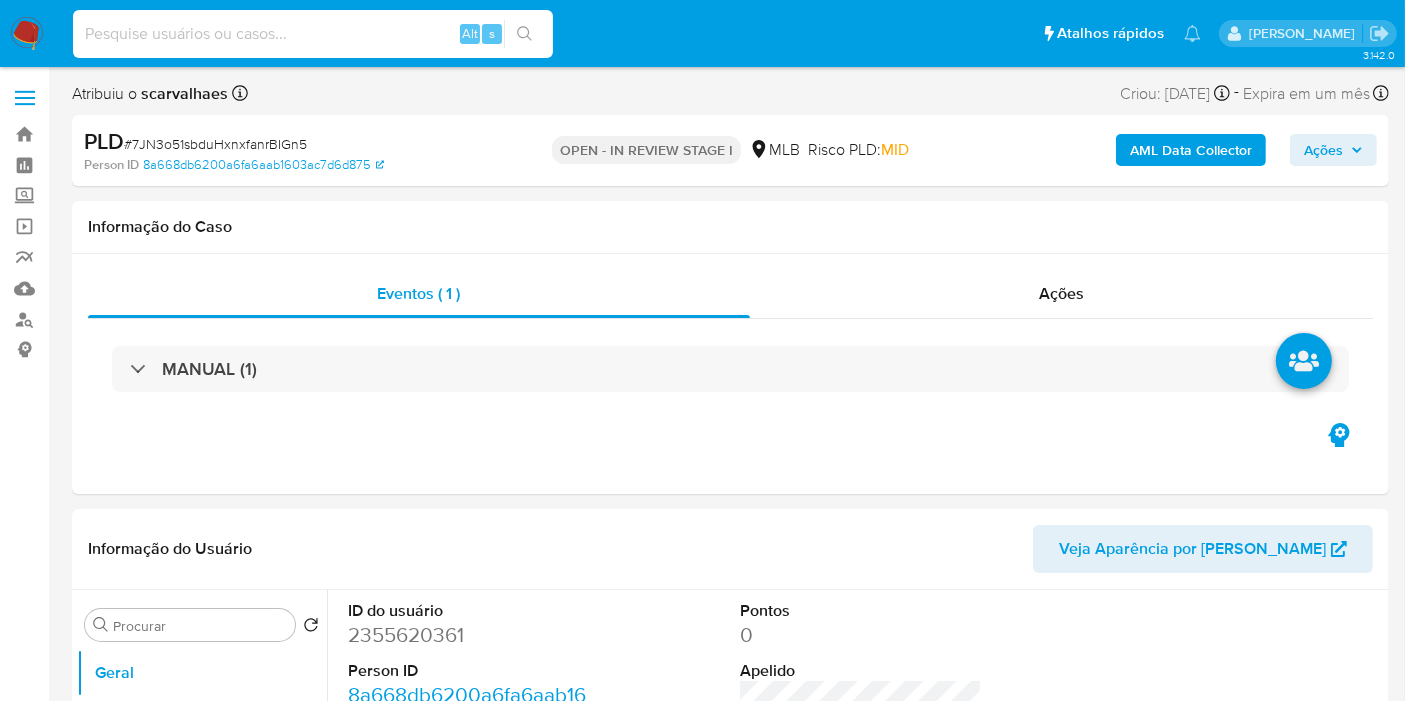 type on "L" 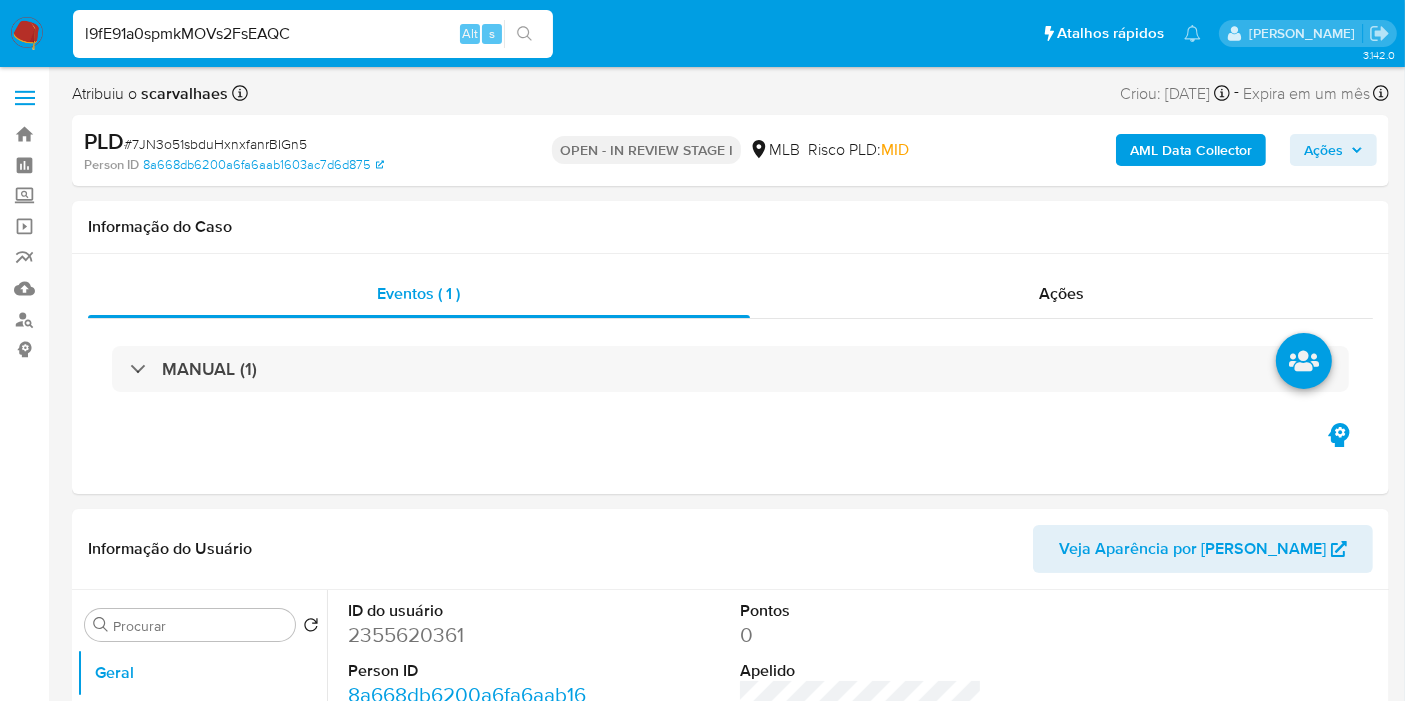 drag, startPoint x: 302, startPoint y: 35, endPoint x: 82, endPoint y: 27, distance: 220.1454 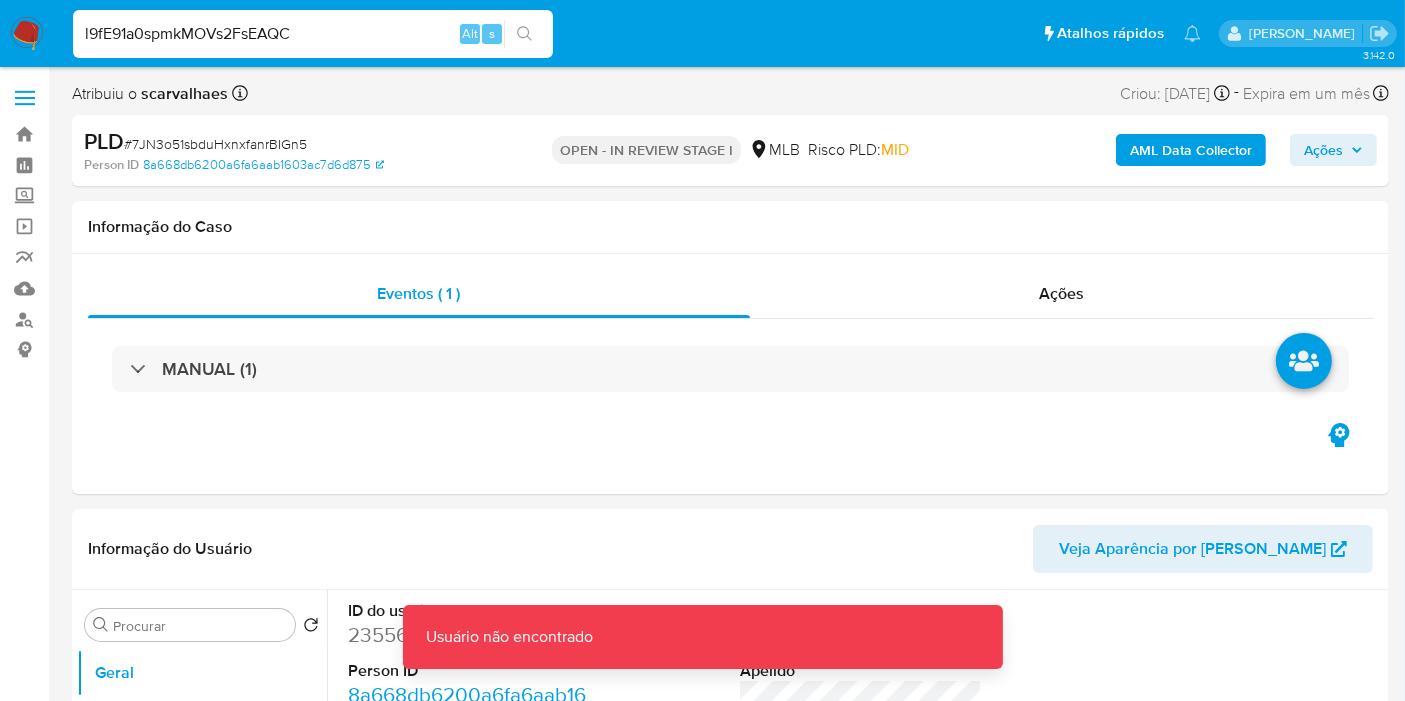 click on "l9fE91a0spmkMOVs2FsEAQC" at bounding box center (313, 34) 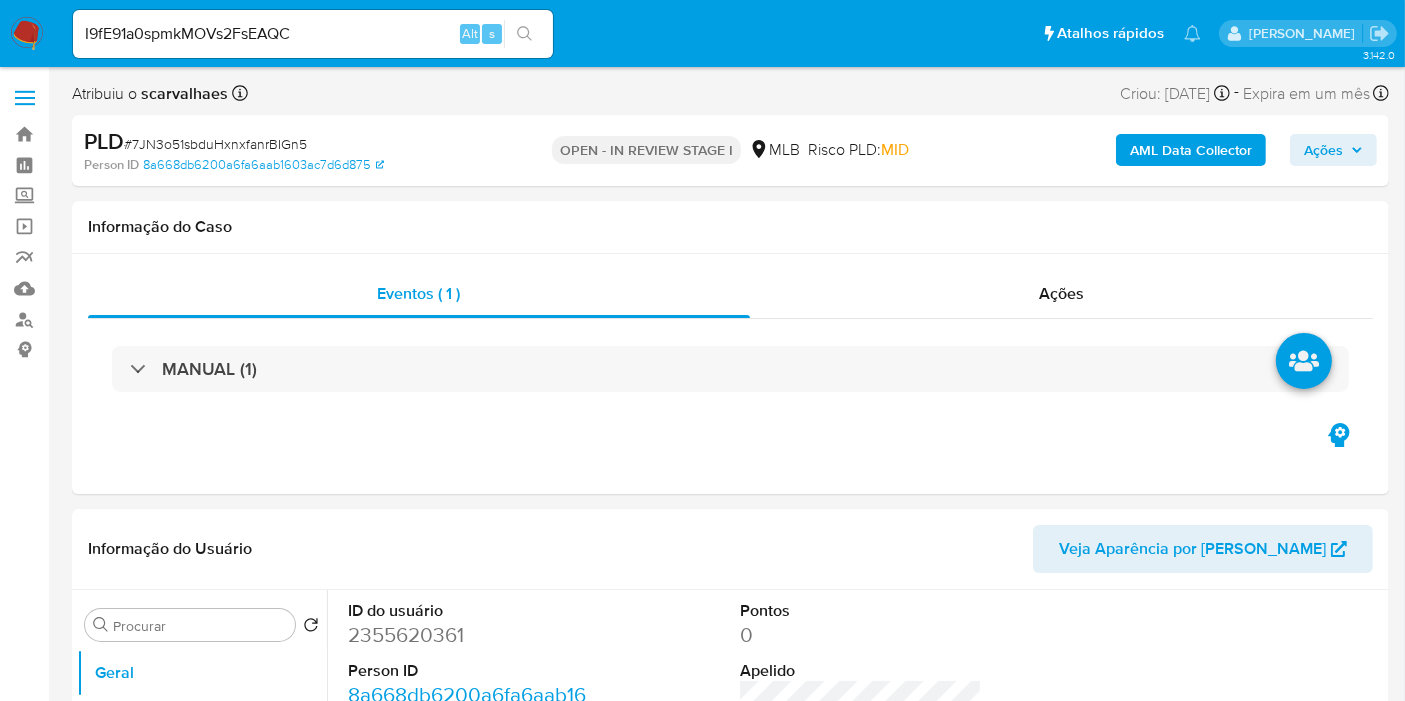 click 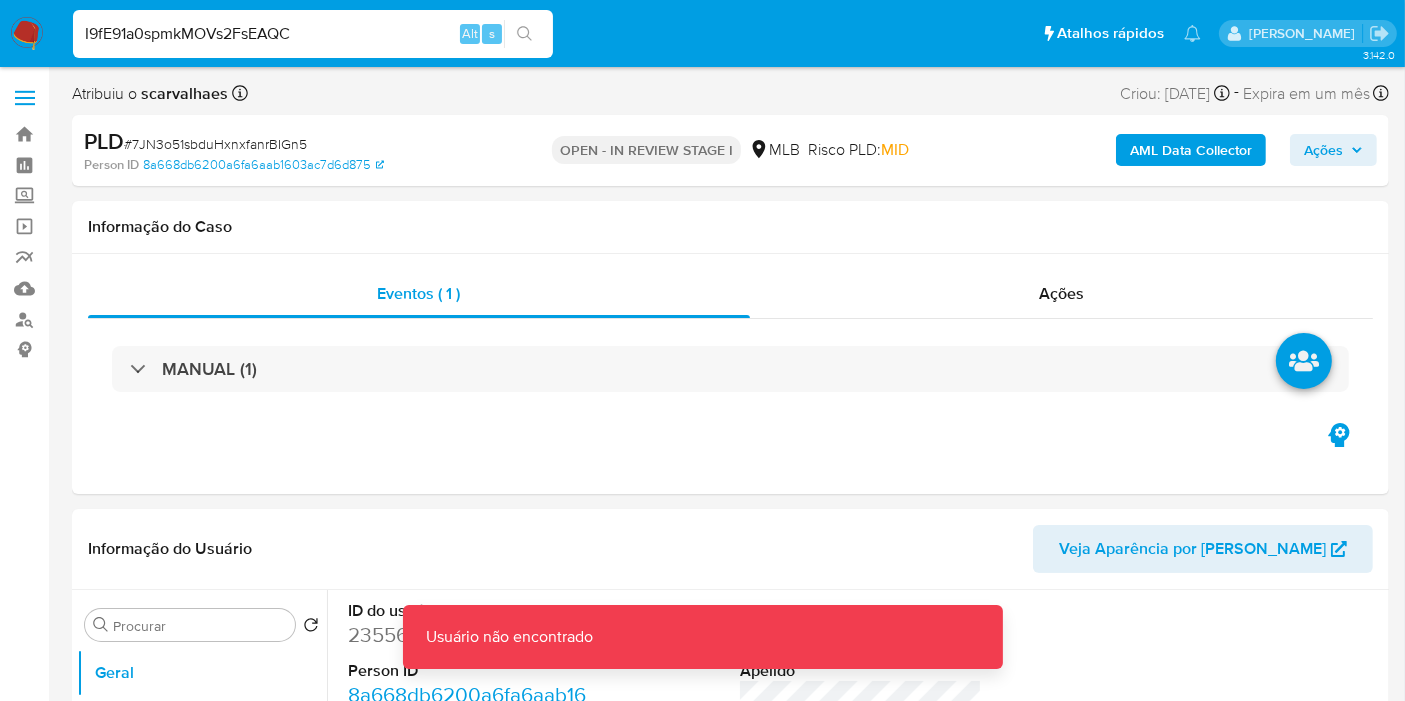 click on "I9fE91a0spmkMOVs2FsEAQC" at bounding box center (313, 34) 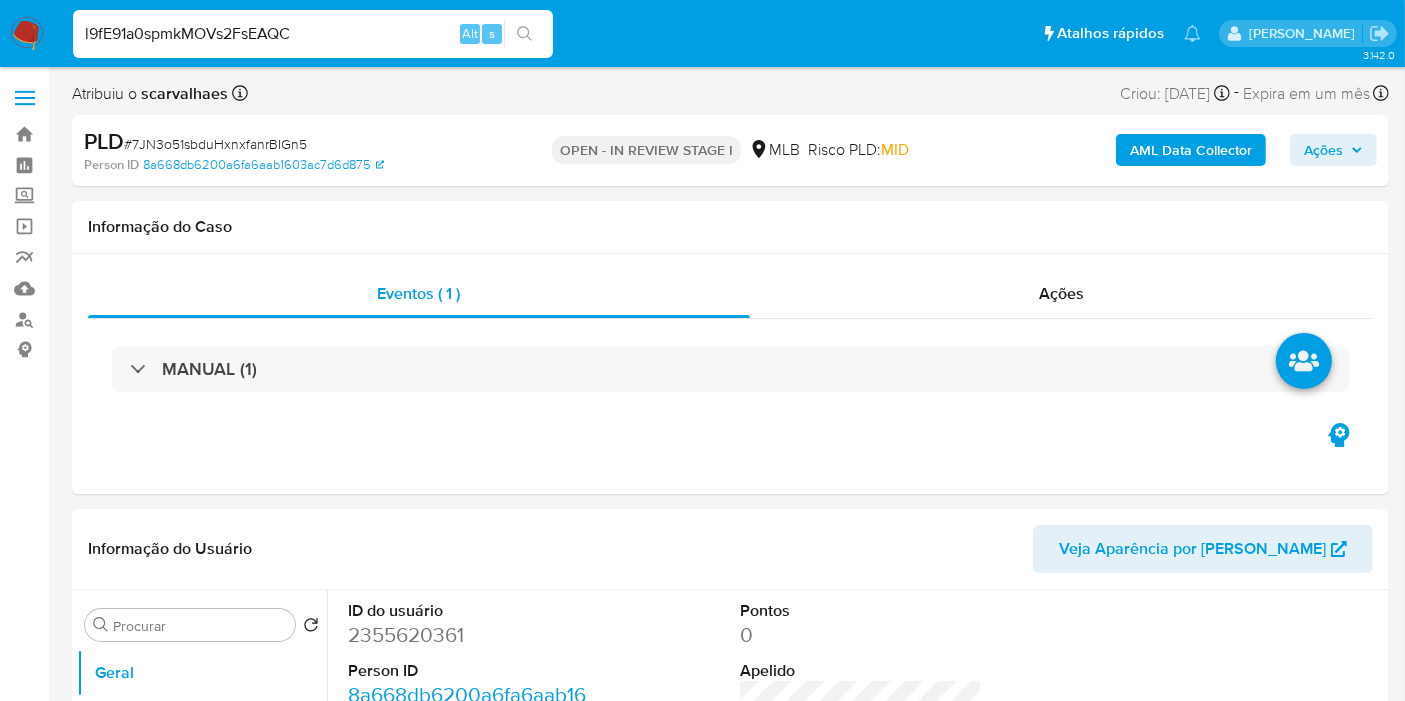 click 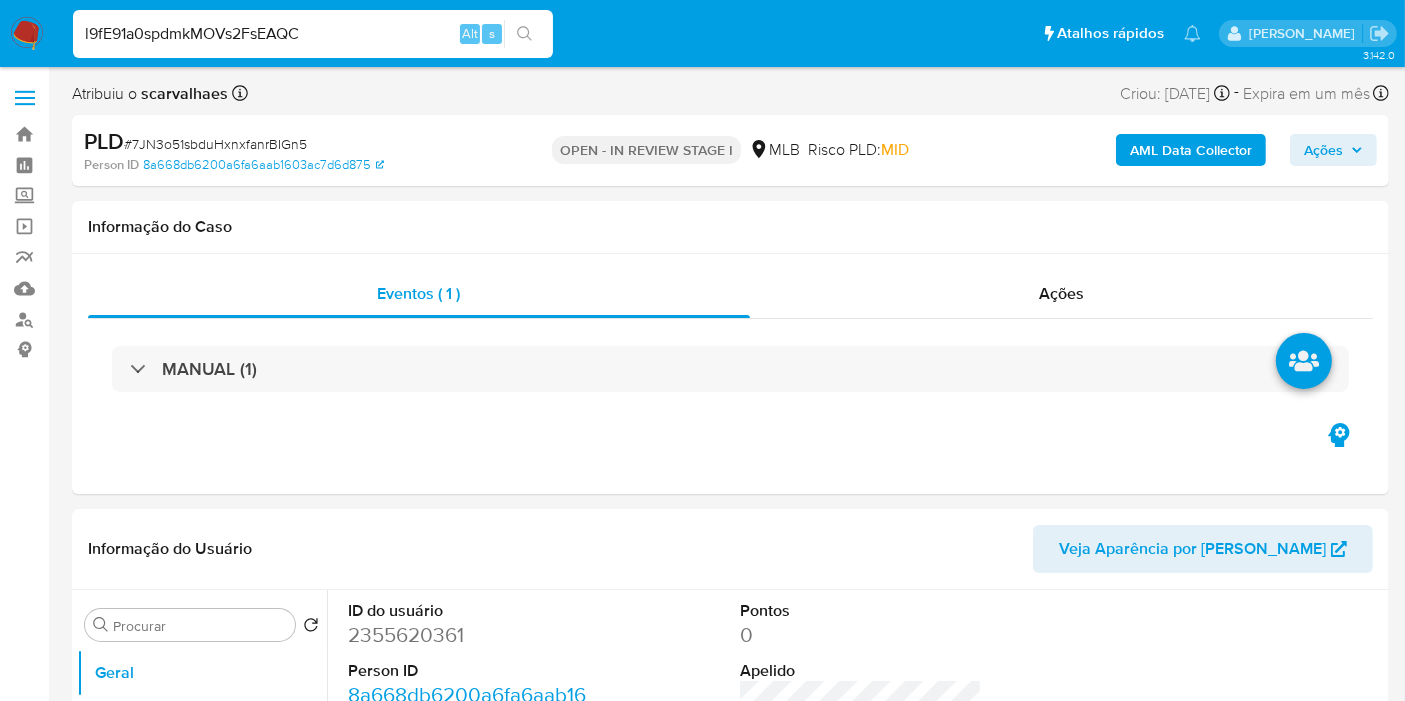 drag, startPoint x: 325, startPoint y: 44, endPoint x: 84, endPoint y: 50, distance: 241.07468 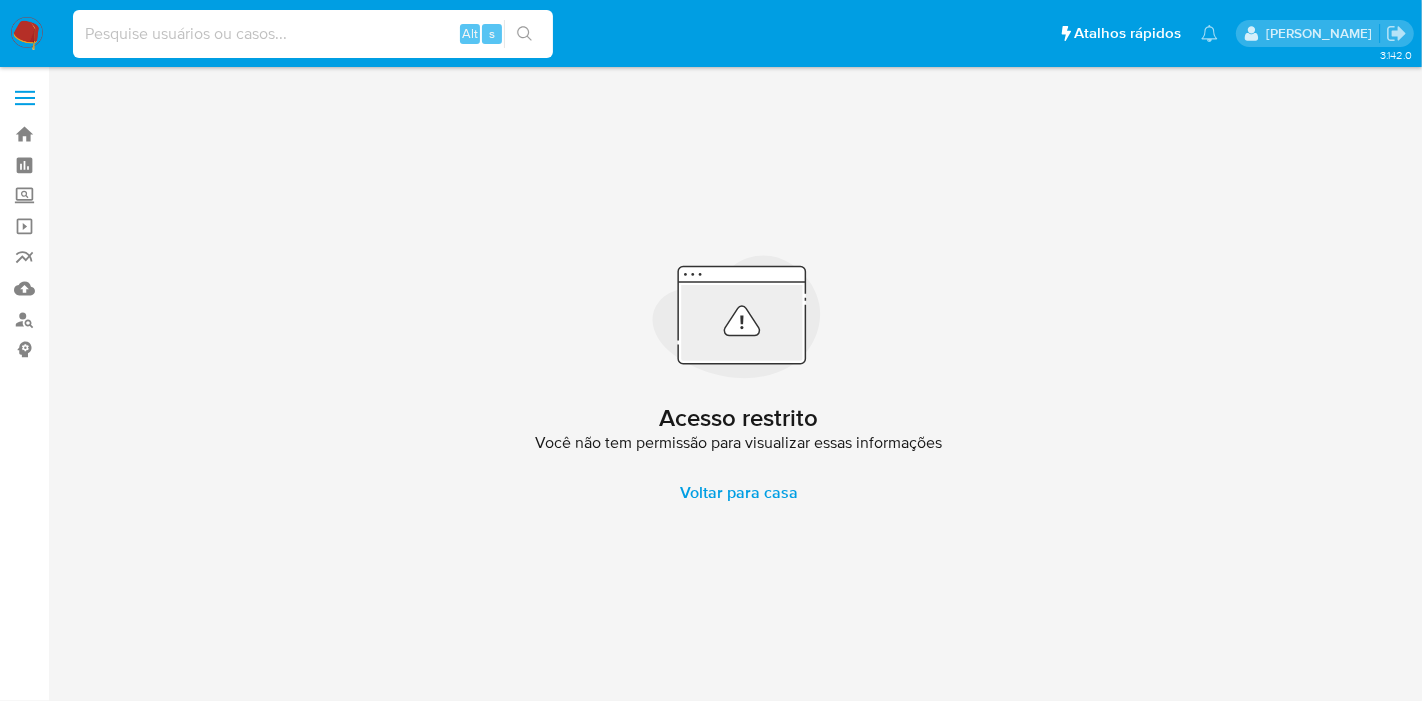 paste on "l9fE91a0spdmkMOVs2FsEAQC" 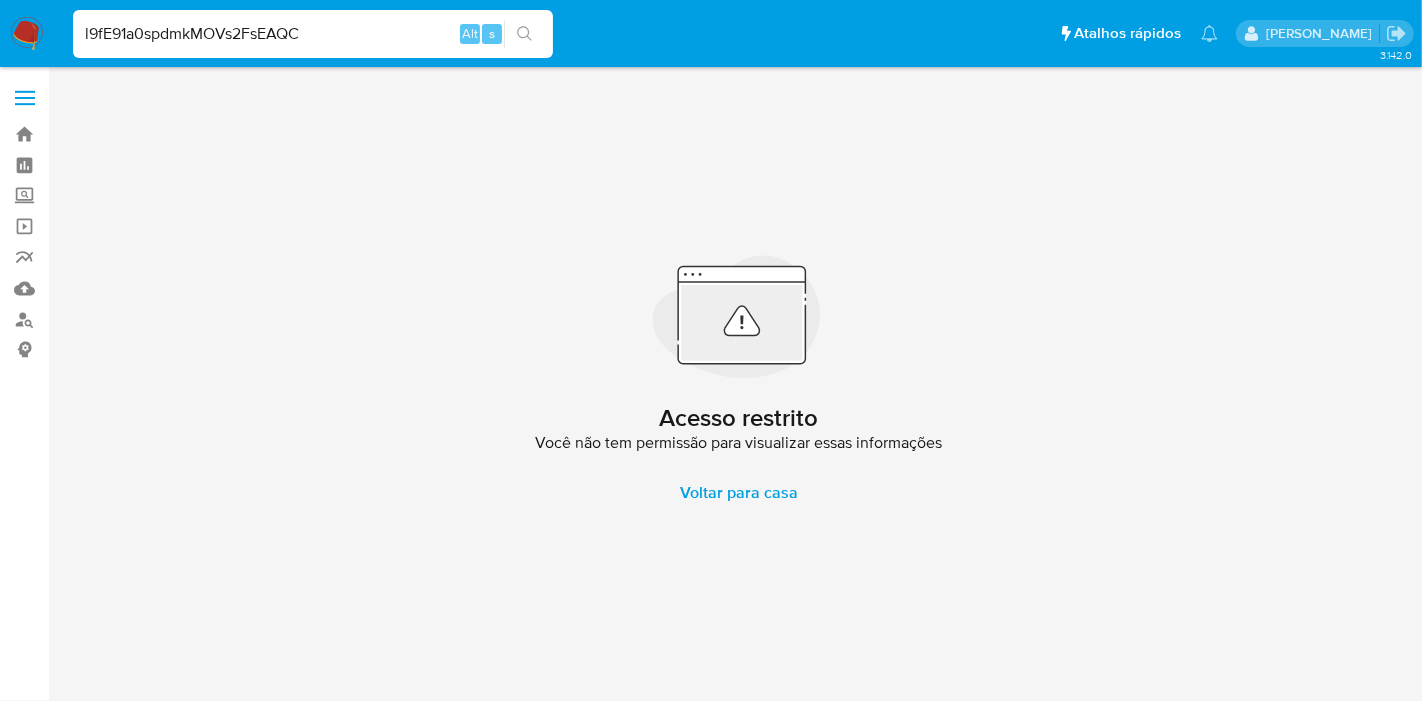 click on "l9fE91a0spdmkMOVs2FsEAQC" at bounding box center [313, 34] 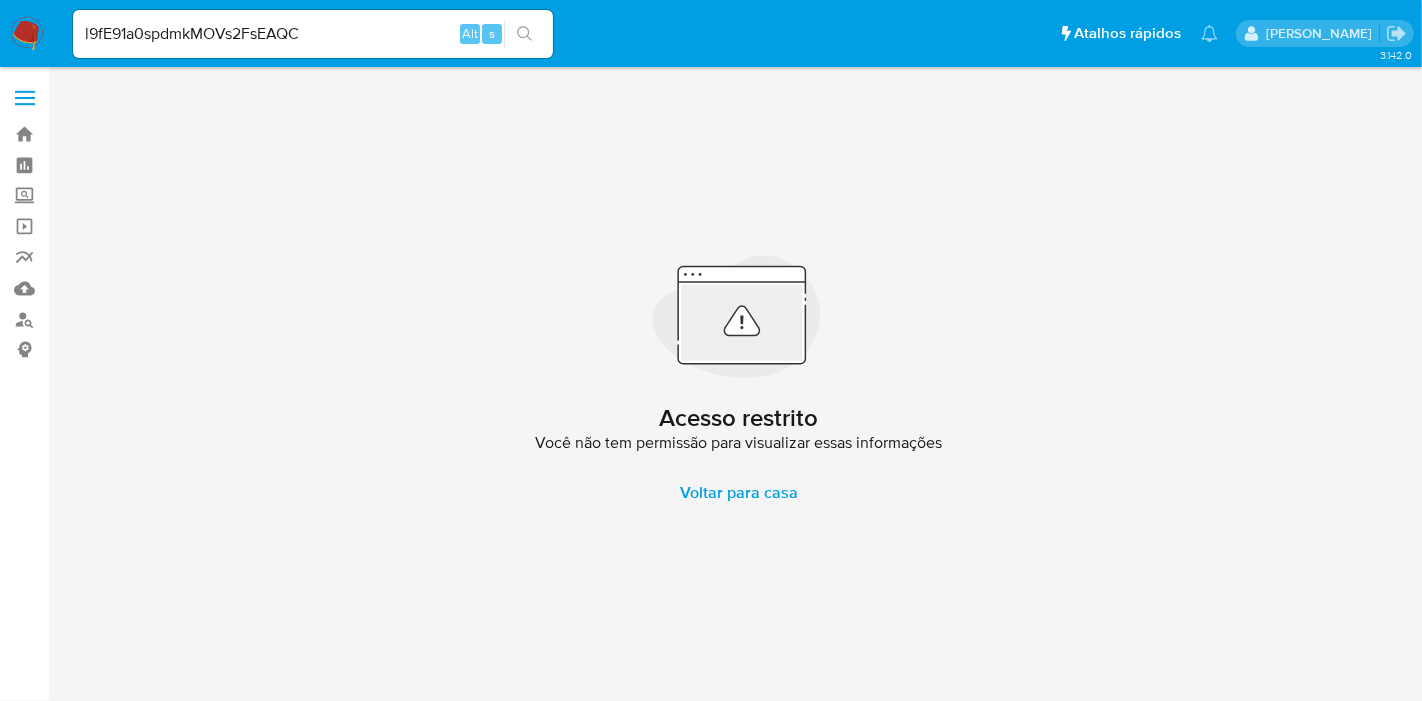 click 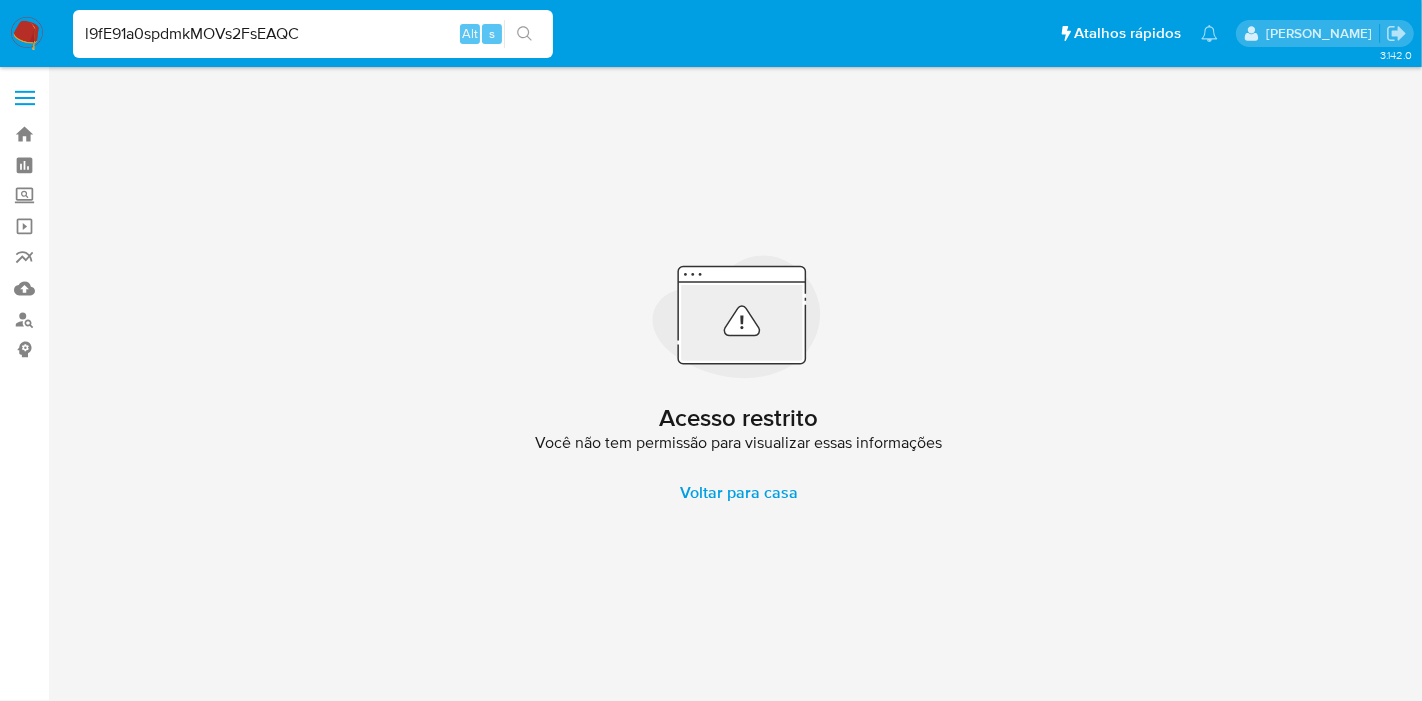 click on "l9fE91a0spdmkMOVs2FsEAQC" at bounding box center [313, 34] 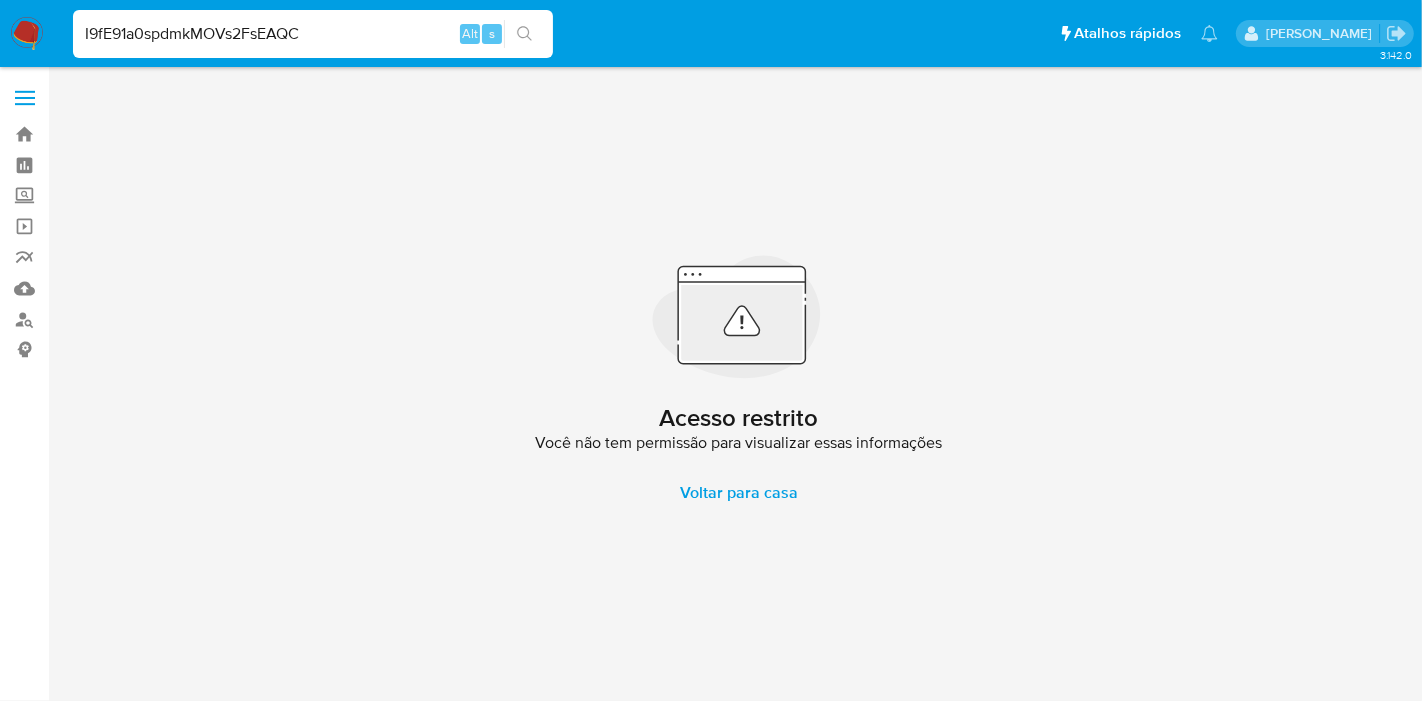 type on "I9fE91a0spdmkMOVs2FsEAQC" 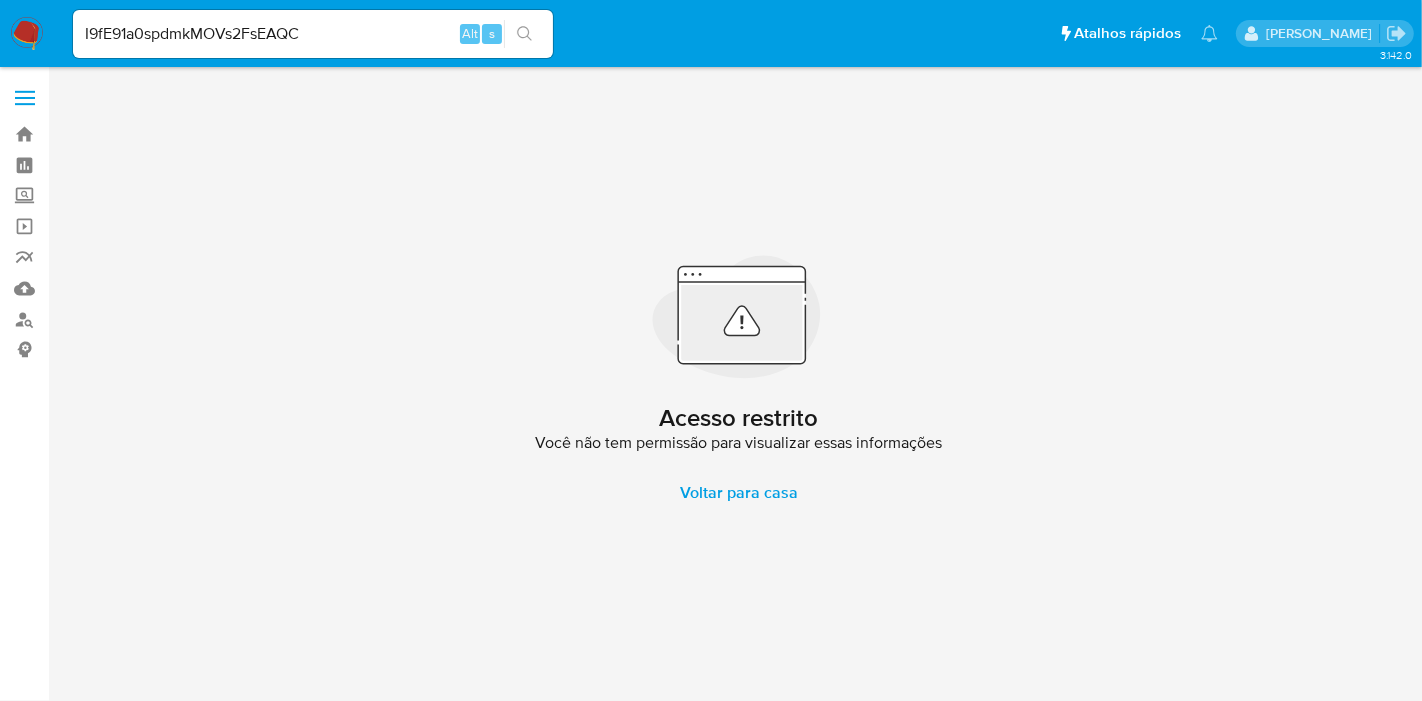 click 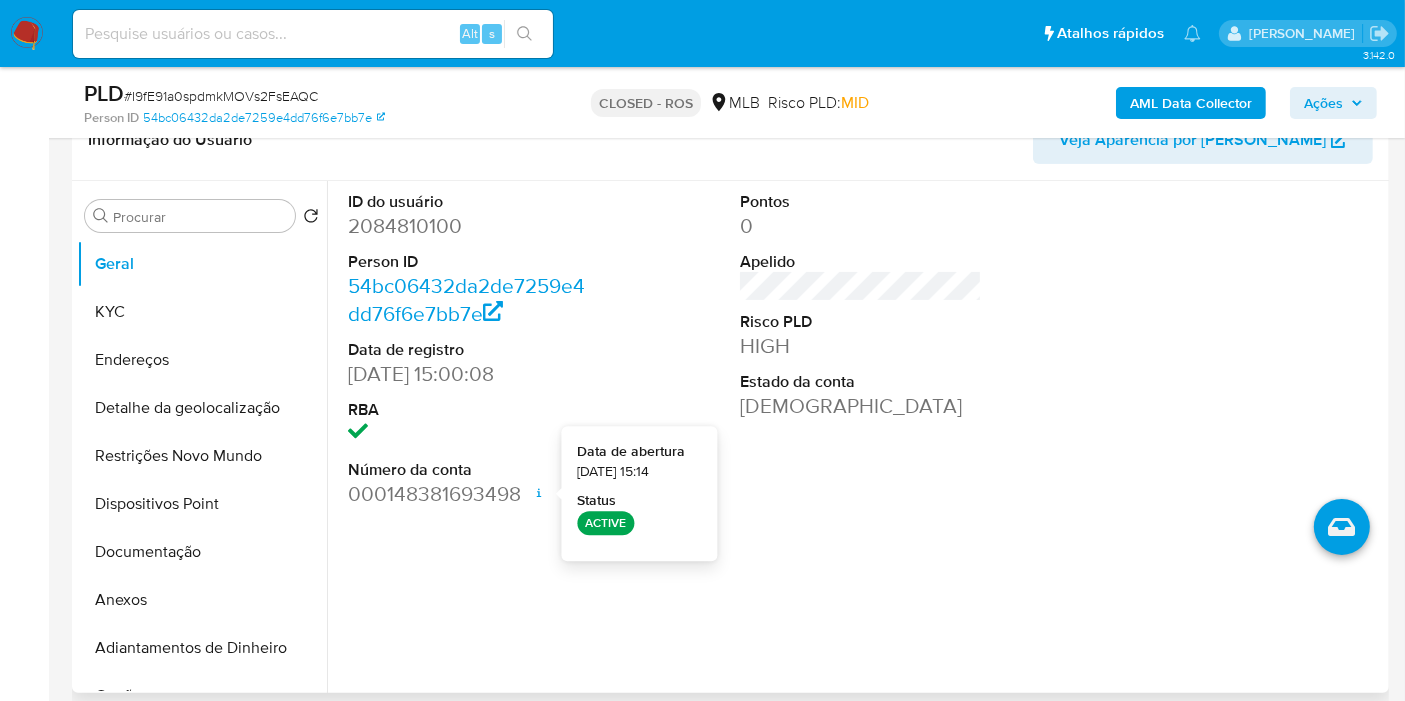 select on "10" 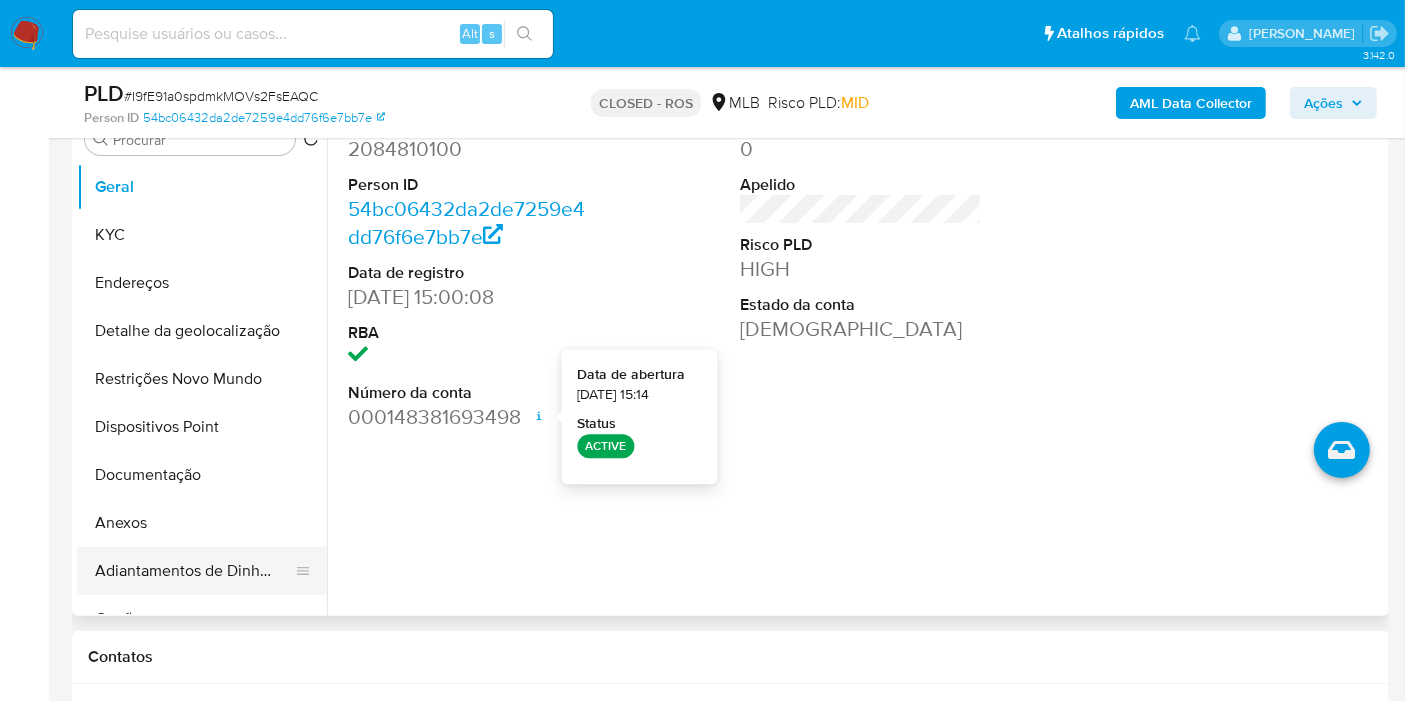 scroll, scrollTop: 444, scrollLeft: 0, axis: vertical 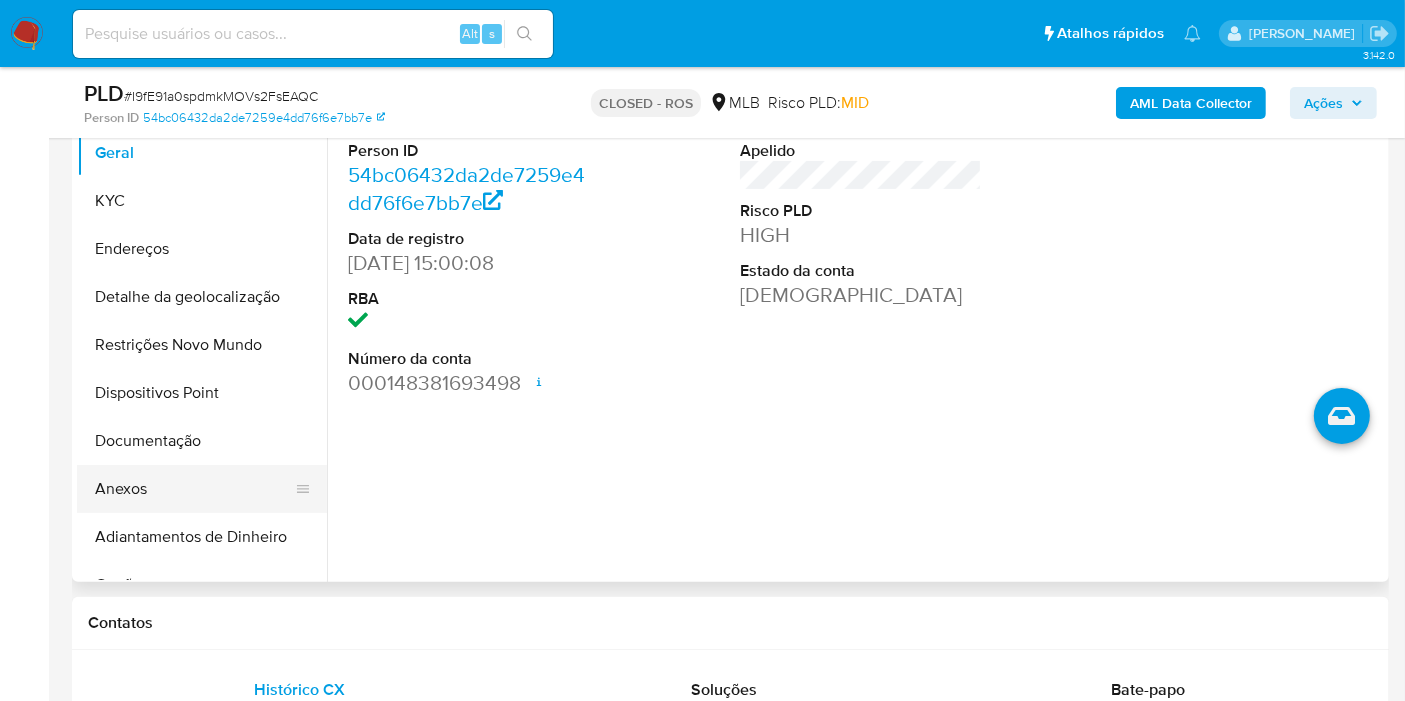 click on "Anexos" at bounding box center (194, 489) 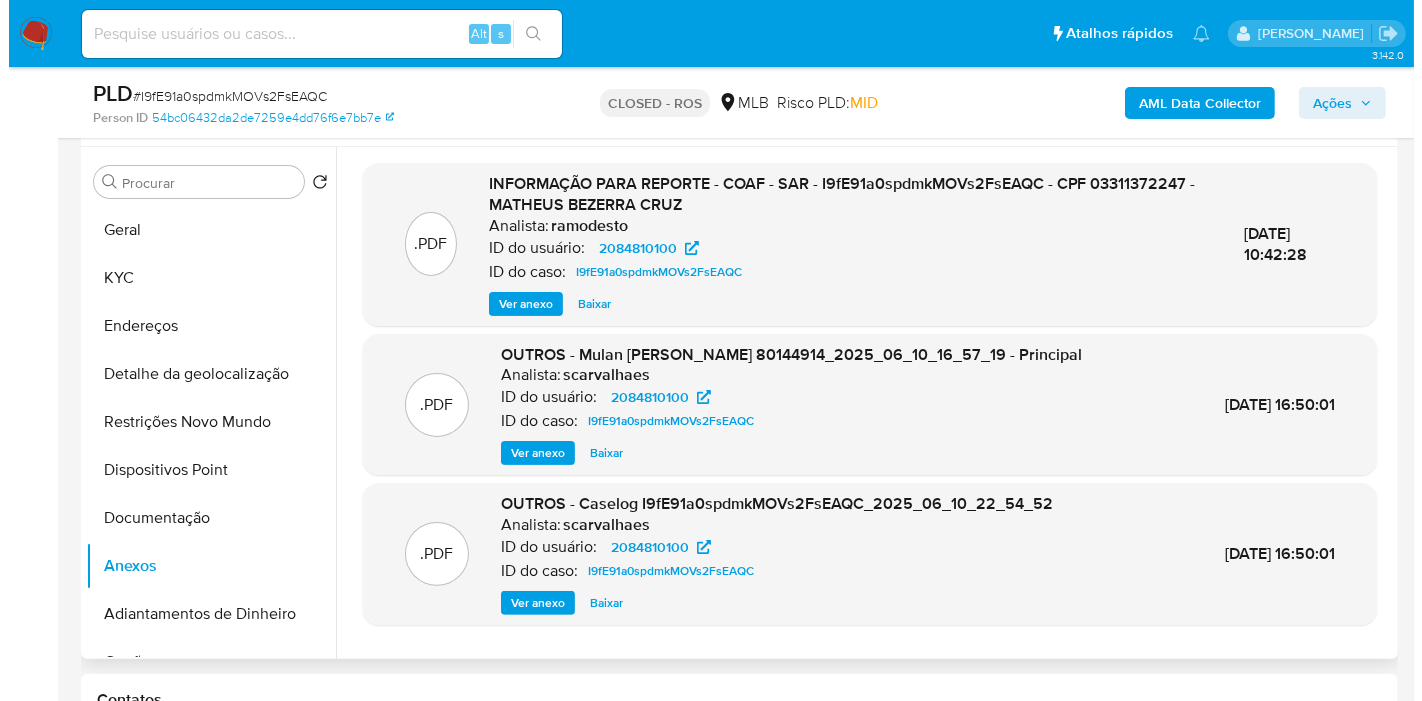 scroll, scrollTop: 333, scrollLeft: 0, axis: vertical 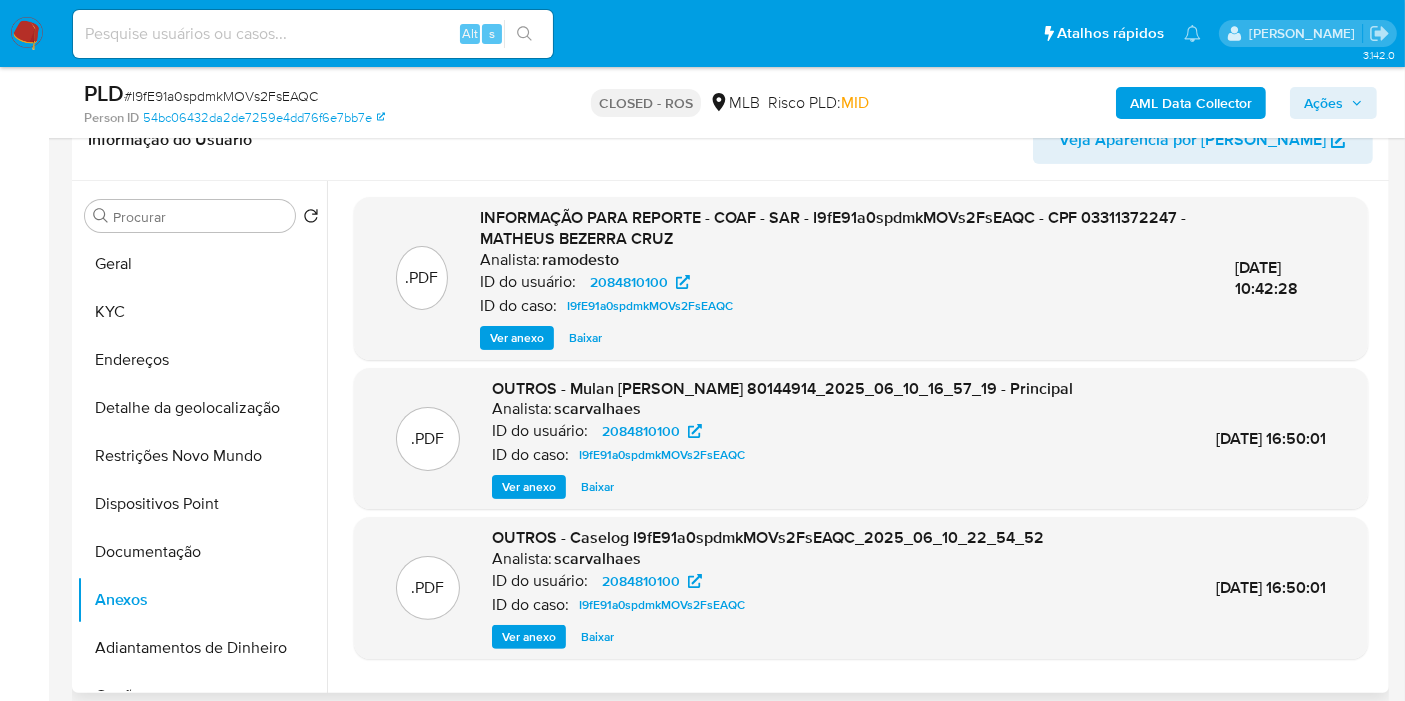 click on "Ver anexo" at bounding box center [517, 338] 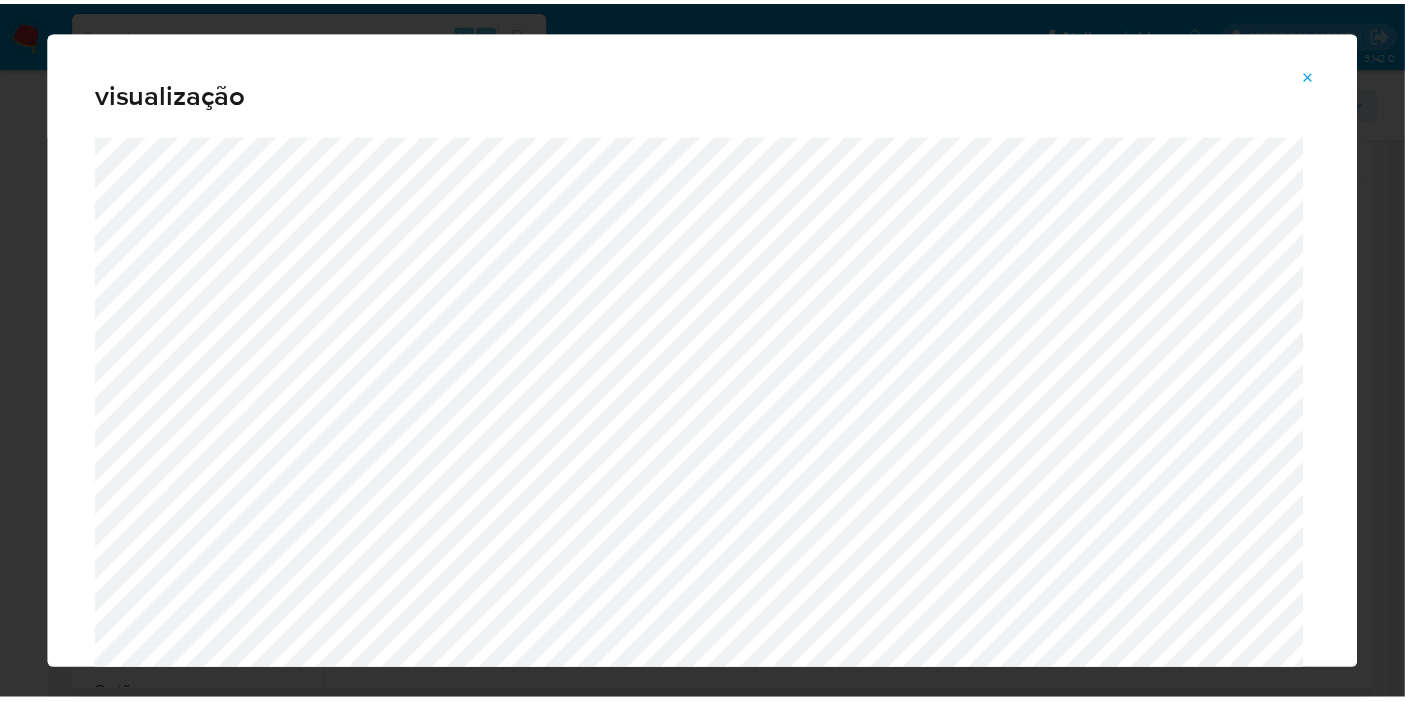 scroll, scrollTop: 23, scrollLeft: 0, axis: vertical 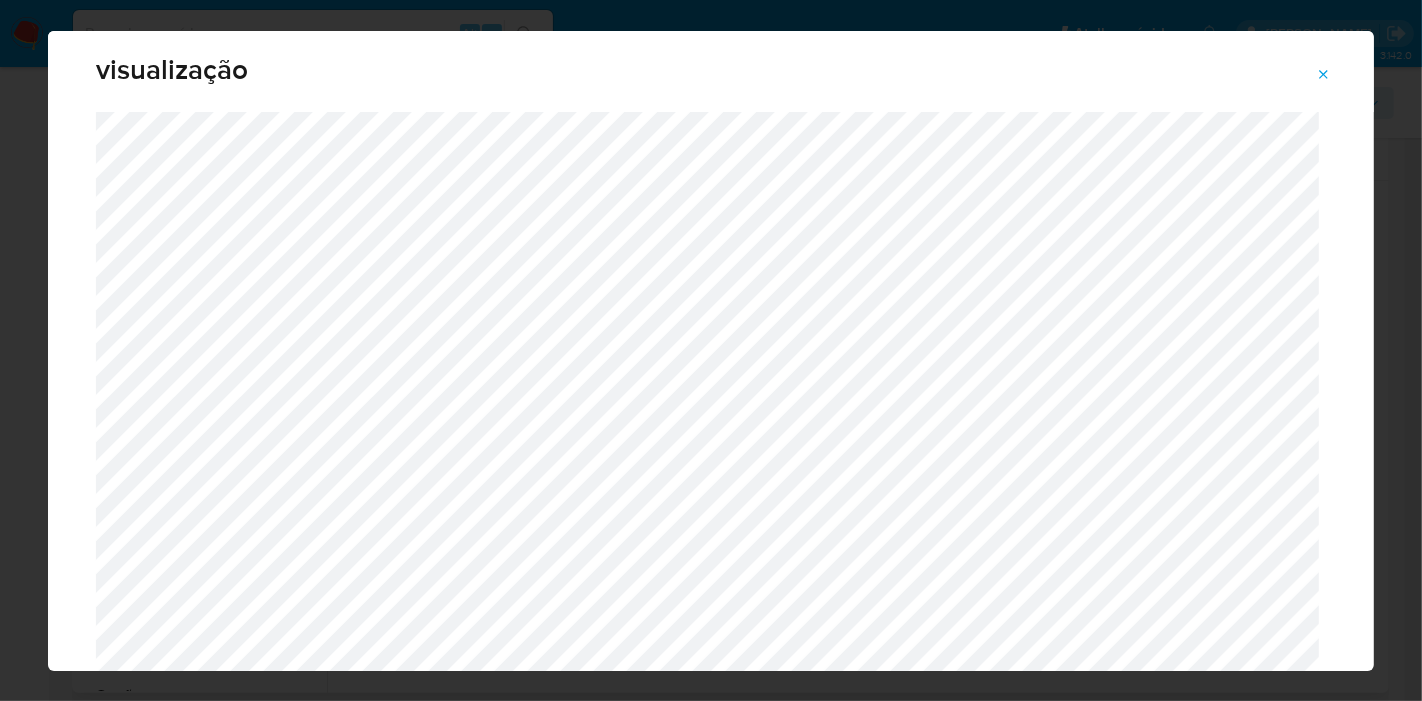 click 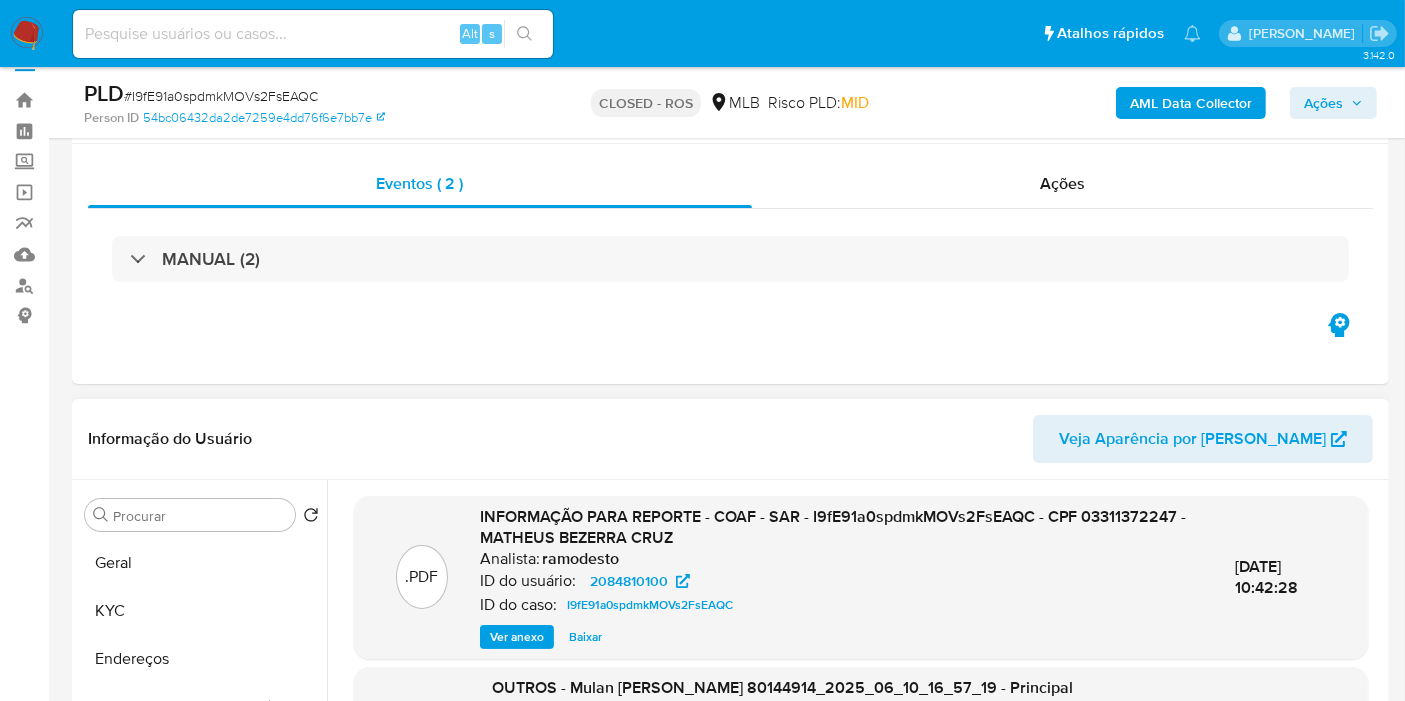 scroll, scrollTop: 0, scrollLeft: 0, axis: both 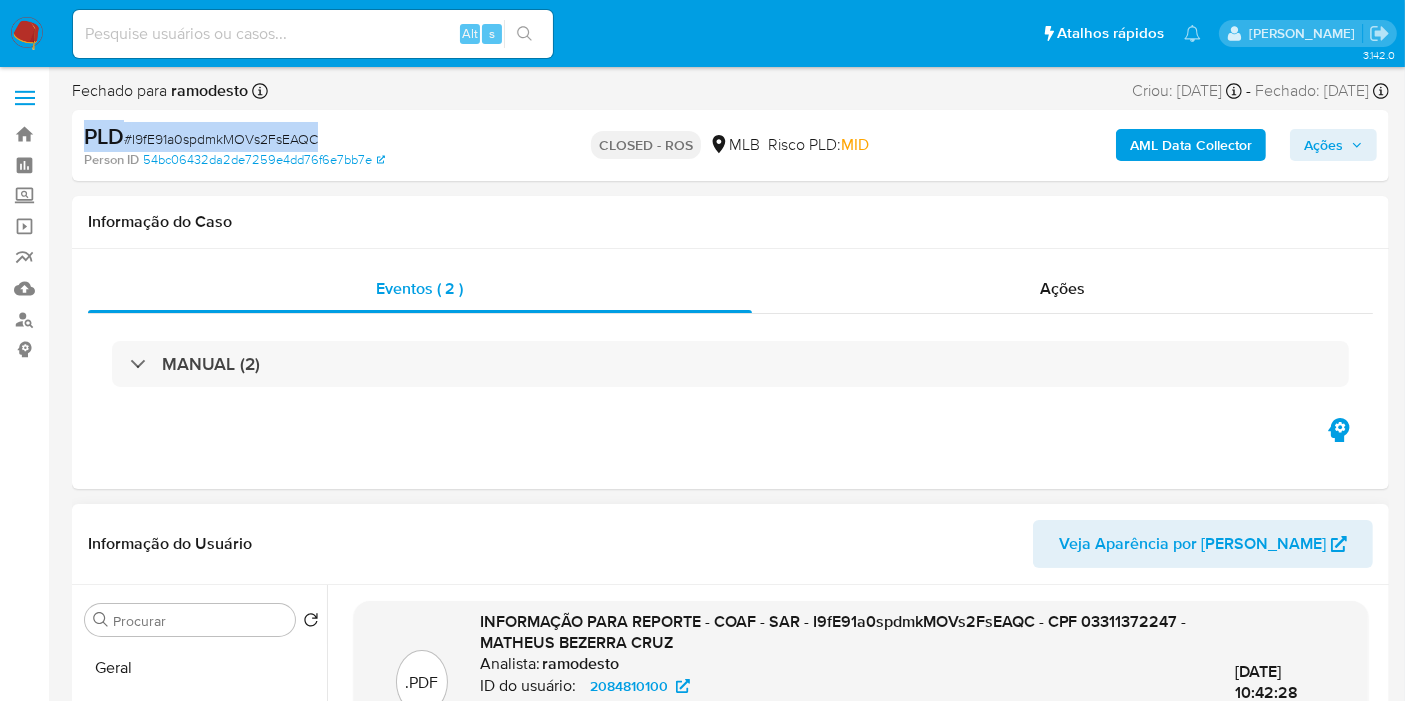 drag, startPoint x: 317, startPoint y: 137, endPoint x: 77, endPoint y: 136, distance: 240.00209 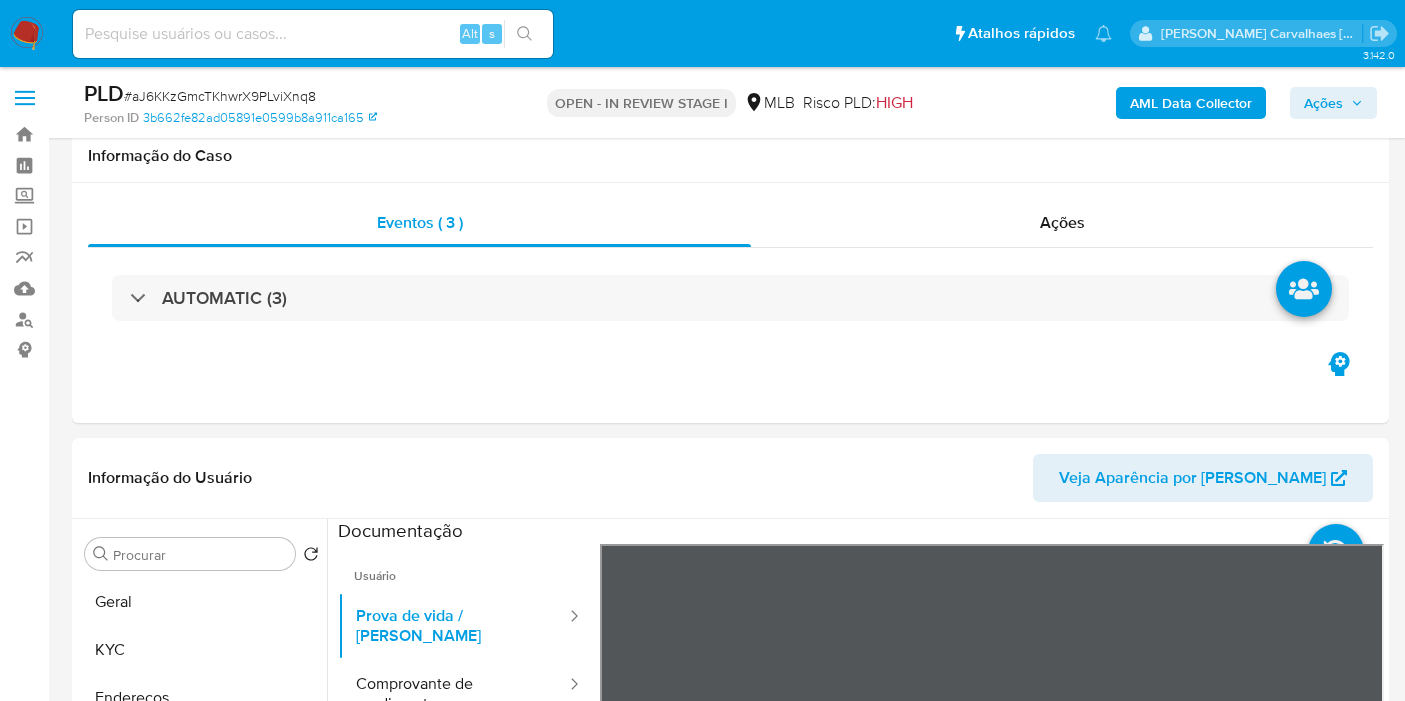 scroll, scrollTop: 2000, scrollLeft: 0, axis: vertical 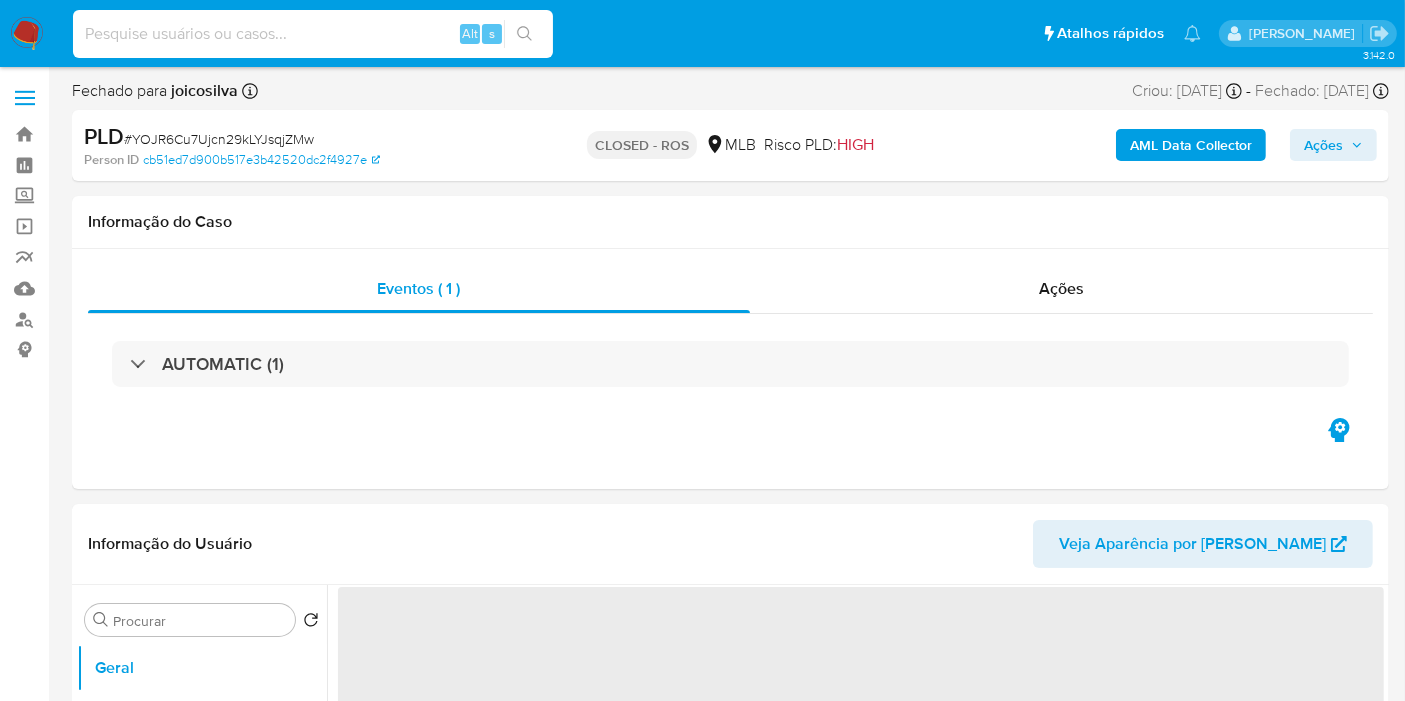 click at bounding box center [313, 34] 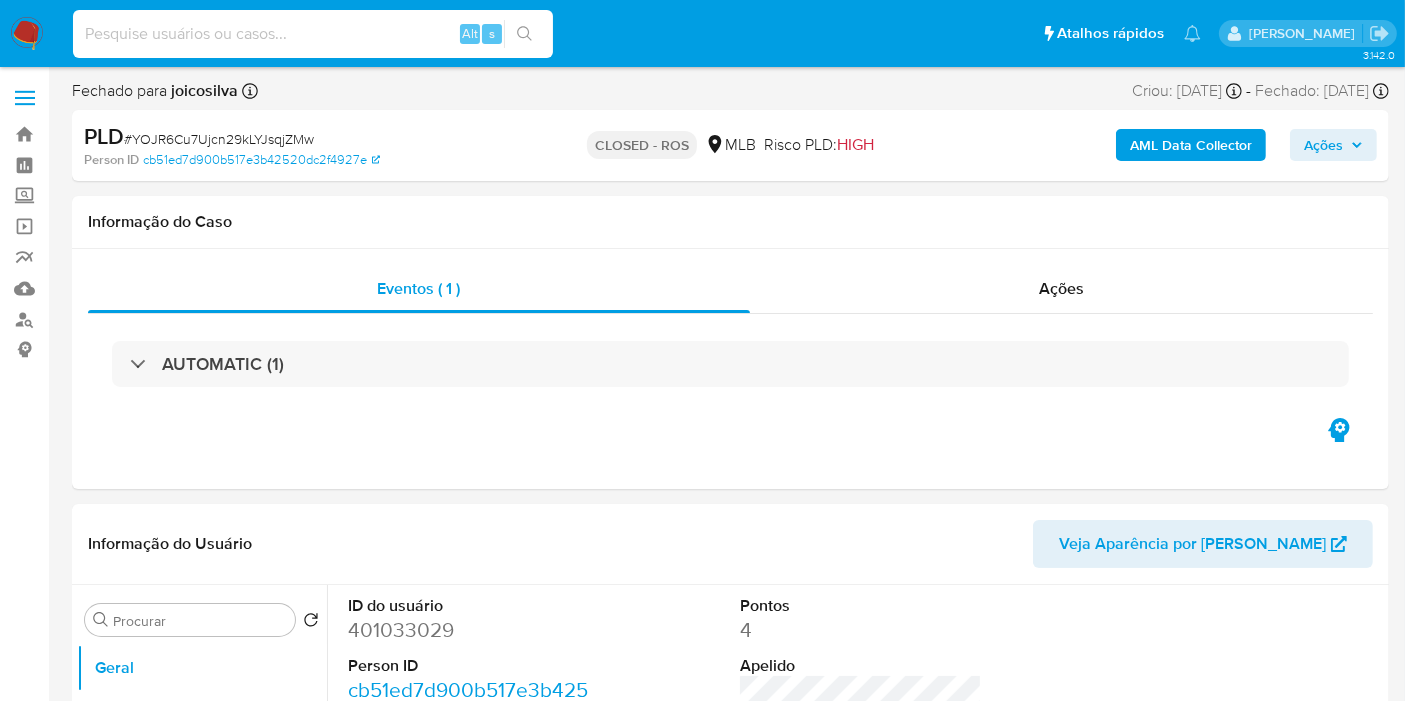 select on "10" 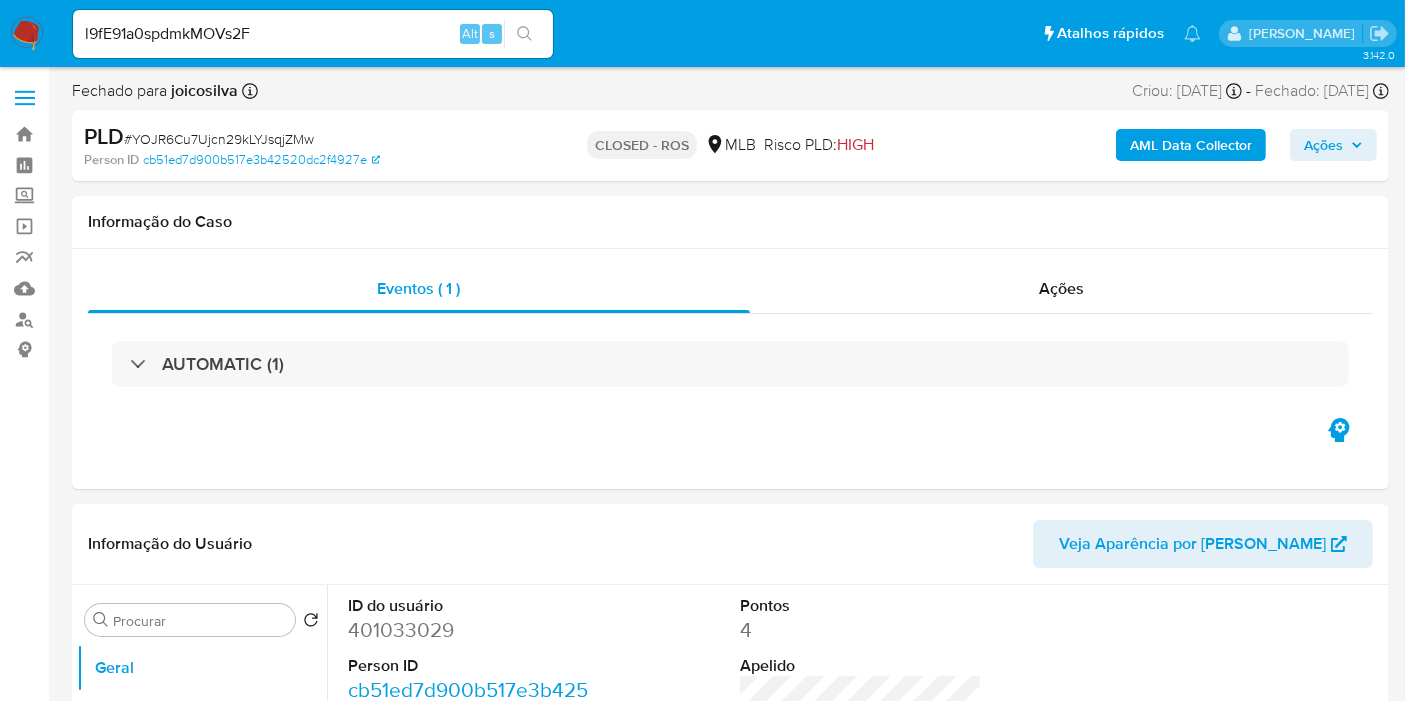 click 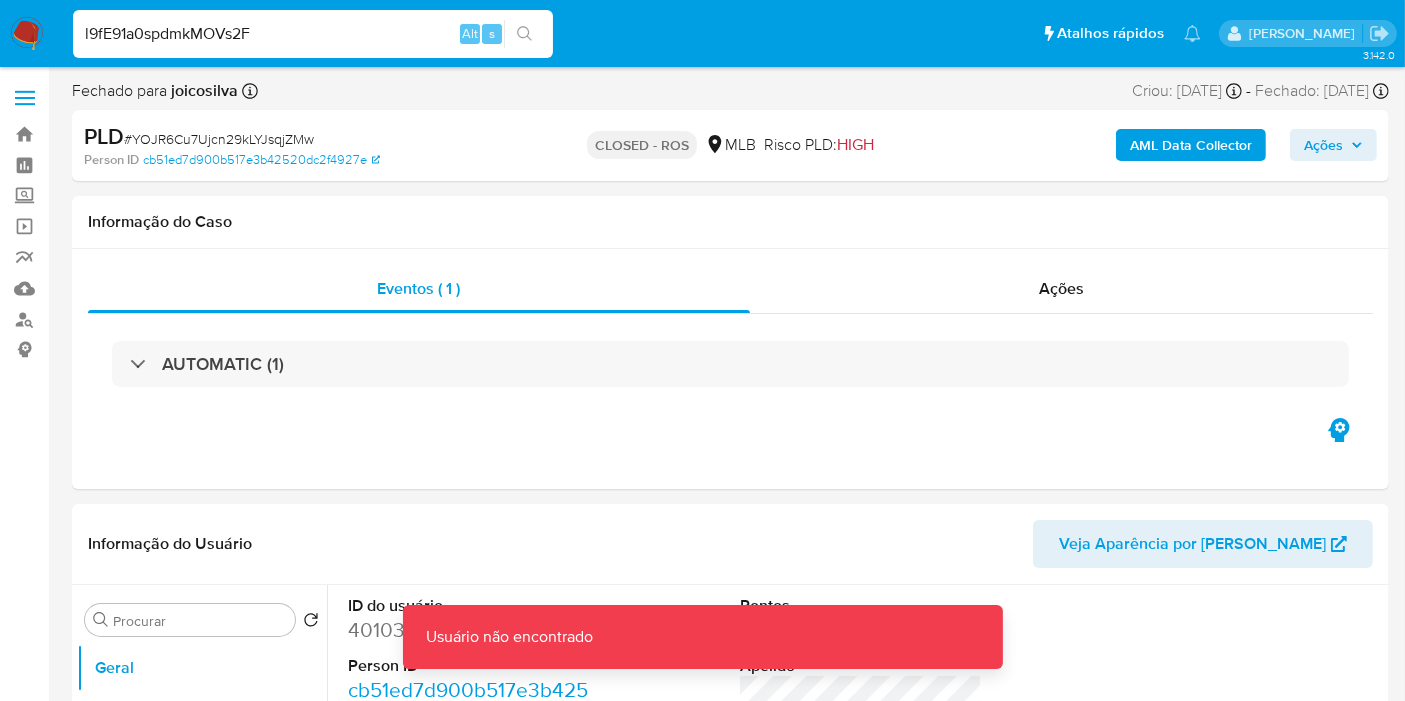 click on "l9fE91a0spdmkMOVs2F" at bounding box center (313, 34) 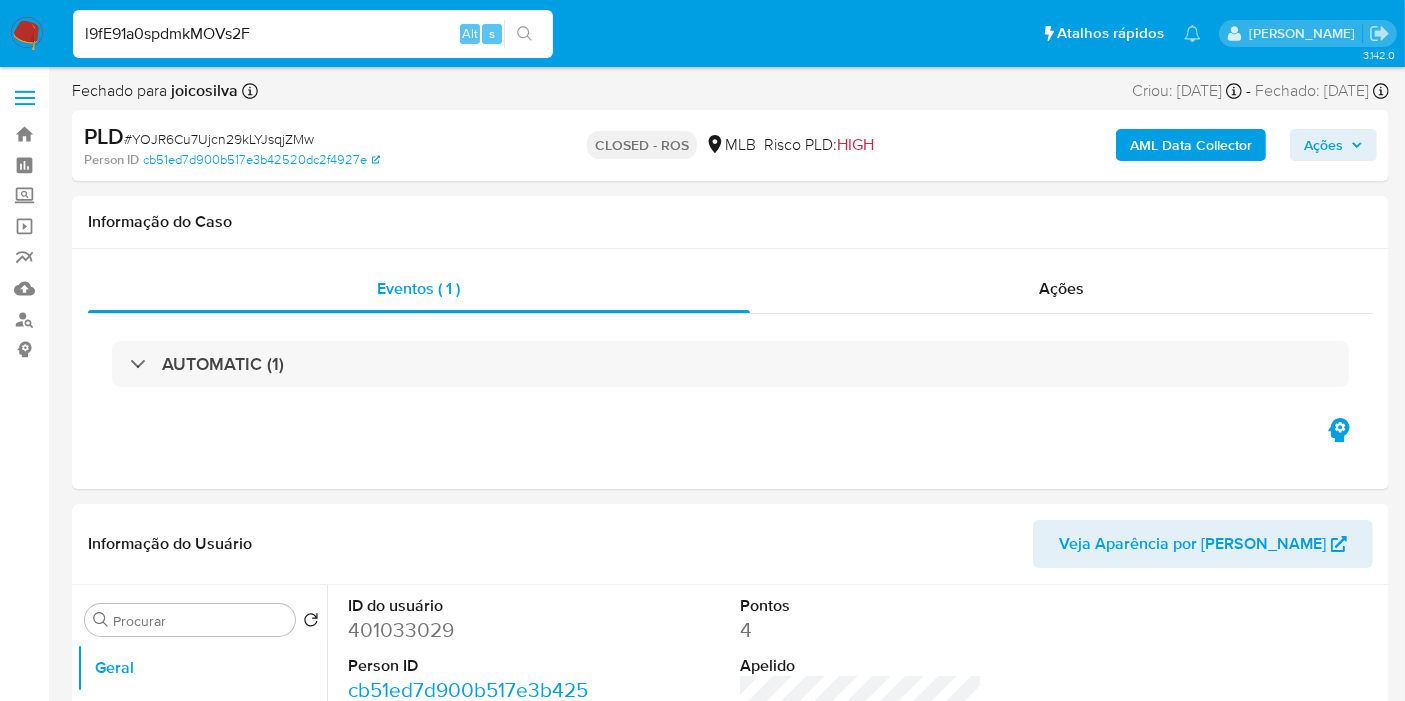 drag, startPoint x: 281, startPoint y: 36, endPoint x: 68, endPoint y: 30, distance: 213.08449 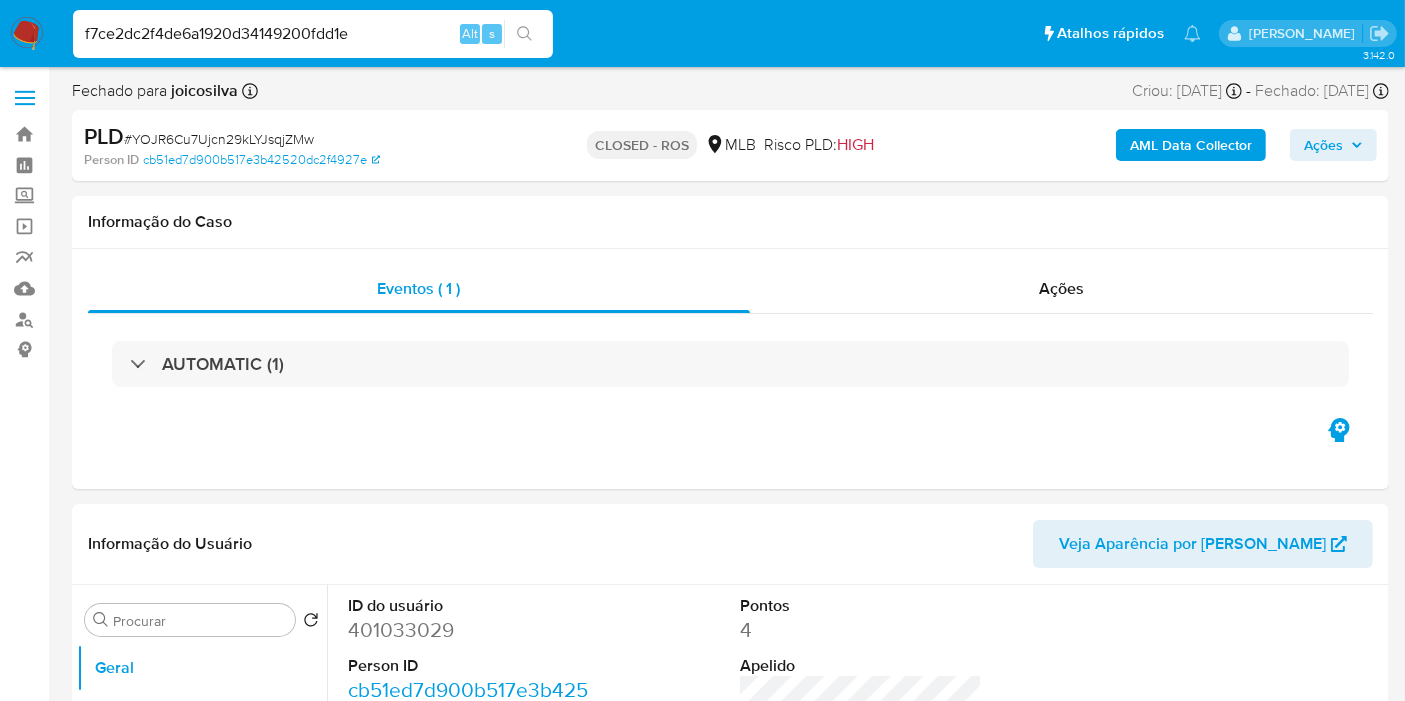 type on "f7ce2dc2f4de6a1920d34149200fdd1e" 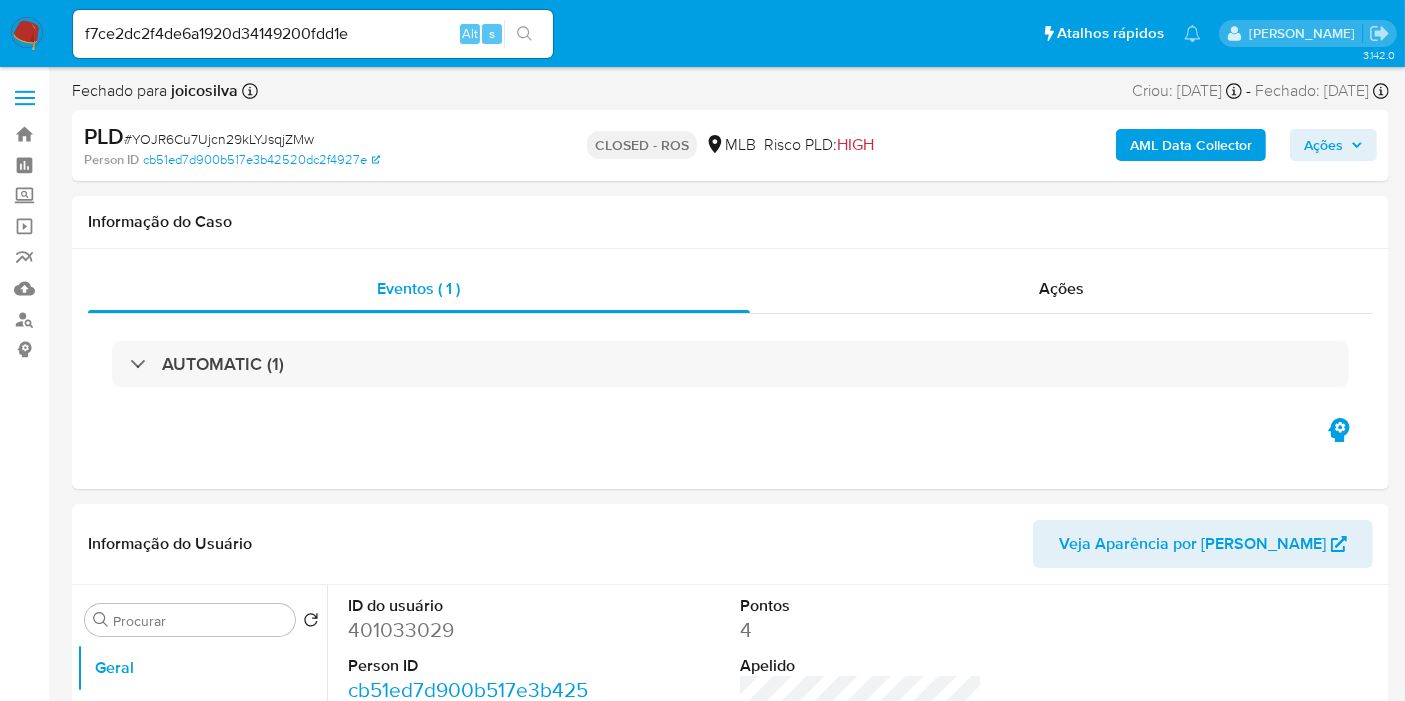click 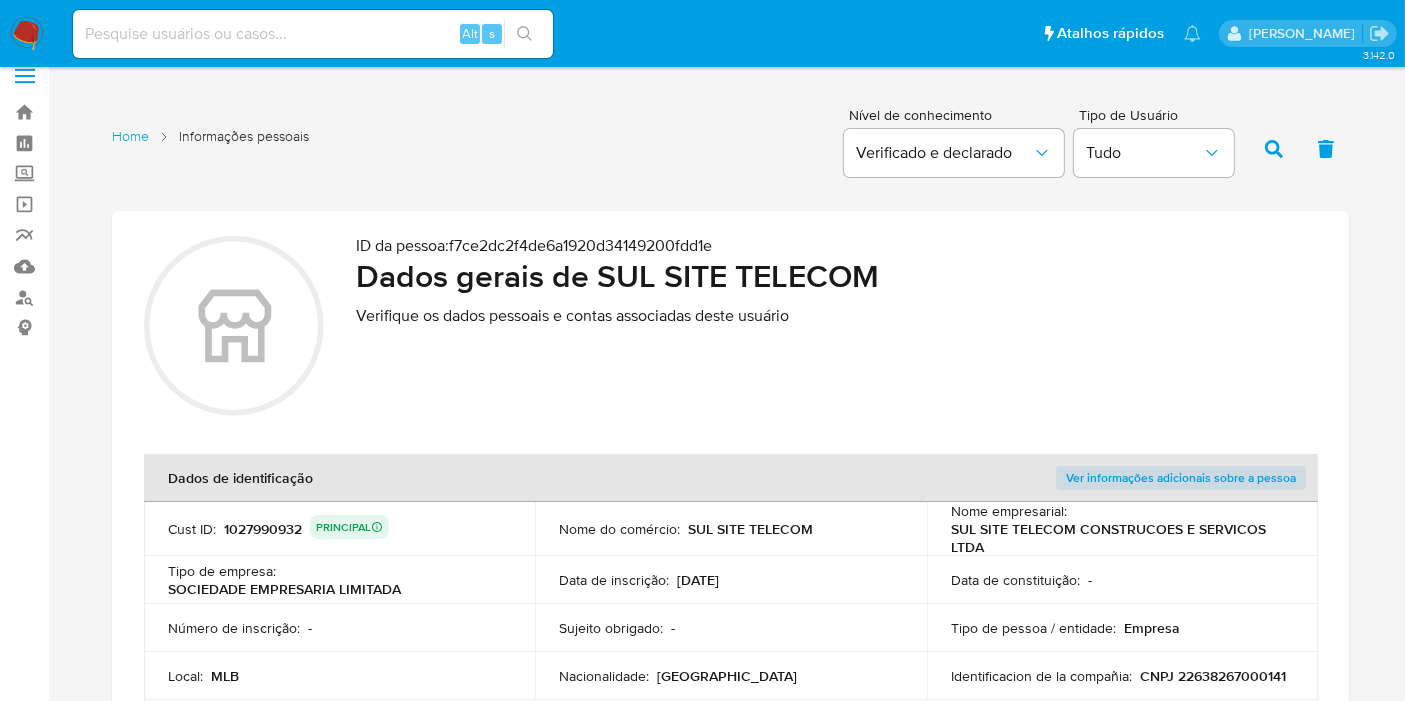 scroll, scrollTop: 0, scrollLeft: 0, axis: both 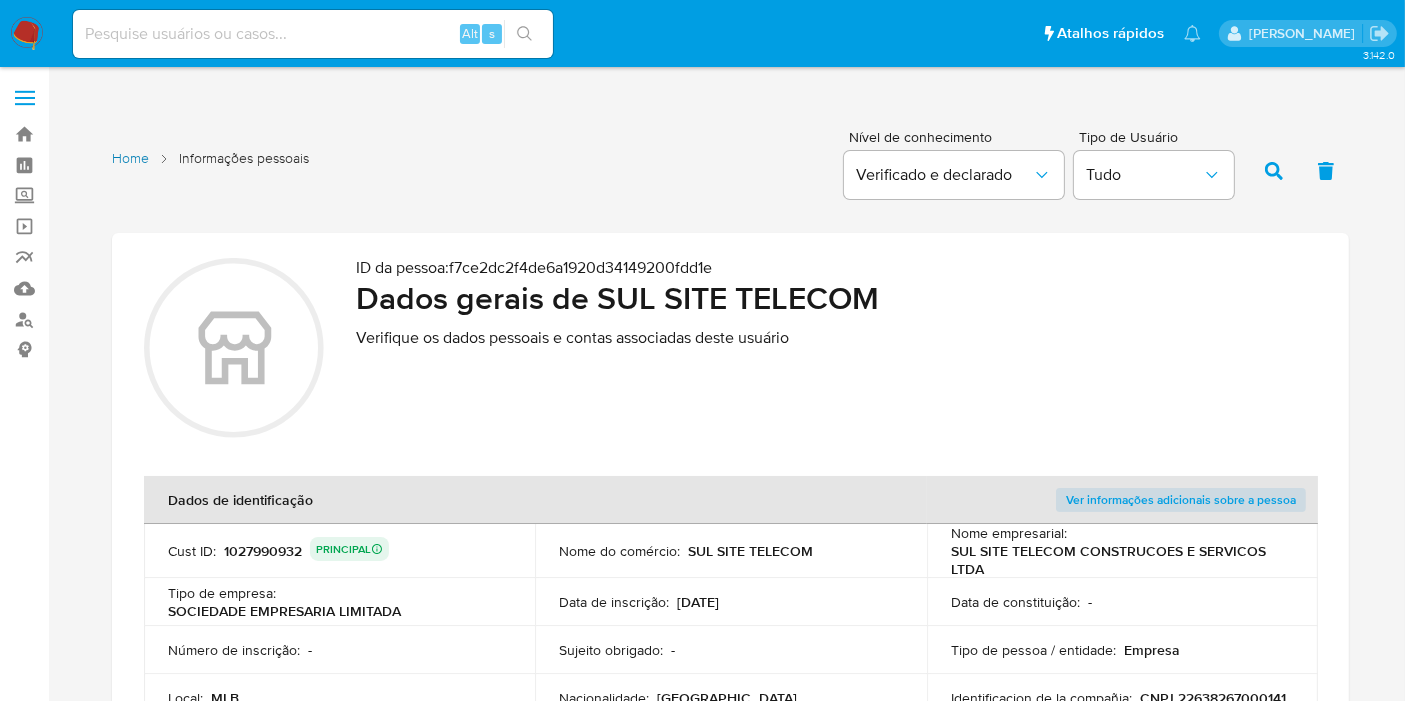 click on "Home" at bounding box center [130, 158] 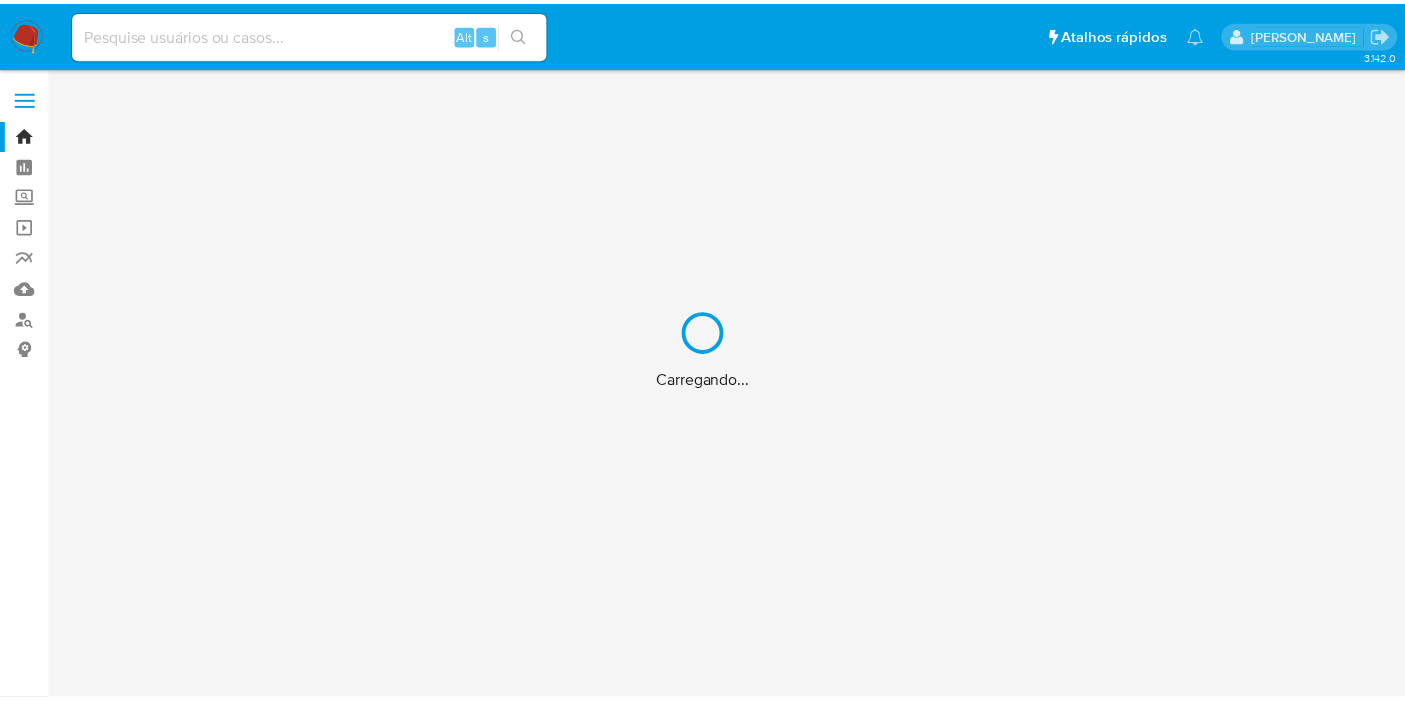 scroll, scrollTop: 0, scrollLeft: 0, axis: both 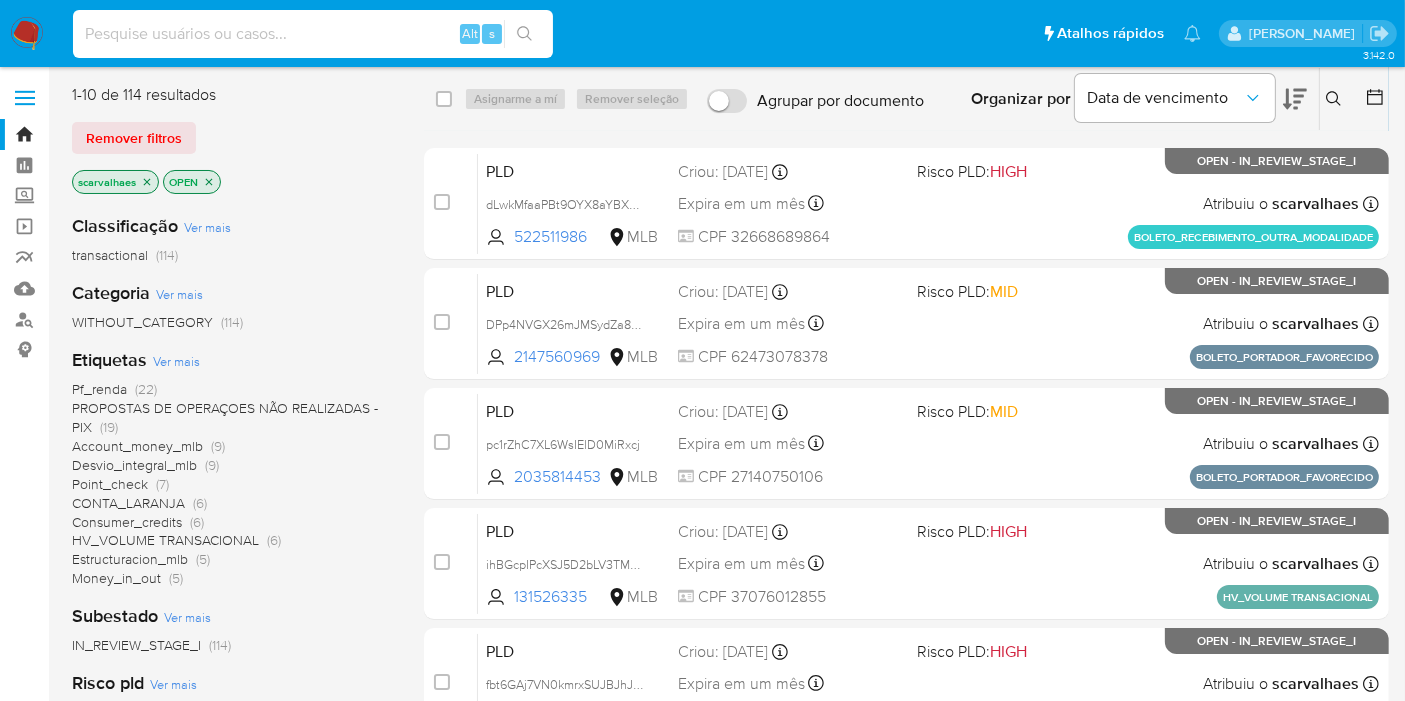 paste on "f7ce2dc2f4de6a1920d34149200fdd1e" 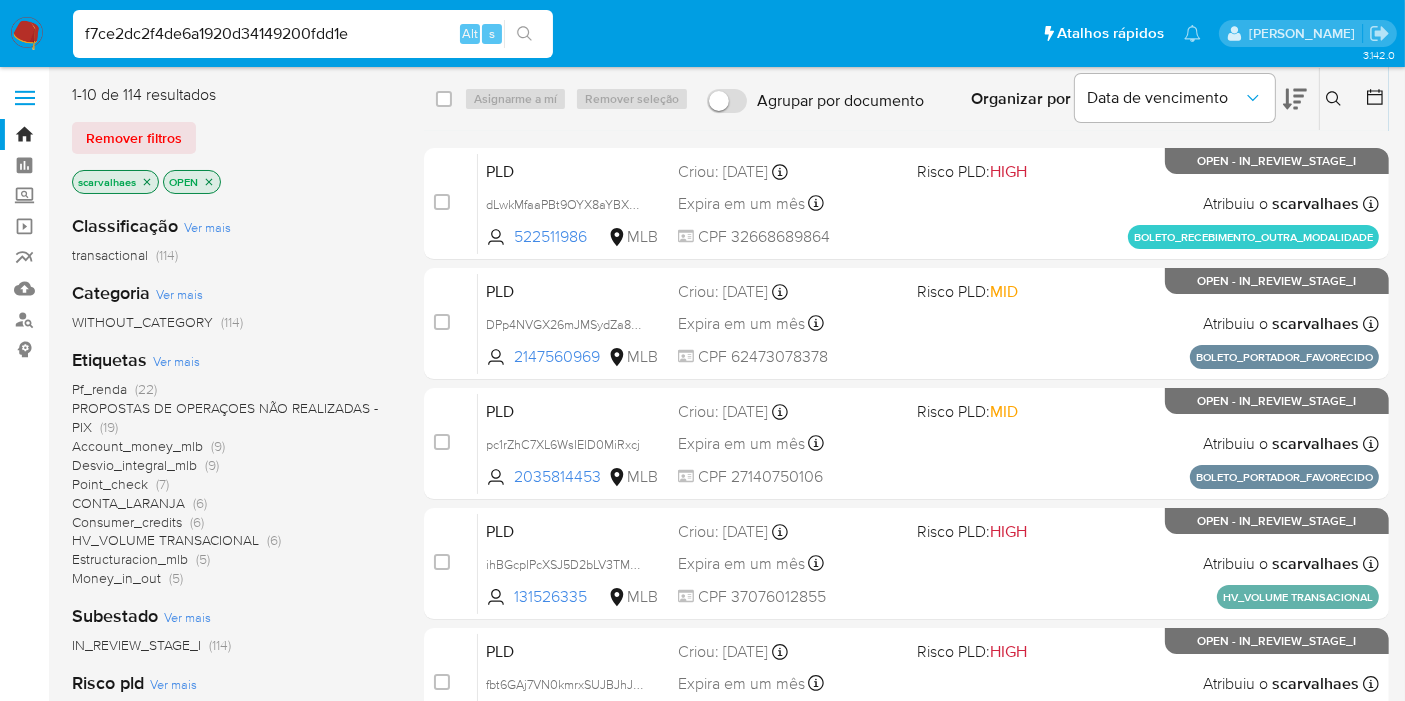 type on "f7ce2dc2f4de6a1920d34149200fdd1e" 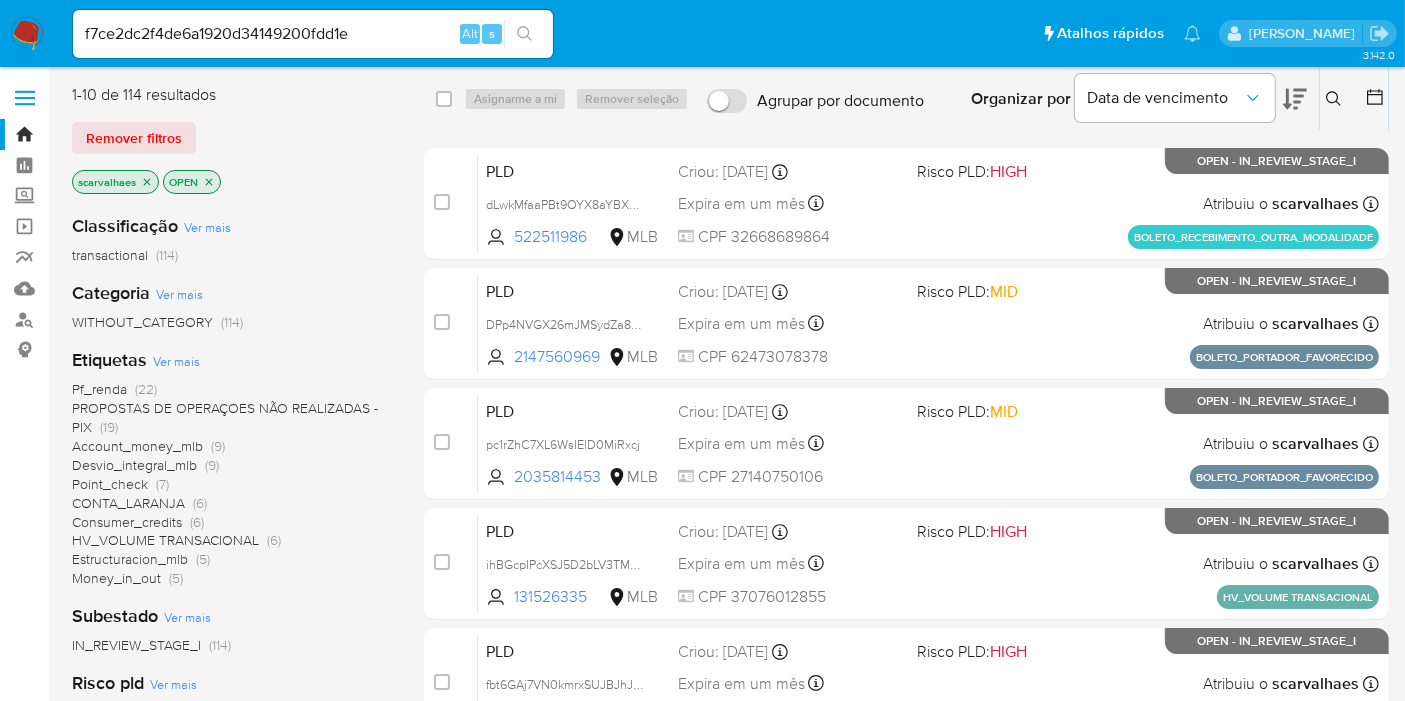 click 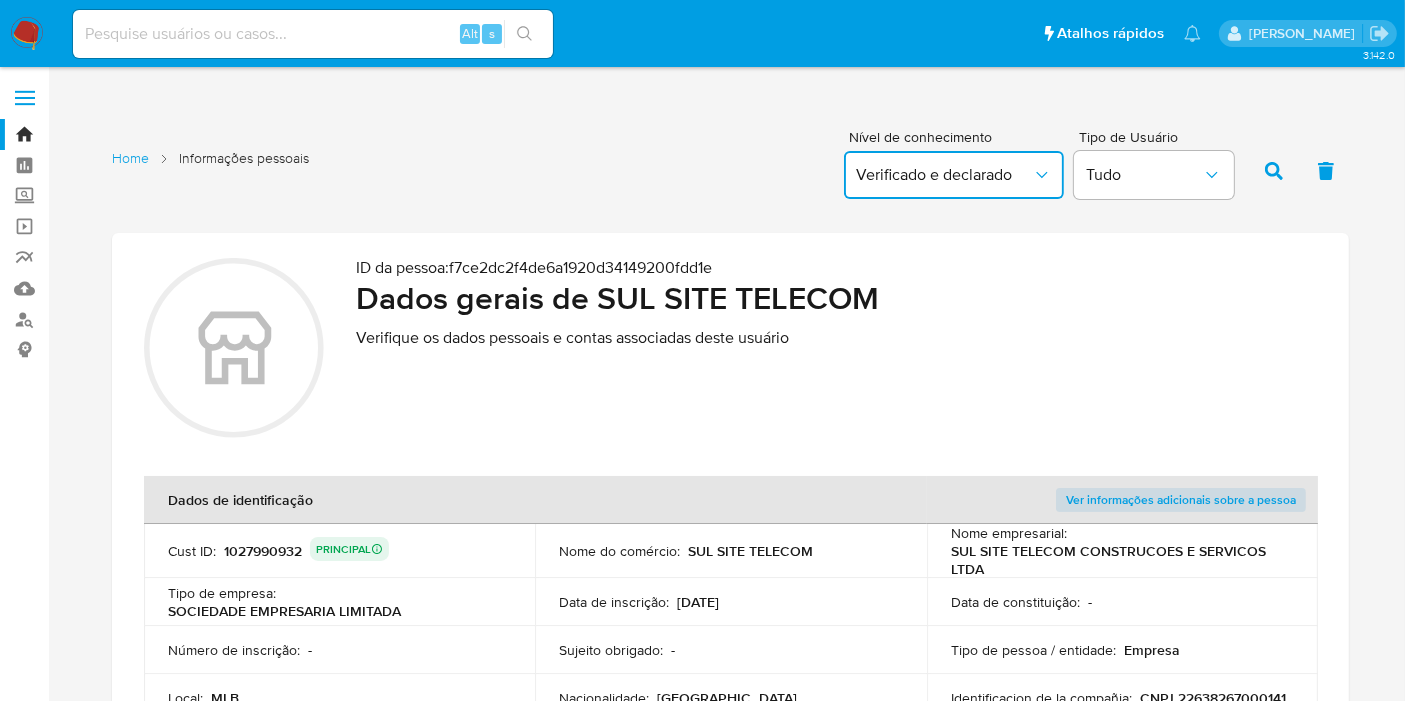 click 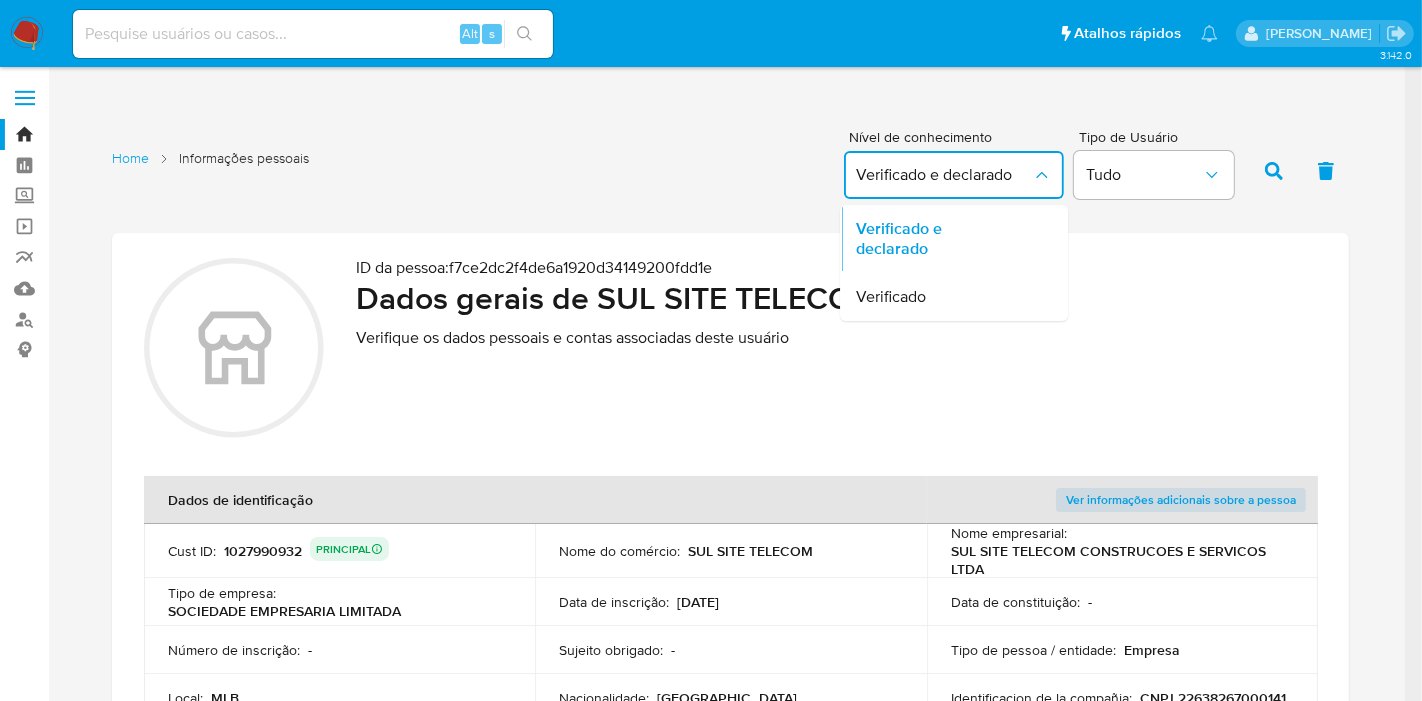 click 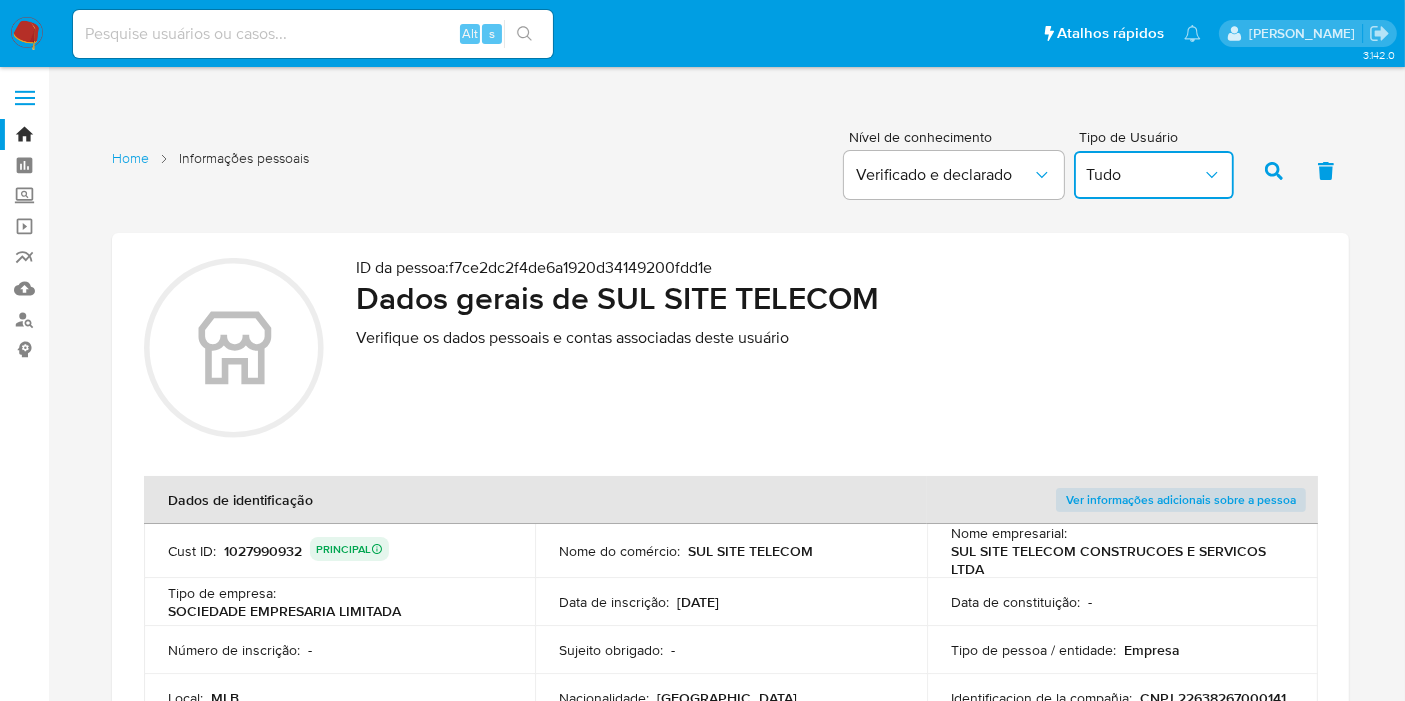 click on "Tudo" at bounding box center [1144, 175] 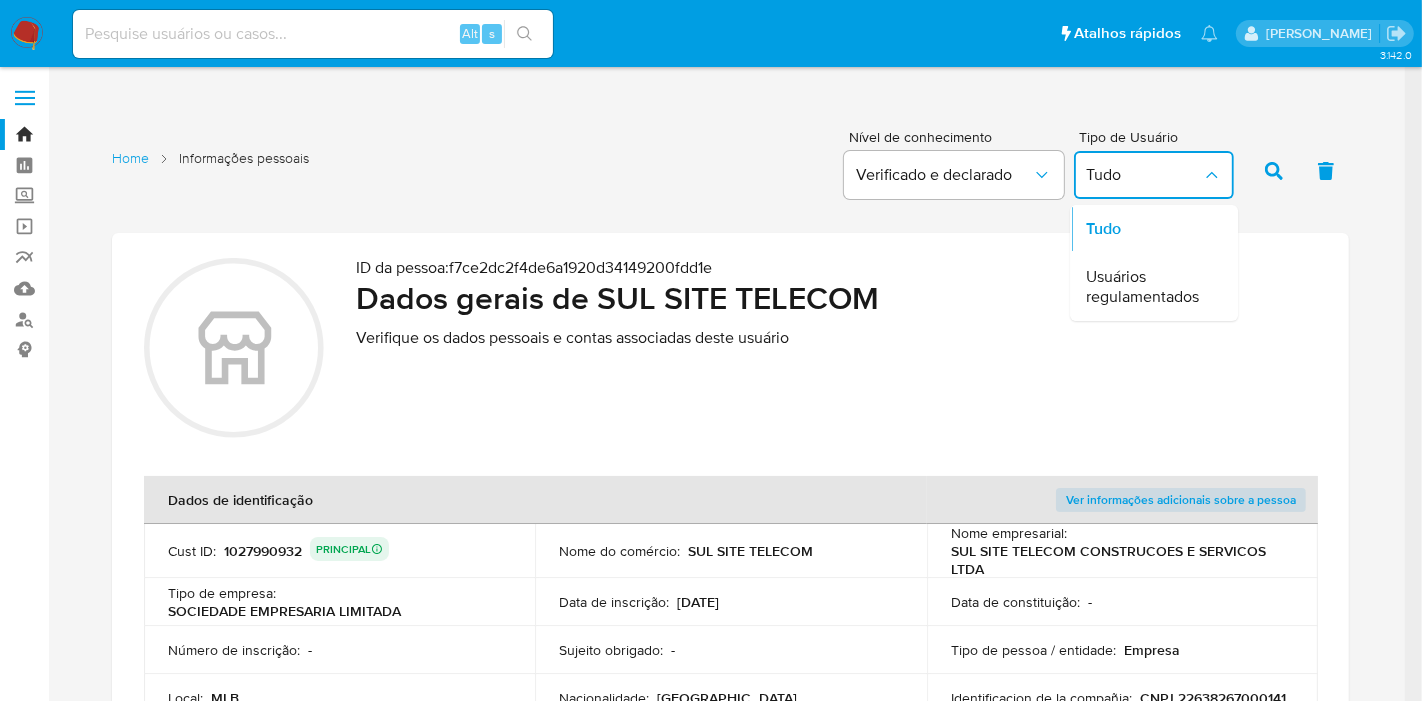click on "Tudo" at bounding box center [1154, 175] 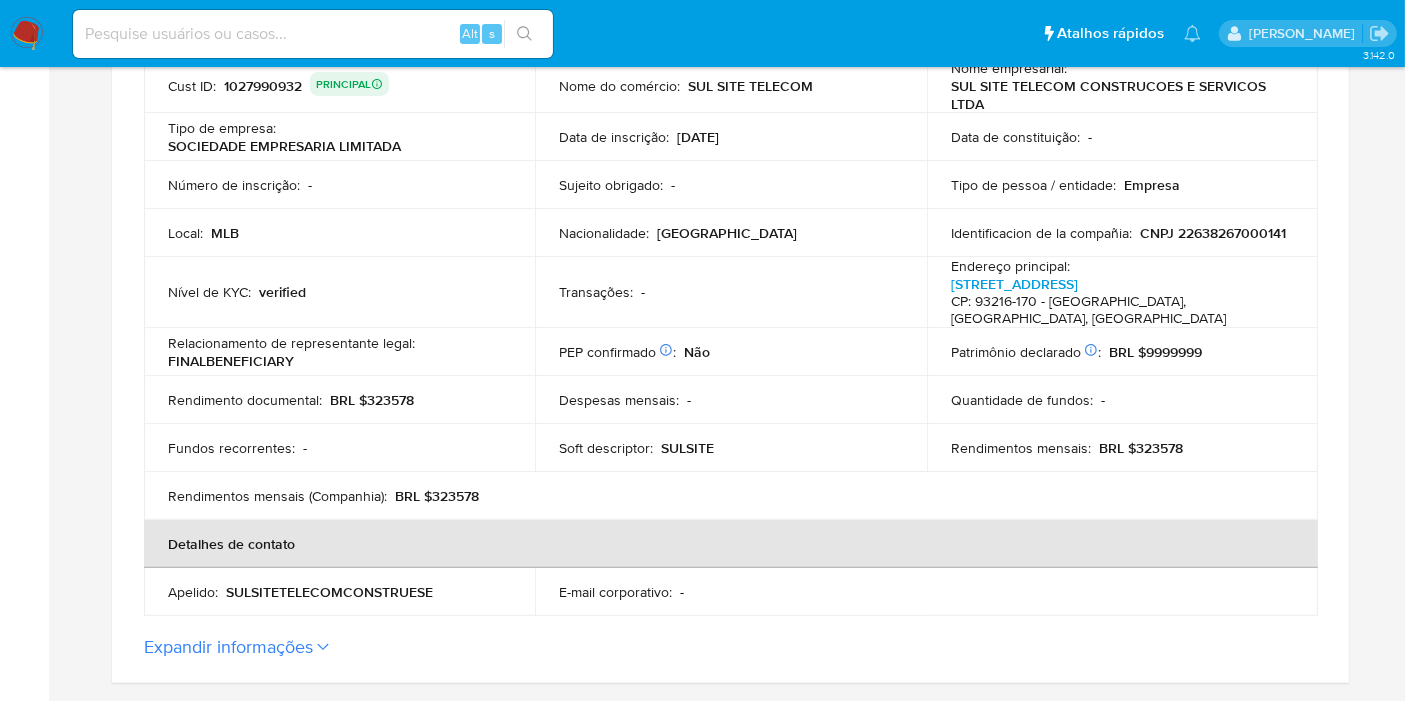 scroll, scrollTop: 555, scrollLeft: 0, axis: vertical 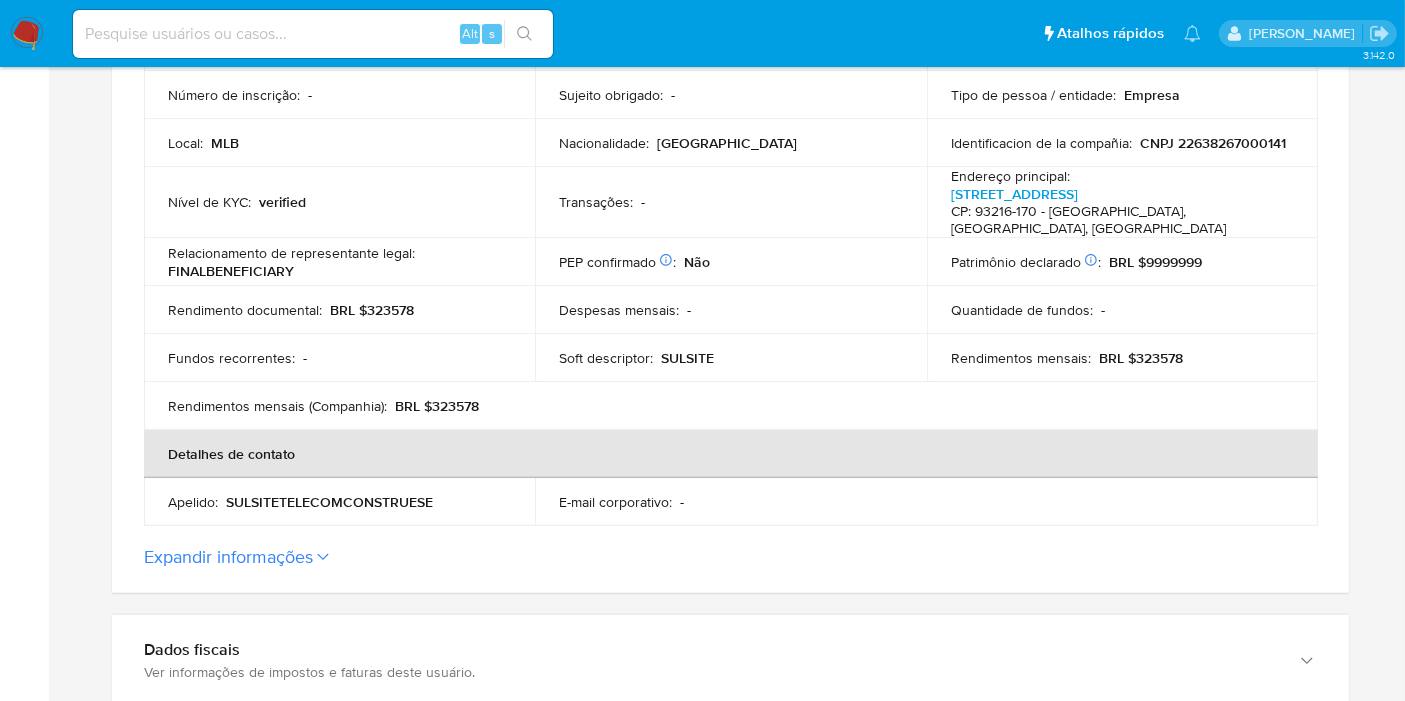 click on "Expandir informações" at bounding box center (228, 557) 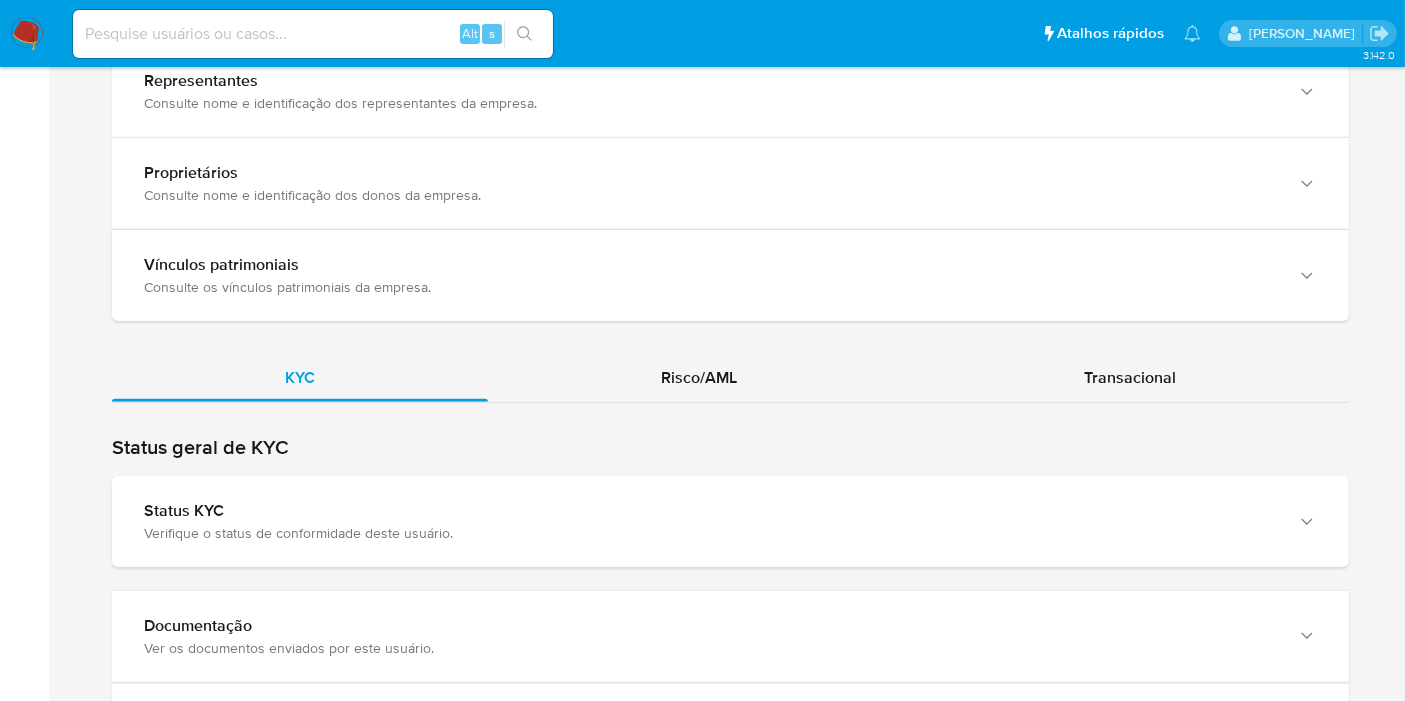 scroll, scrollTop: 2000, scrollLeft: 0, axis: vertical 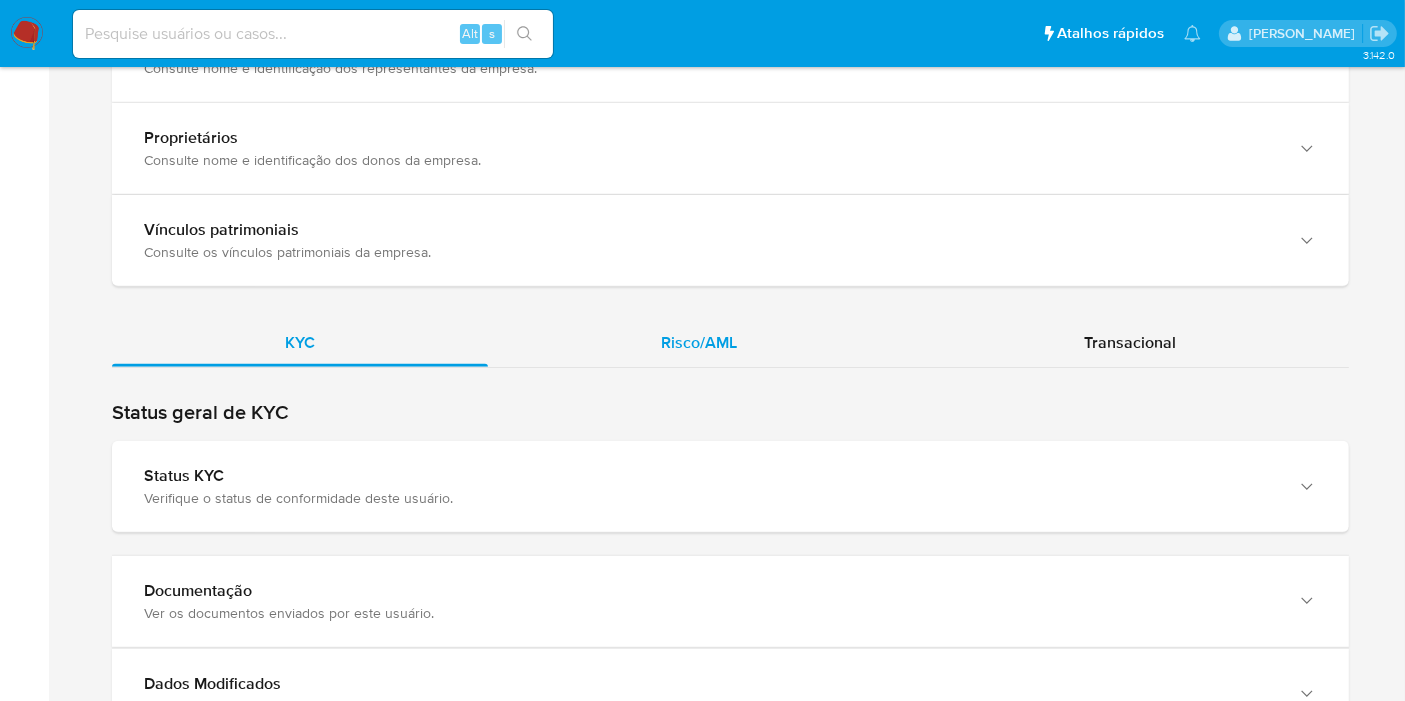 click on "Risco/AML" at bounding box center [699, 342] 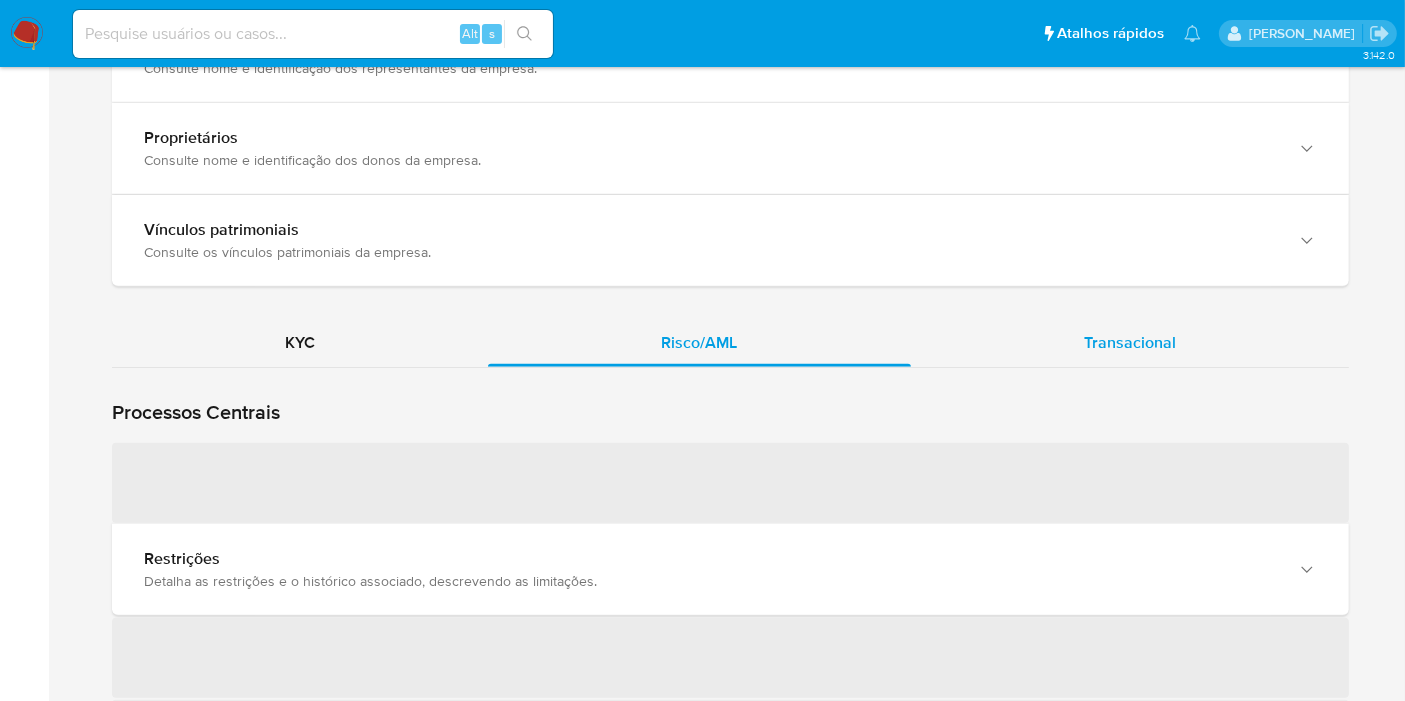 click on "Transacional" at bounding box center (1130, 343) 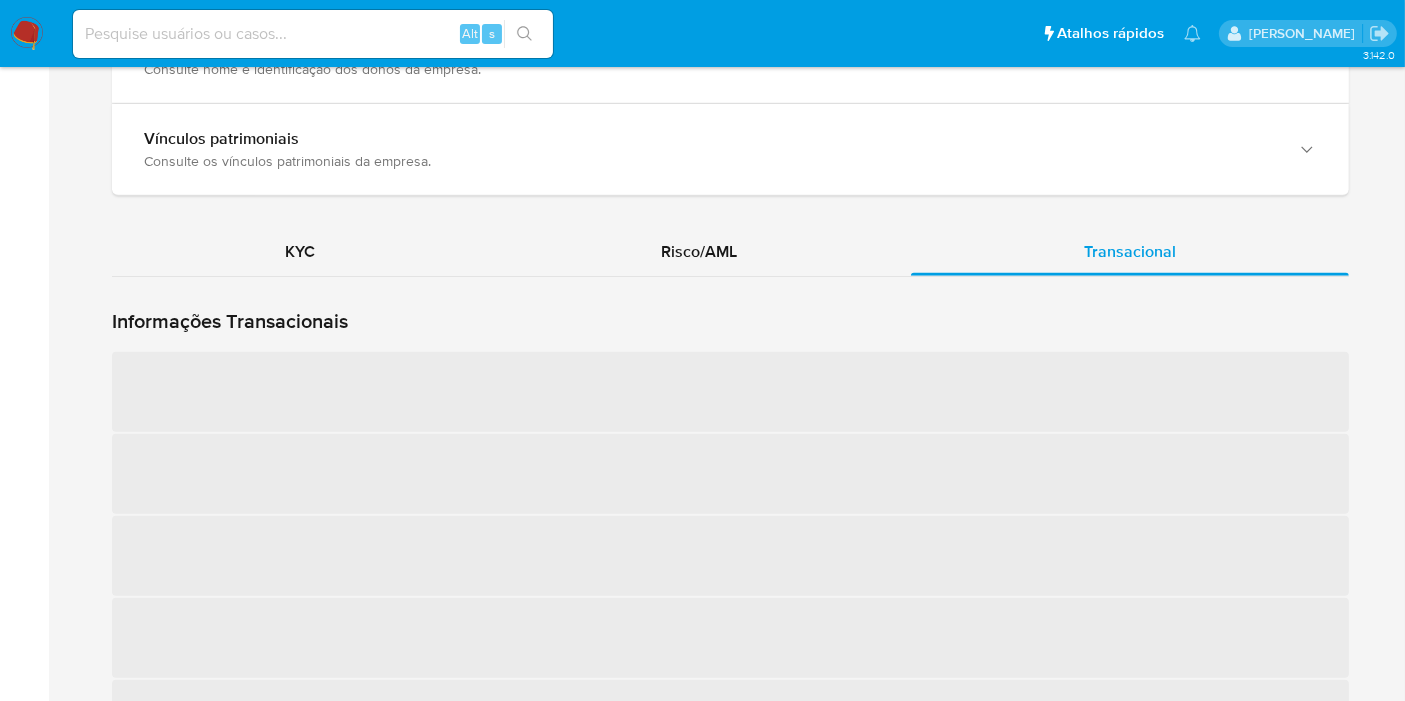 scroll, scrollTop: 2222, scrollLeft: 0, axis: vertical 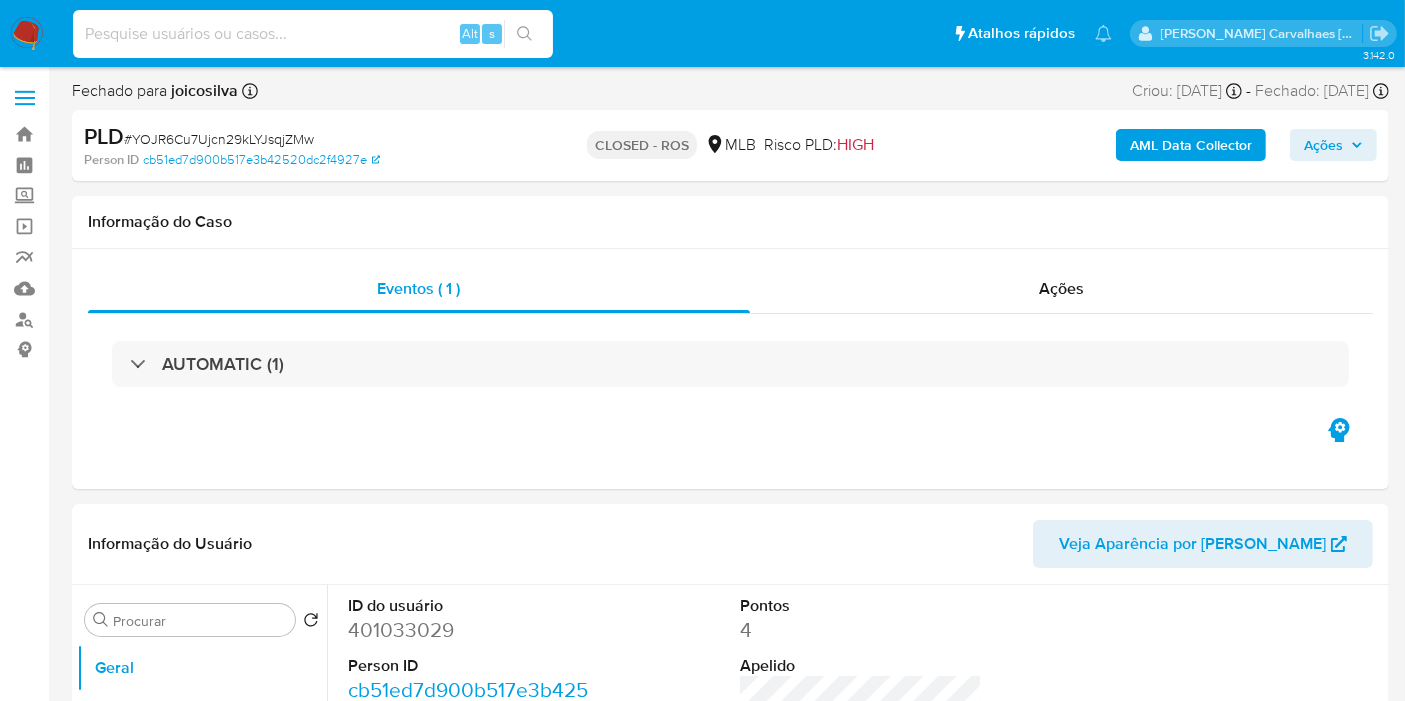 select on "10" 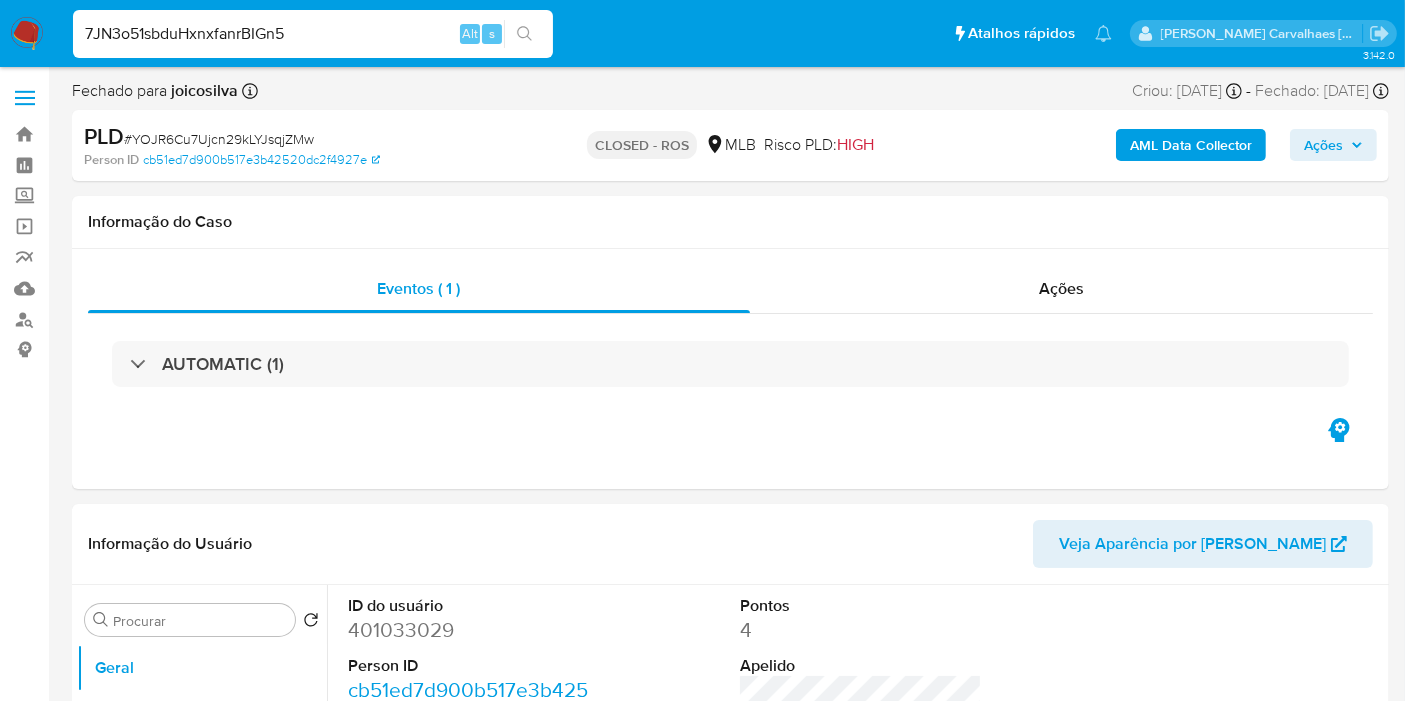 type on "7JN3o51sbduHxnxfanrBIGn5" 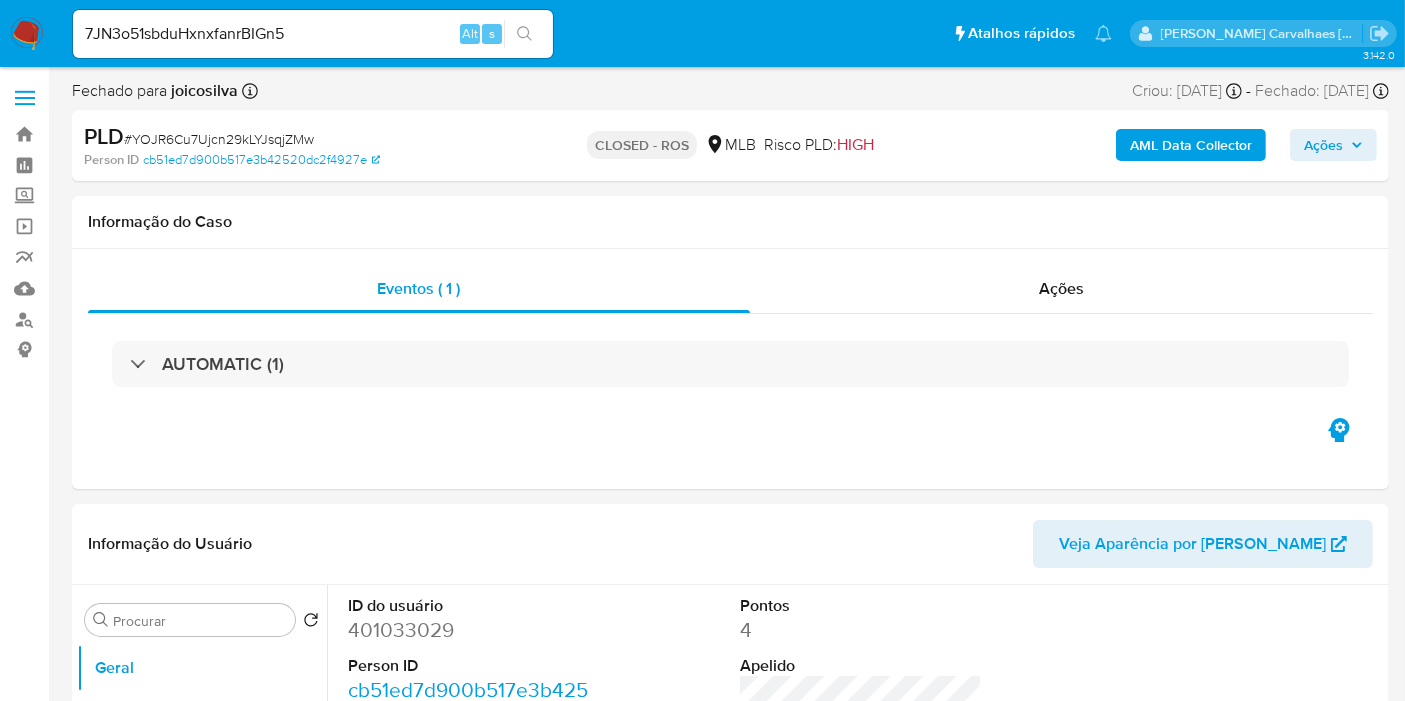 click 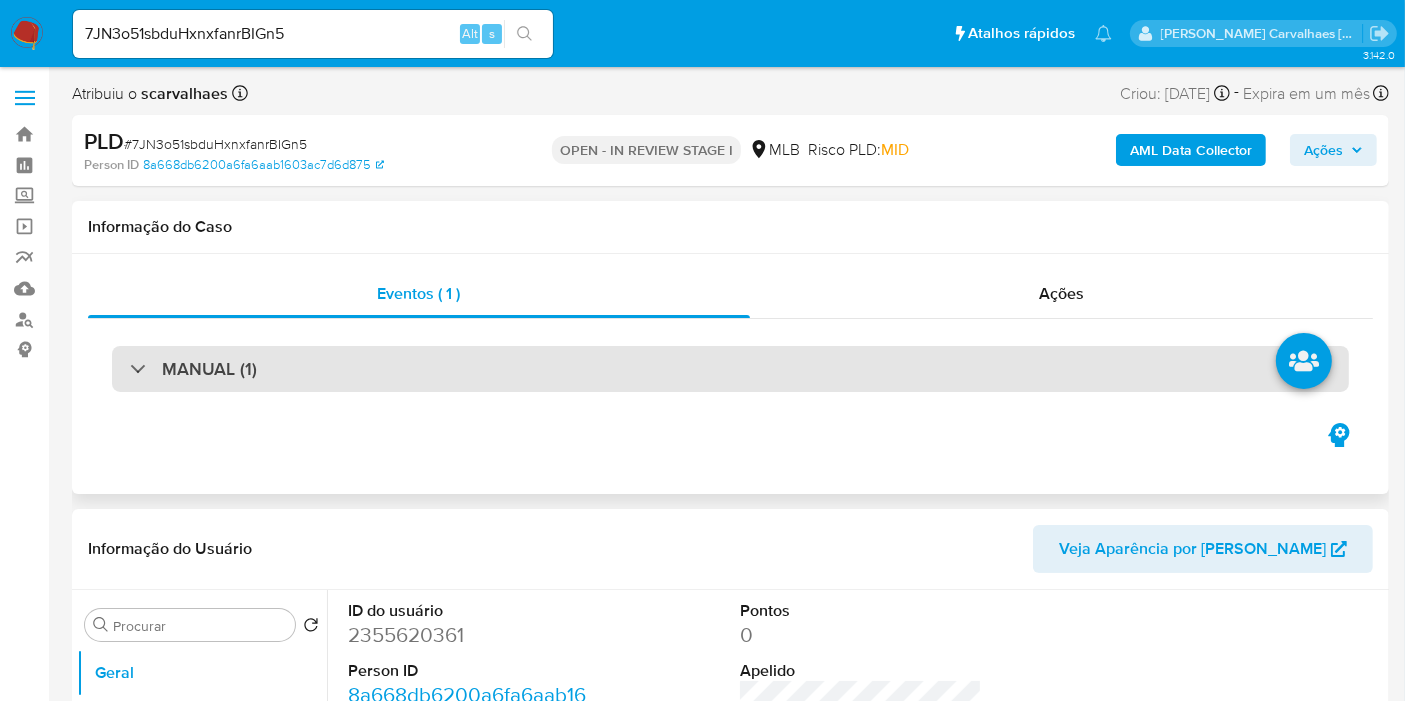 select on "10" 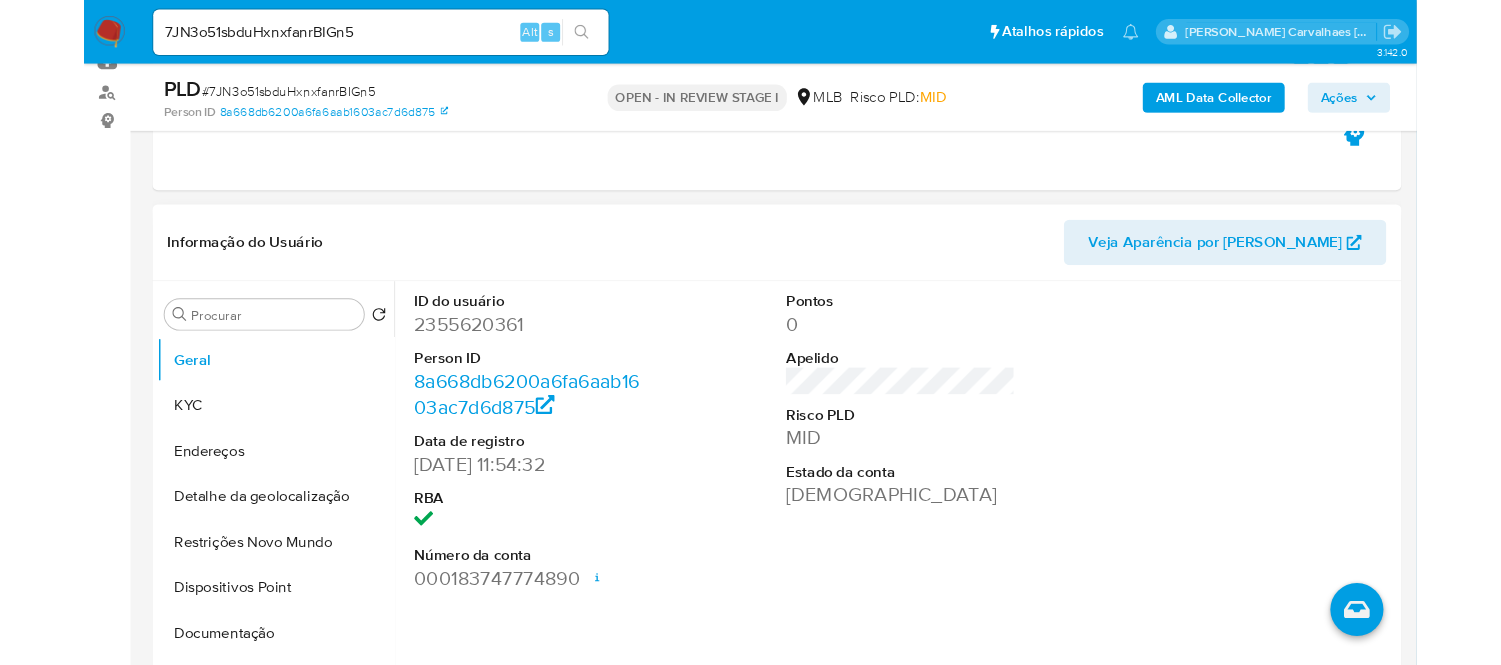 scroll, scrollTop: 333, scrollLeft: 0, axis: vertical 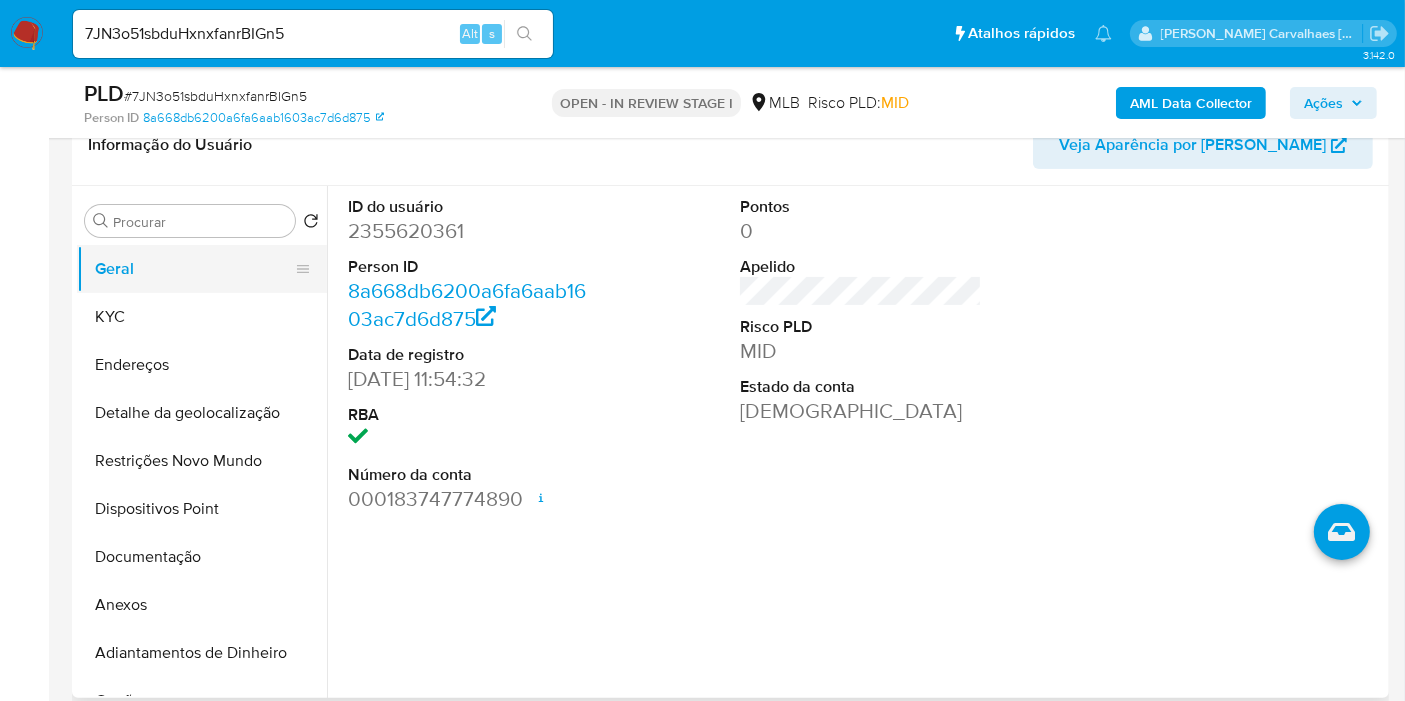 click on "Geral" at bounding box center [194, 269] 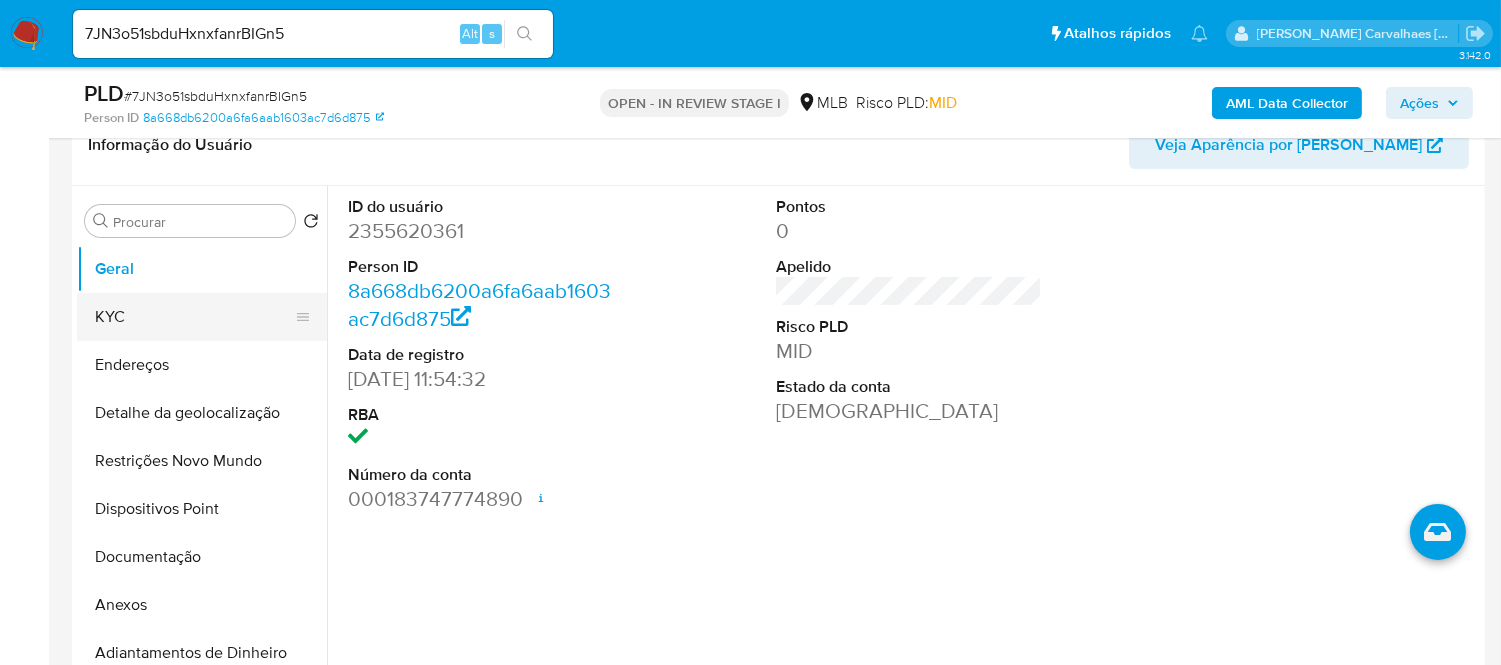 click on "KYC" at bounding box center (194, 317) 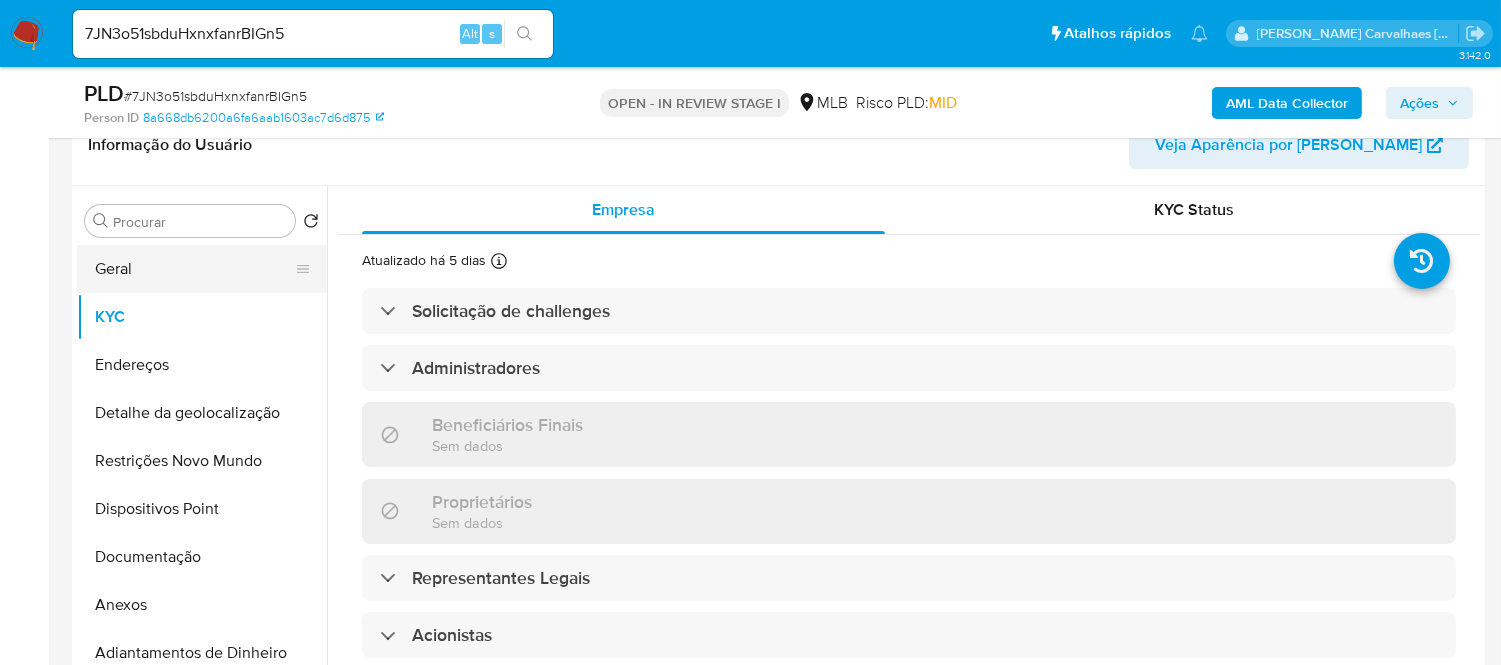 click on "Geral" at bounding box center [194, 269] 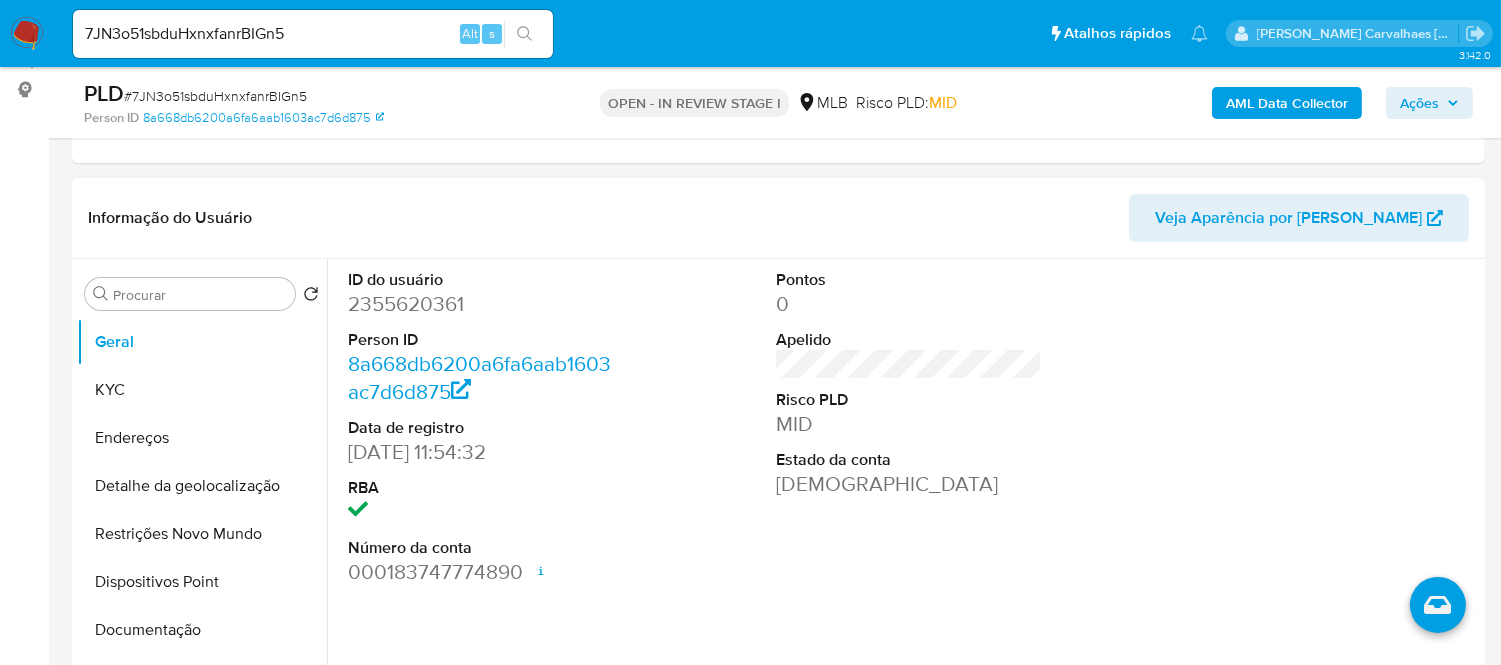 scroll, scrollTop: 333, scrollLeft: 0, axis: vertical 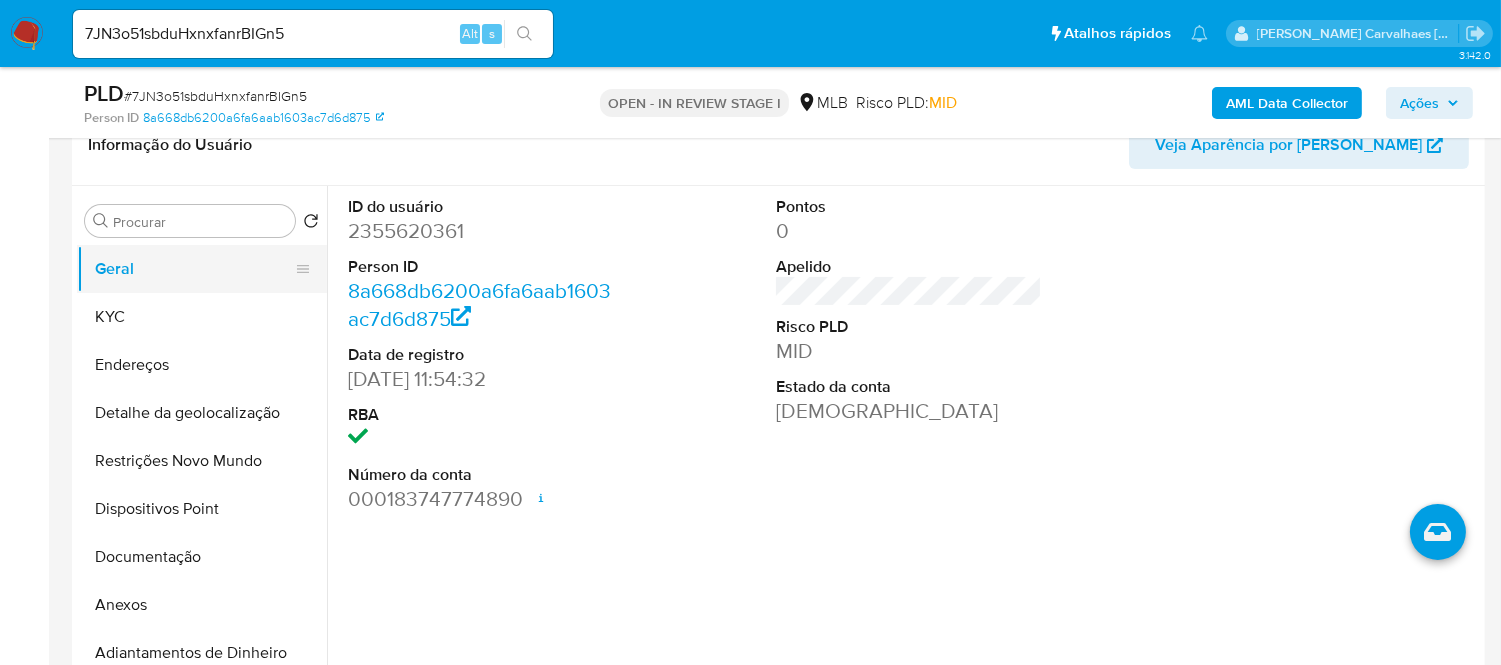 click on "Geral" at bounding box center (194, 269) 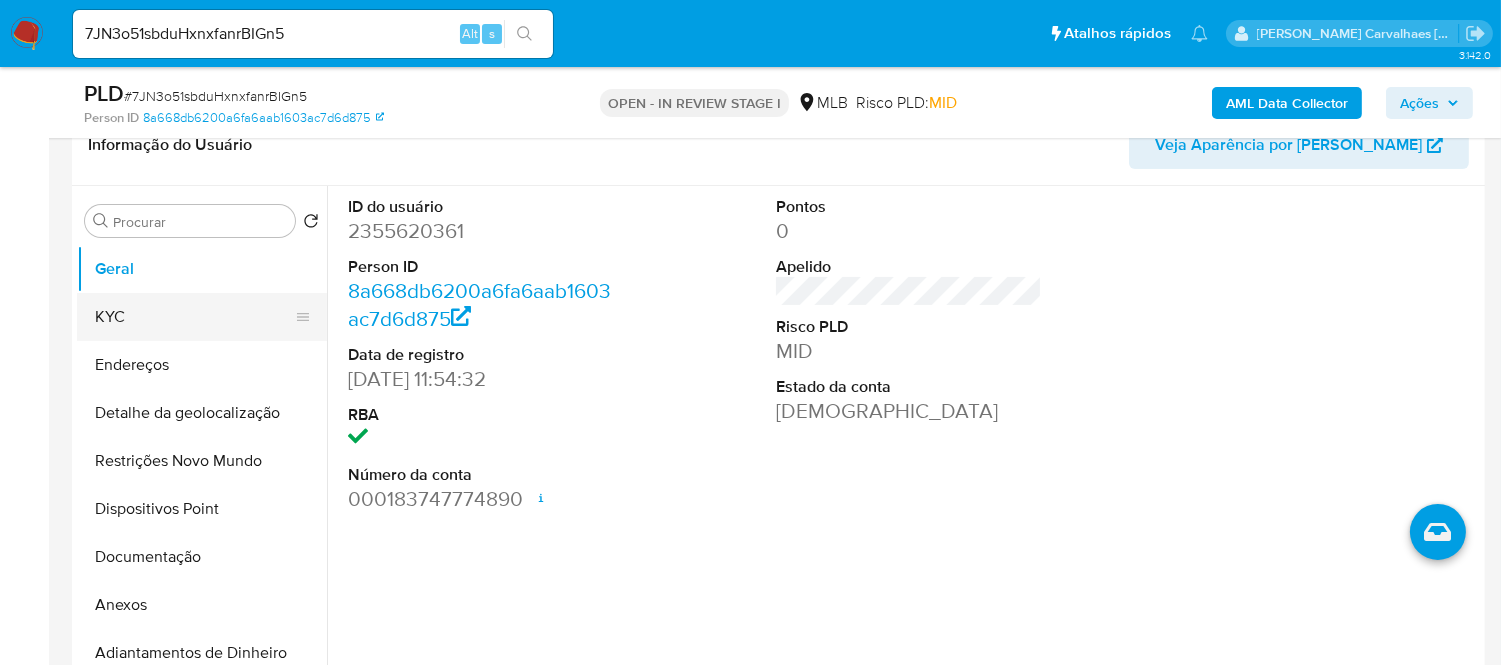 click on "KYC" at bounding box center [194, 317] 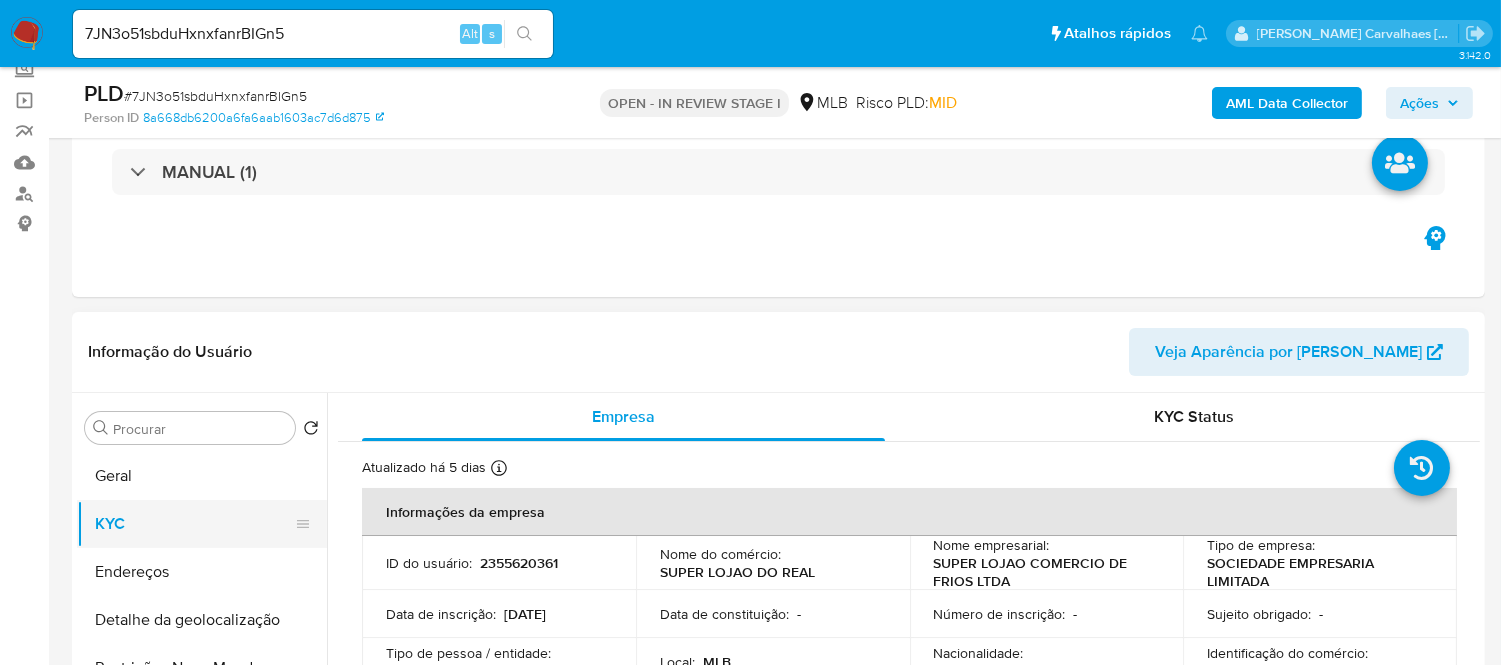 scroll, scrollTop: 111, scrollLeft: 0, axis: vertical 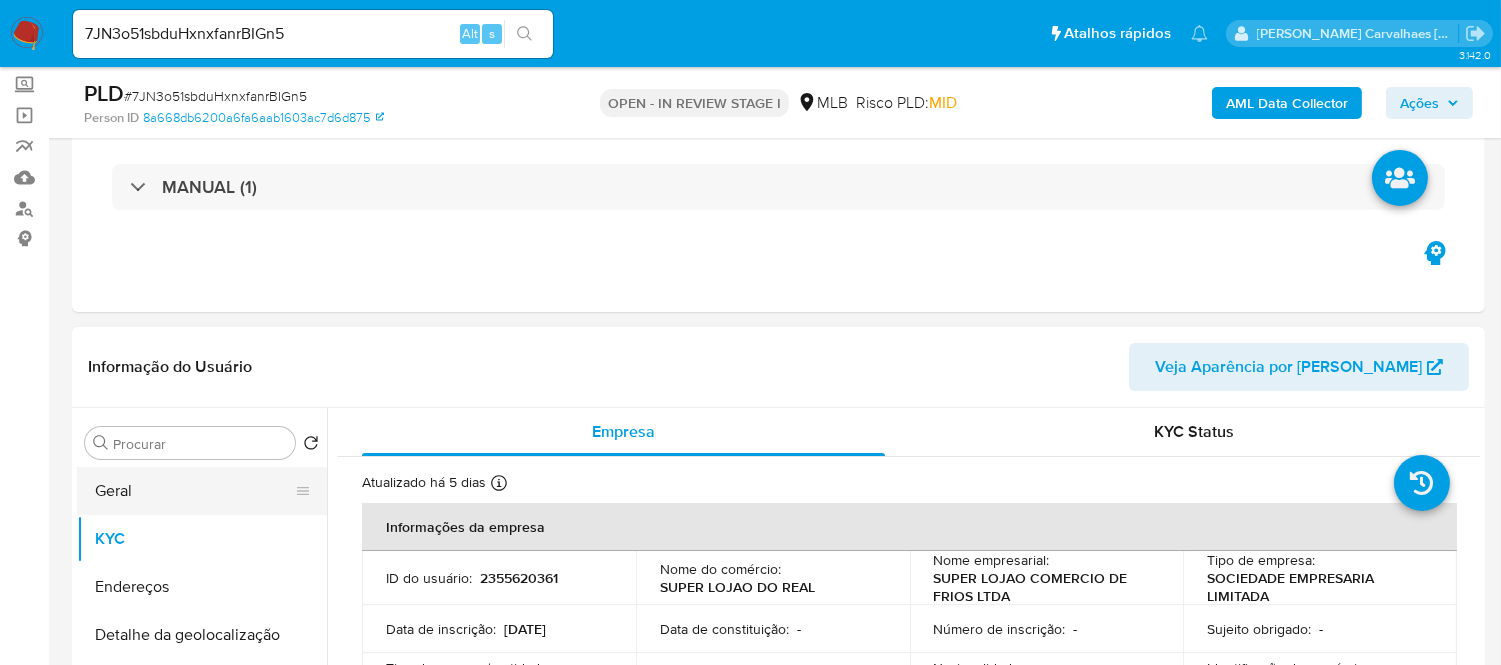 click on "Geral" at bounding box center (194, 491) 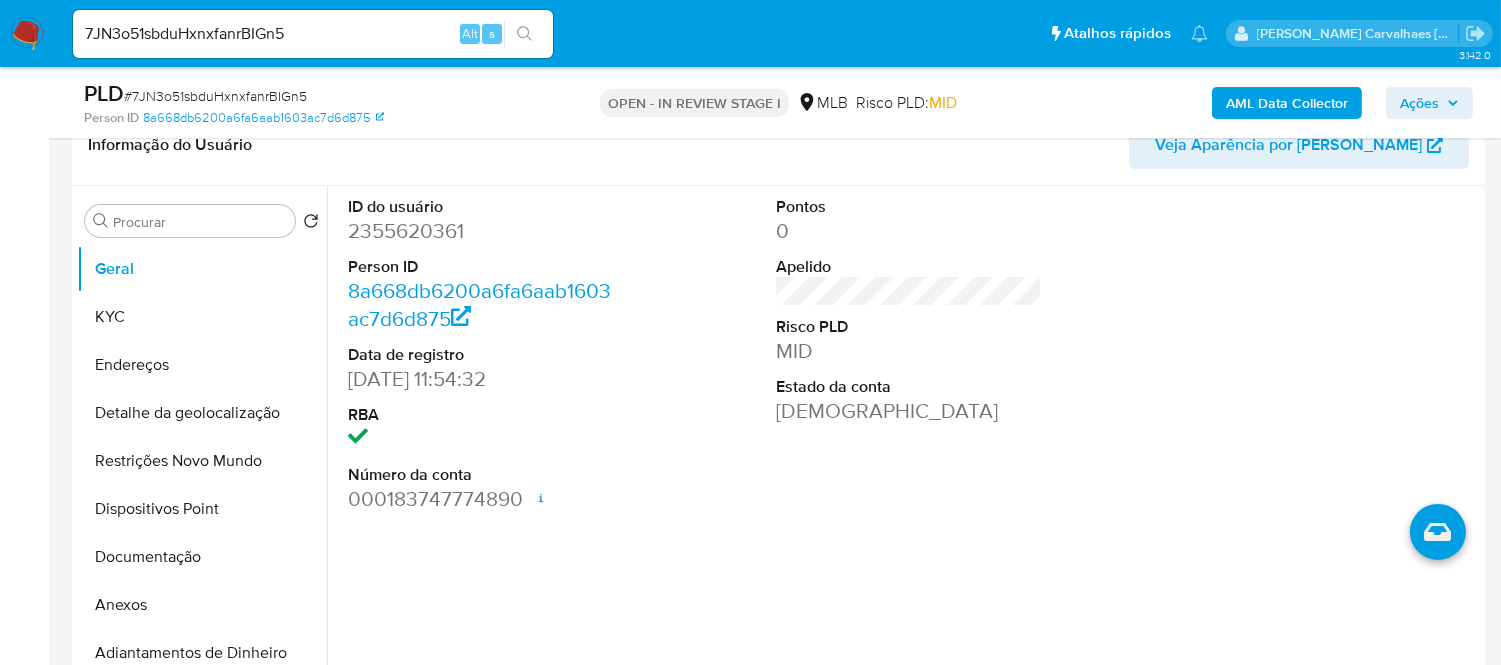 scroll, scrollTop: 444, scrollLeft: 0, axis: vertical 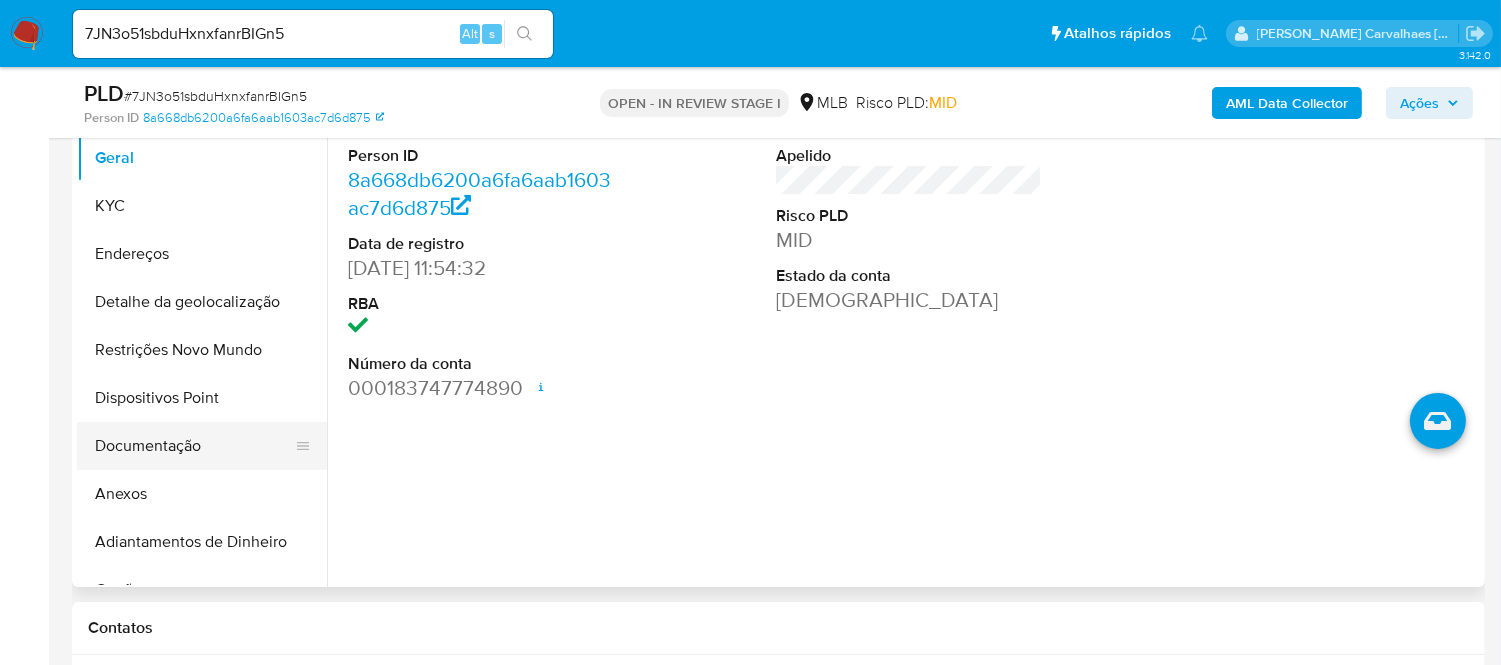click on "Documentação" at bounding box center [194, 446] 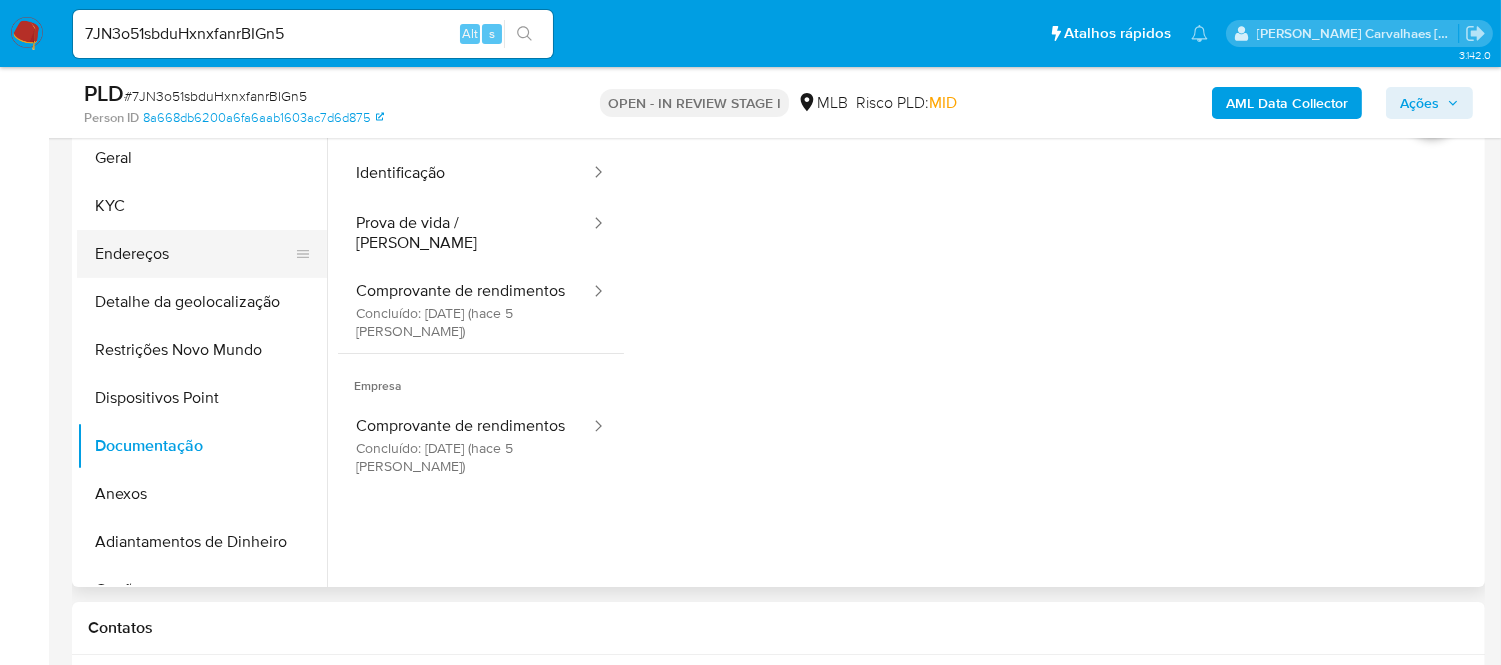 click on "Endereços" at bounding box center [194, 254] 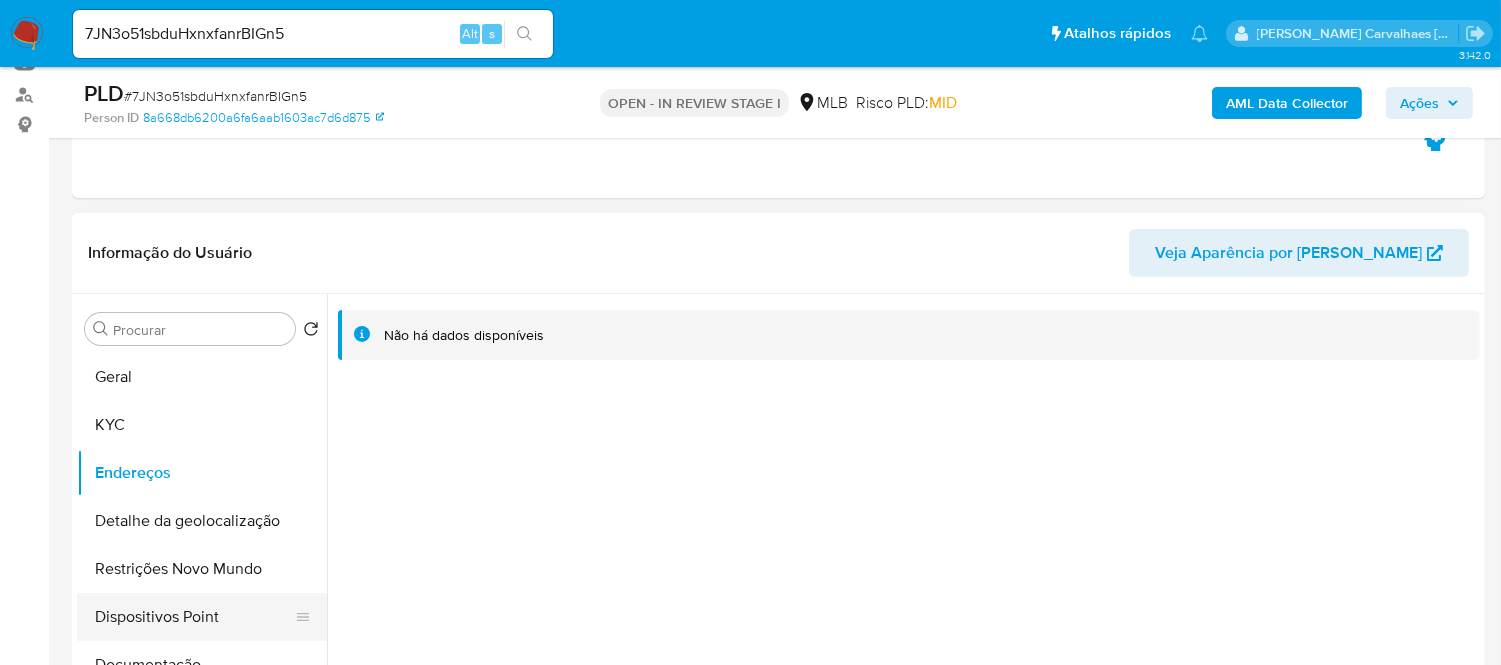 scroll, scrollTop: 222, scrollLeft: 0, axis: vertical 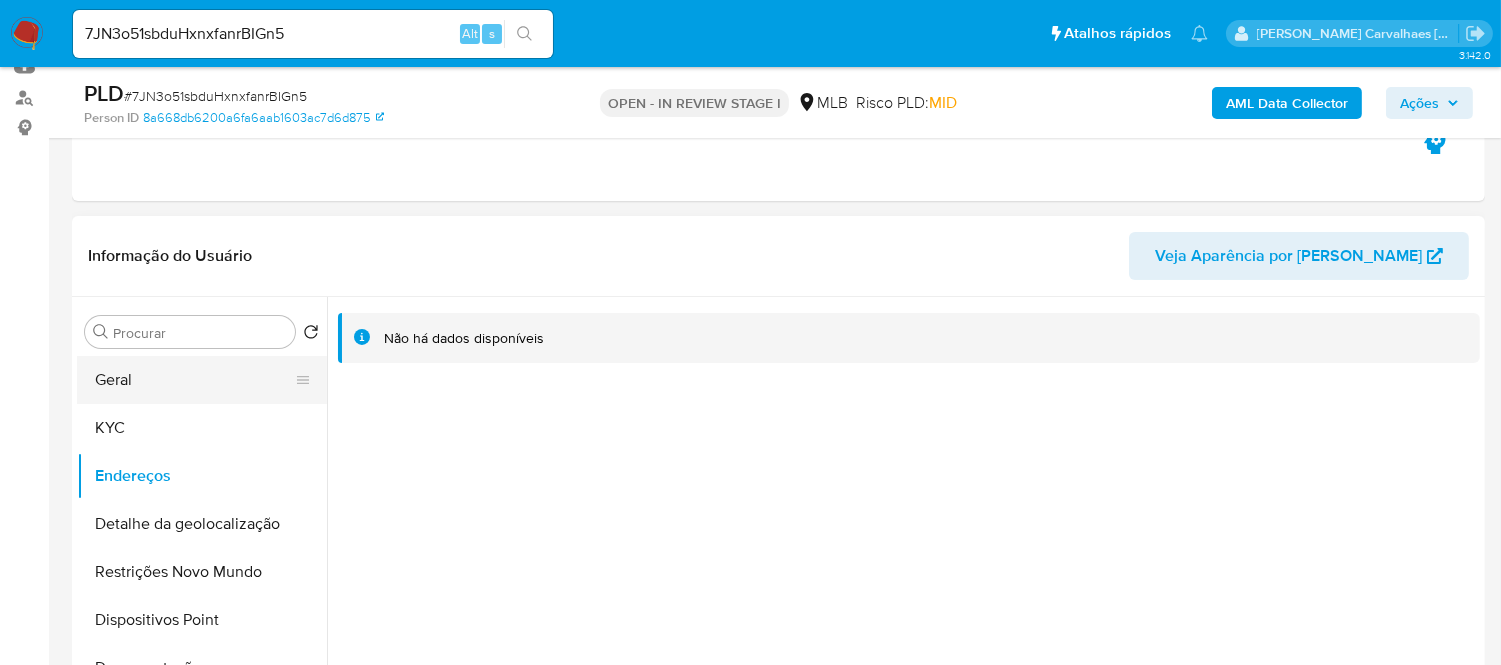 click on "Geral" at bounding box center (194, 380) 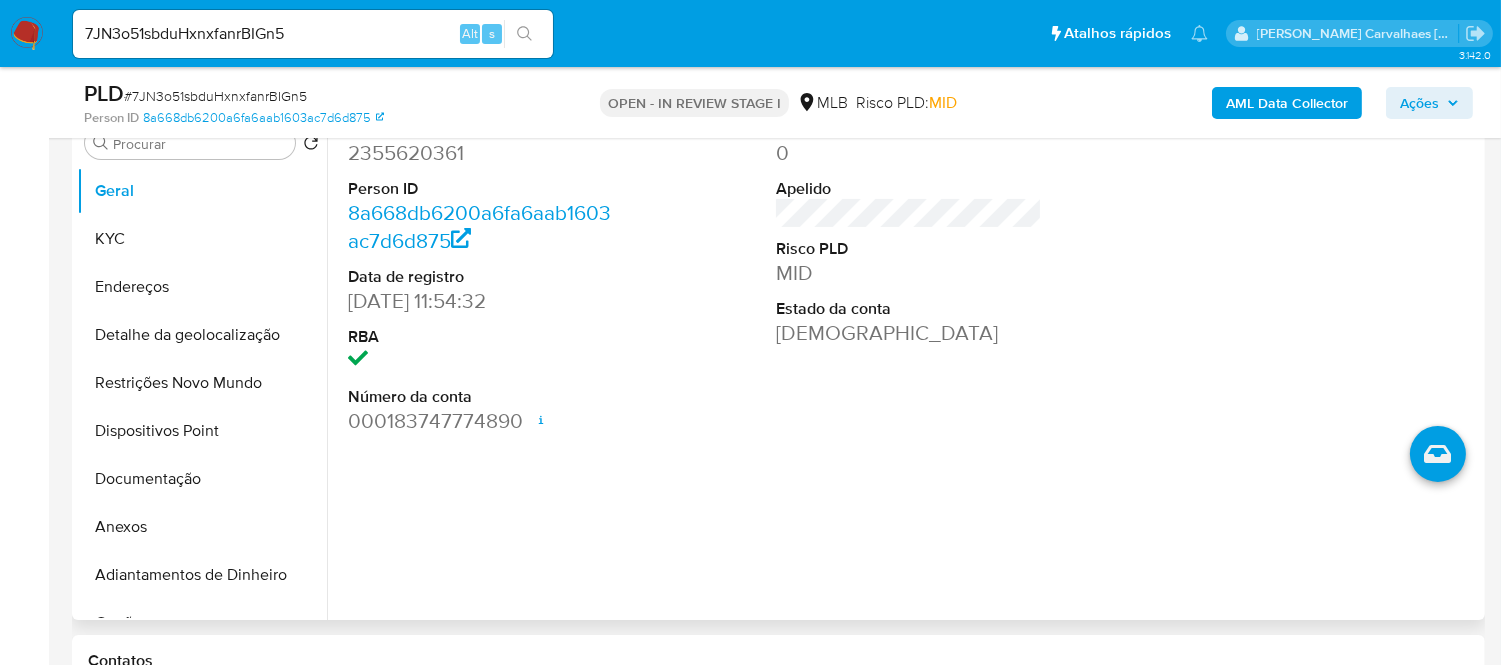 scroll, scrollTop: 444, scrollLeft: 0, axis: vertical 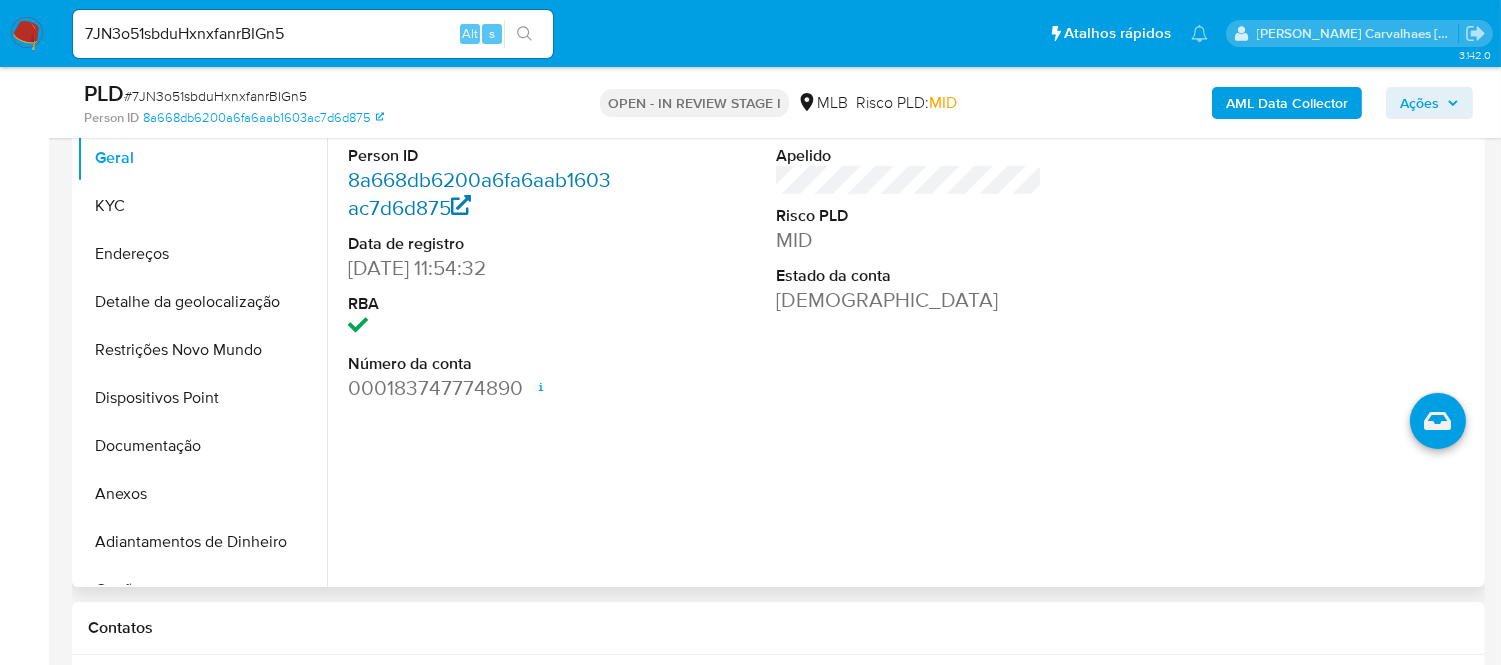 click on "8a668db6200a6fa6aab1603ac7d6d875" at bounding box center (479, 193) 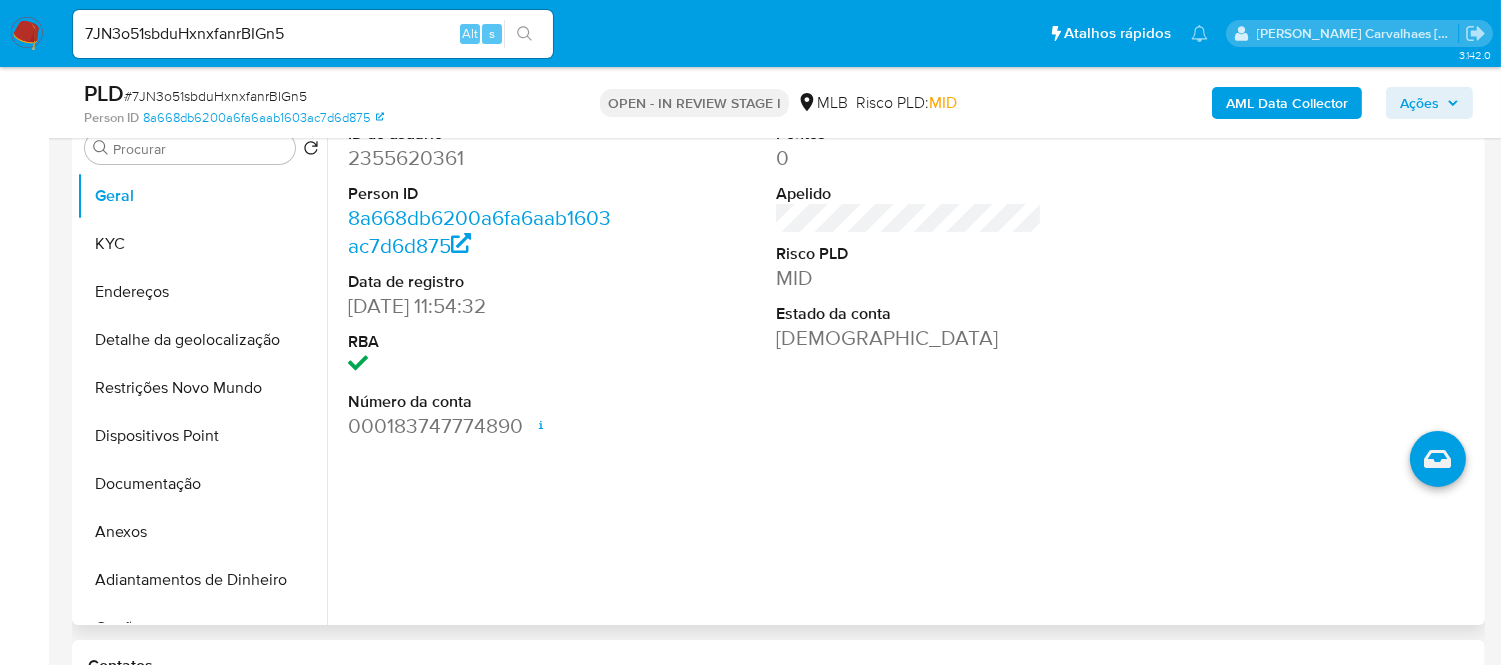 scroll, scrollTop: 444, scrollLeft: 0, axis: vertical 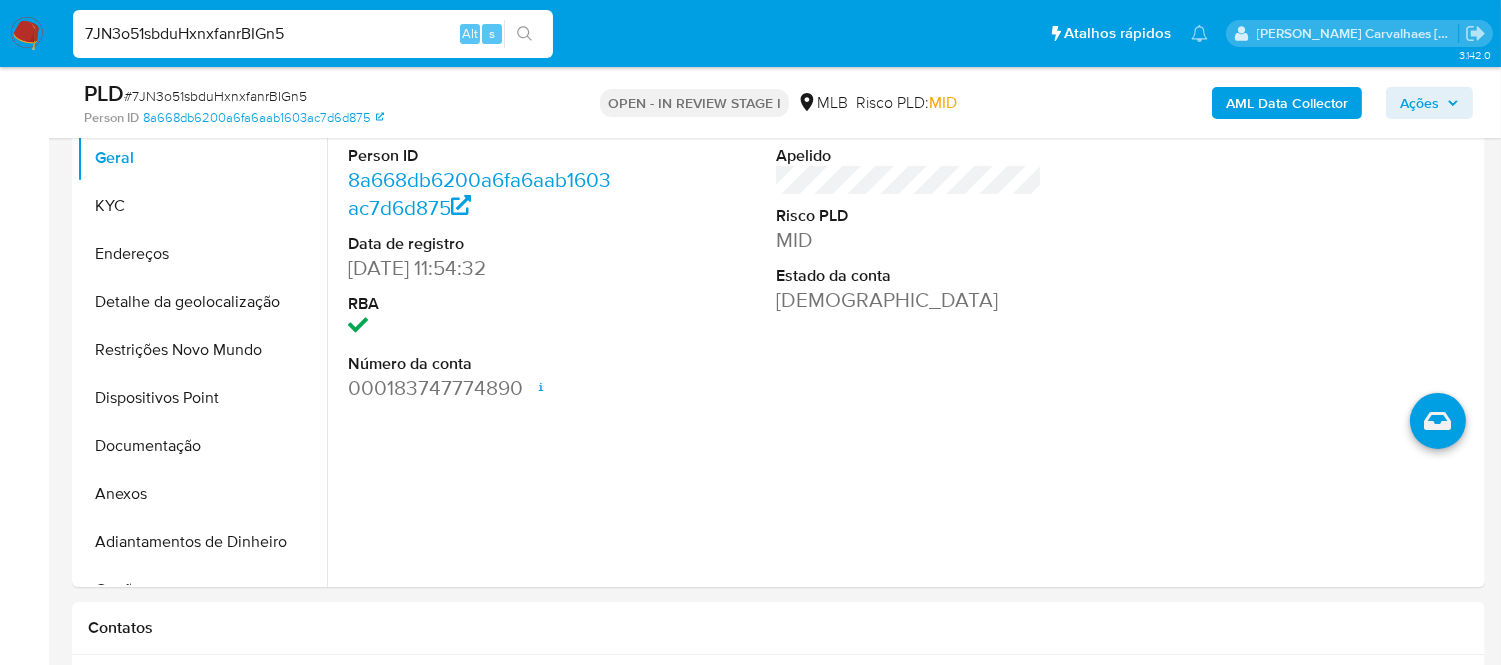 drag, startPoint x: 290, startPoint y: 32, endPoint x: 84, endPoint y: 26, distance: 206.08736 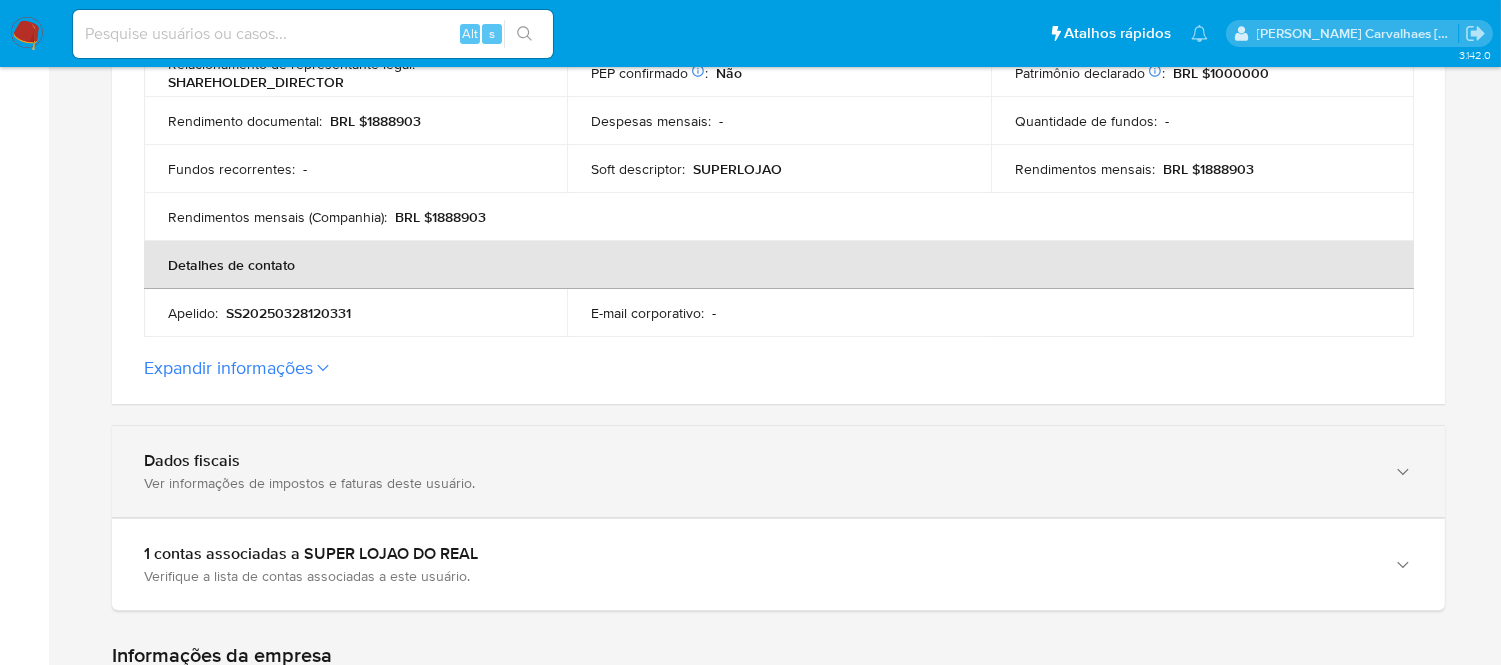 scroll, scrollTop: 777, scrollLeft: 0, axis: vertical 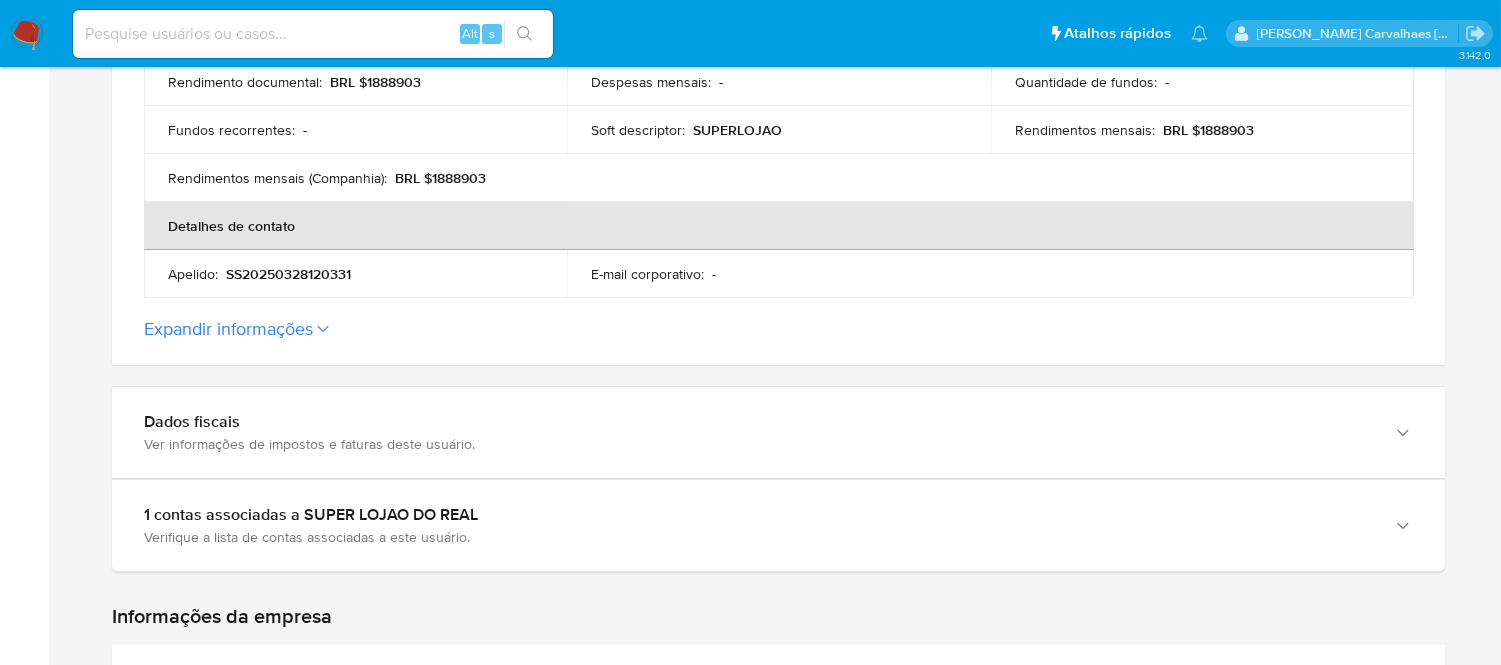click 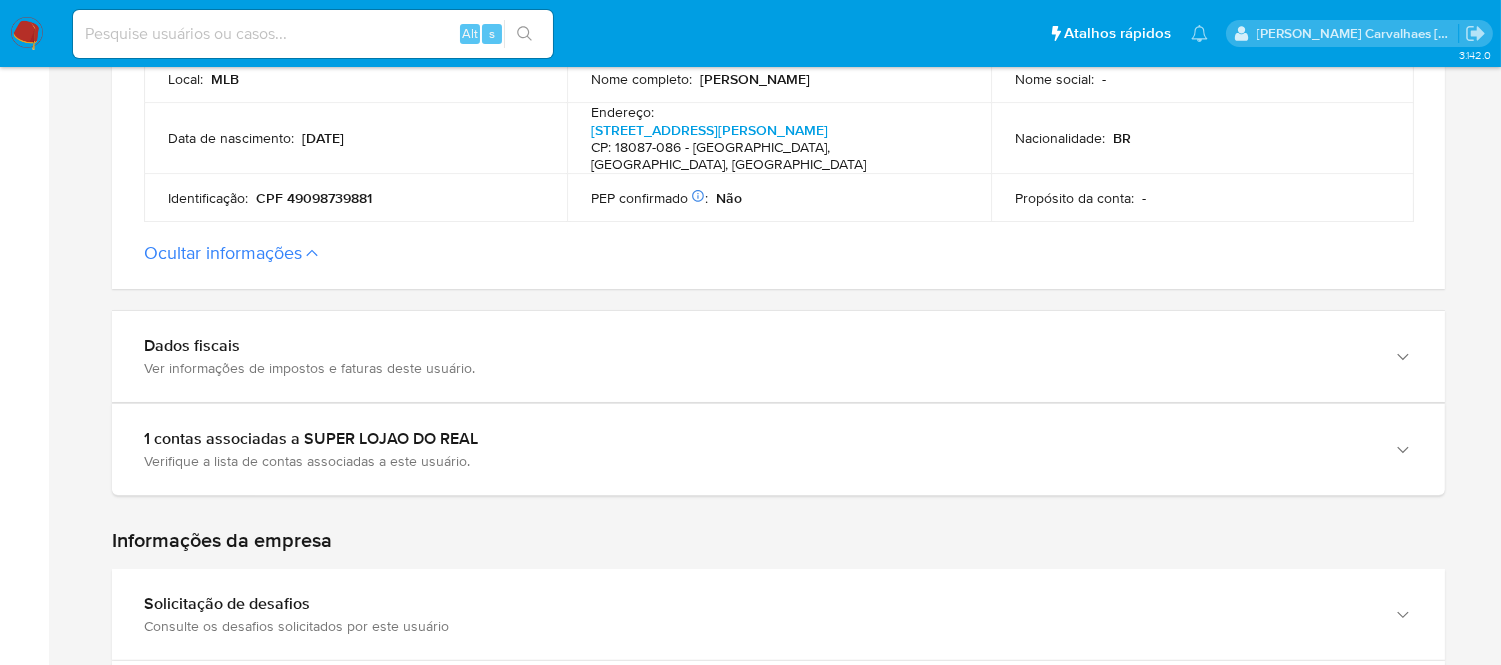 scroll, scrollTop: 888, scrollLeft: 0, axis: vertical 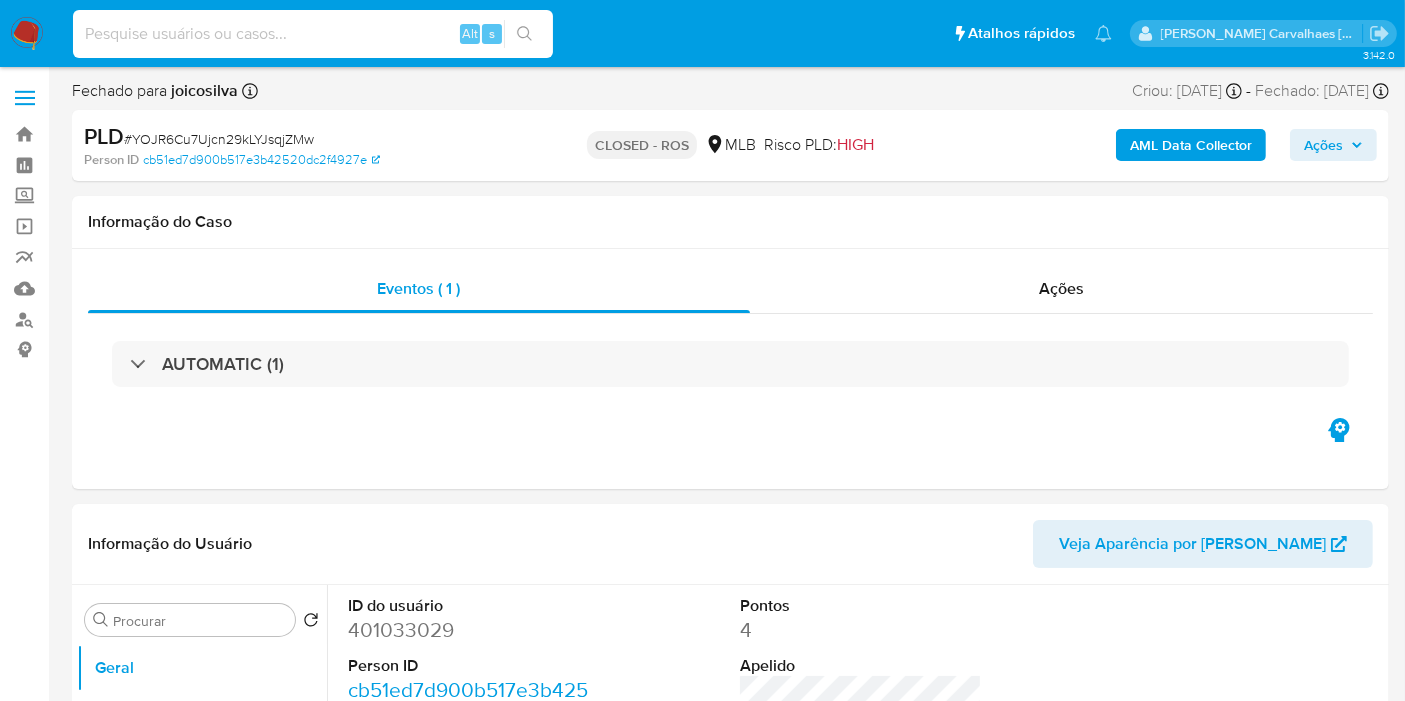 paste on "7JN3o51sbduHxnxfanrBIGn5" 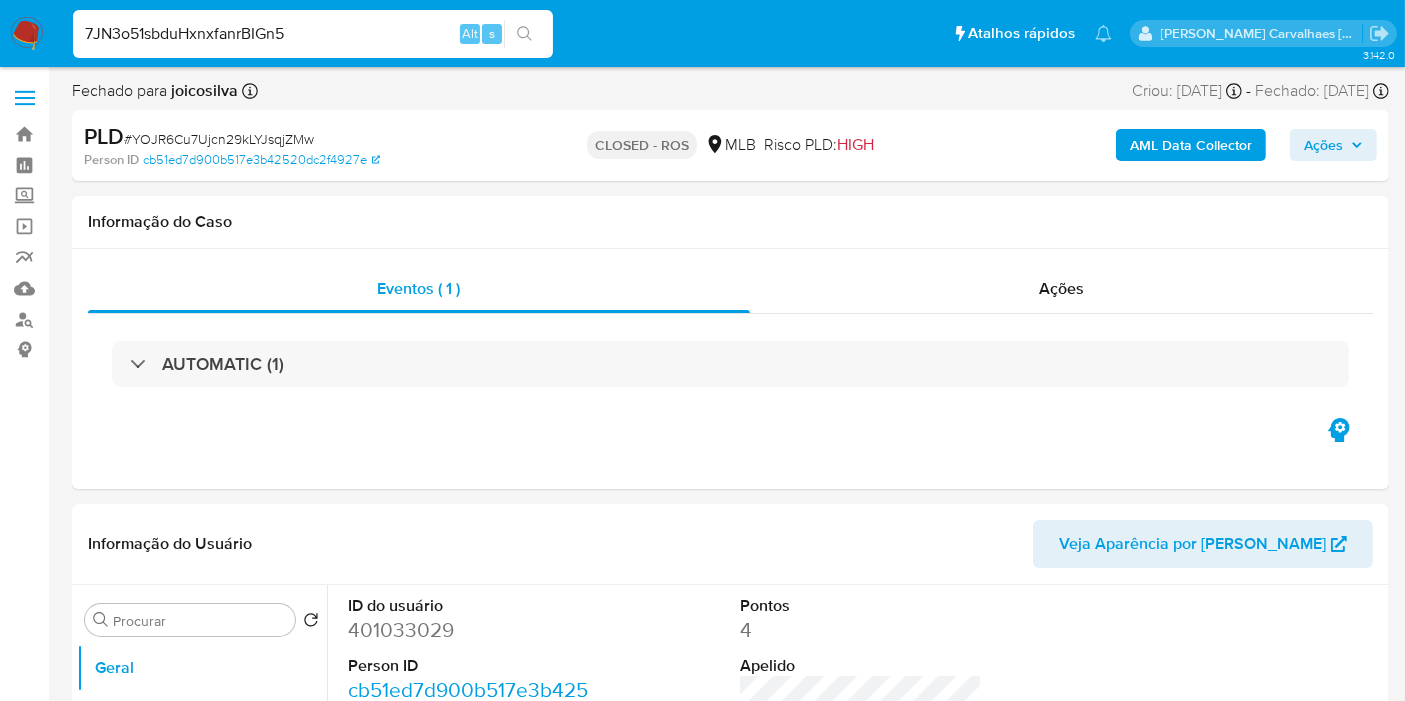 type on "7JN3o51sbduHxnxfanrBIGn5" 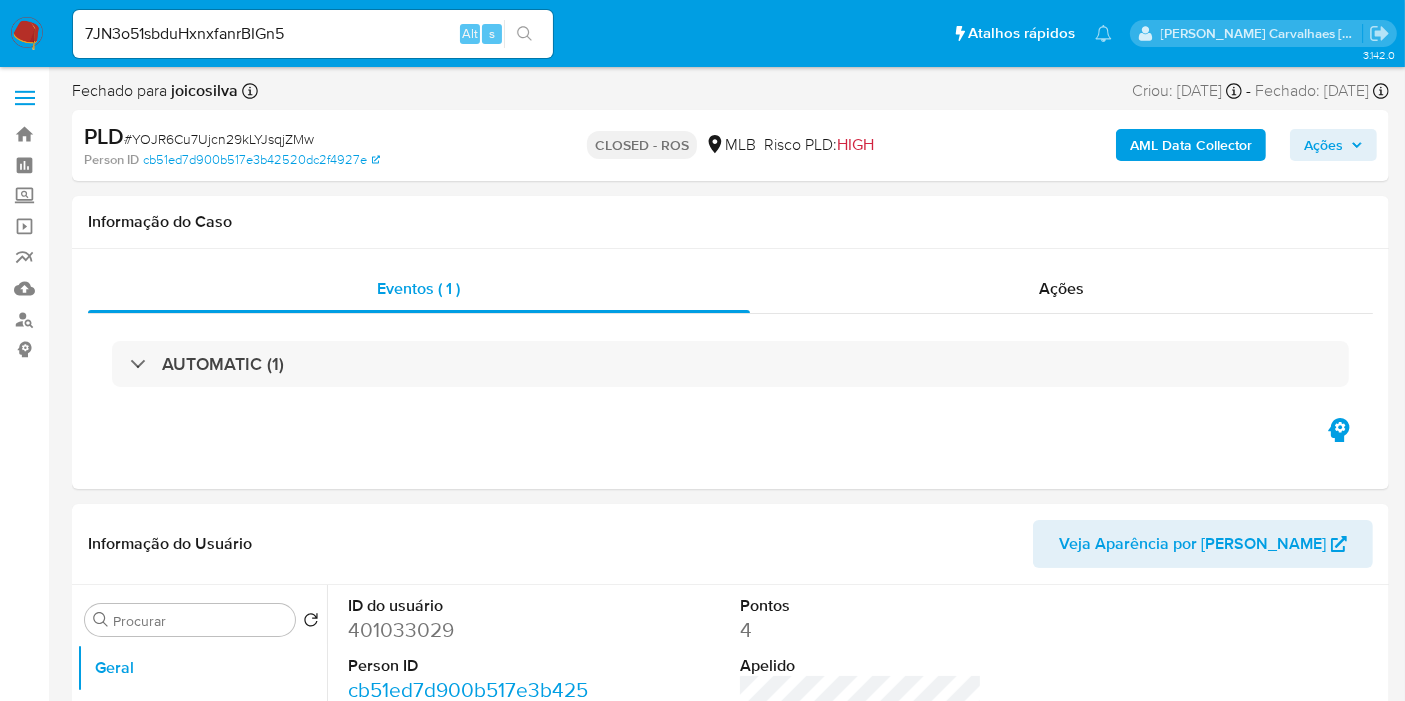 click 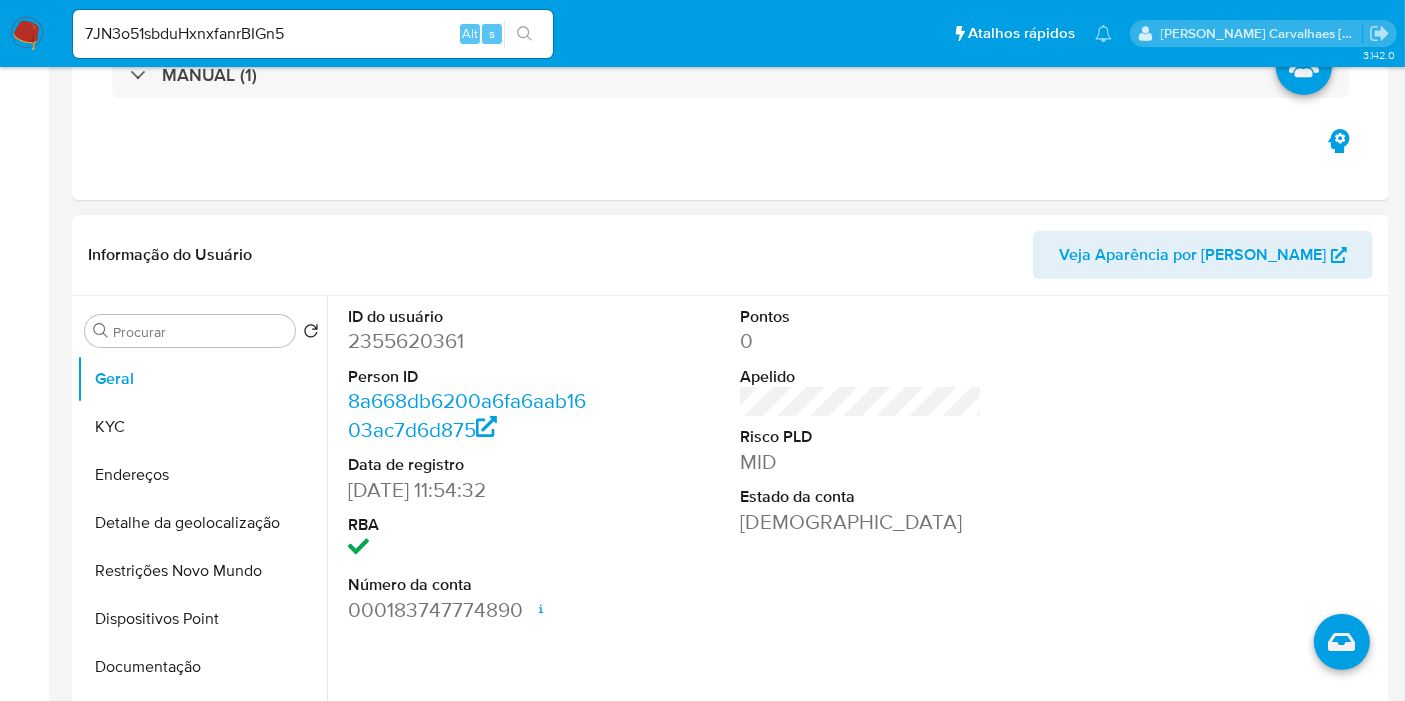 select on "10" 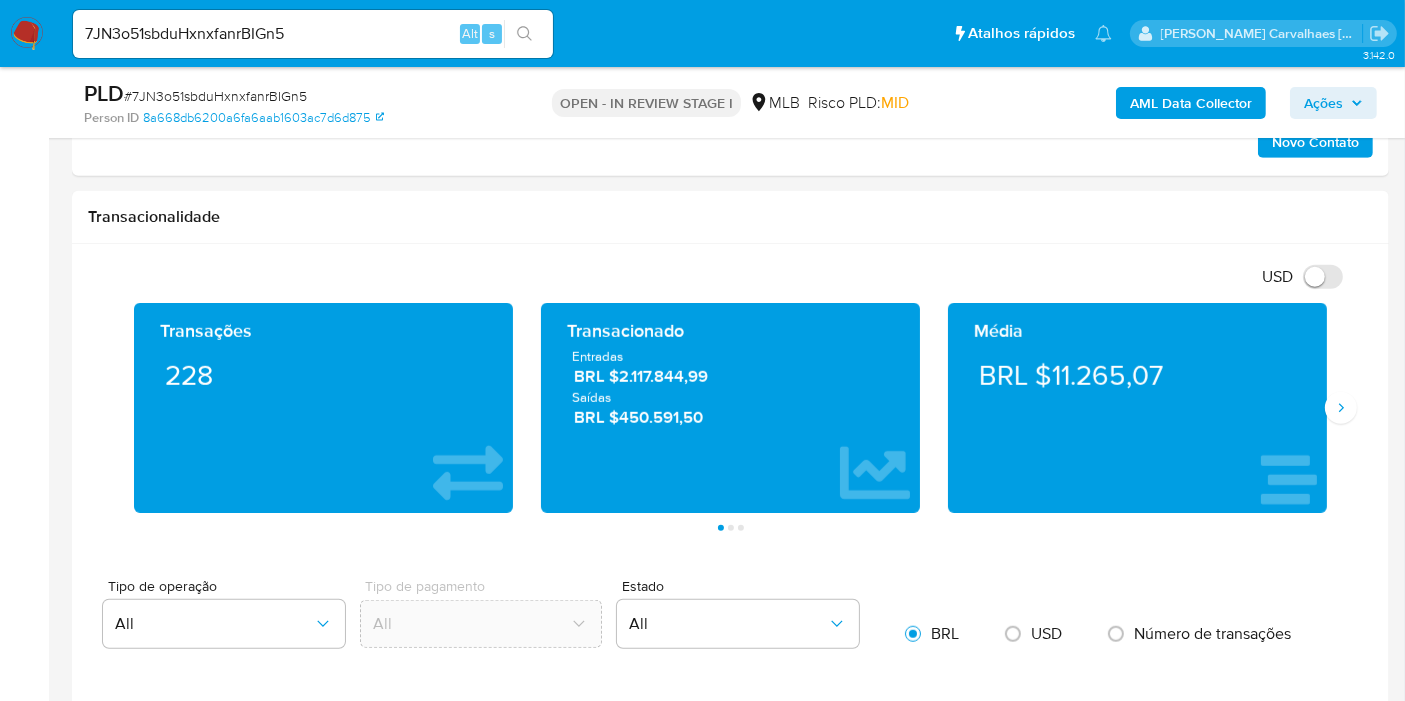 scroll, scrollTop: 1222, scrollLeft: 0, axis: vertical 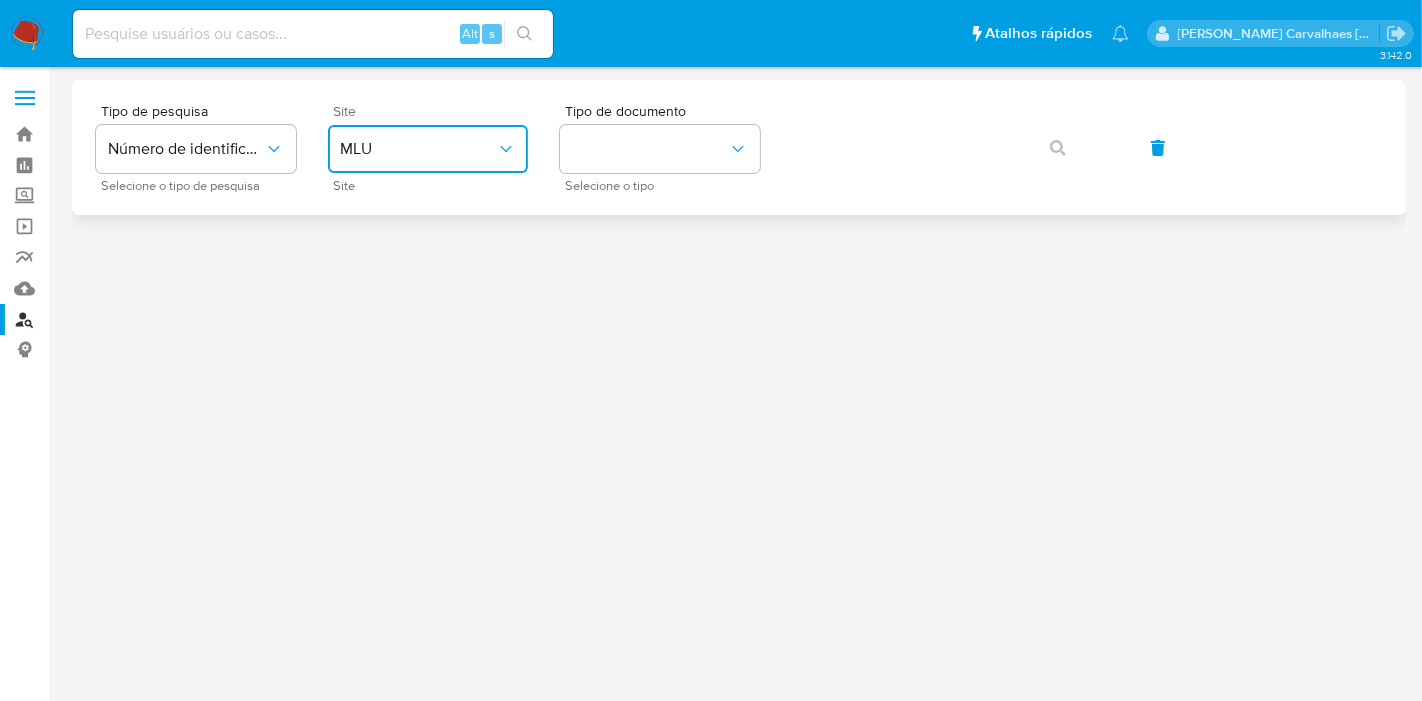 click on "MLU" at bounding box center (418, 149) 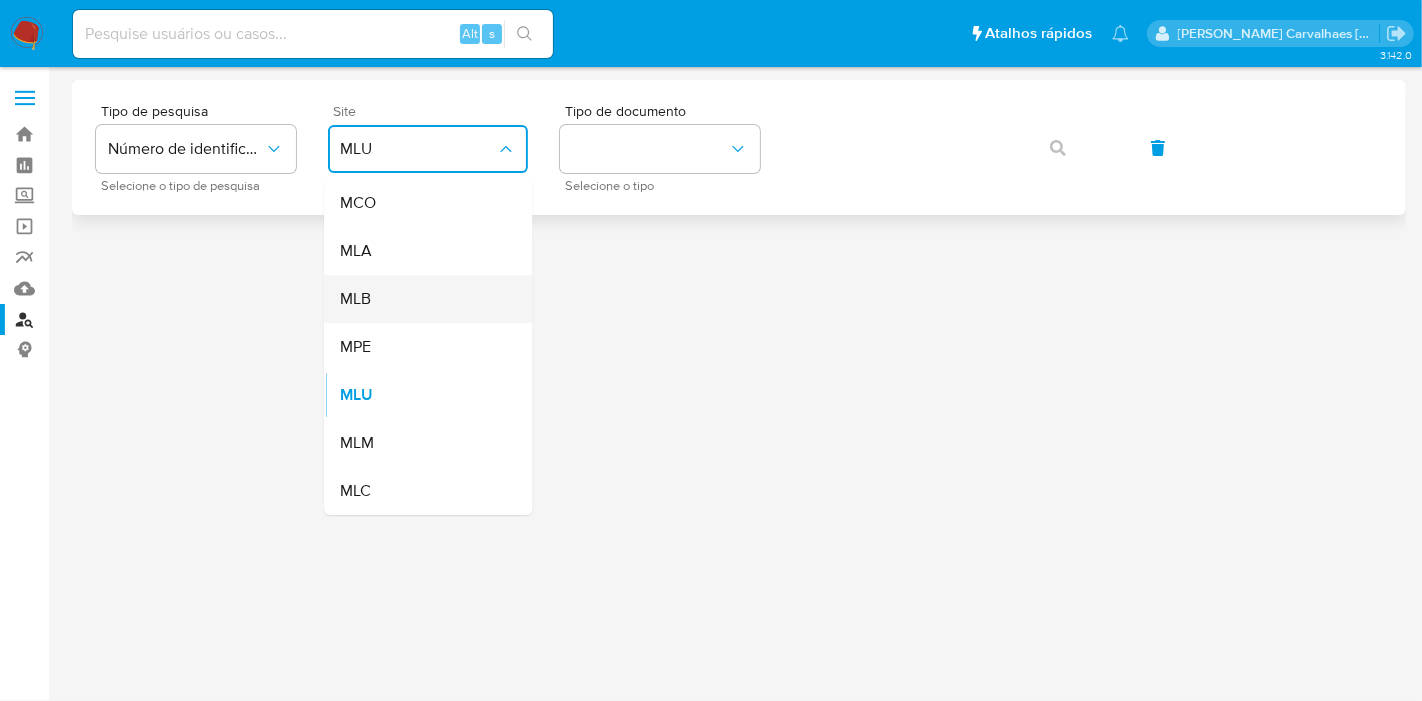 click on "MLB" at bounding box center (422, 299) 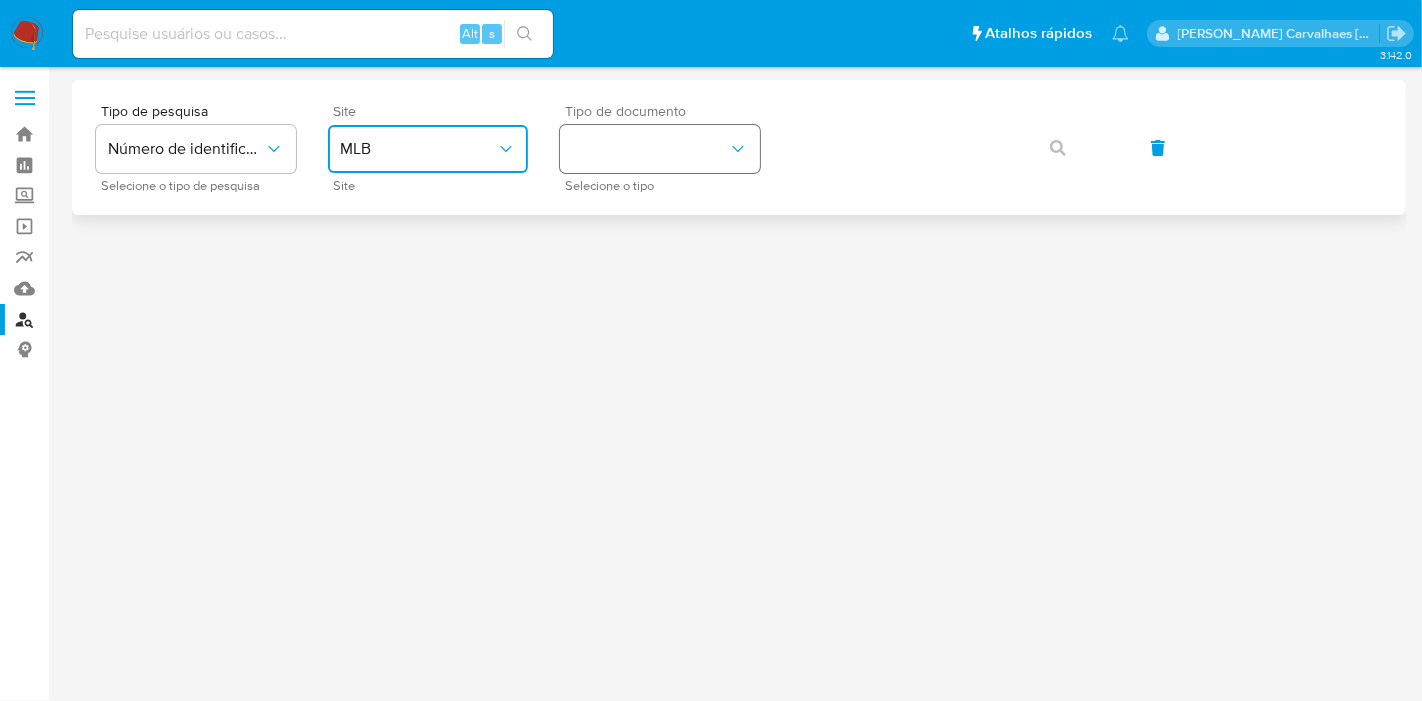 click at bounding box center [660, 149] 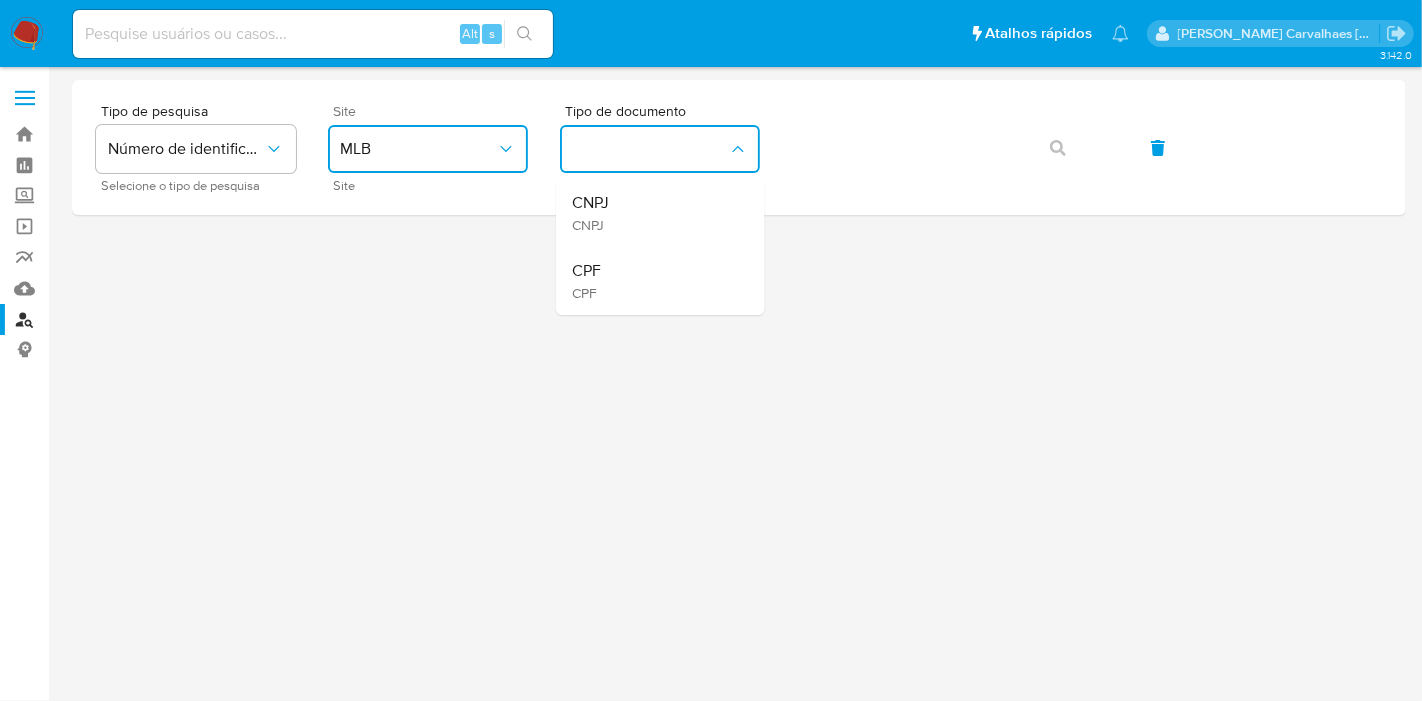 click on "CPF CPF" at bounding box center (654, 281) 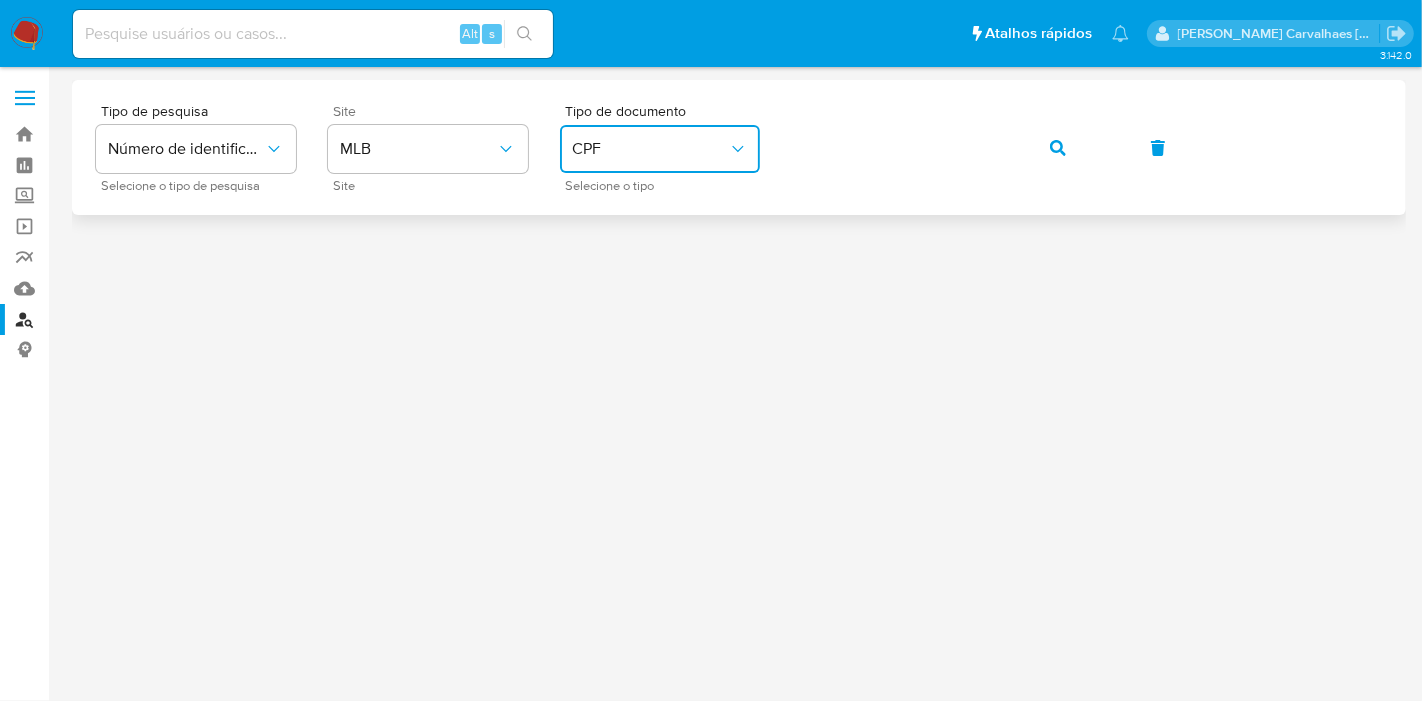 click 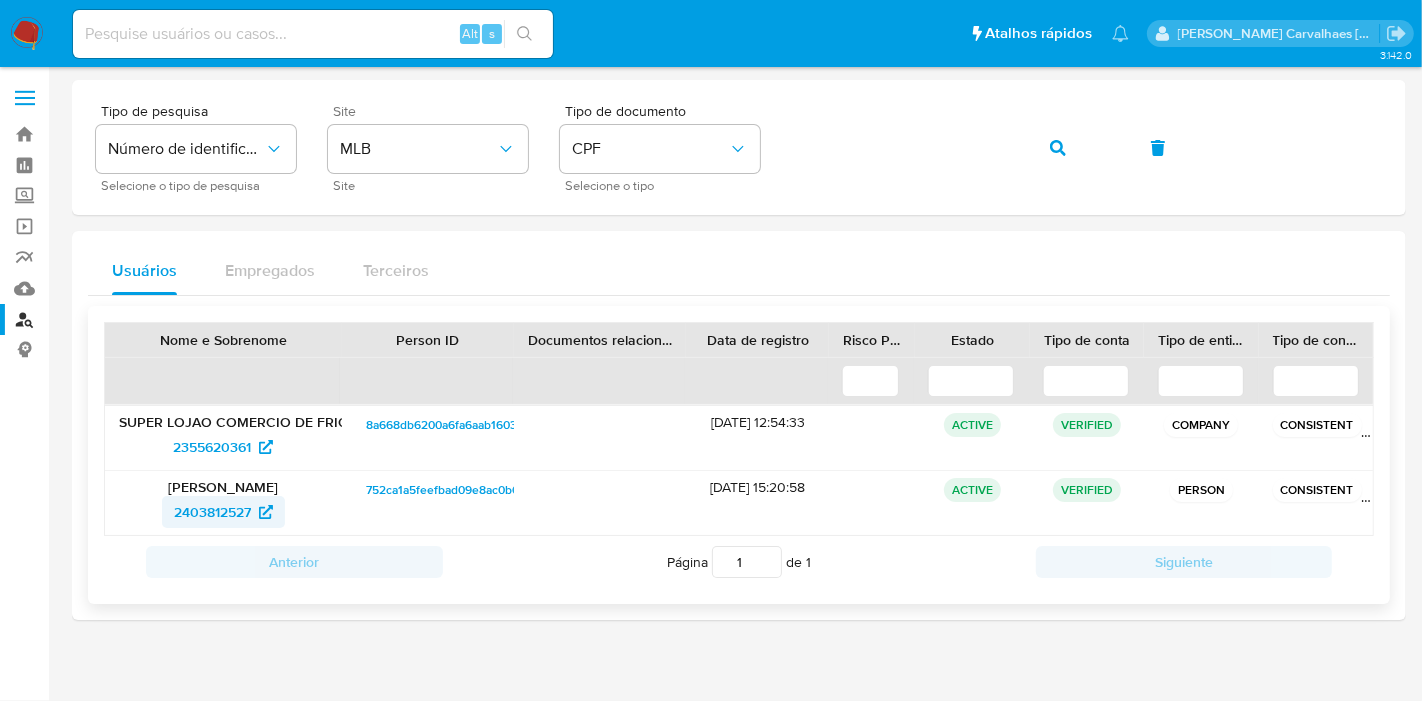 click on "2403812527" at bounding box center [212, 512] 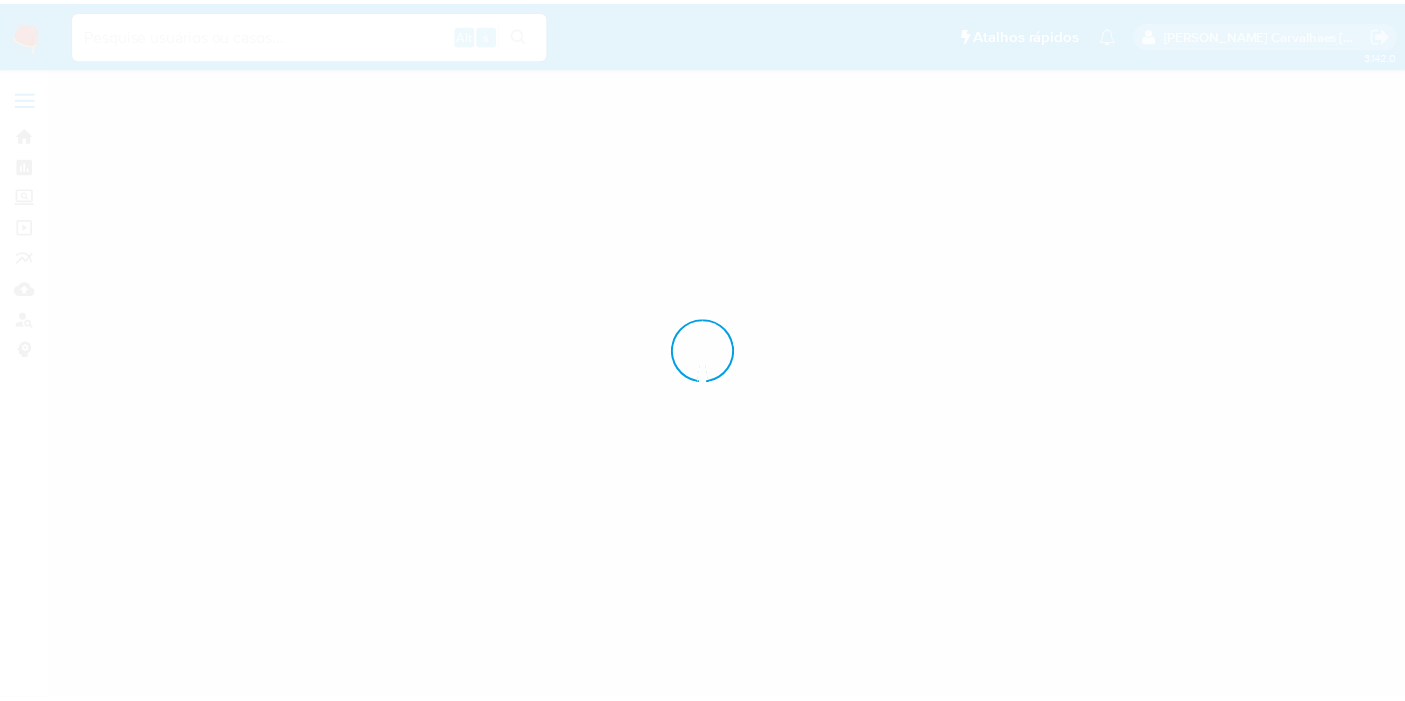 scroll, scrollTop: 0, scrollLeft: 0, axis: both 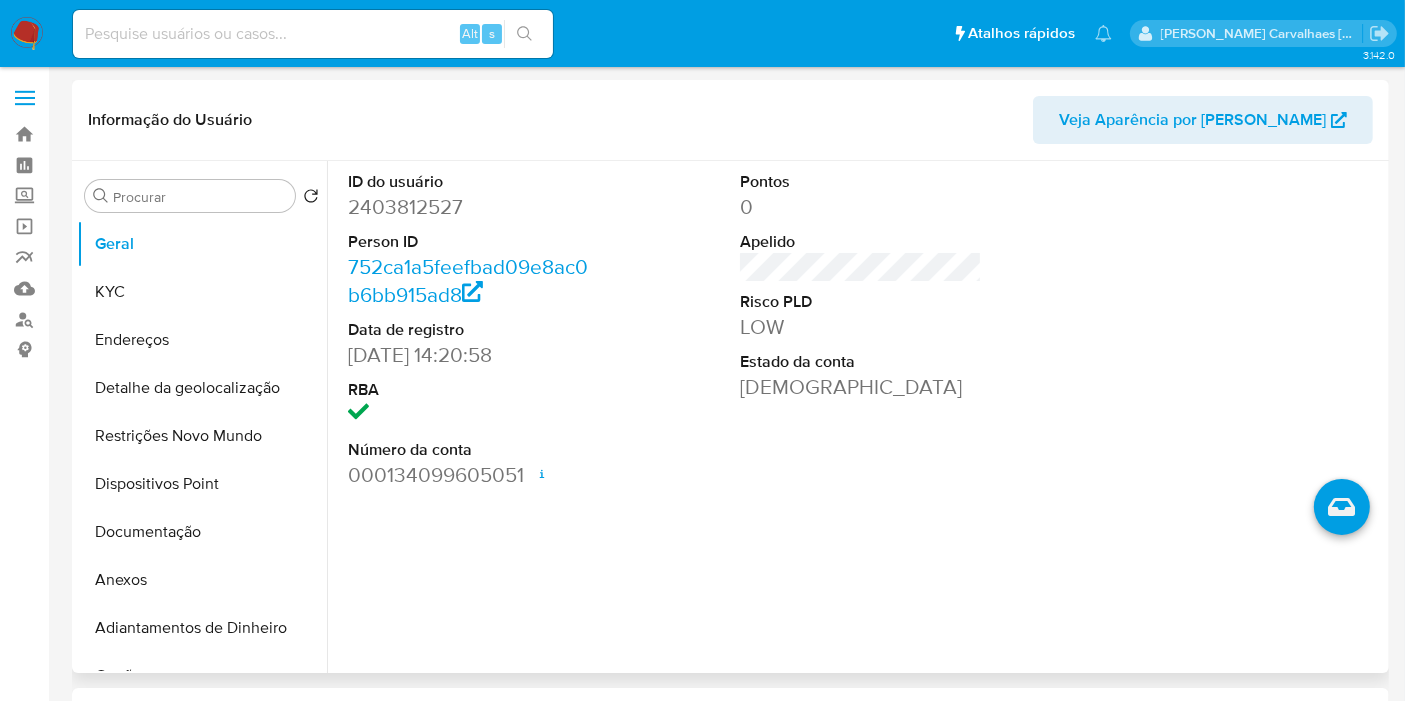 select on "10" 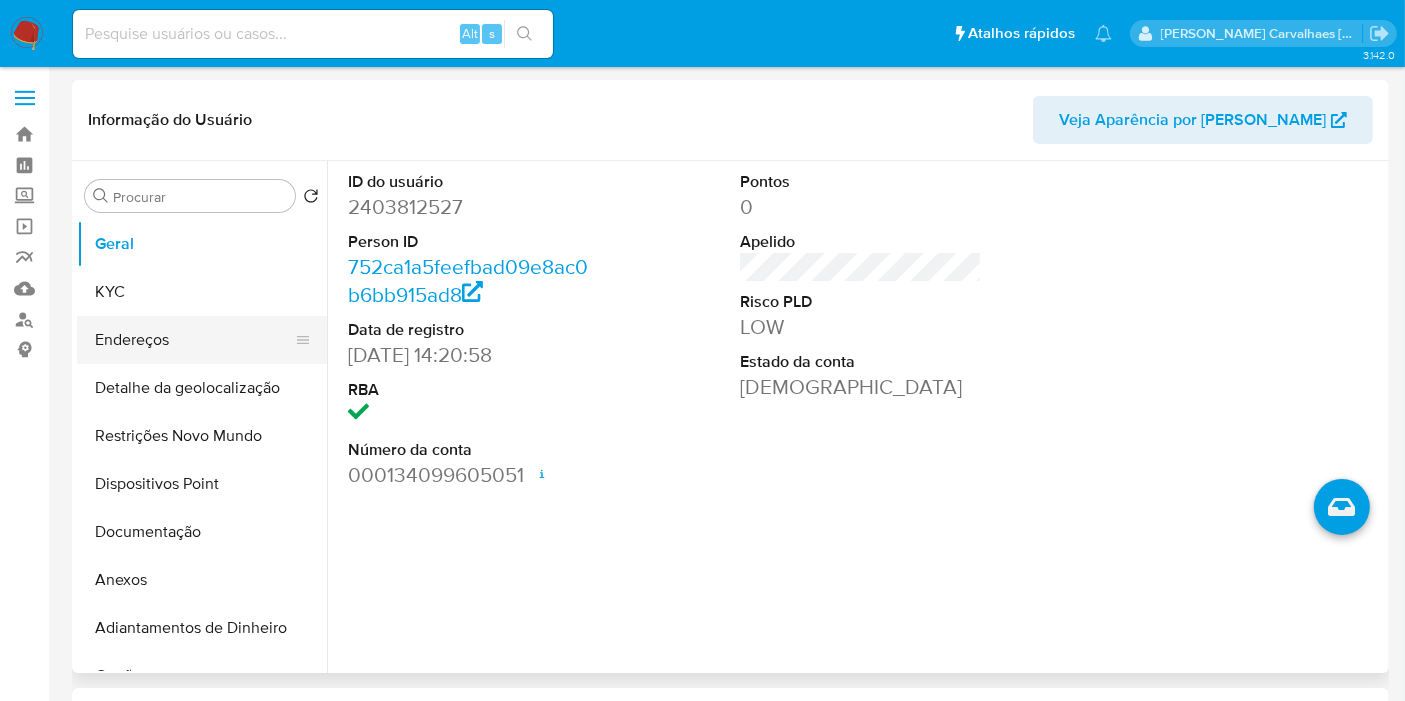 click on "Endereços" at bounding box center [194, 340] 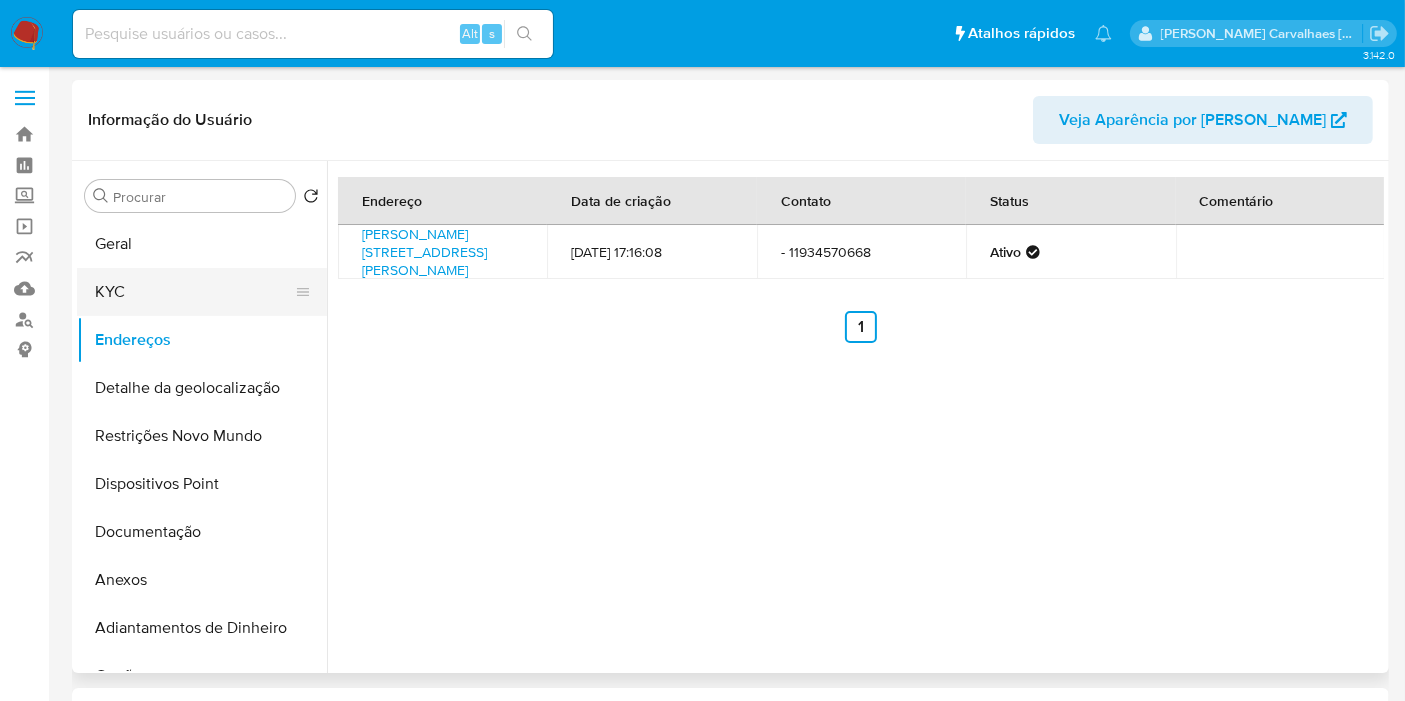 click on "KYC" at bounding box center (194, 292) 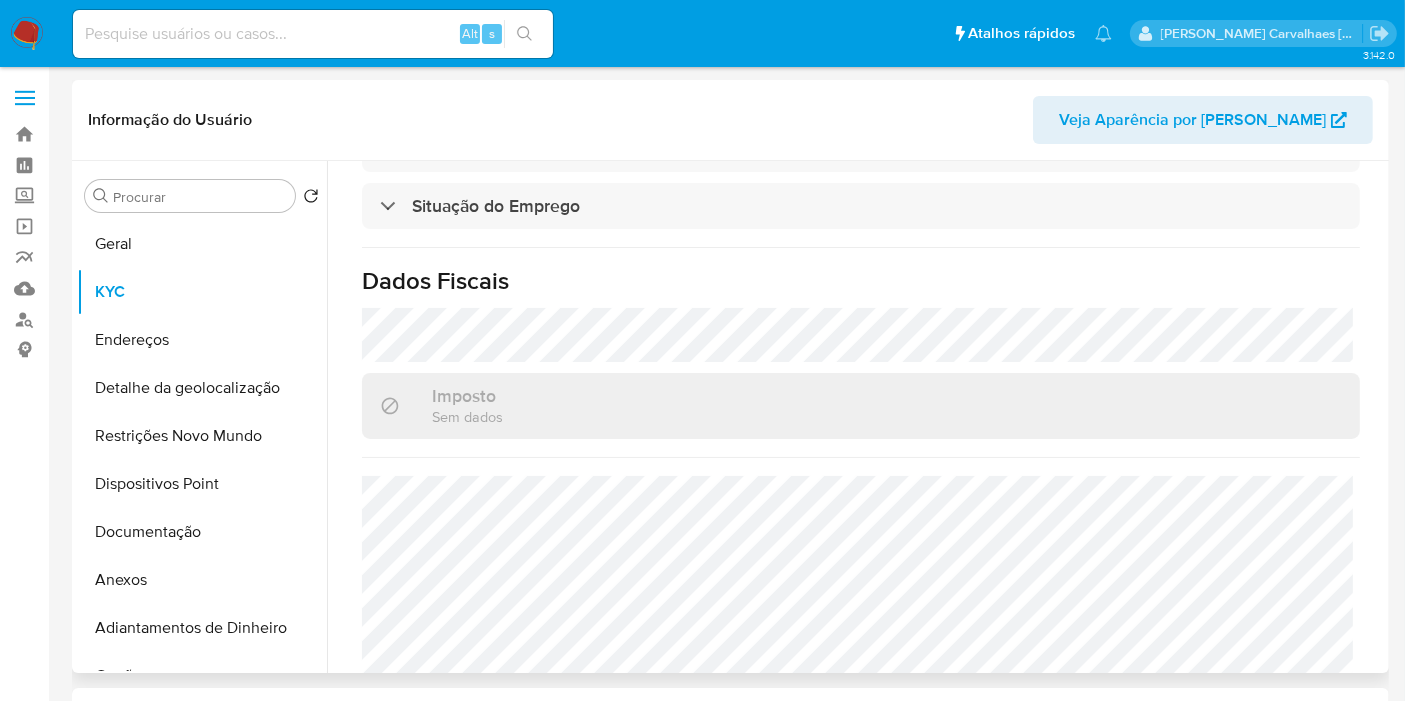scroll, scrollTop: 934, scrollLeft: 0, axis: vertical 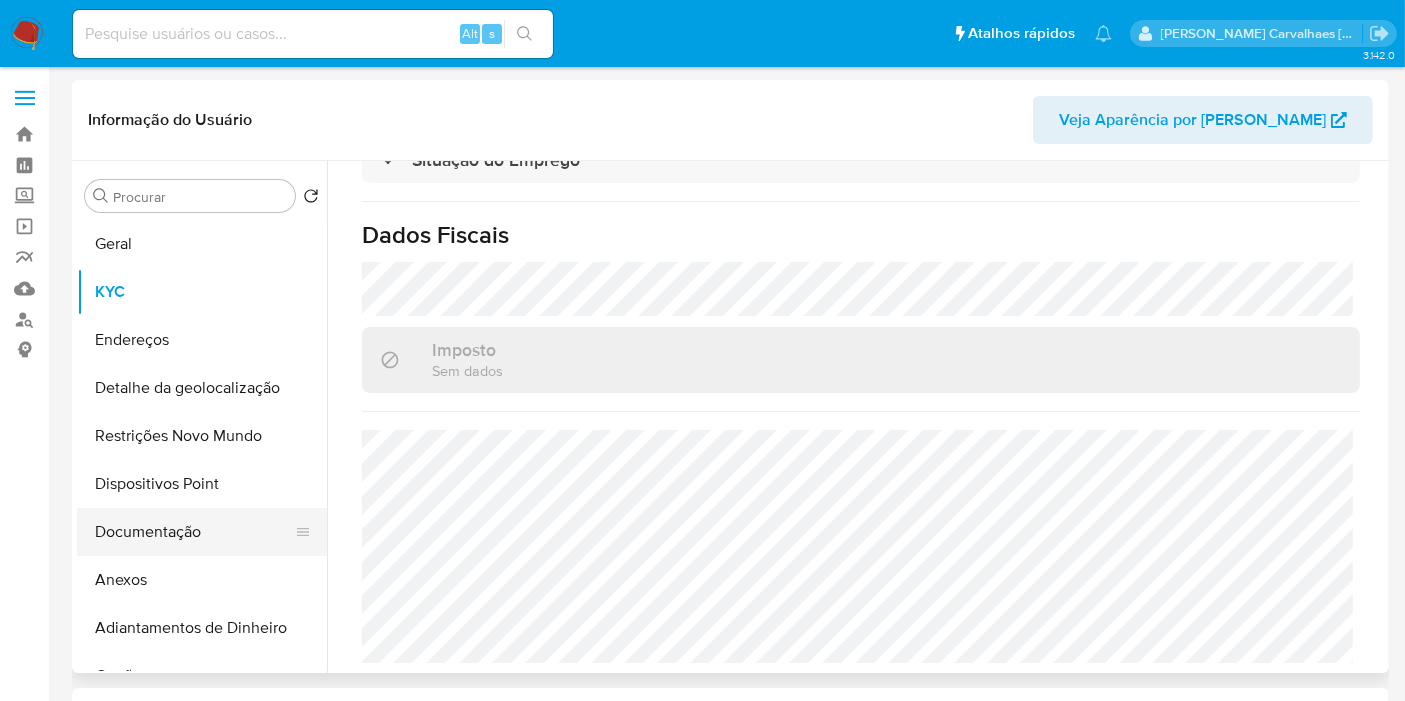 click on "Documentação" at bounding box center [194, 532] 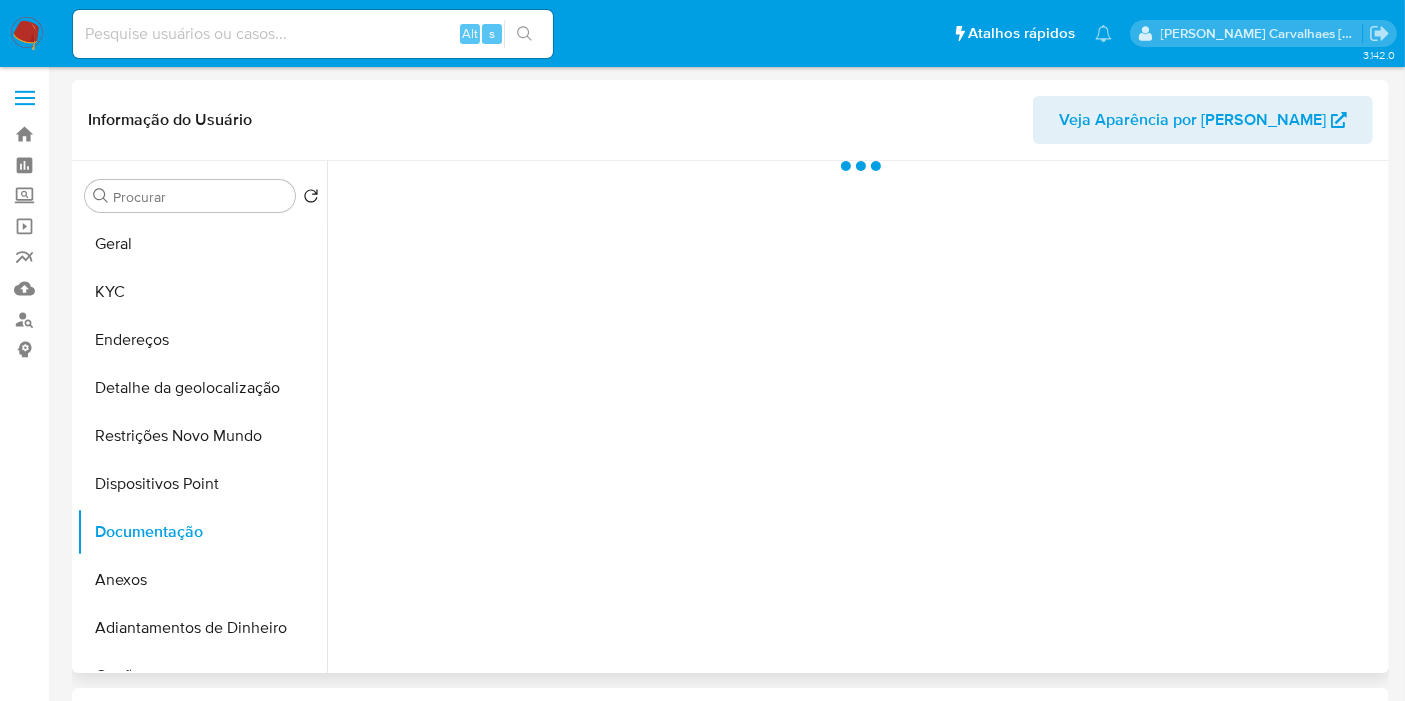 scroll, scrollTop: 0, scrollLeft: 0, axis: both 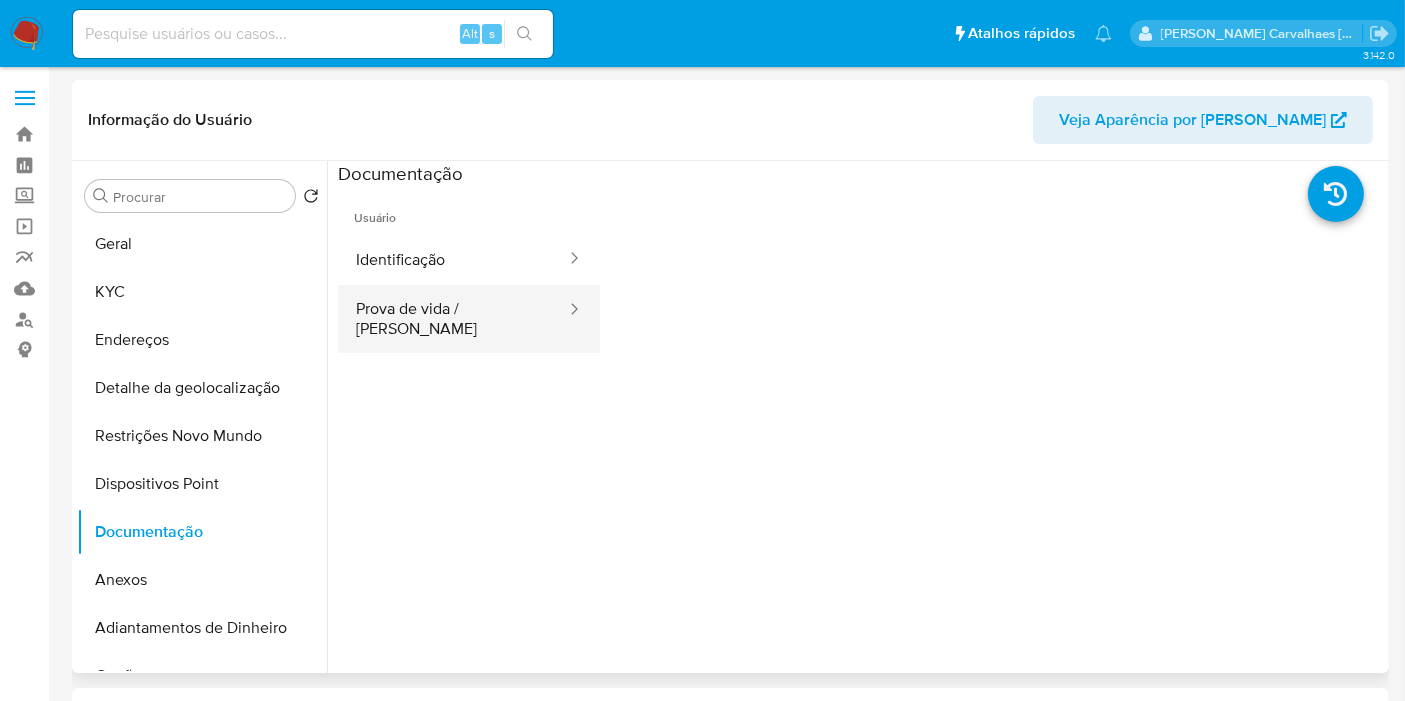 click on "Prova de vida / [PERSON_NAME]" at bounding box center [453, 319] 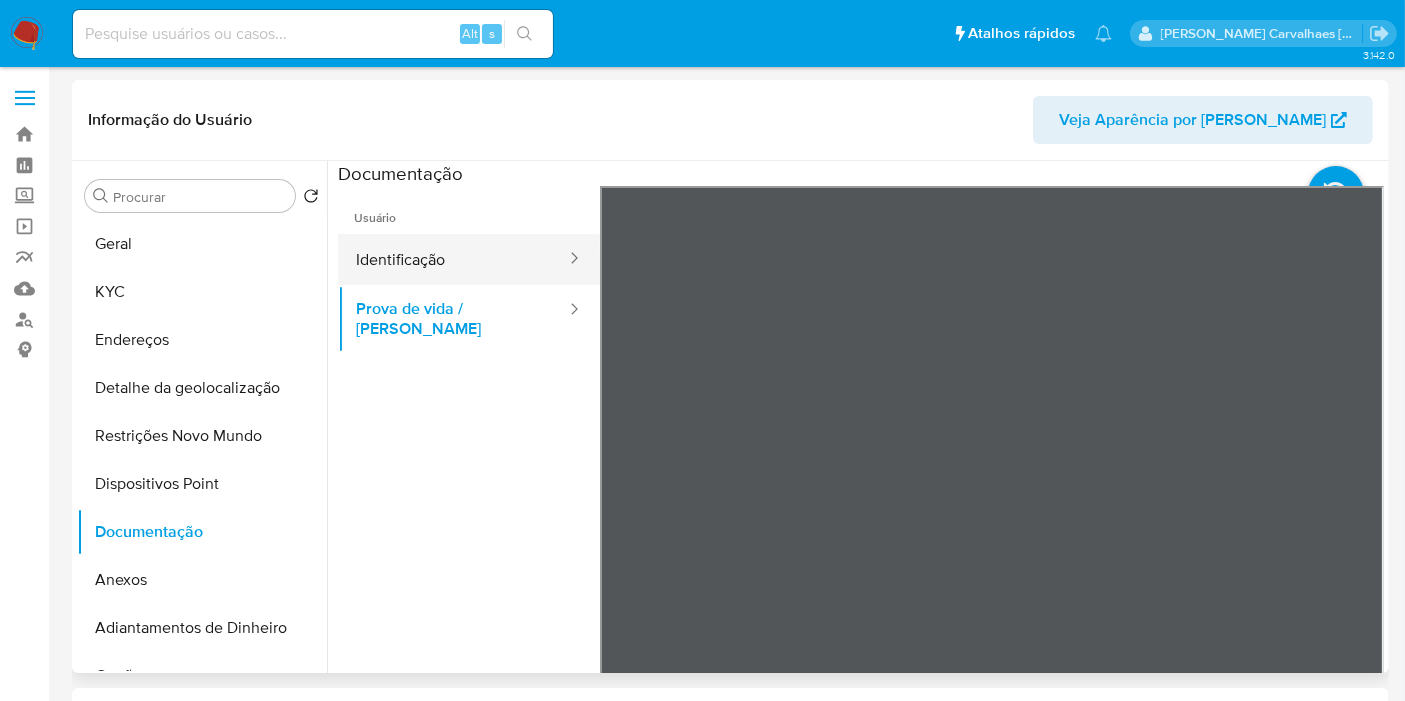 click on "Identificação" at bounding box center (453, 259) 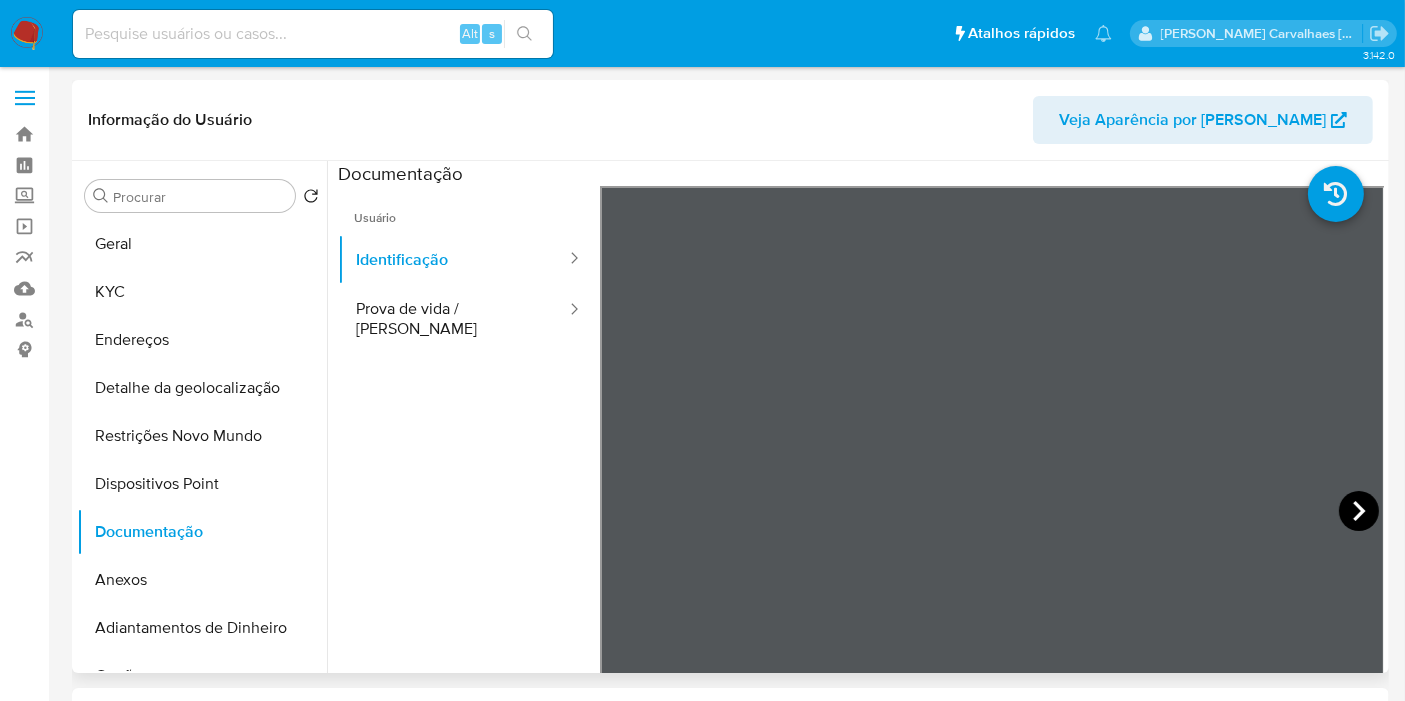click 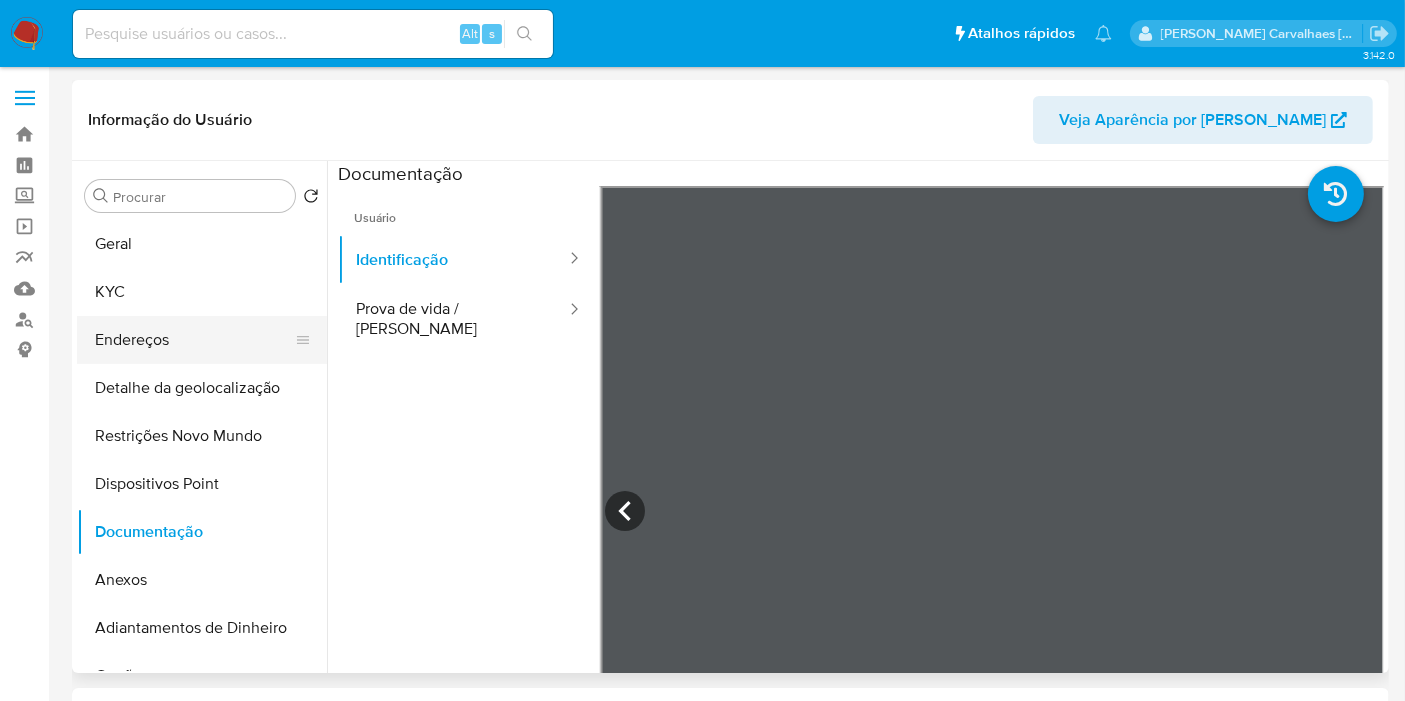 click on "Endereços" at bounding box center (194, 340) 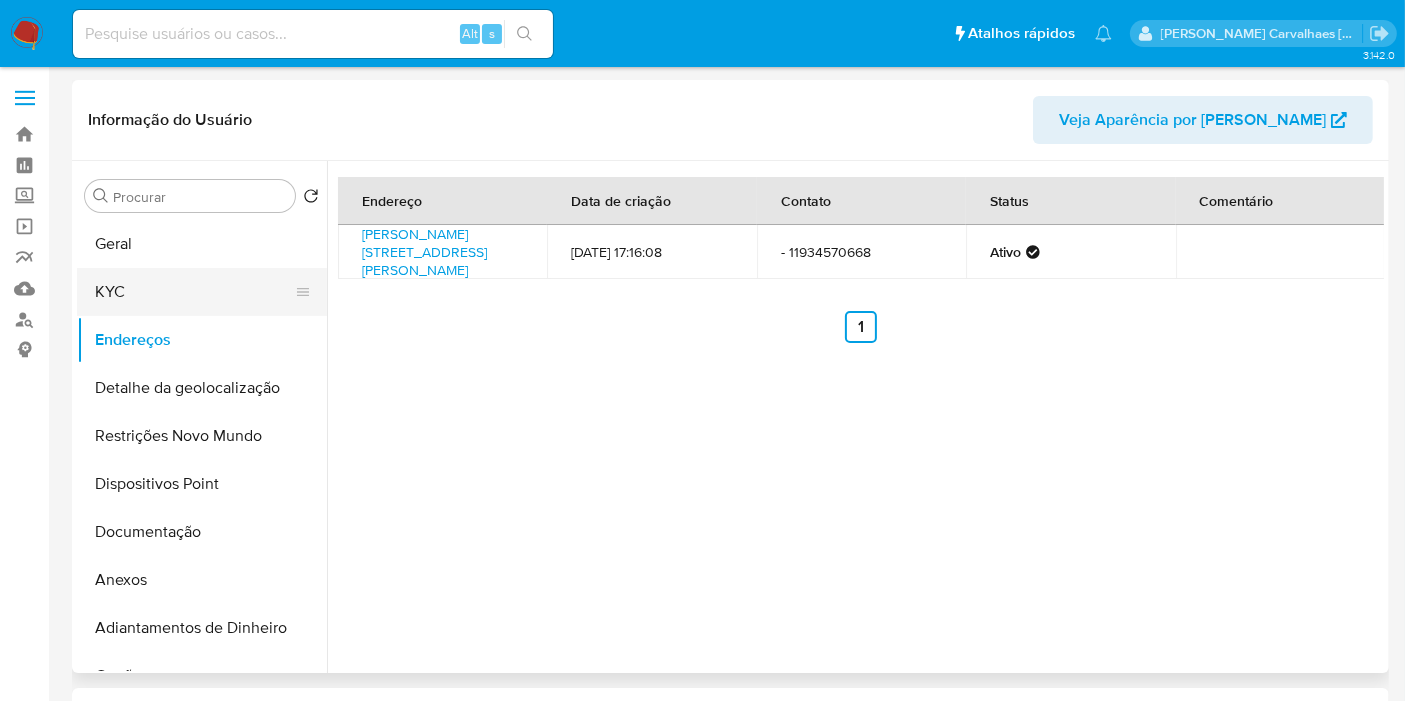 click on "KYC" at bounding box center (194, 292) 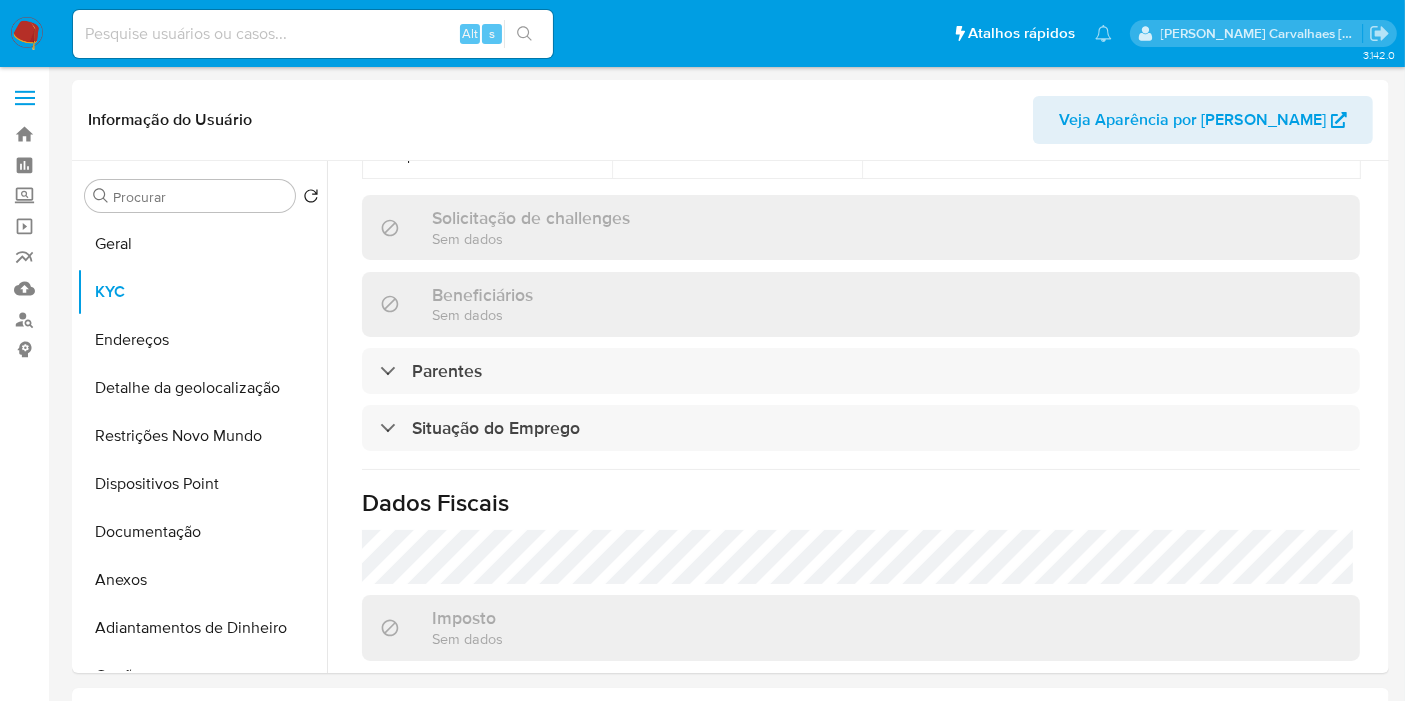 scroll, scrollTop: 888, scrollLeft: 0, axis: vertical 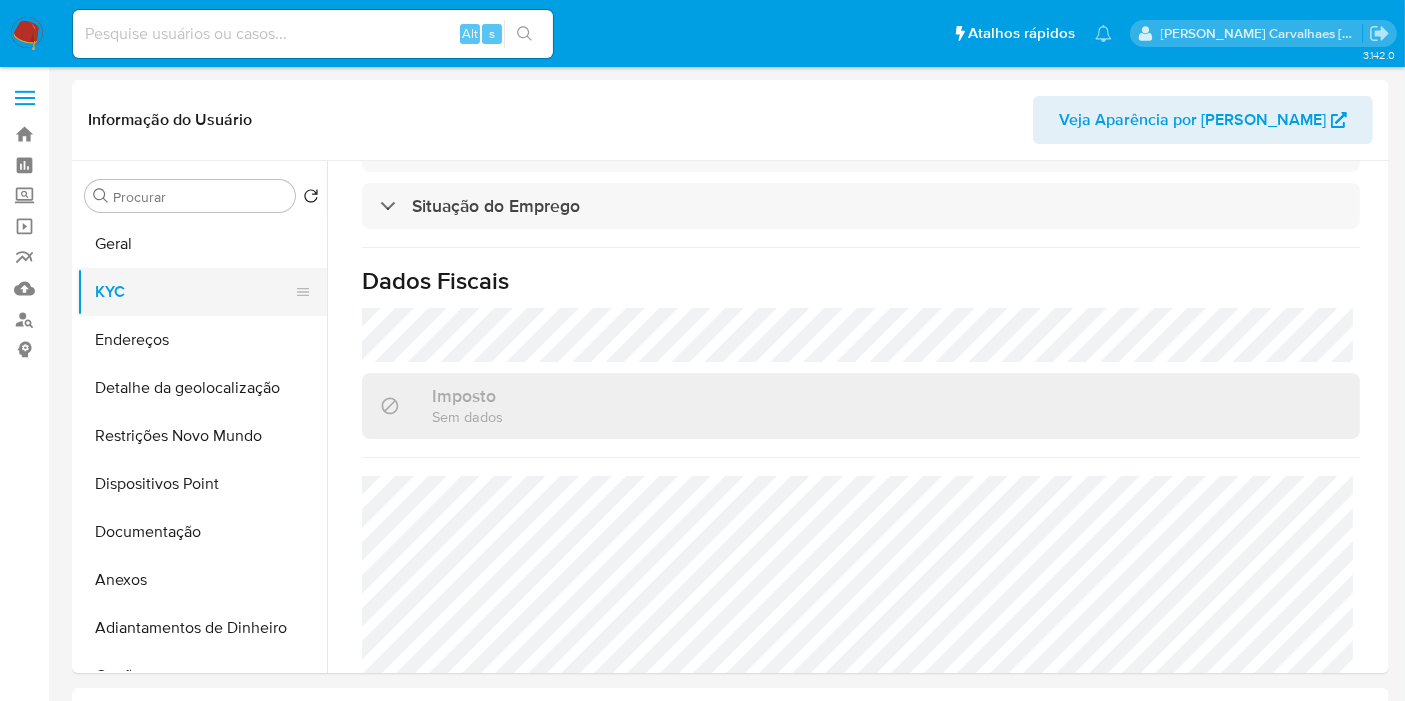 click on "KYC" at bounding box center [194, 292] 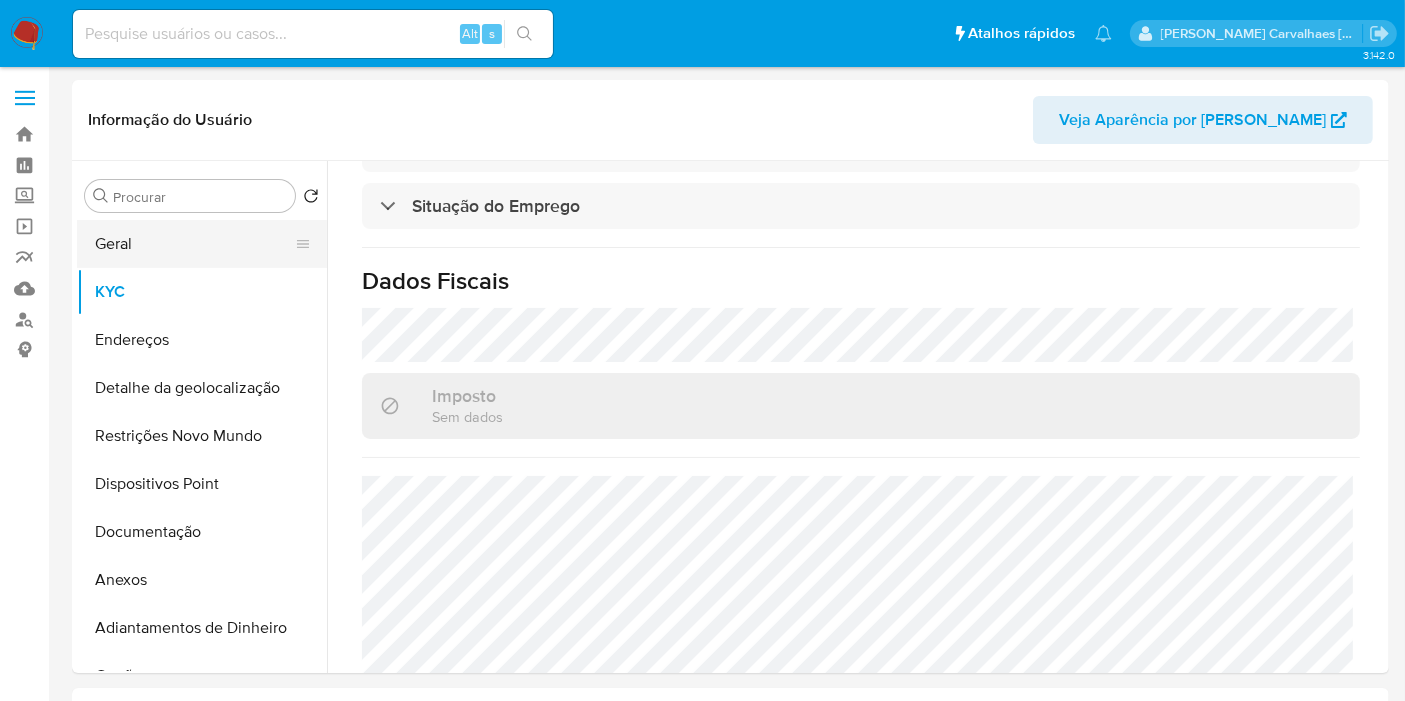 click on "Geral" at bounding box center [194, 244] 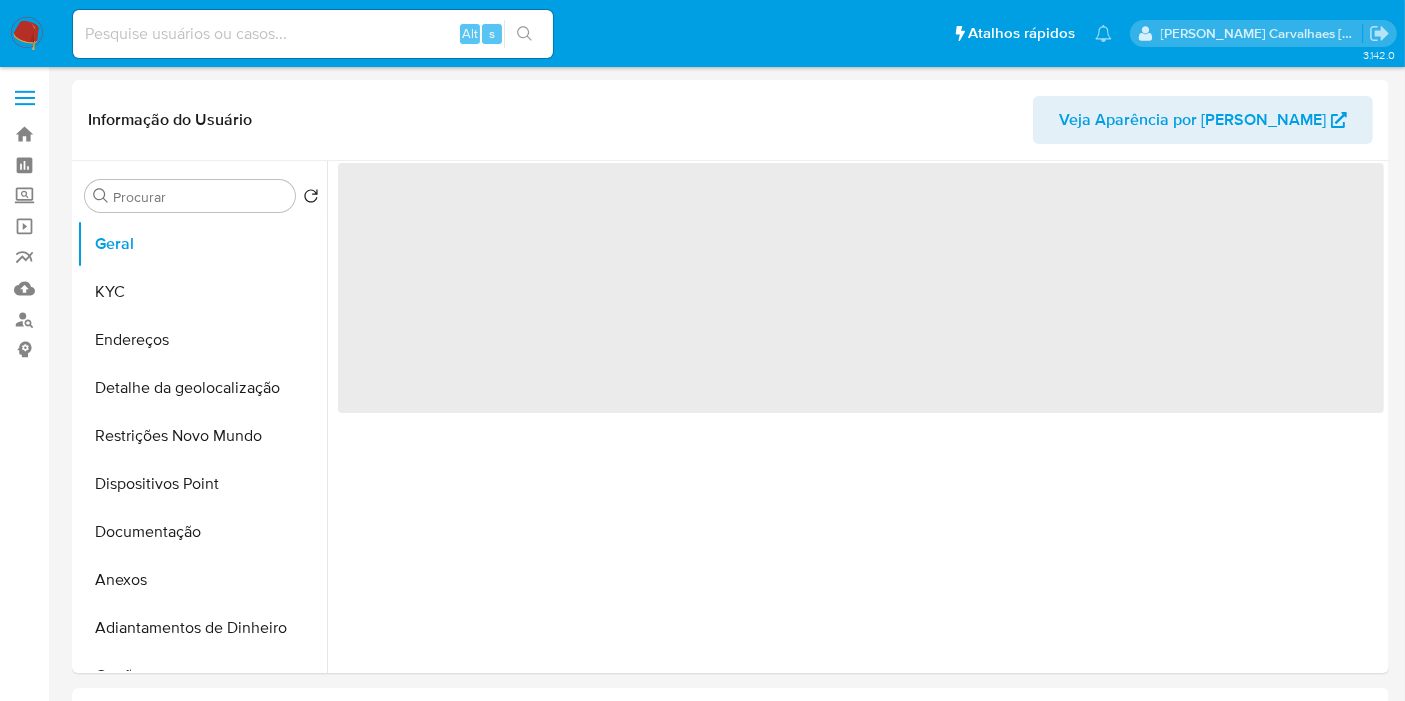 scroll, scrollTop: 0, scrollLeft: 0, axis: both 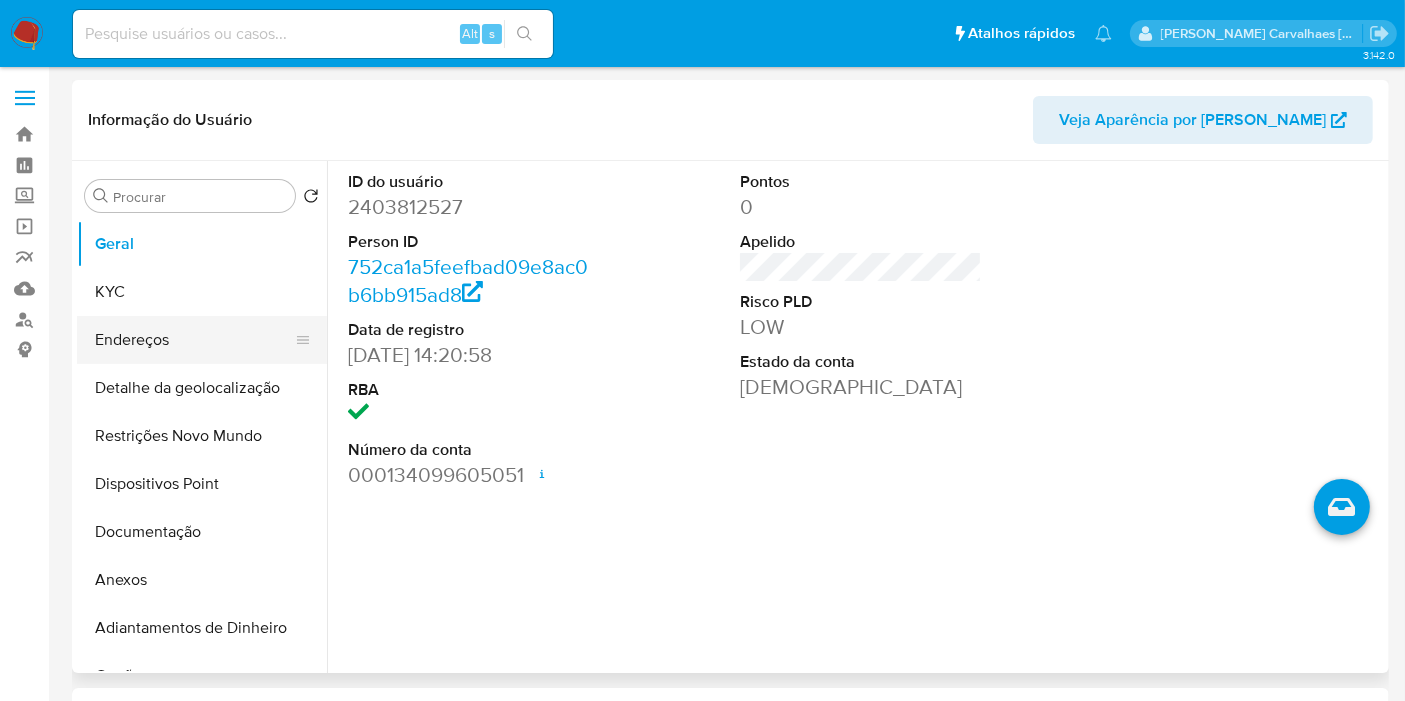 click on "Endereços" at bounding box center (194, 340) 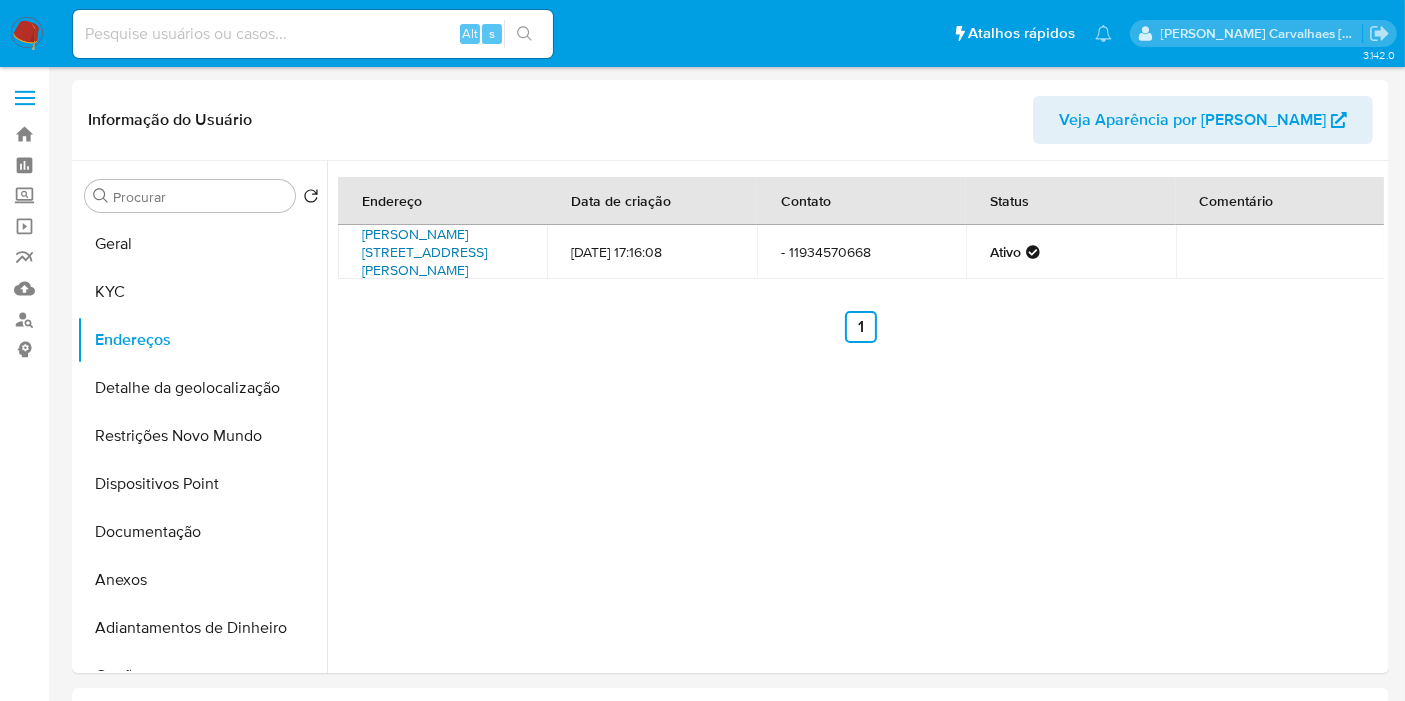 click on "Rua Marcos Aparecido Mariano De Almeida 232, Itu, São Paulo, 13309038, Brasil 232" at bounding box center (424, 252) 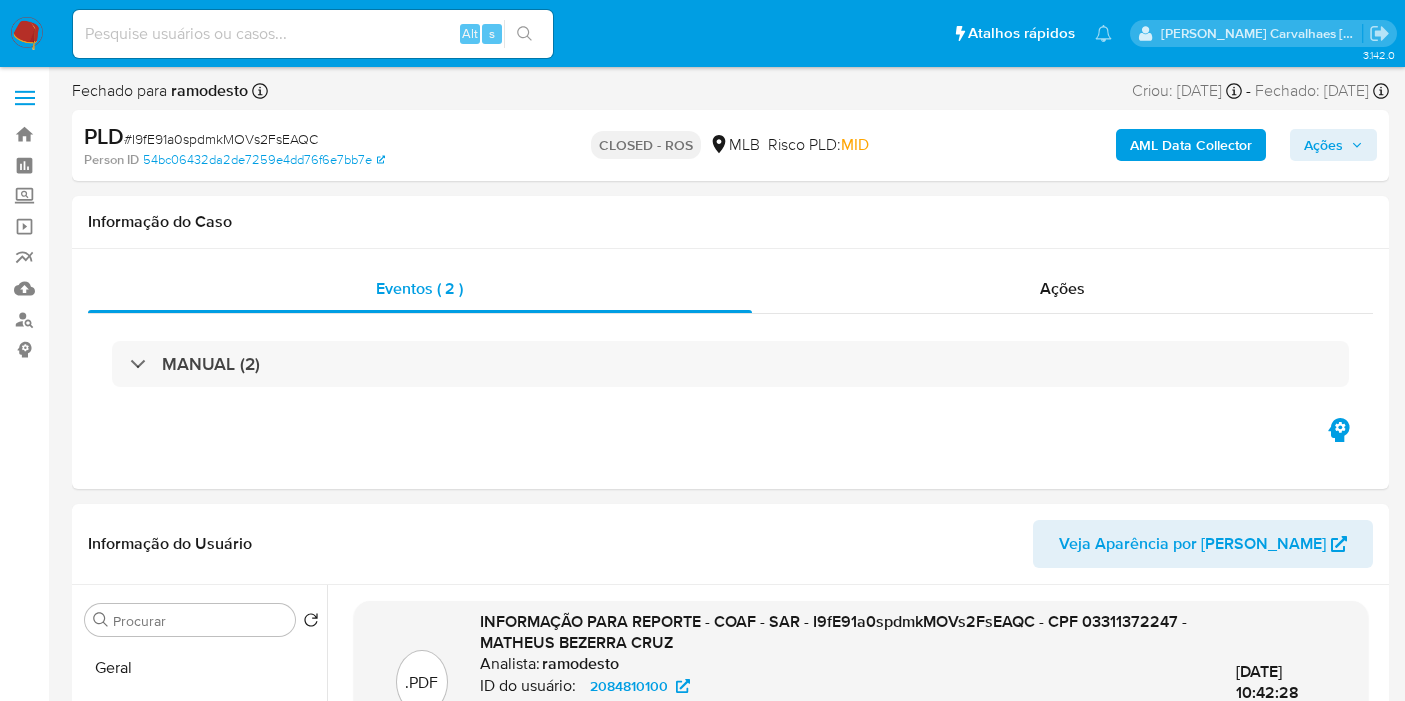 select on "10" 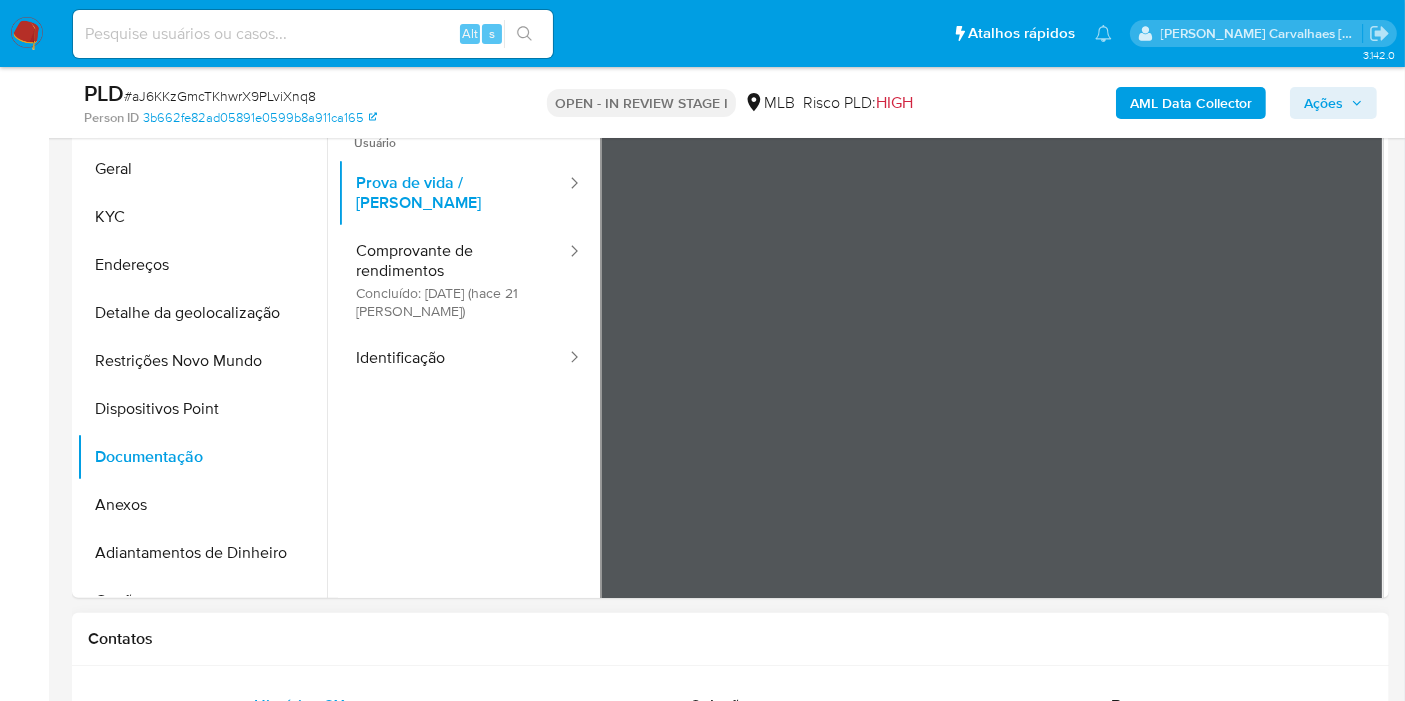 scroll, scrollTop: 222, scrollLeft: 0, axis: vertical 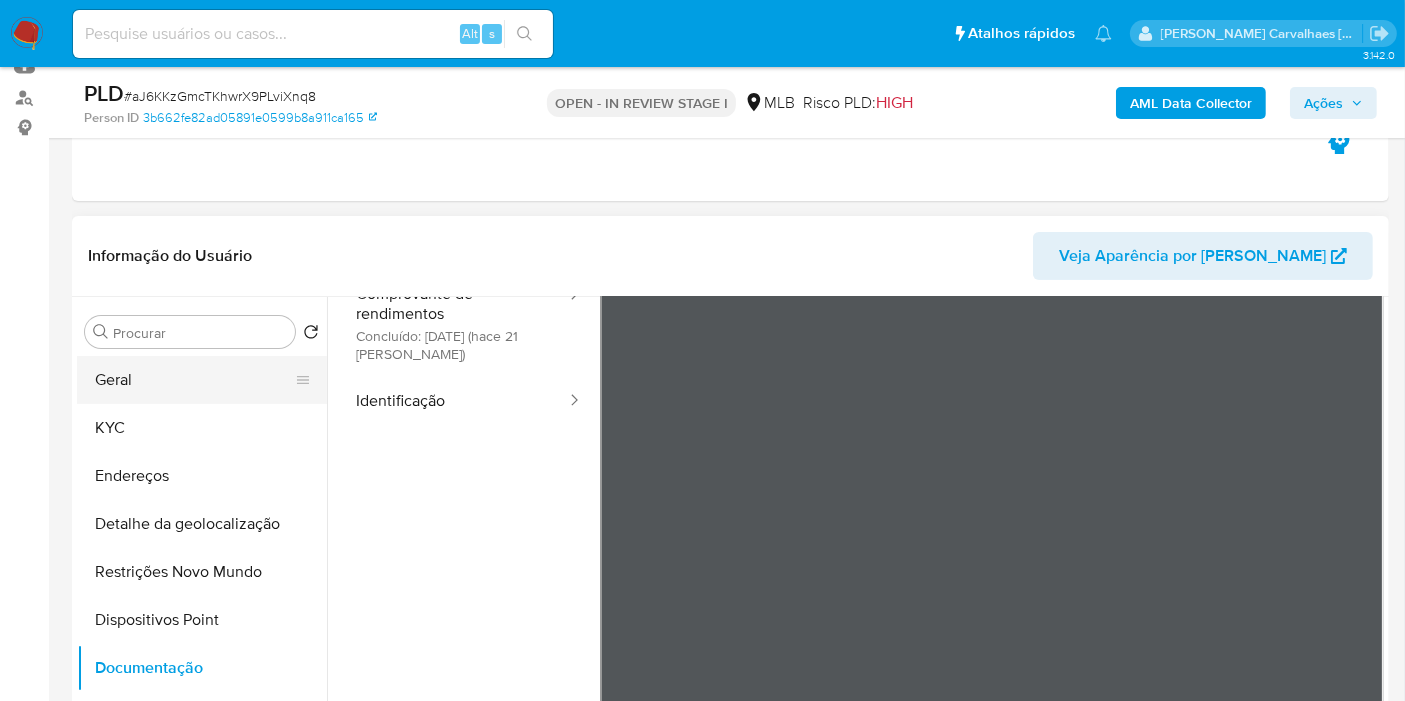 click on "Geral" at bounding box center (194, 380) 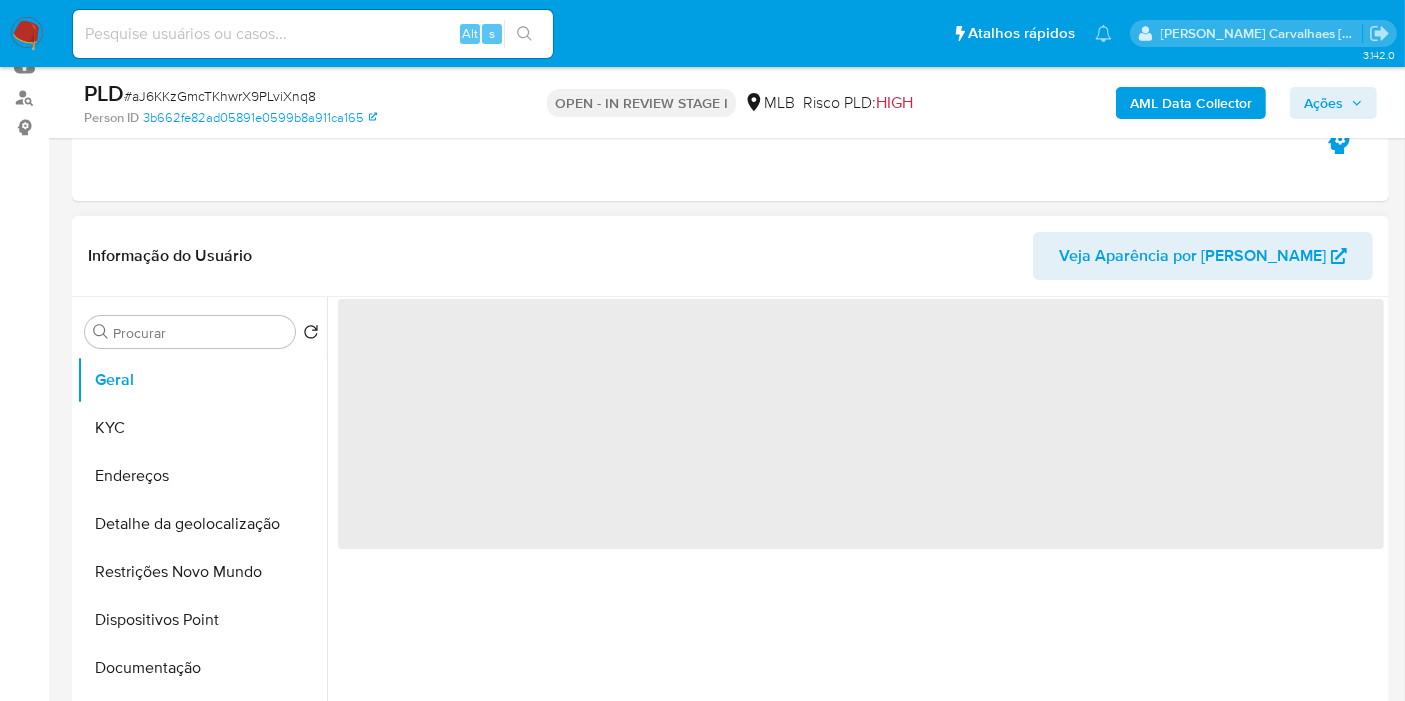 scroll, scrollTop: 0, scrollLeft: 0, axis: both 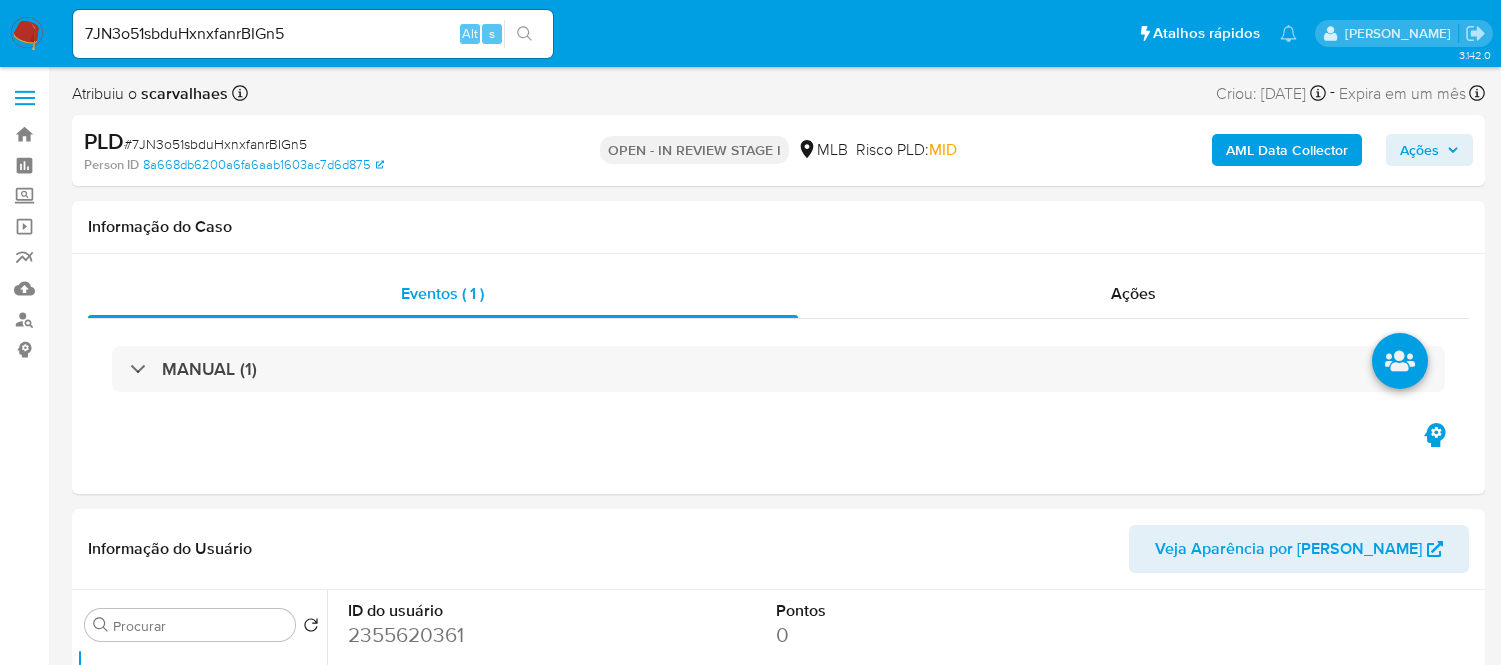 select on "10" 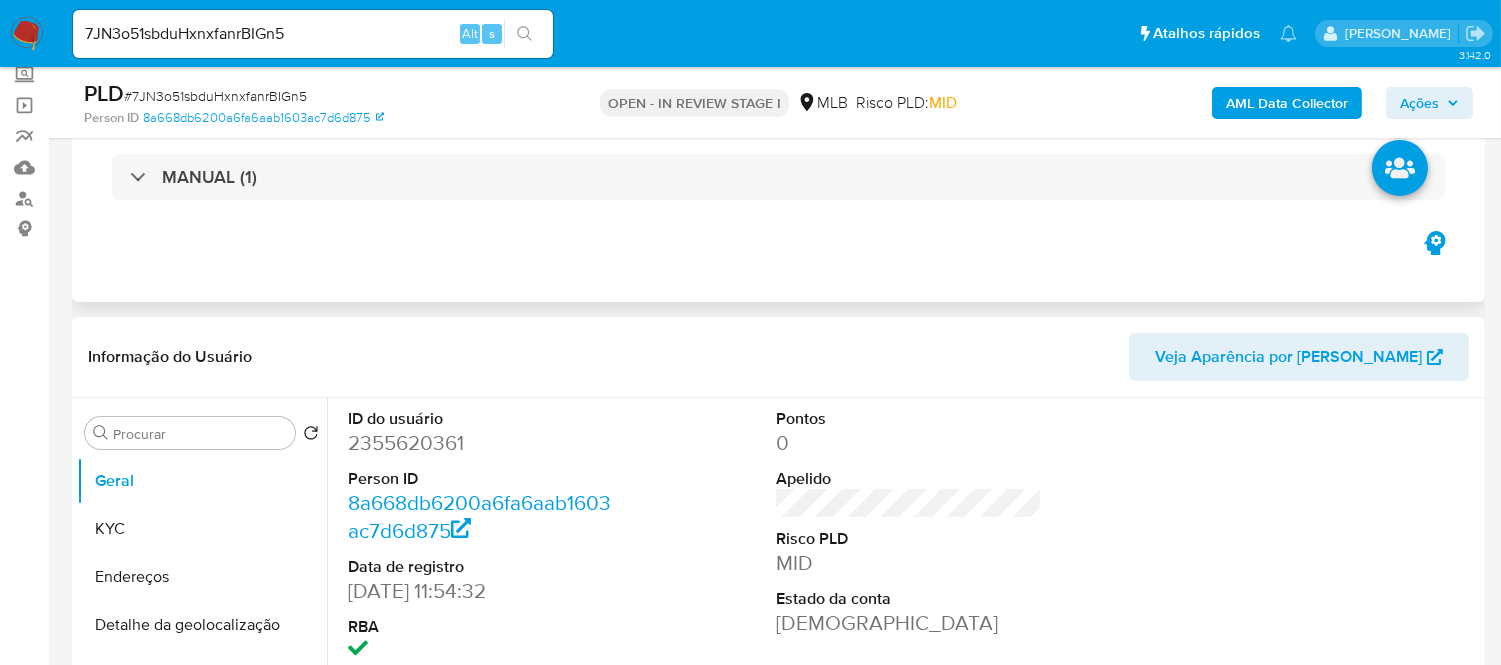 scroll, scrollTop: 222, scrollLeft: 0, axis: vertical 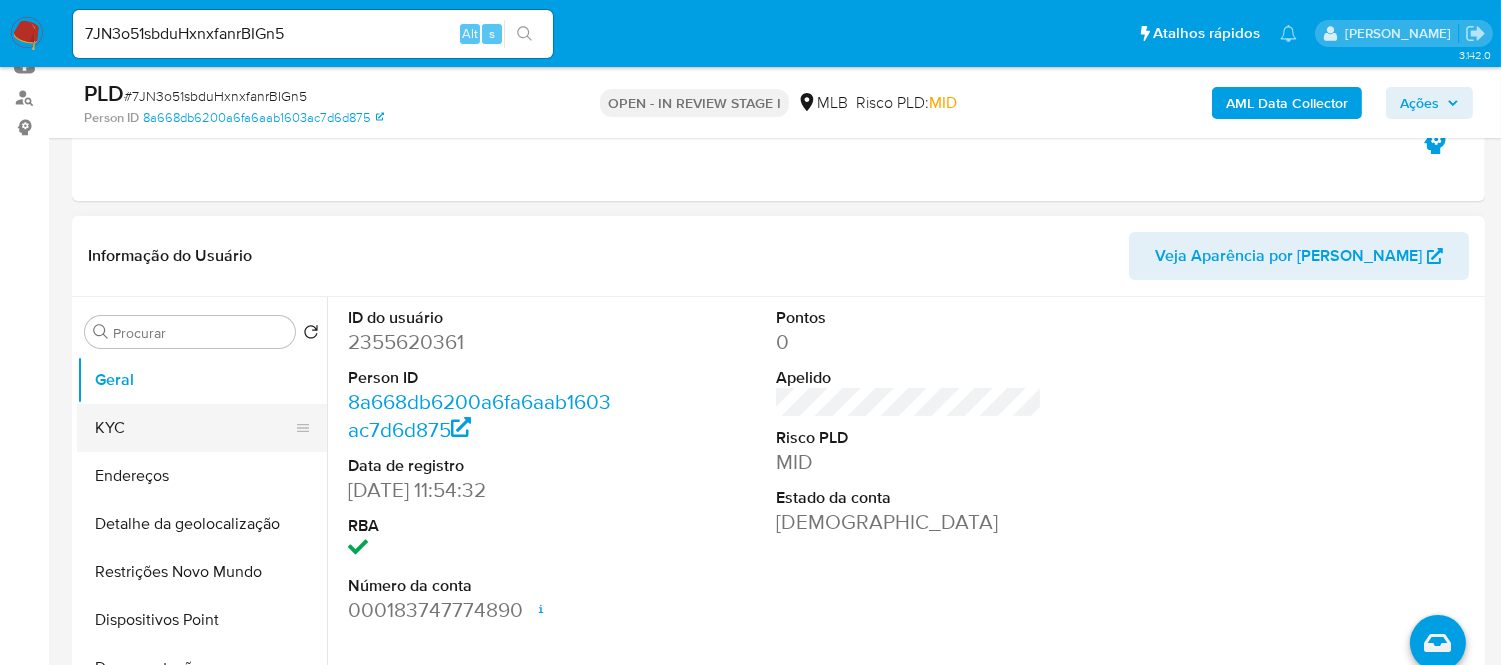 drag, startPoint x: 90, startPoint y: 431, endPoint x: 182, endPoint y: 431, distance: 92 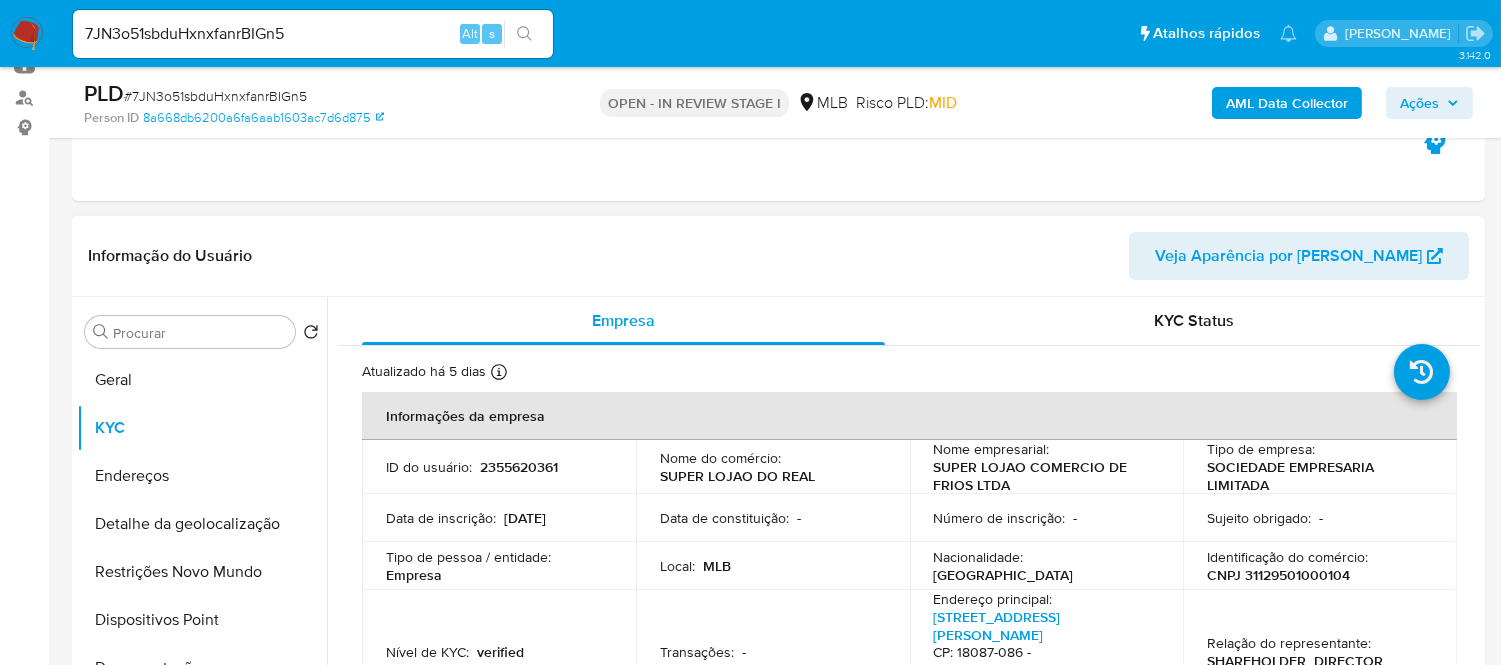 scroll, scrollTop: 111, scrollLeft: 0, axis: vertical 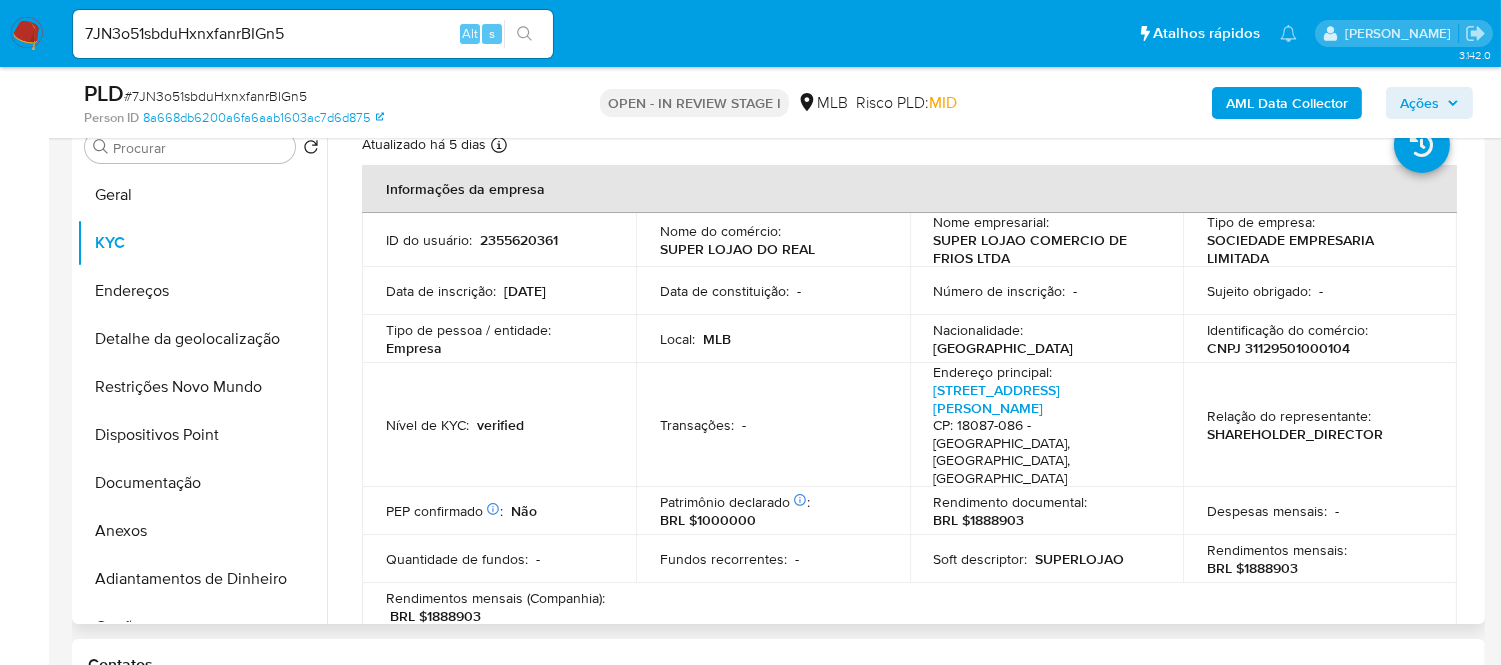 type 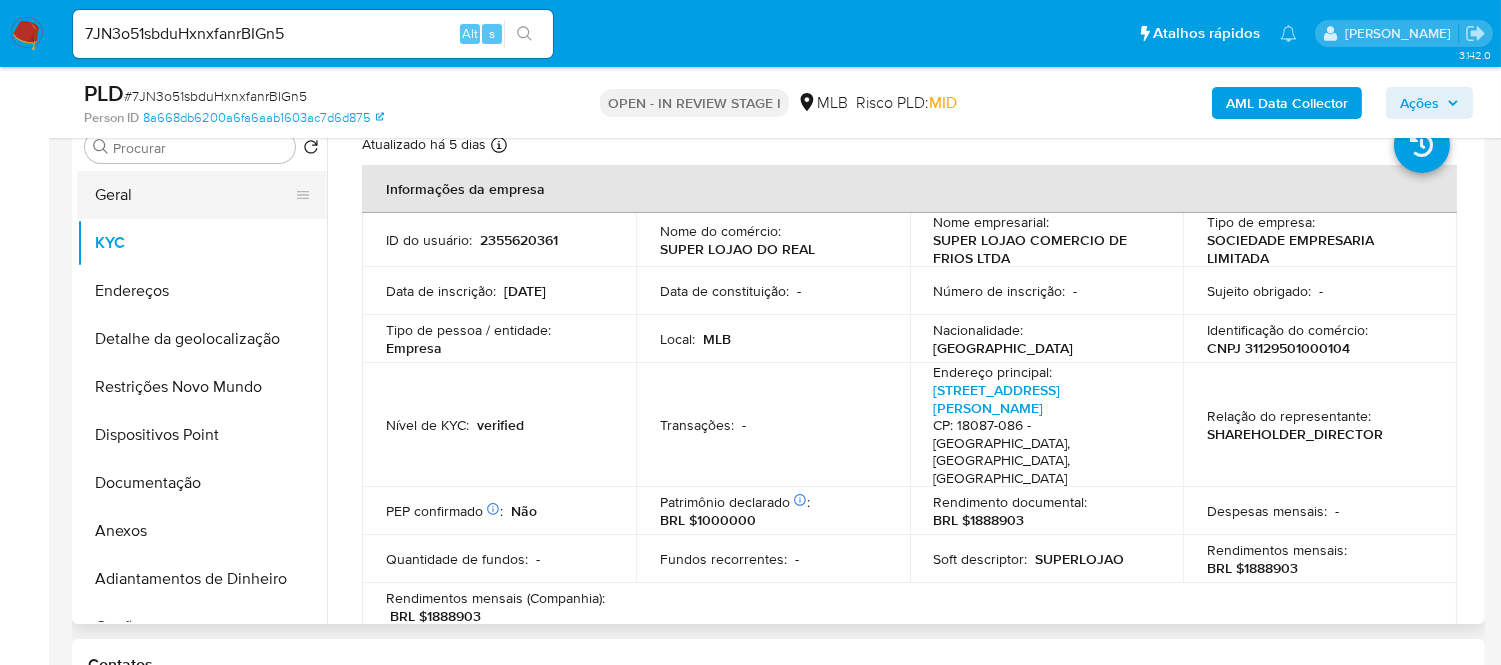 click on "Geral" at bounding box center [194, 195] 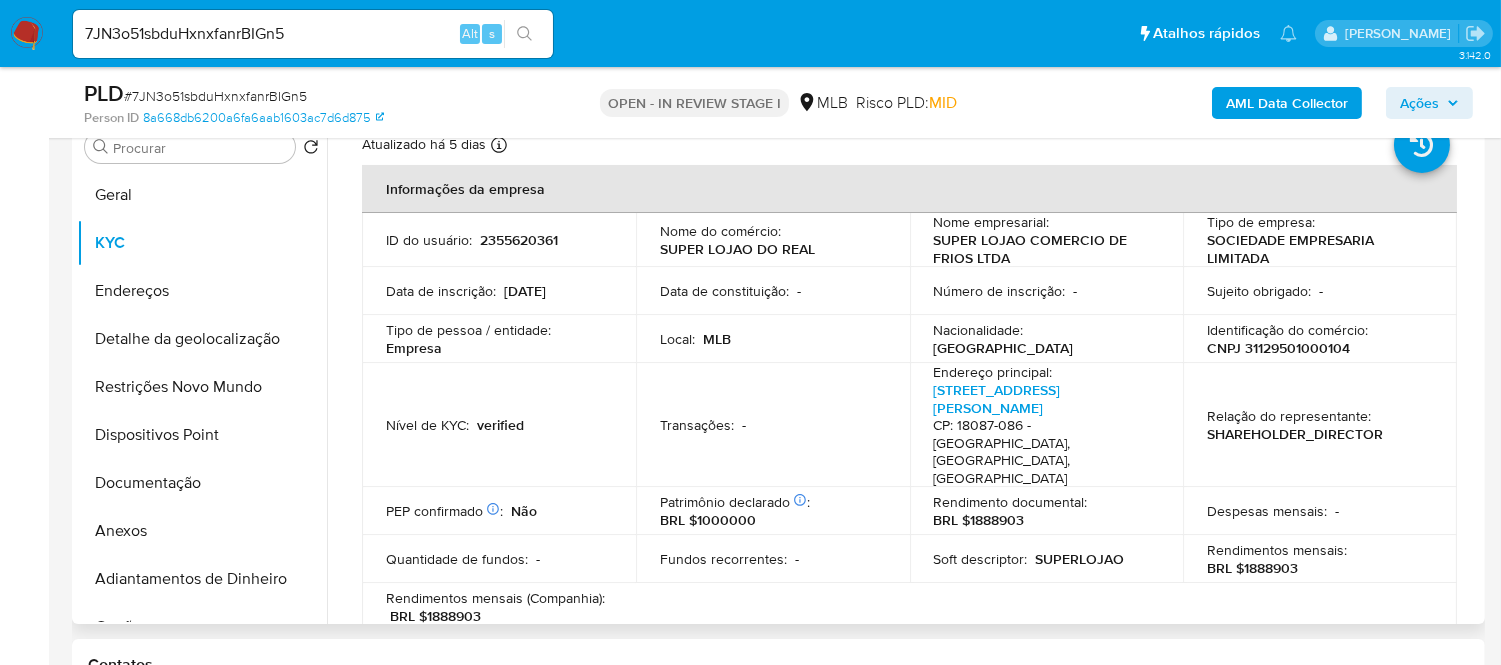 scroll, scrollTop: 0, scrollLeft: 0, axis: both 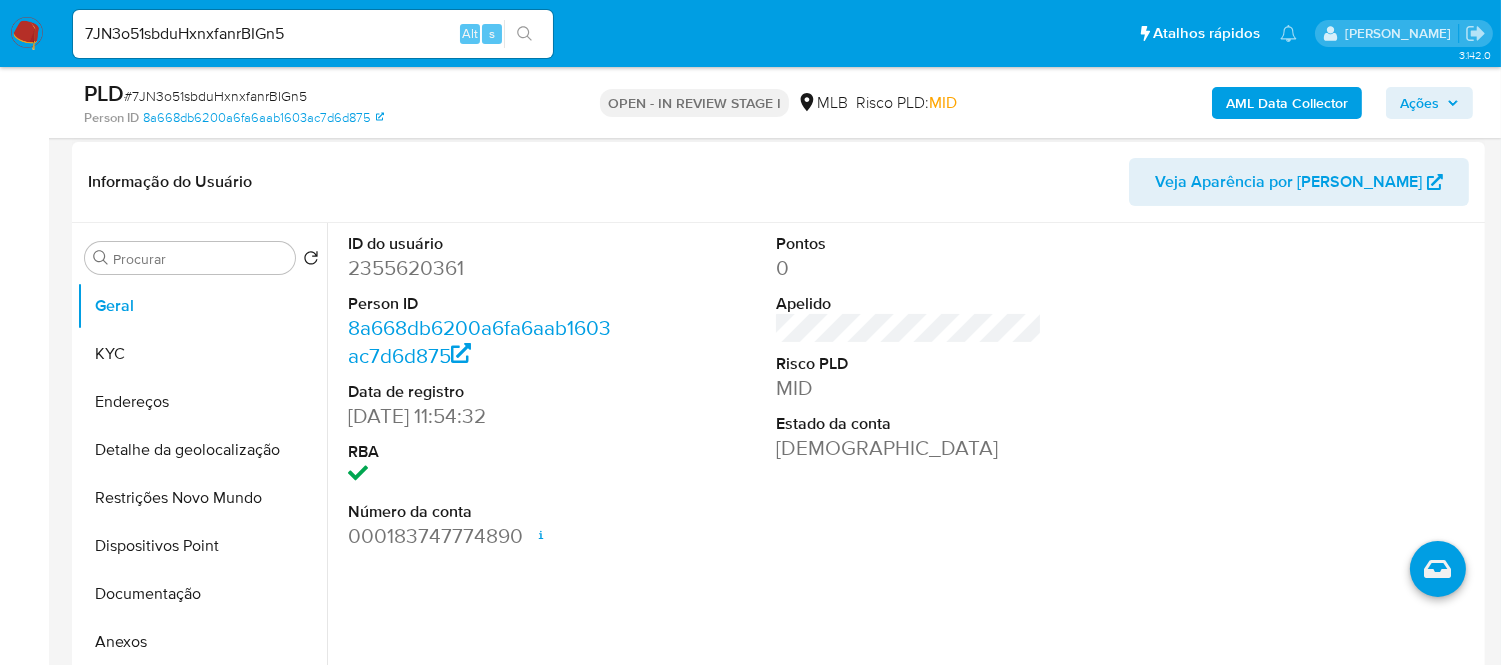 type 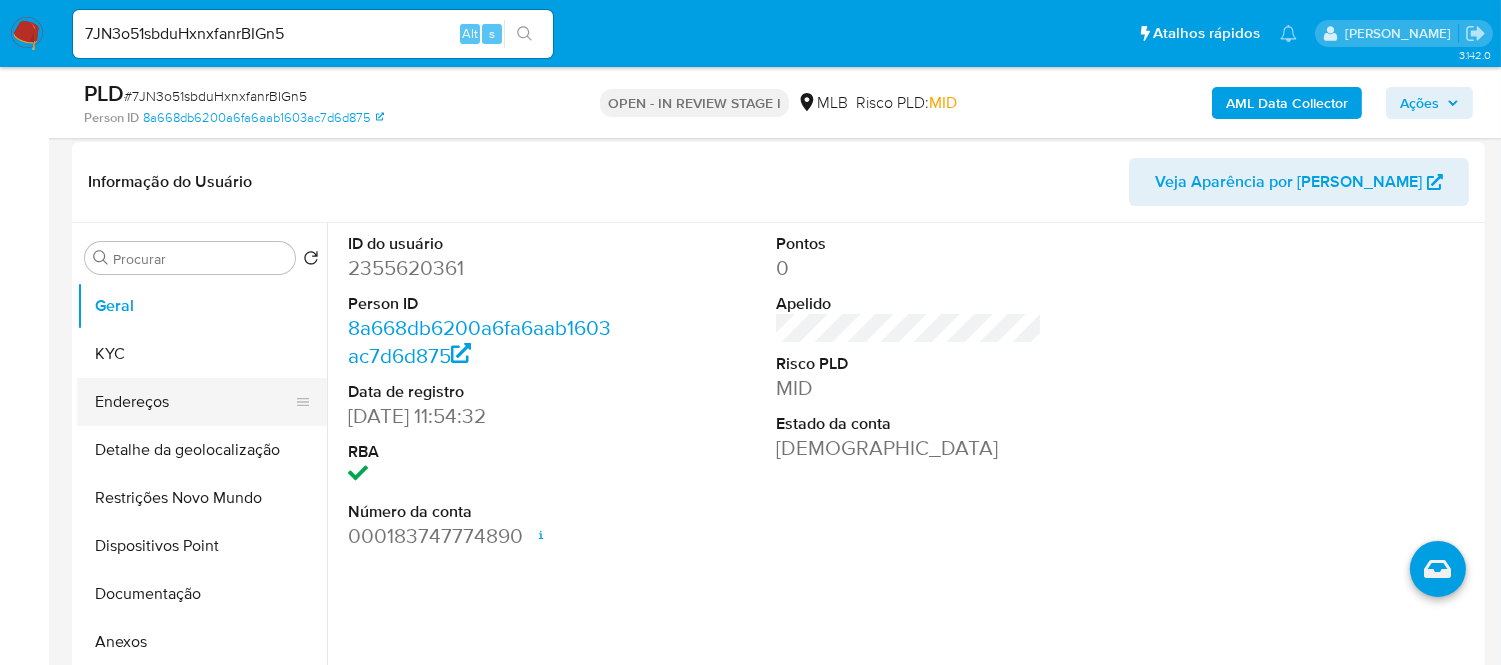 click on "Endereços" at bounding box center (194, 402) 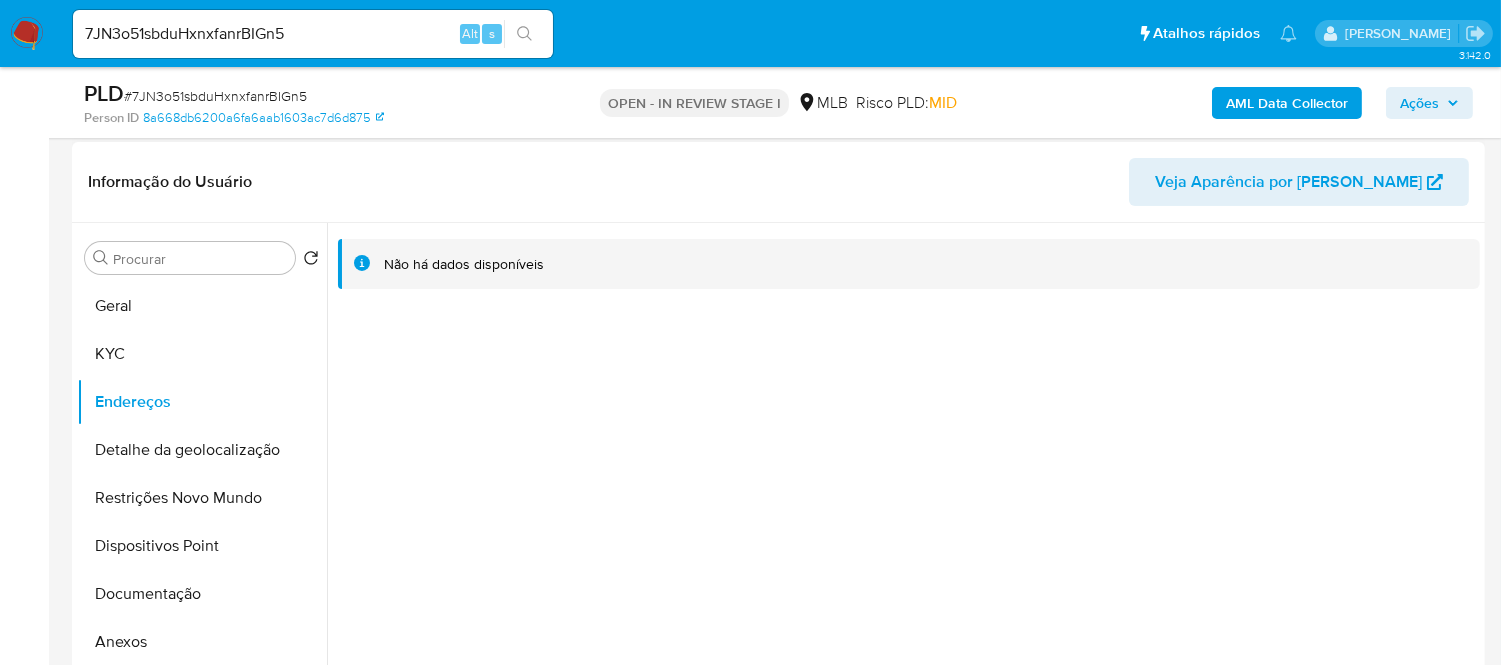 type 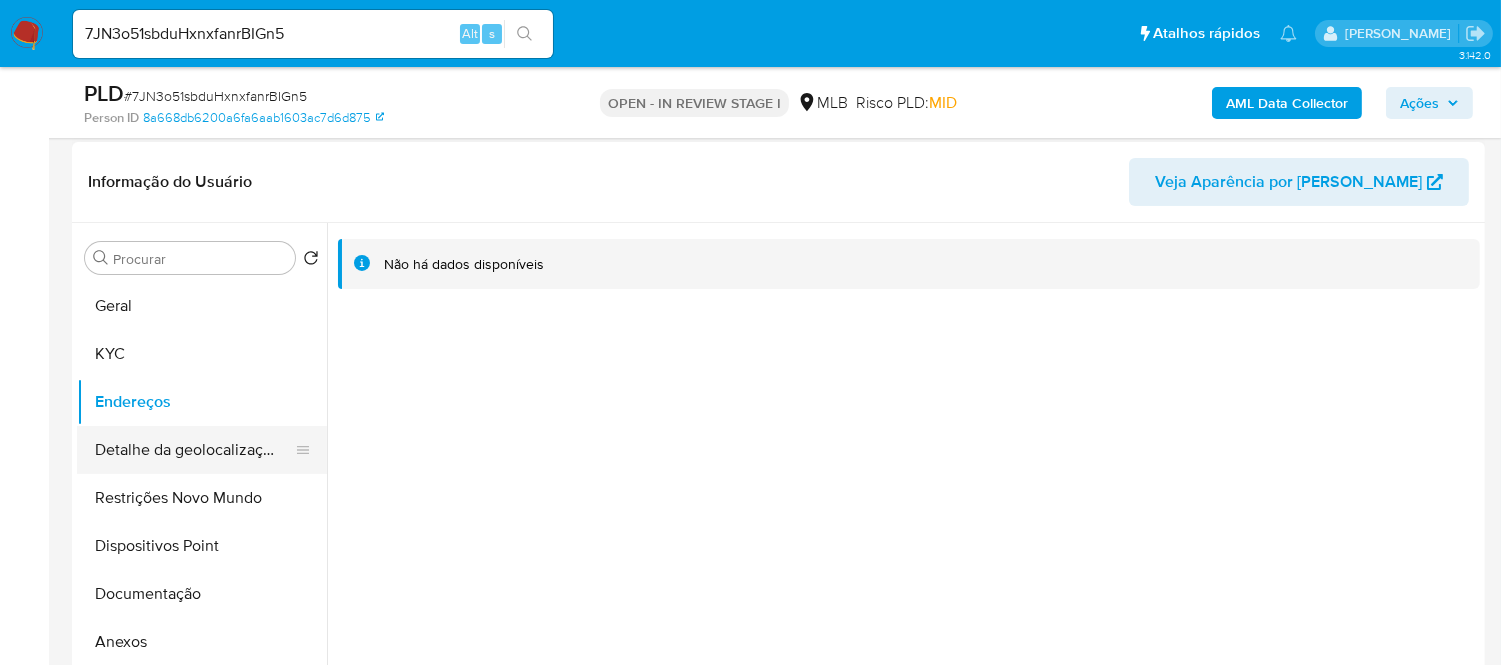 click on "Detalhe da geolocalização" at bounding box center [194, 450] 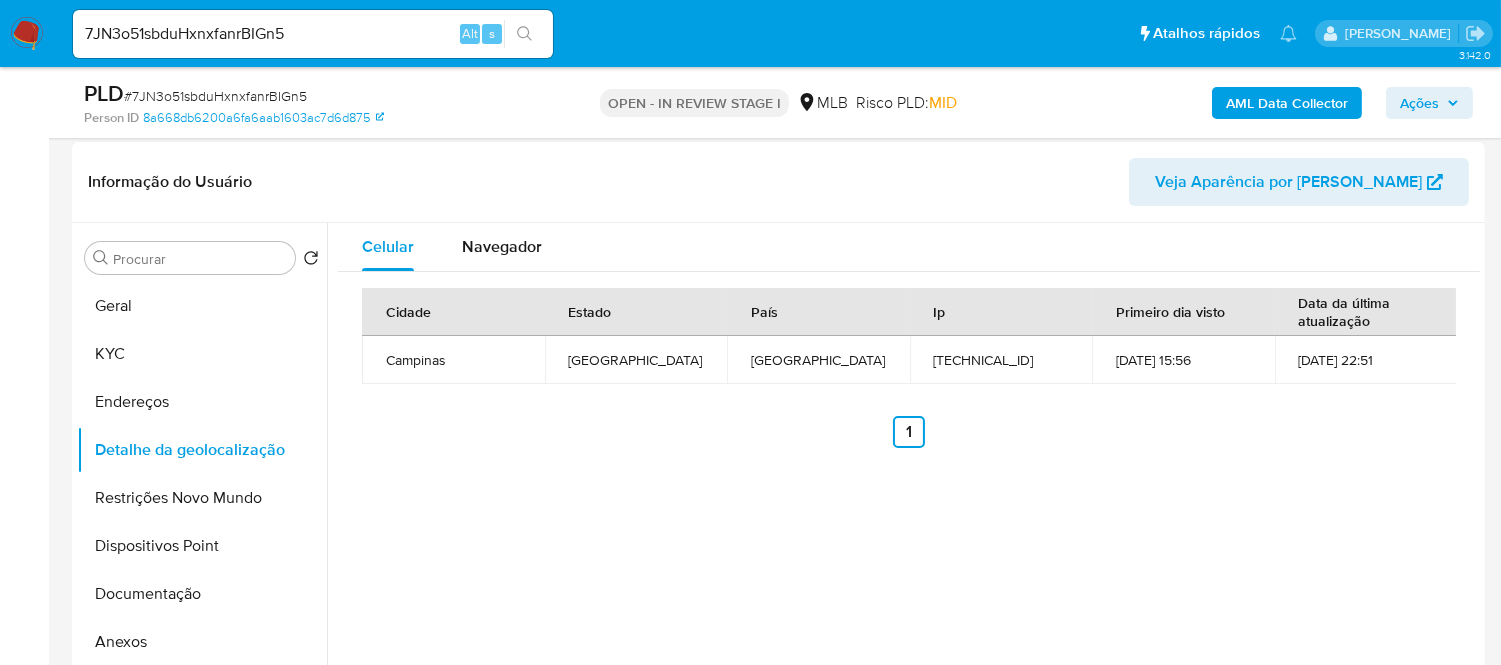 type 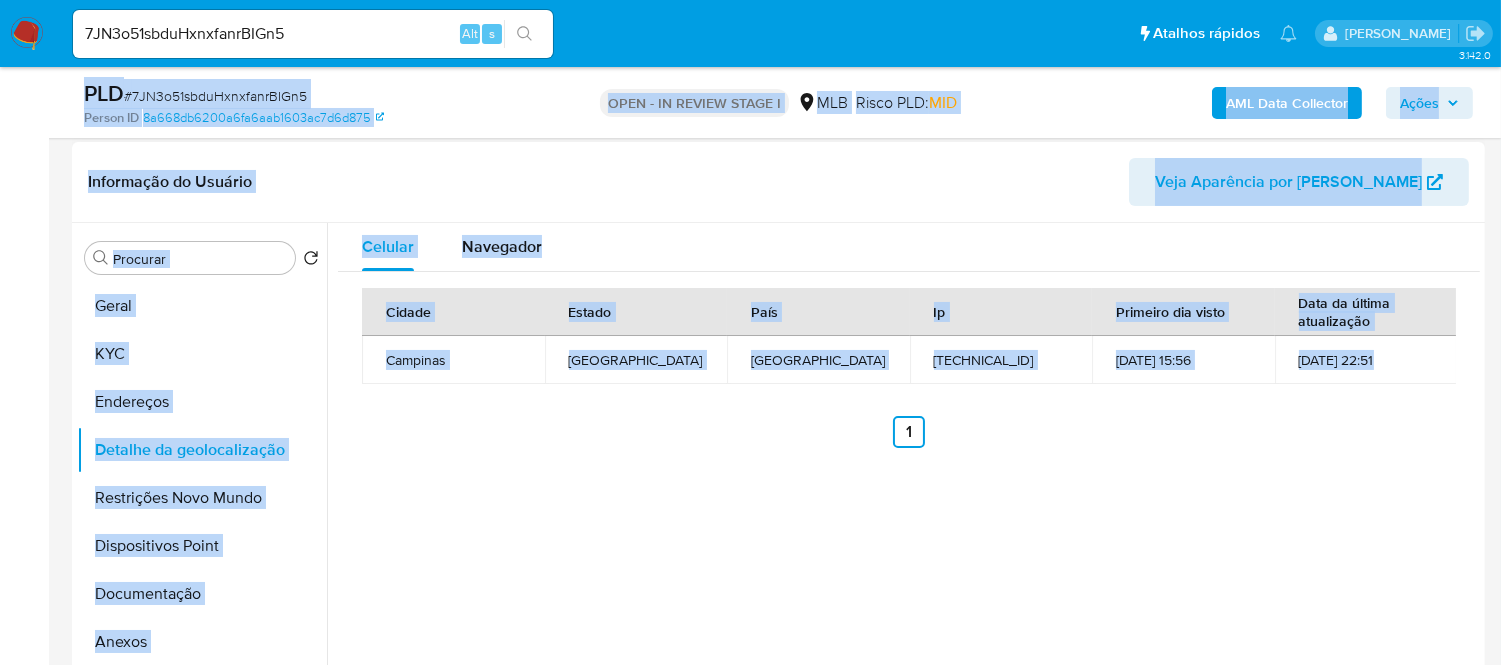 drag, startPoint x: 70, startPoint y: 83, endPoint x: 690, endPoint y: 431, distance: 710.98804 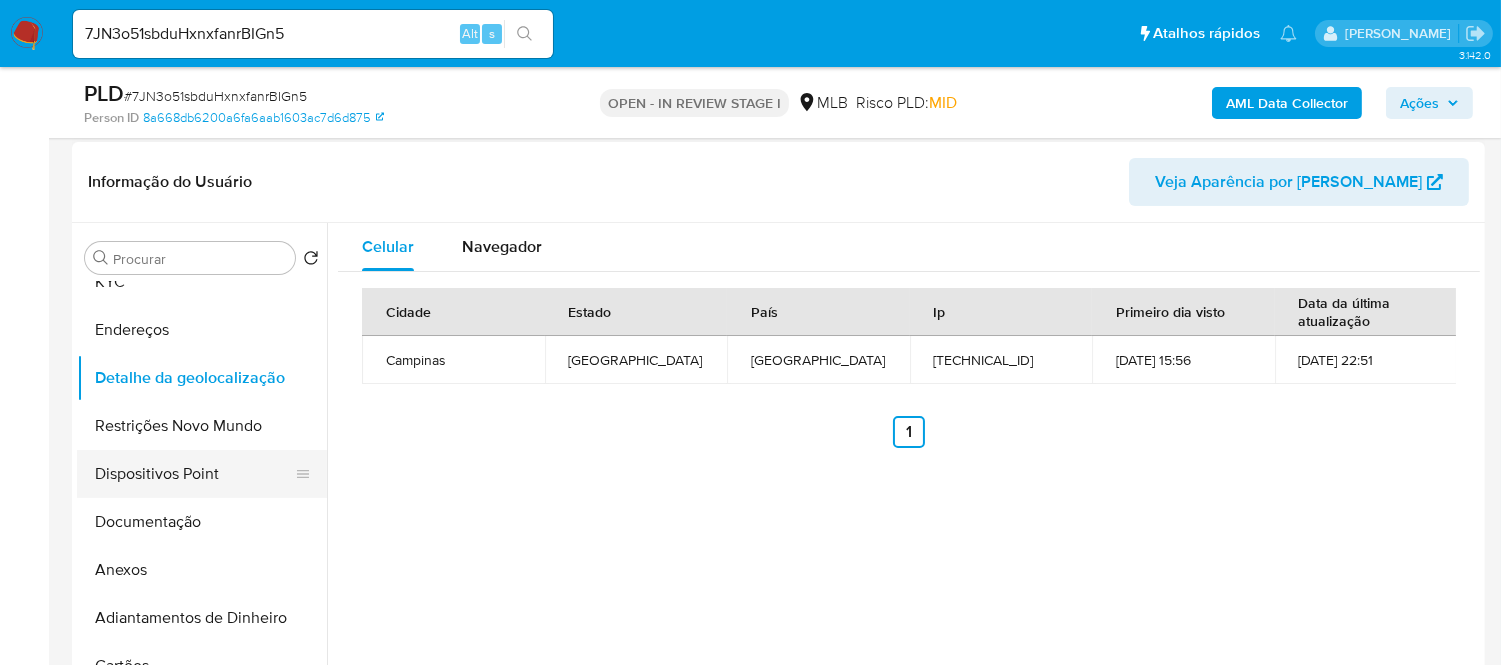 scroll, scrollTop: 111, scrollLeft: 0, axis: vertical 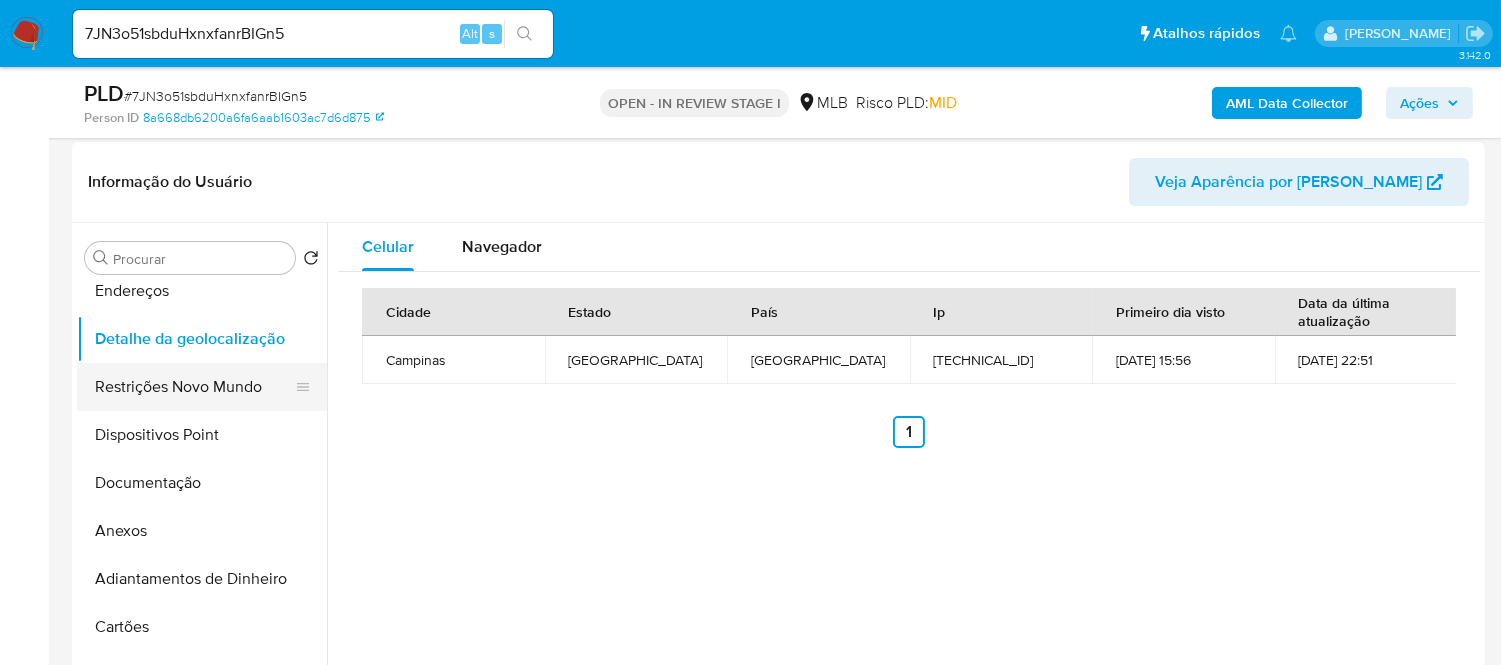 click on "Restrições Novo Mundo" at bounding box center (194, 387) 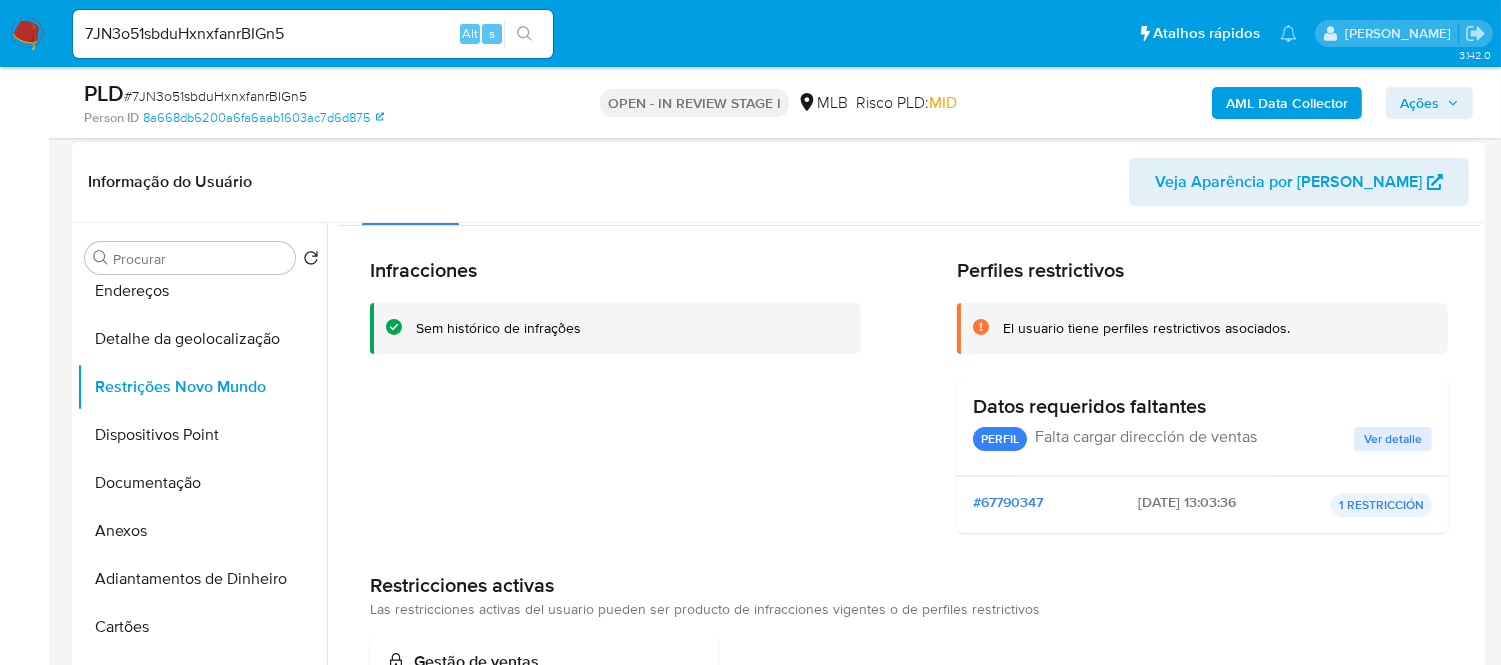 scroll, scrollTop: 76, scrollLeft: 0, axis: vertical 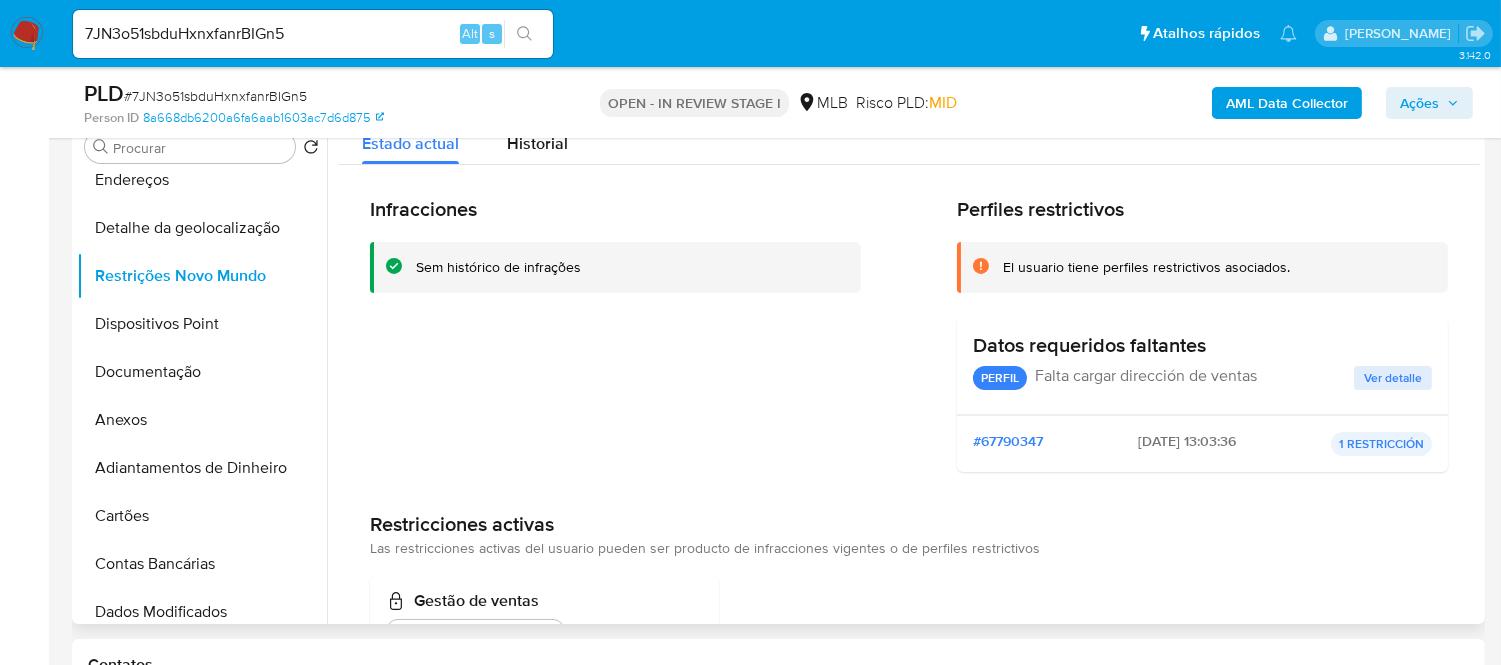 type 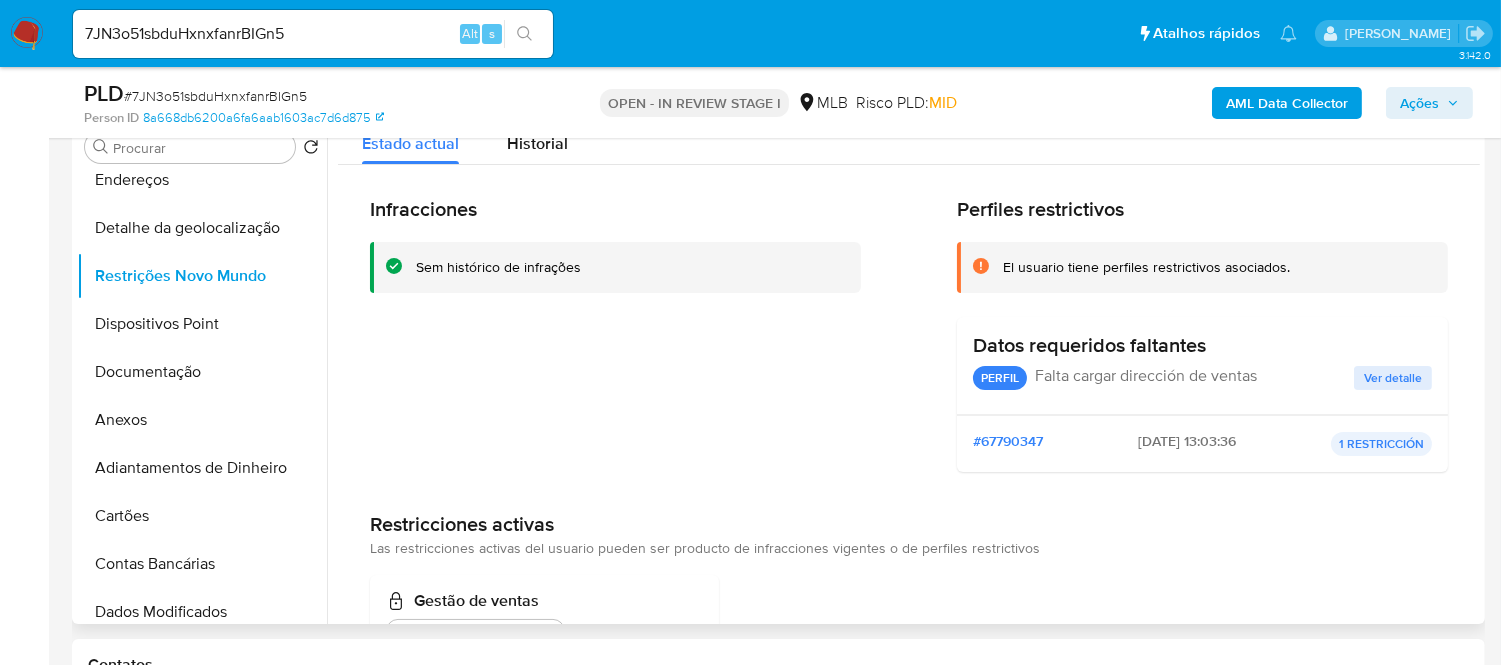 click on "Infracciones Sem histórico de infrações" at bounding box center (615, 342) 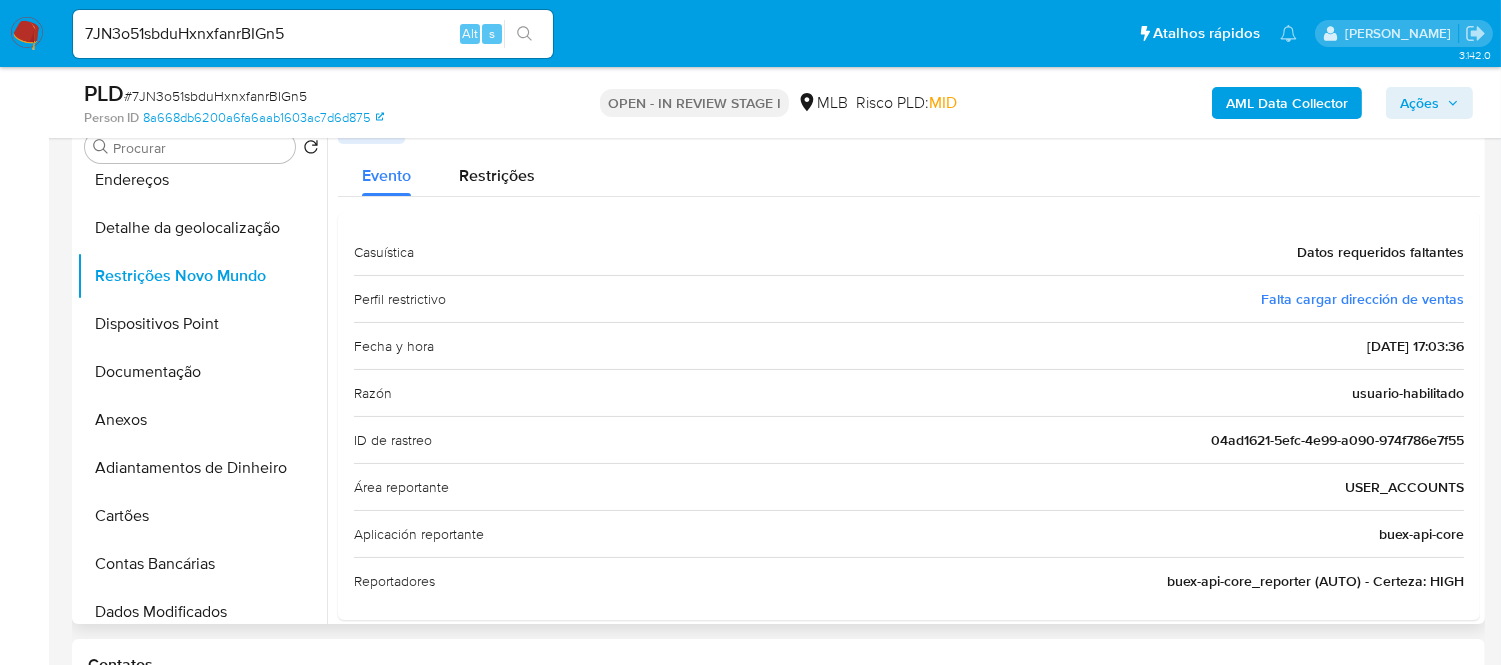 scroll, scrollTop: 23, scrollLeft: 0, axis: vertical 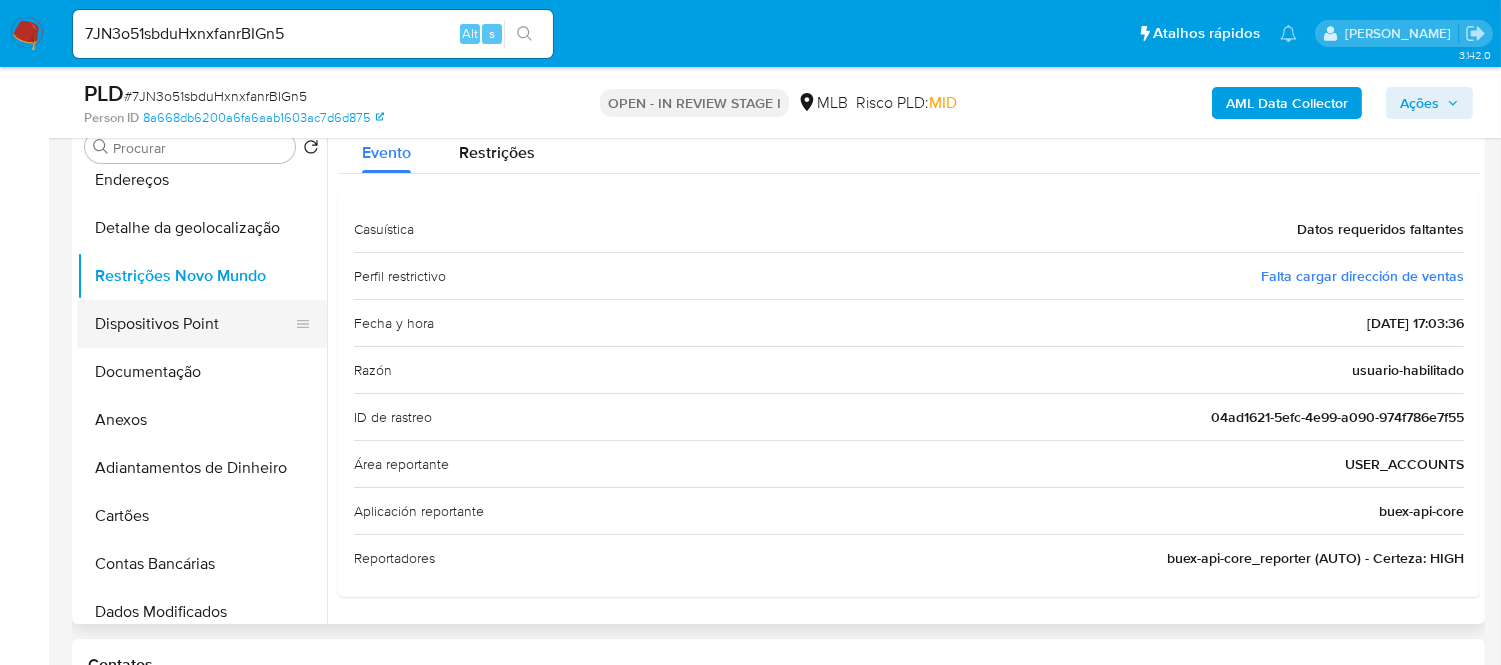 click on "Dispositivos Point" at bounding box center [194, 324] 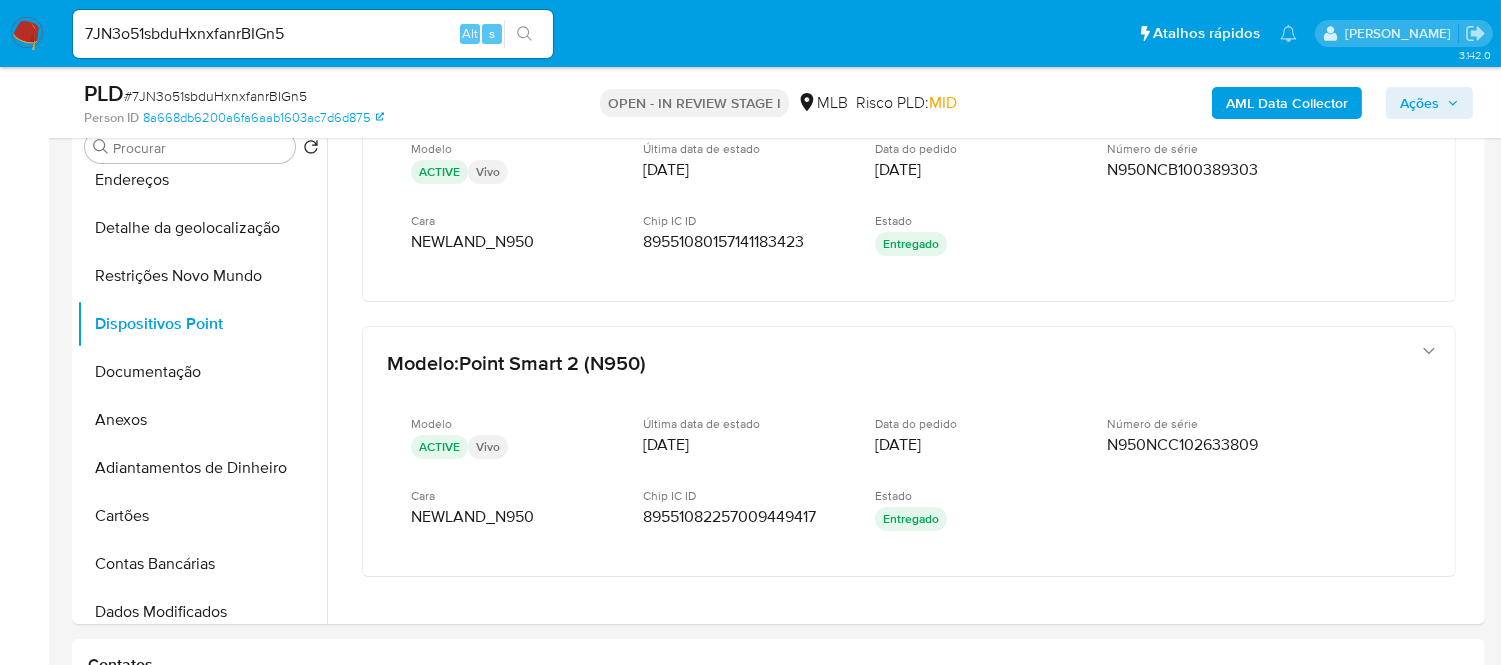 scroll, scrollTop: 46, scrollLeft: 0, axis: vertical 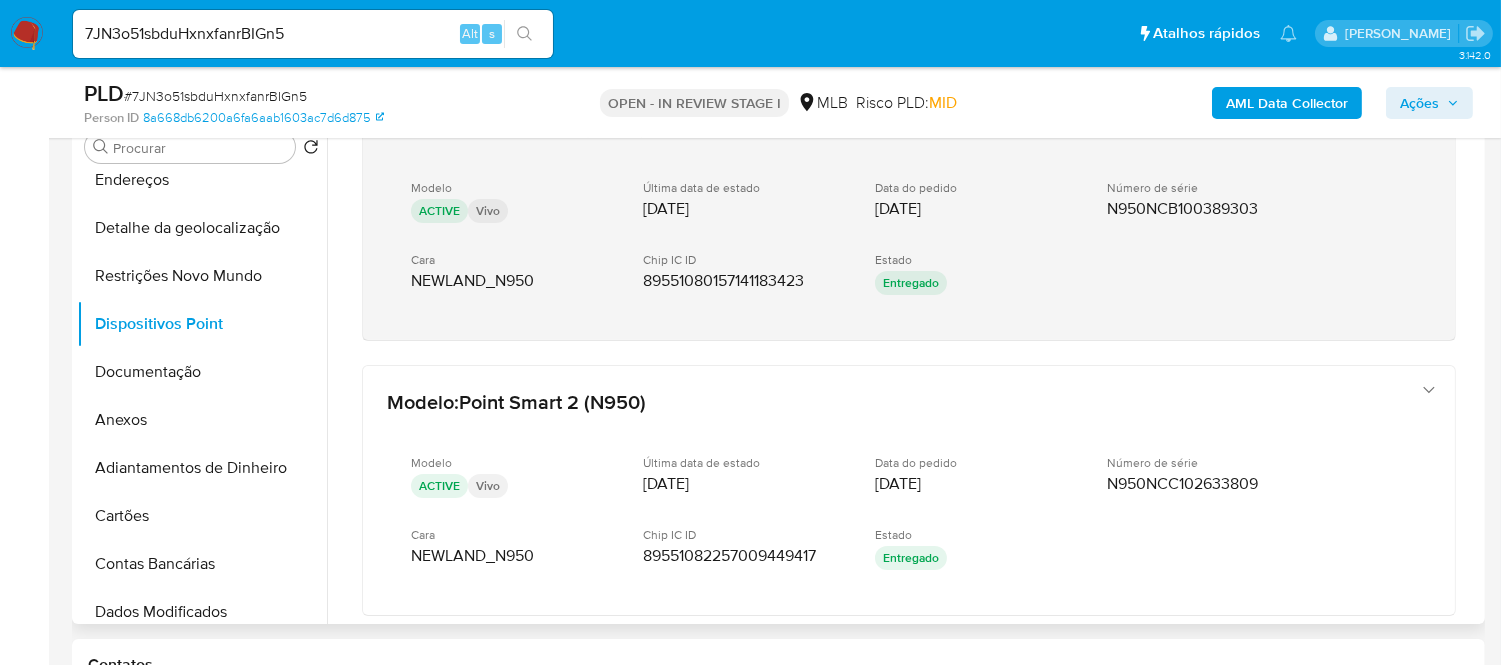 type 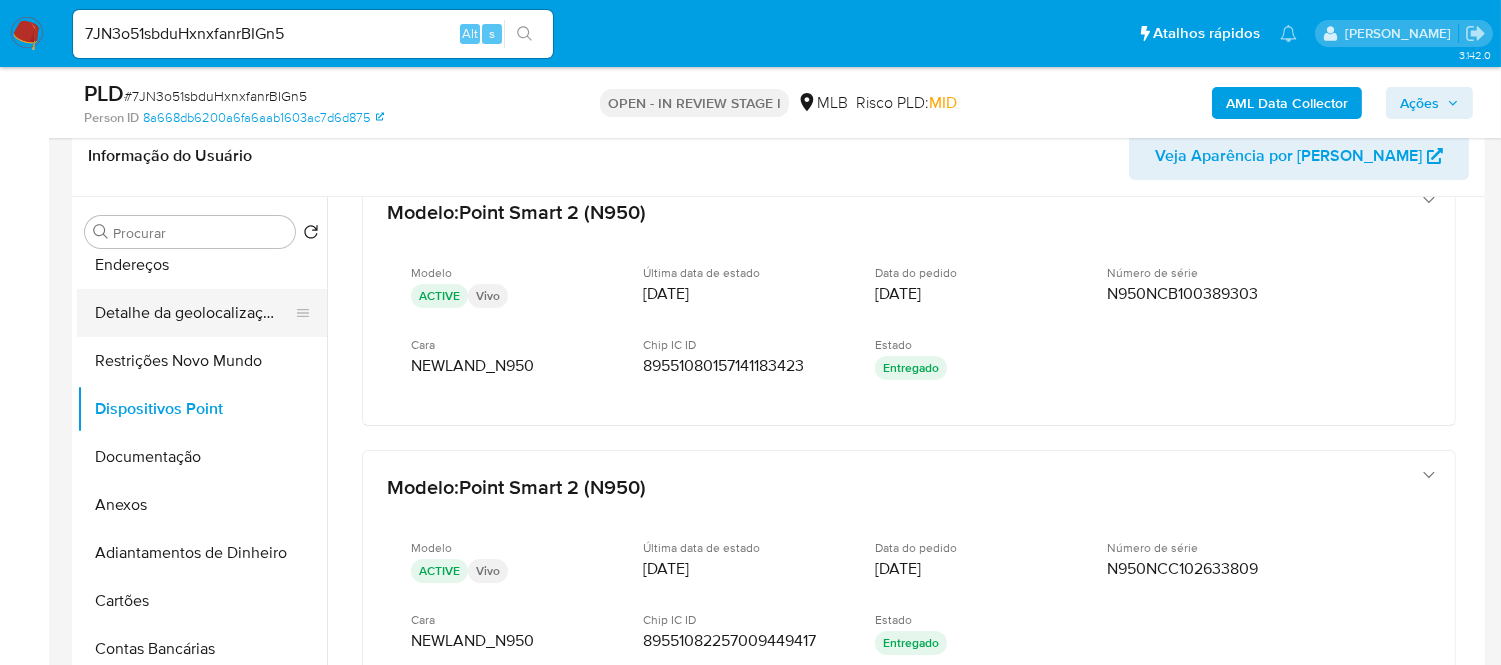 scroll, scrollTop: 296, scrollLeft: 0, axis: vertical 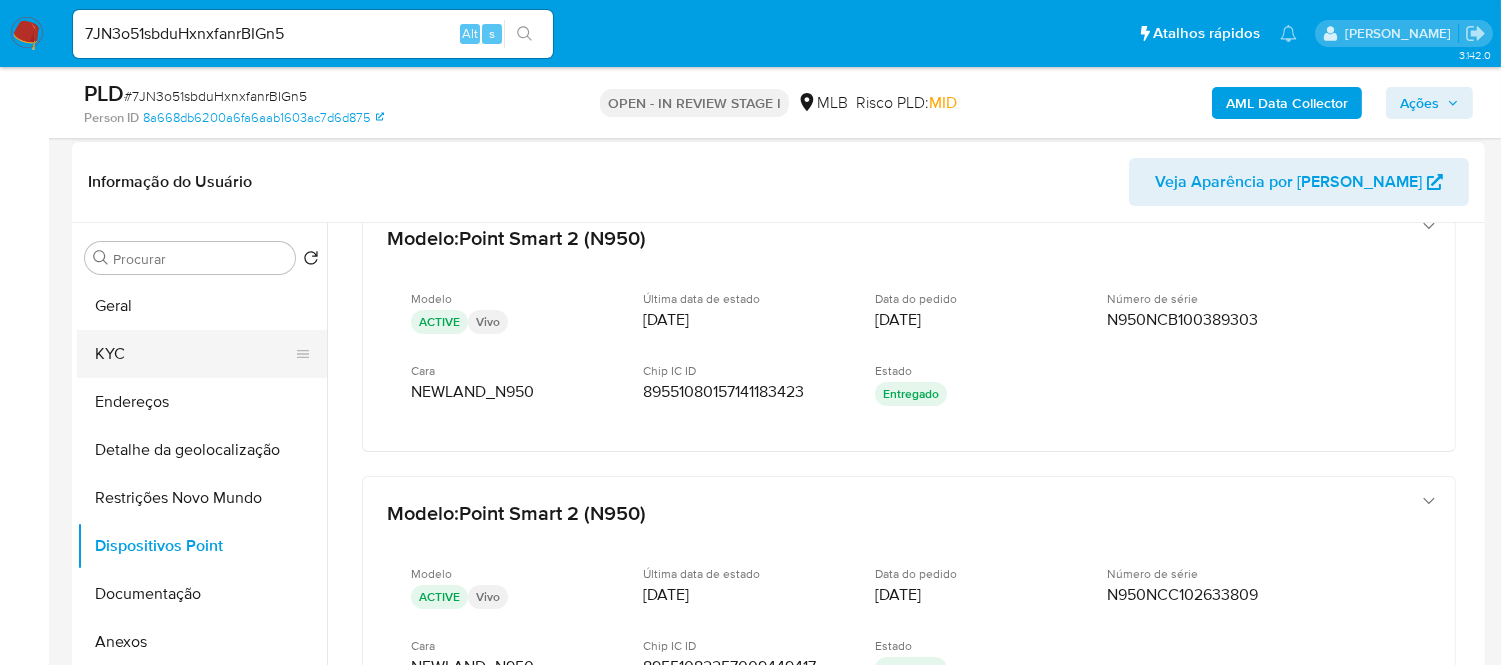 click on "KYC" at bounding box center (194, 354) 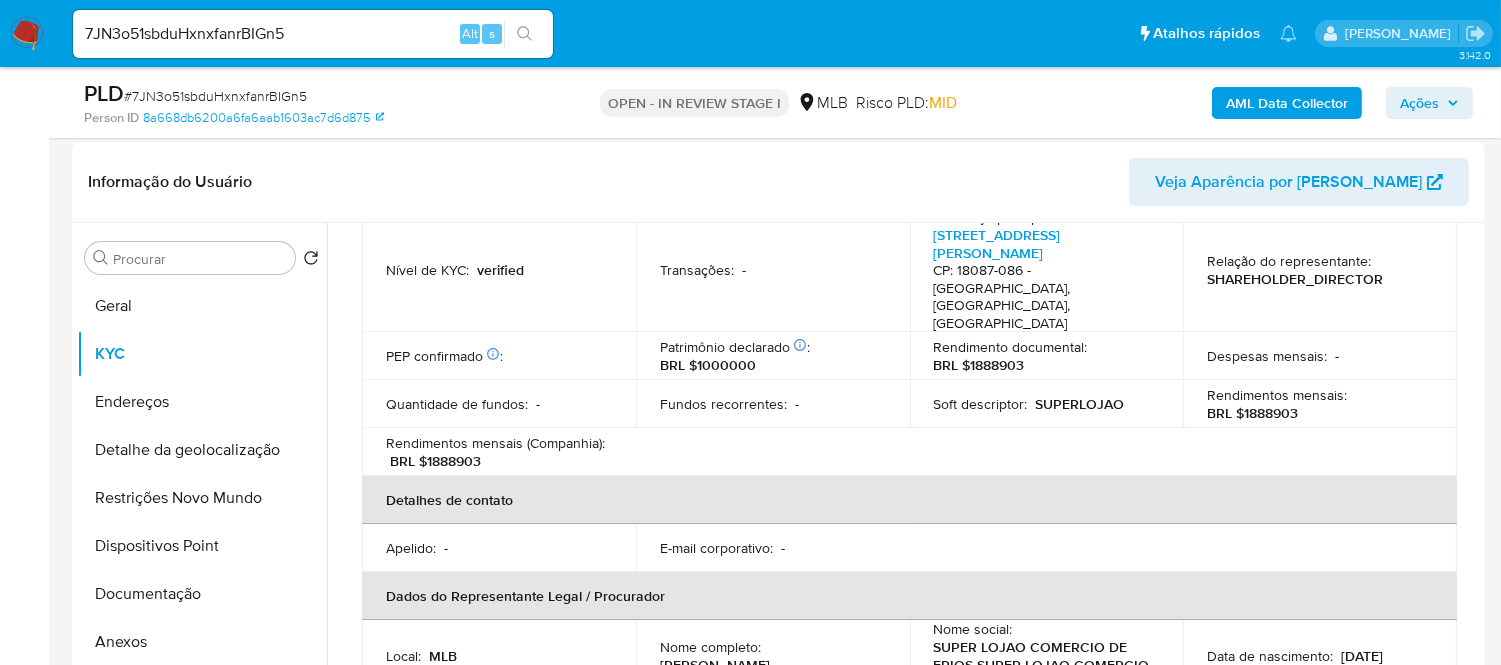 scroll, scrollTop: 1133, scrollLeft: 0, axis: vertical 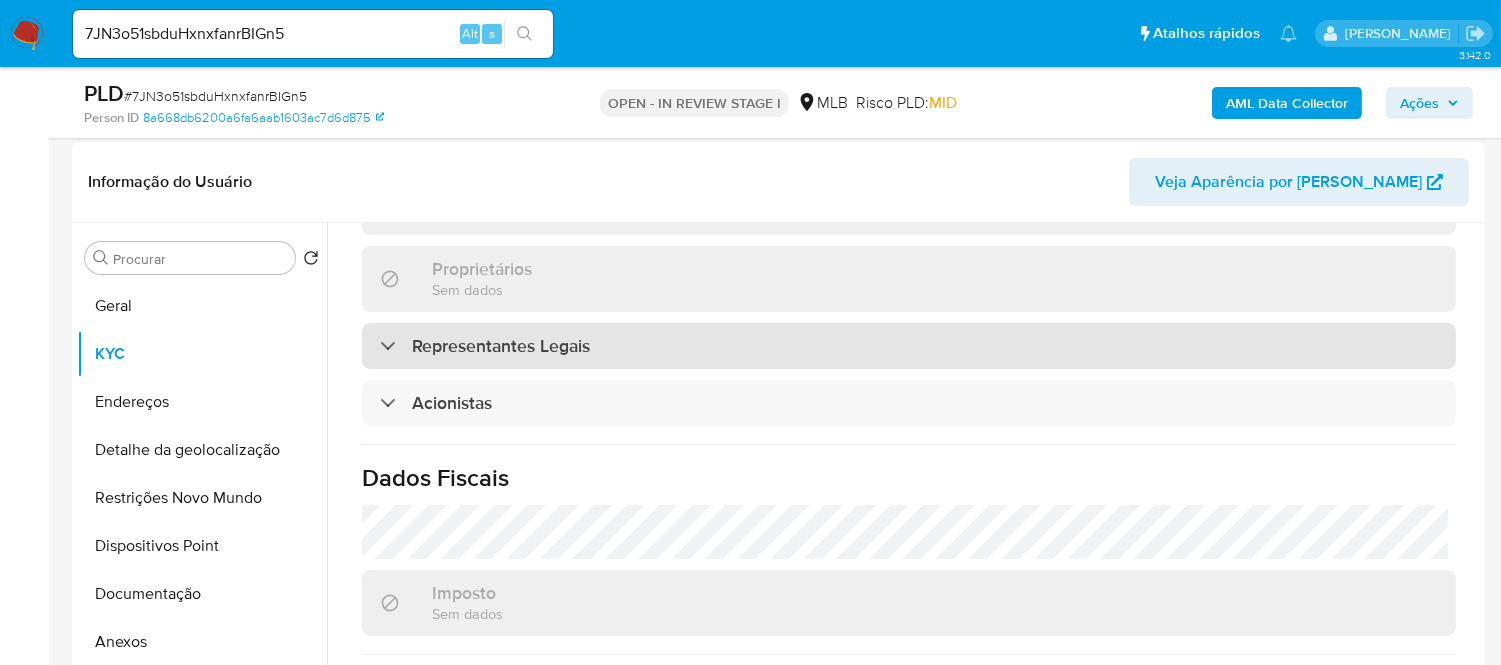 click on "Representantes Legais" at bounding box center [909, 346] 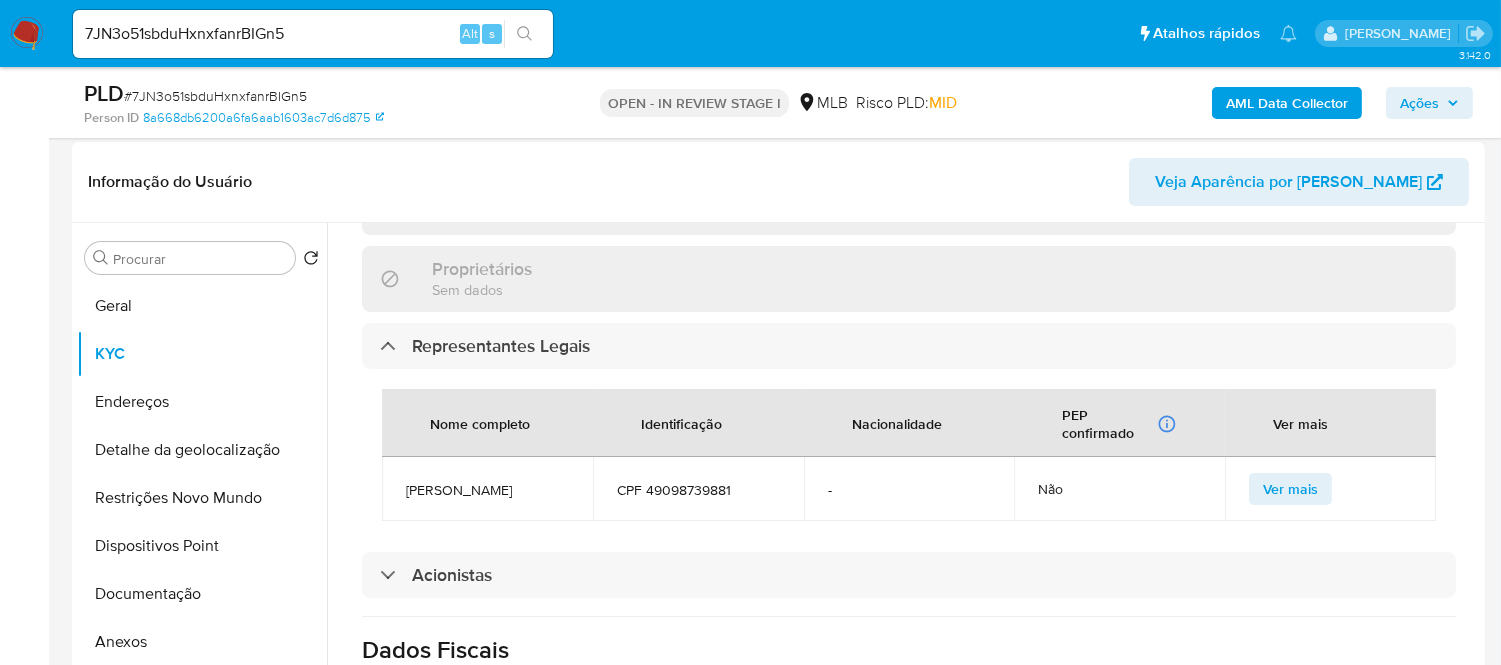 click on "Ver mais" at bounding box center (1330, 489) 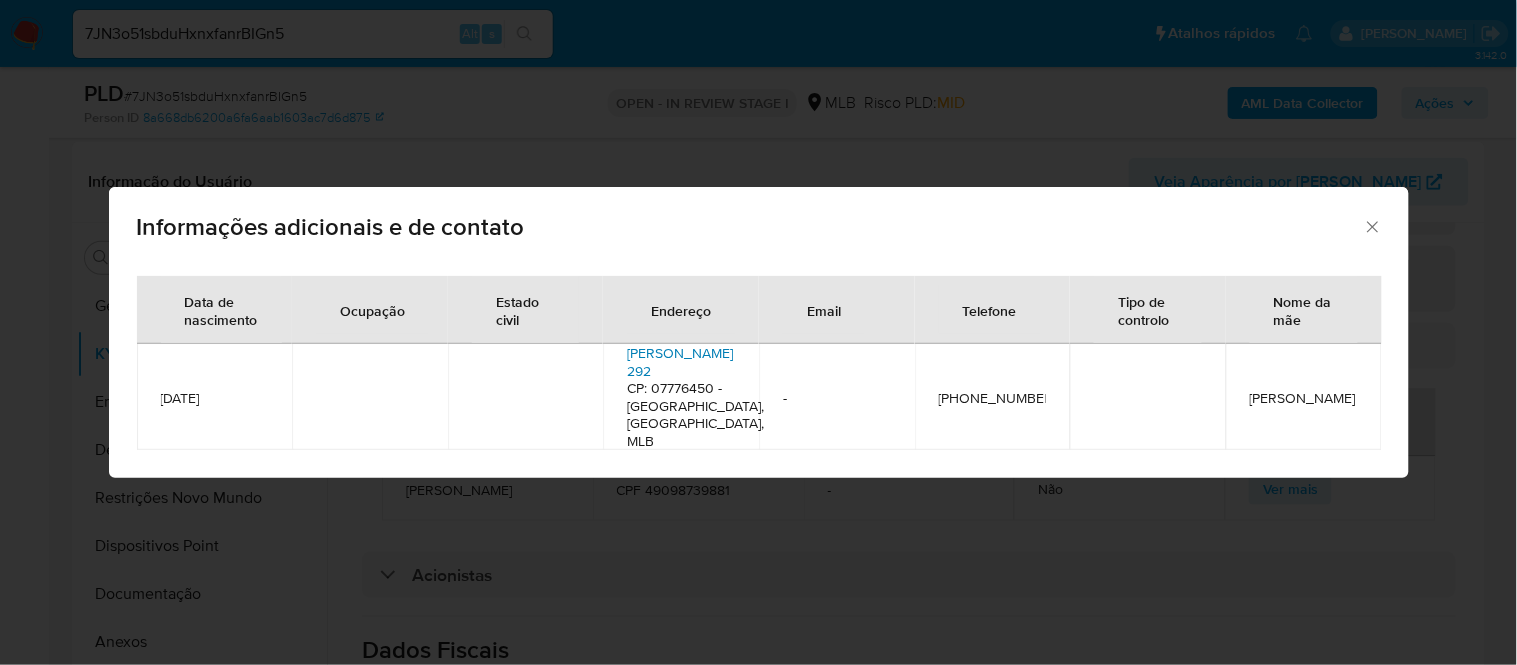 click on "Joaquim Pereira Barbosa 292" at bounding box center [680, 362] 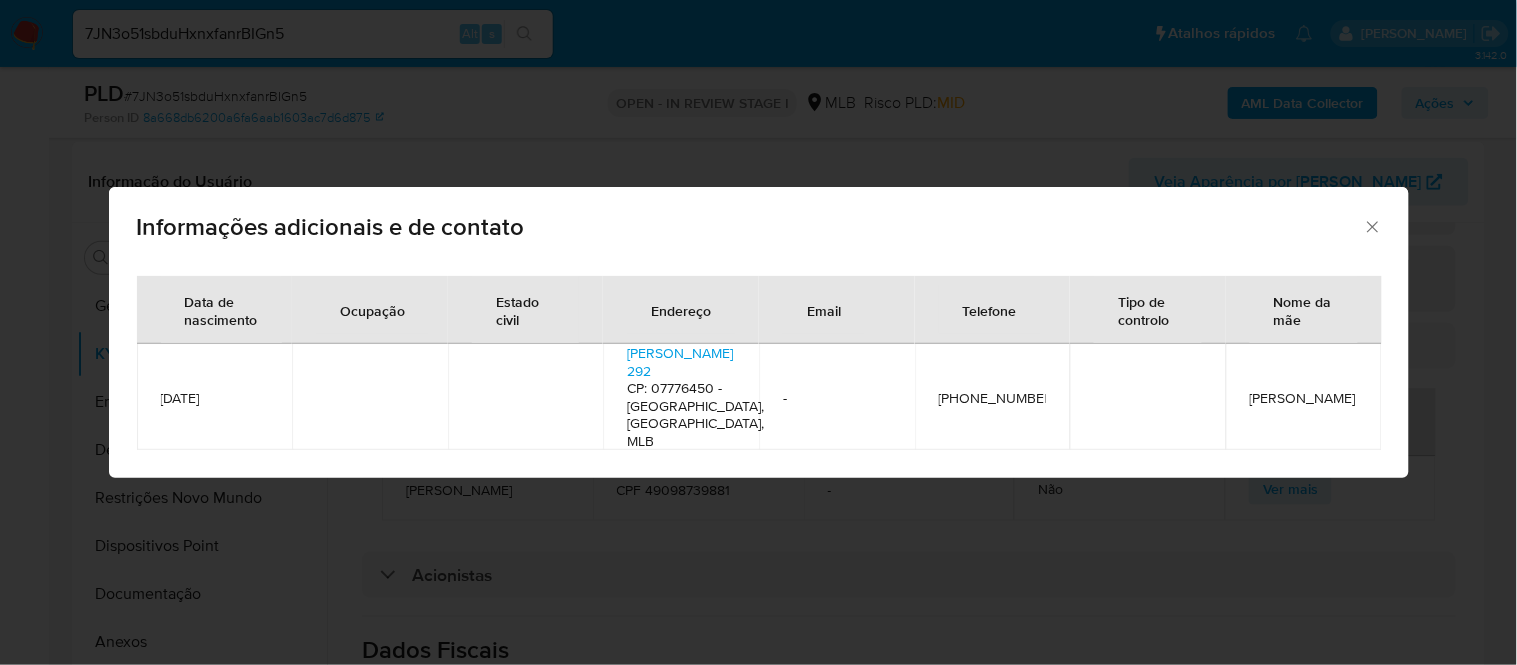 click 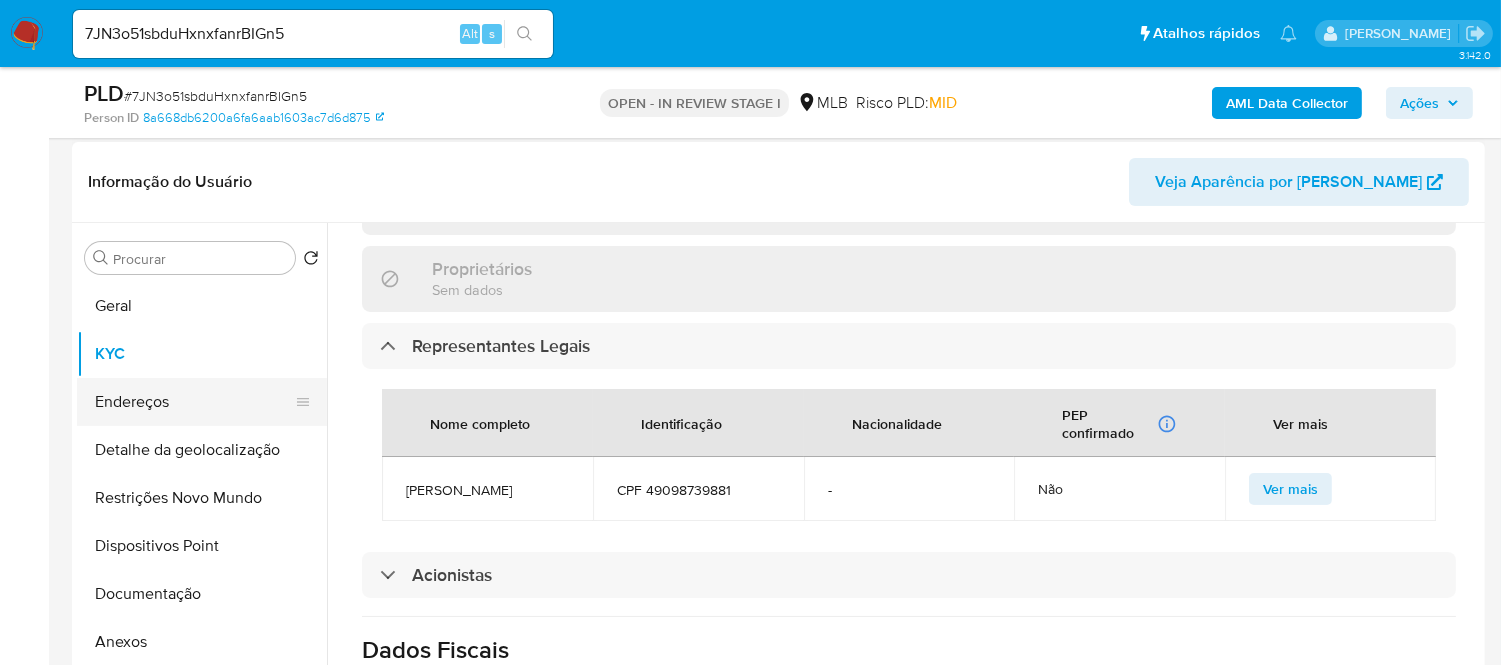 scroll, scrollTop: 111, scrollLeft: 0, axis: vertical 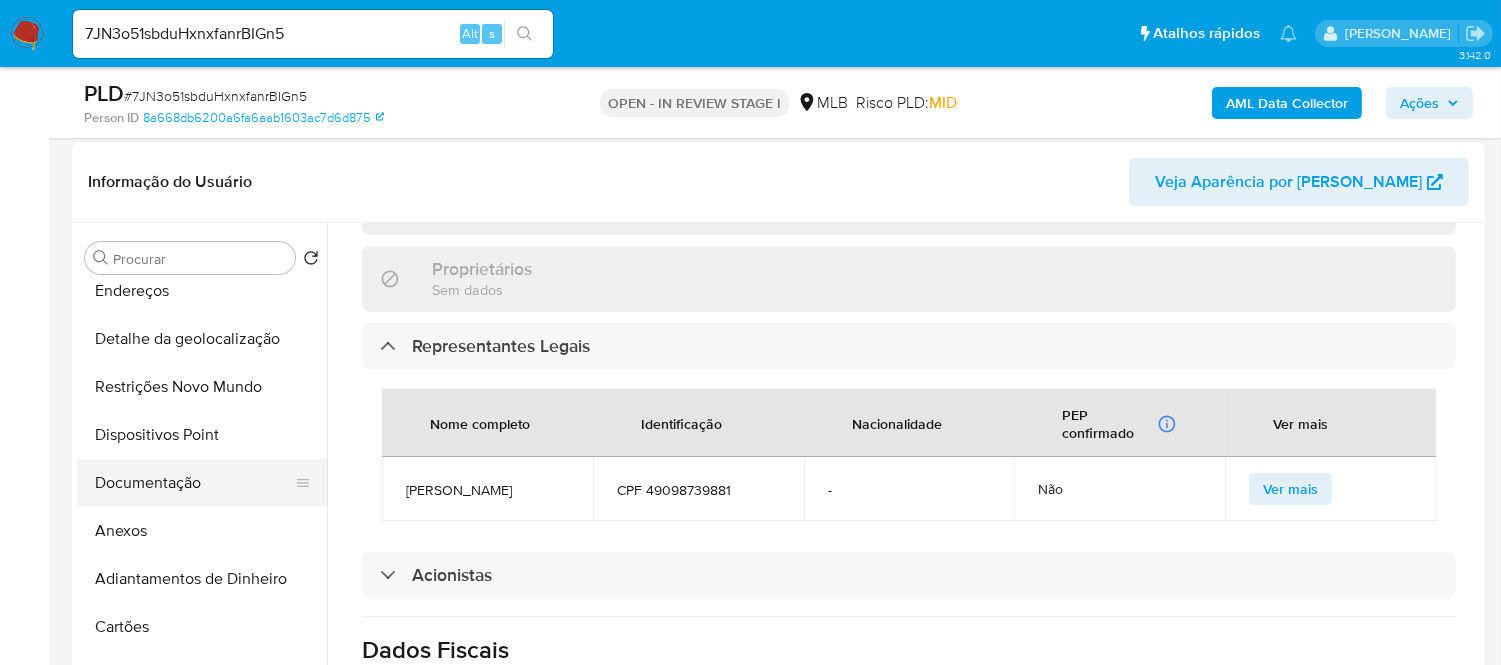 click on "Documentação" at bounding box center [194, 483] 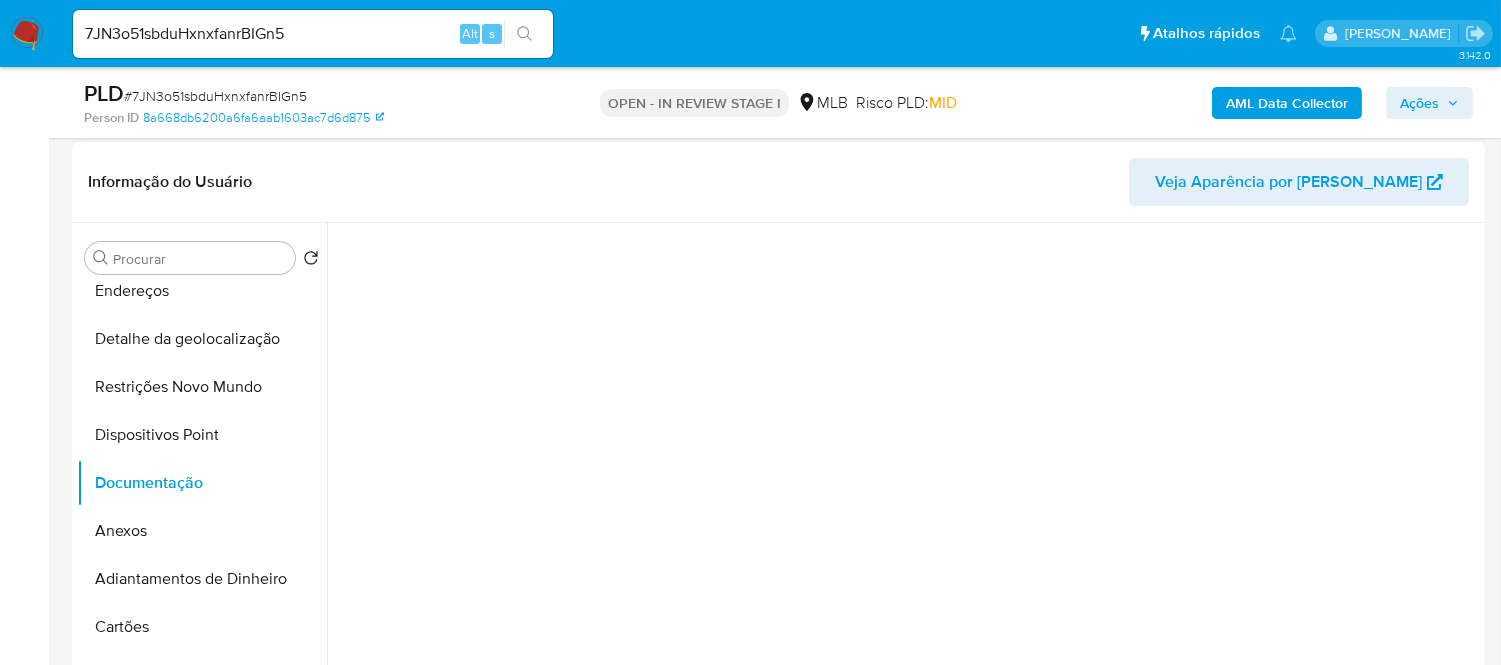 scroll, scrollTop: 0, scrollLeft: 0, axis: both 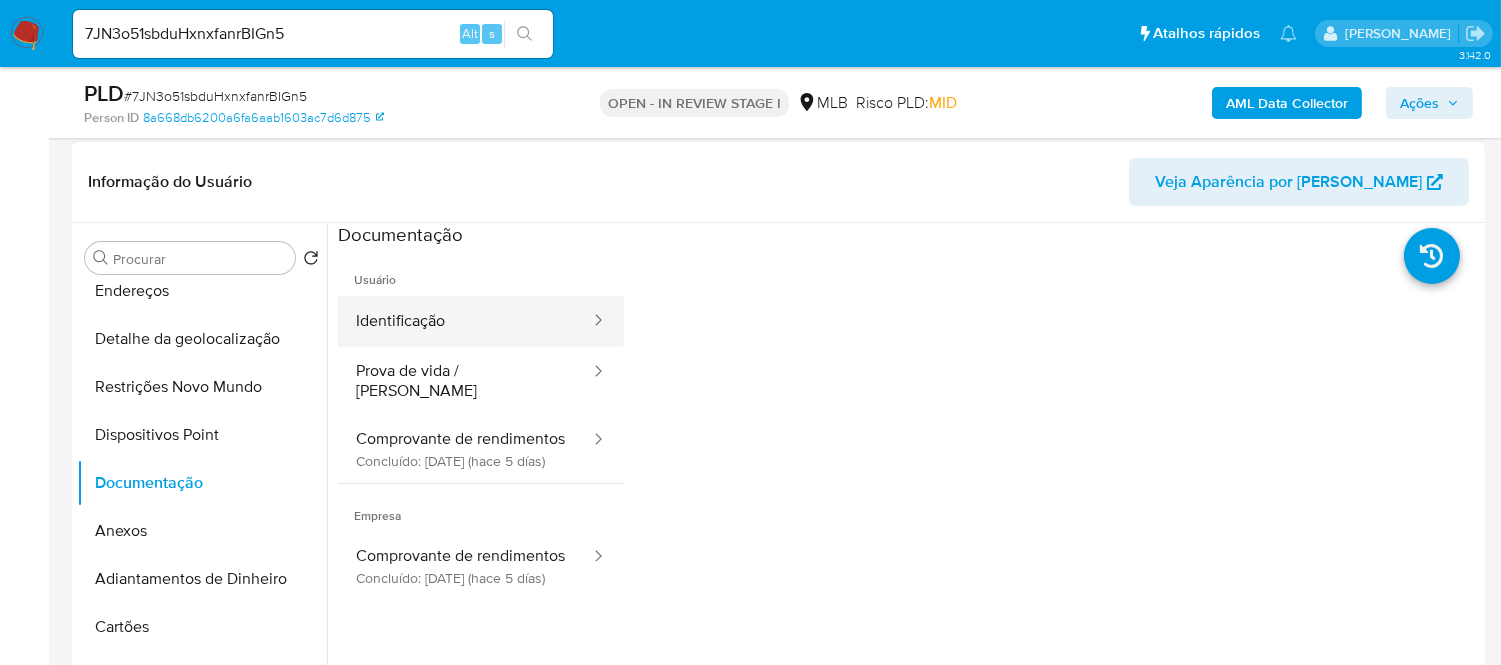 click on "Identificação" at bounding box center [465, 321] 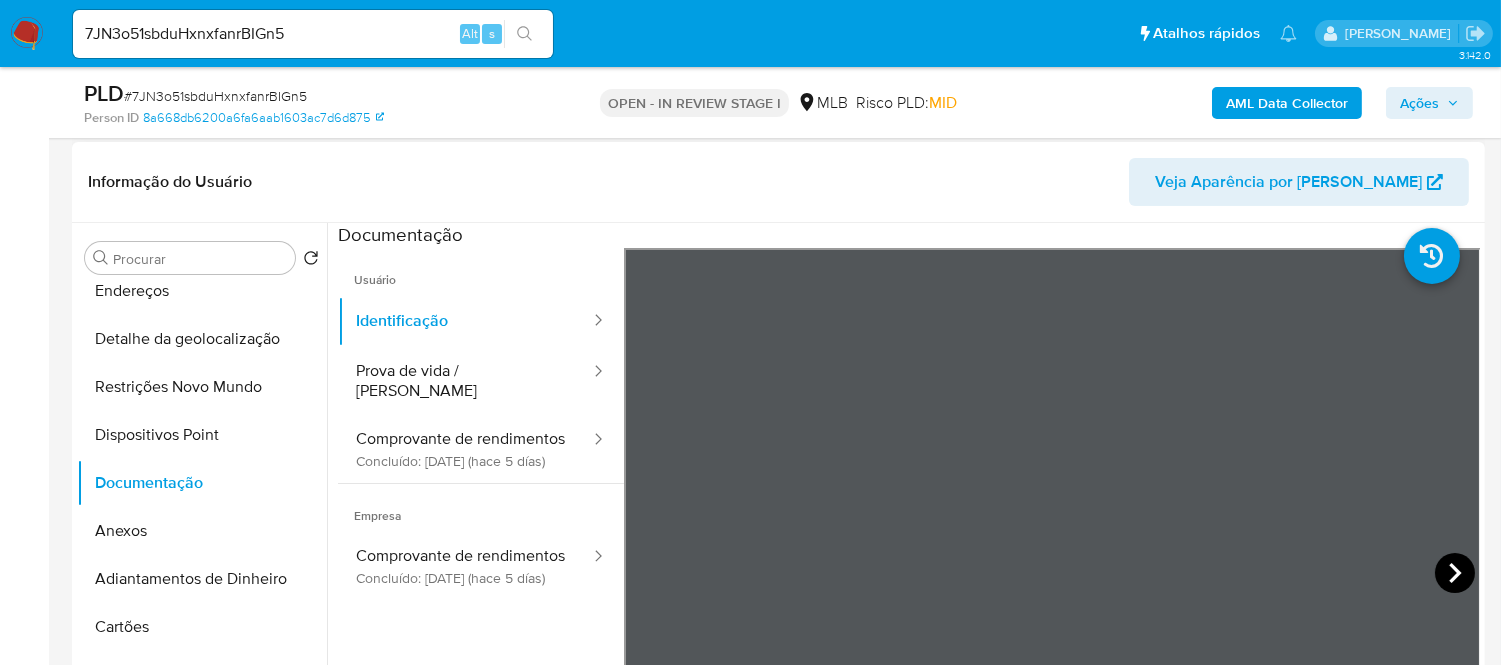 click 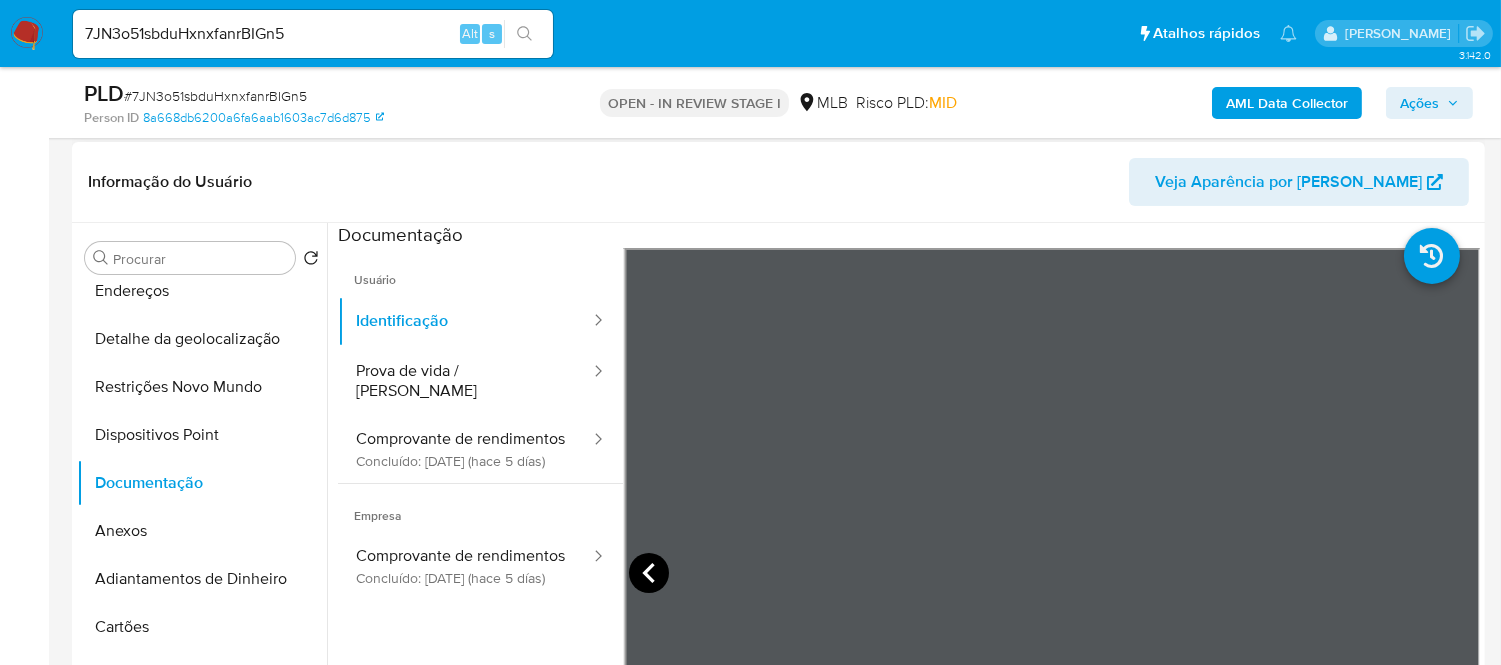 click 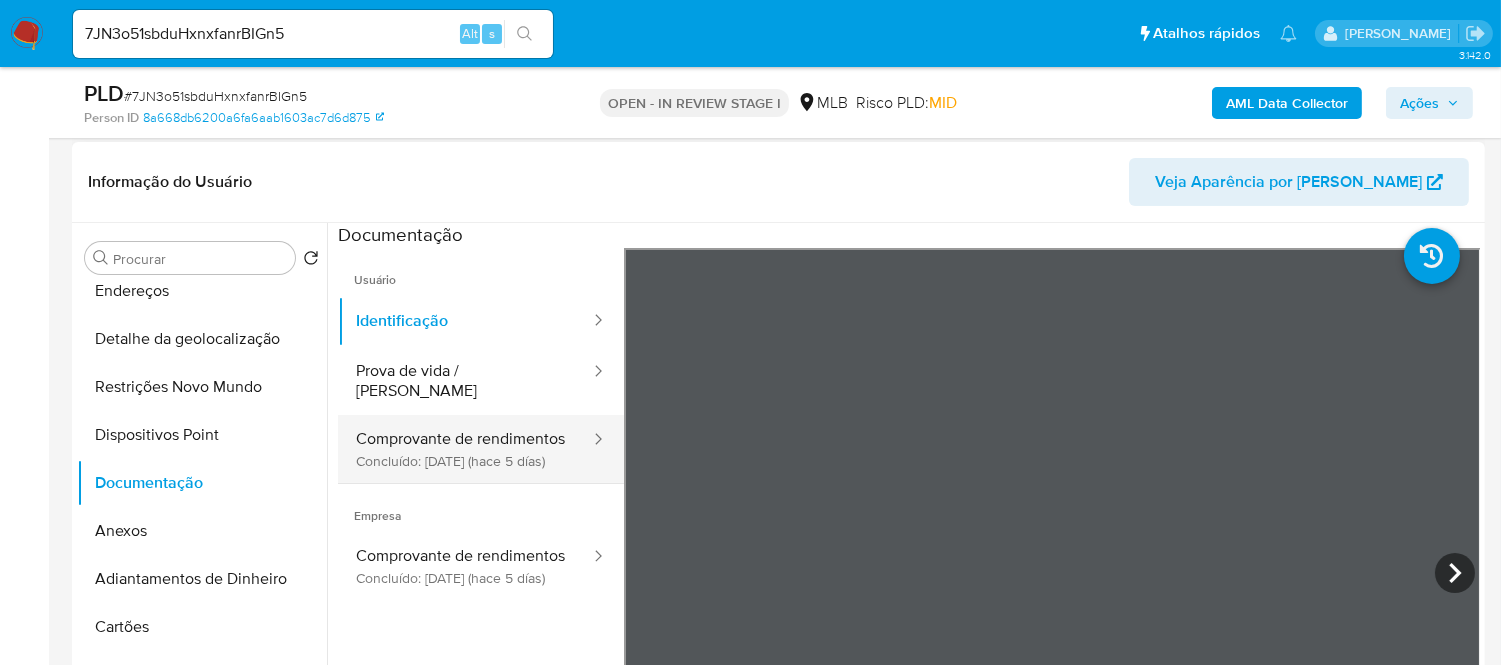 click on "Comprovante de rendimentos Concluído: 26/06/2025 (hace 5 días)" at bounding box center [465, 449] 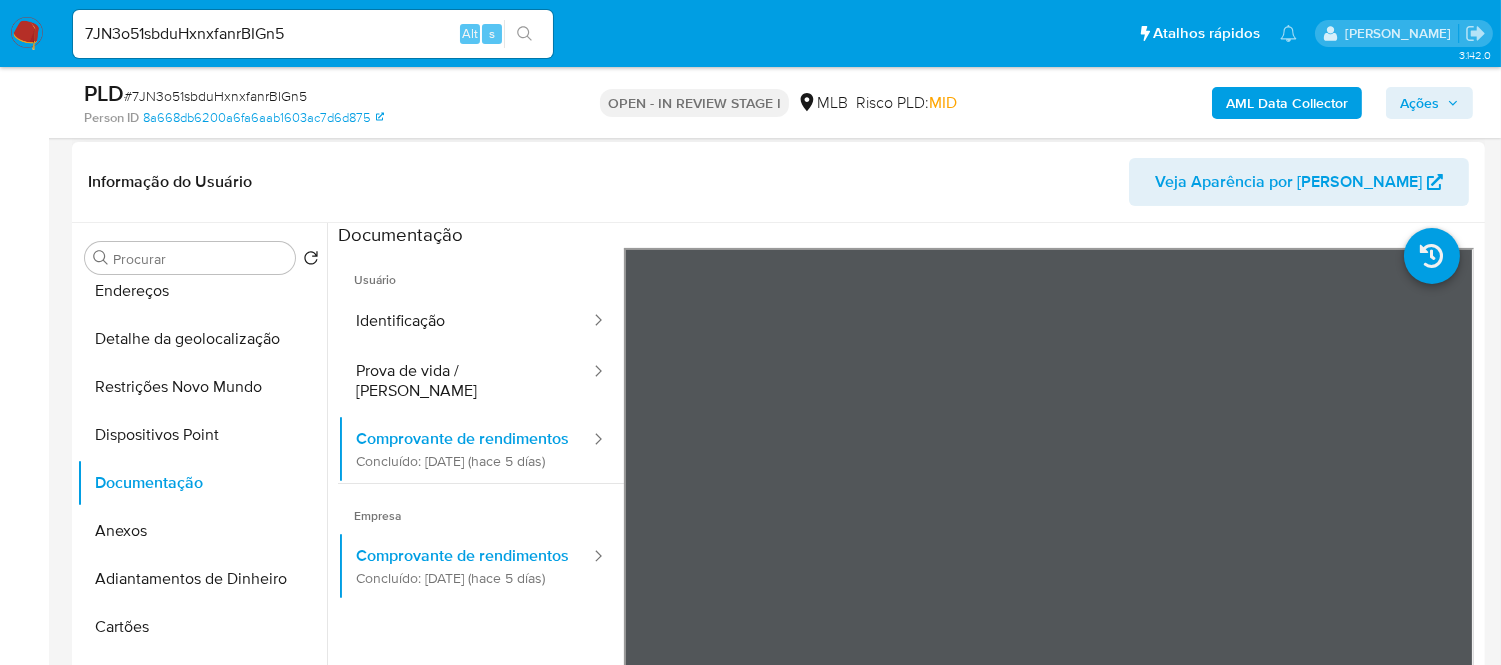 scroll, scrollTop: 173, scrollLeft: 0, axis: vertical 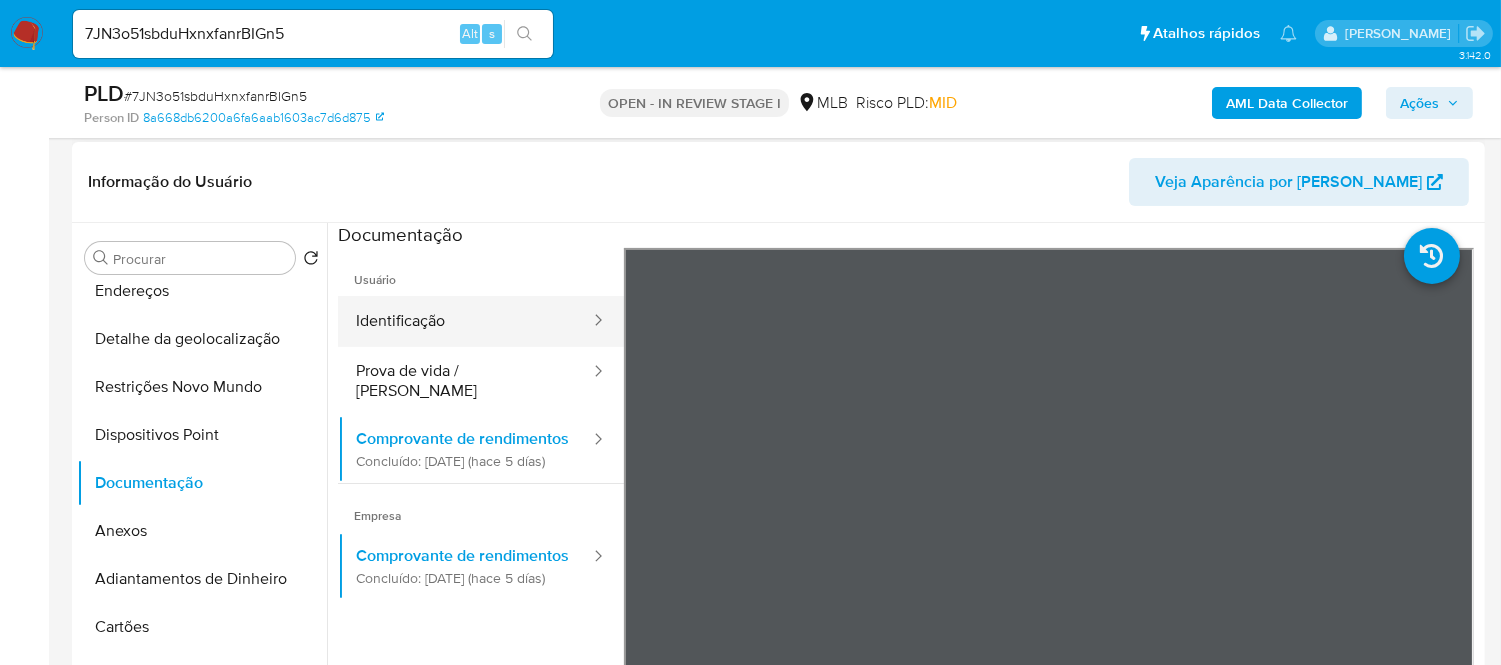 click on "Identificação" at bounding box center [465, 321] 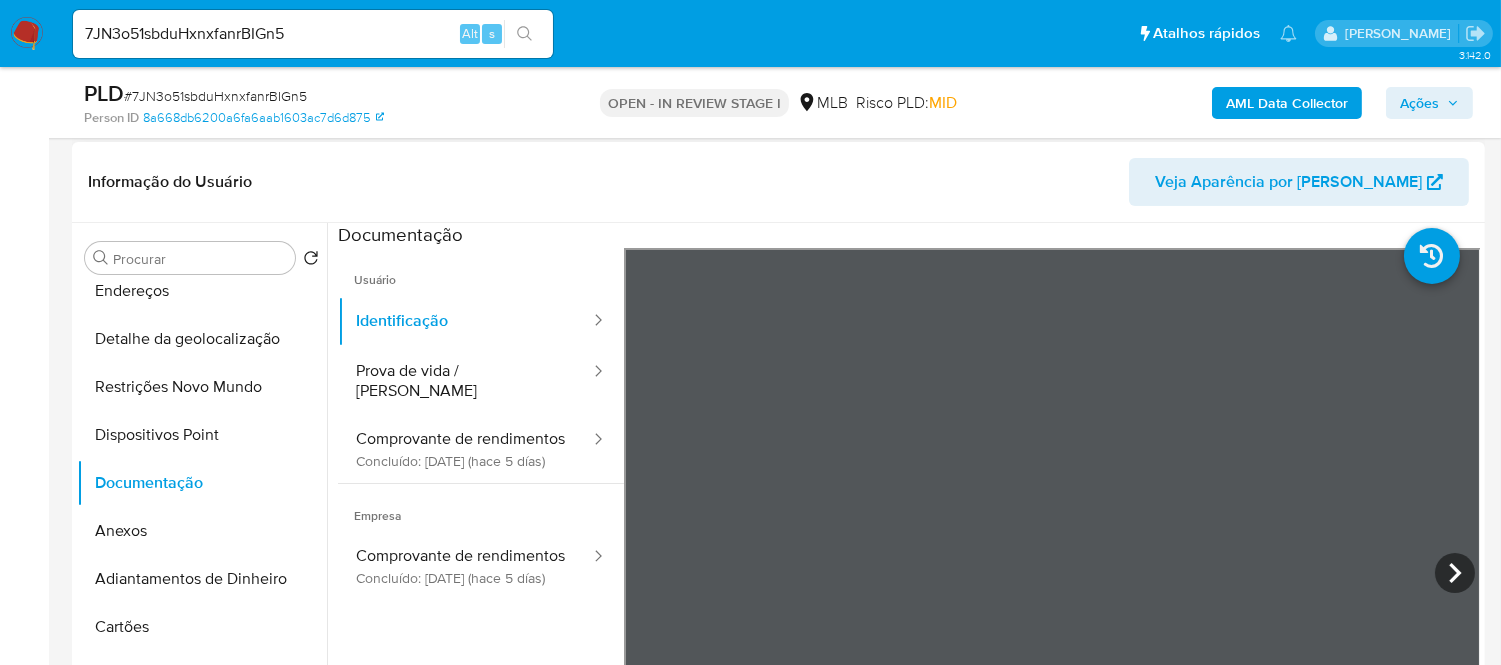 click on "Informação do Usuário Veja Aparência por Pessoa Procurar   Retornar ao pedido padrão Geral KYC Endereços Detalhe da geolocalização Restrições Novo Mundo Dispositivos Point Documentação Anexos Adiantamentos de Dinheiro Cartões Contas Bancárias Dados Modificados Devices Geolocation Empréstimos Fecha Compliant Financiamento de Veículos Histórico de Risco PLD Histórico de casos Histórico de conversas IV Challenges Insurtech Items Lista Interna Listas Externas Marcas AML Perfis Relacionados" at bounding box center [778, 438] 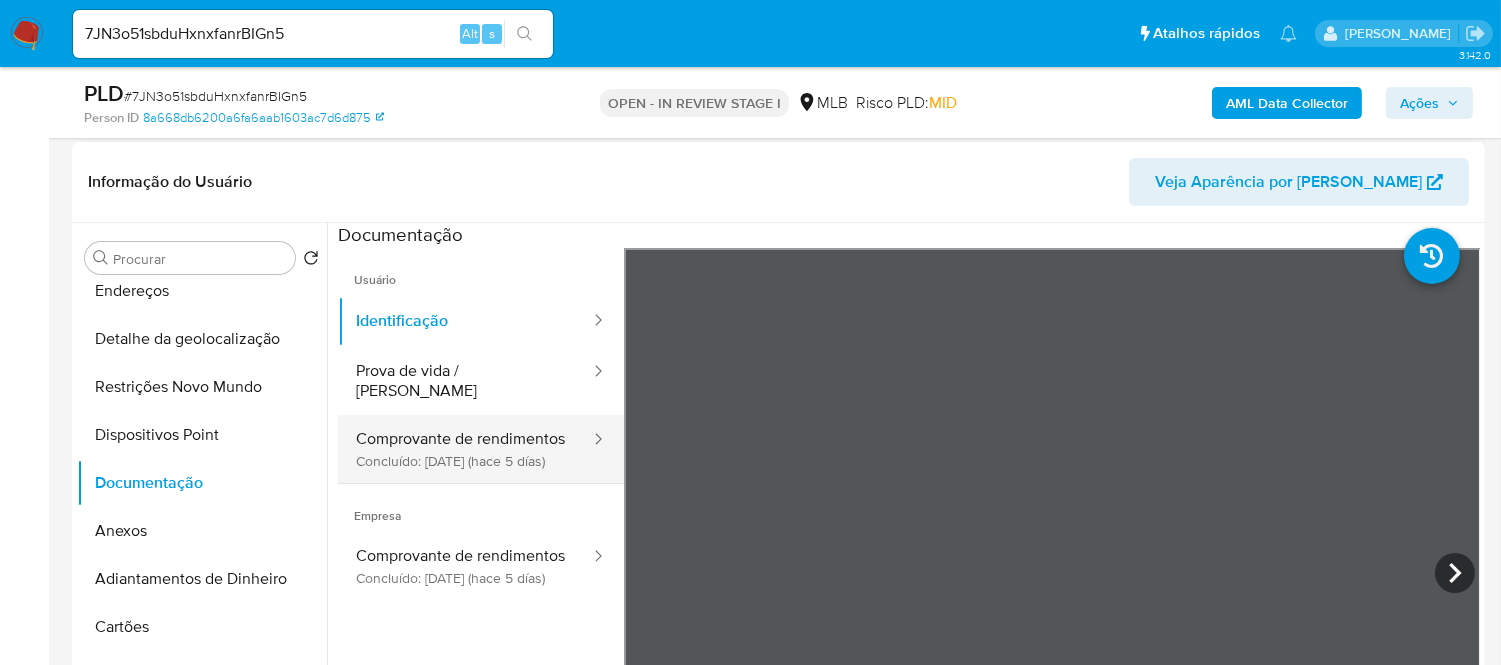 click on "Comprovante de rendimentos Concluído: 26/06/2025 (hace 5 días)" at bounding box center [465, 449] 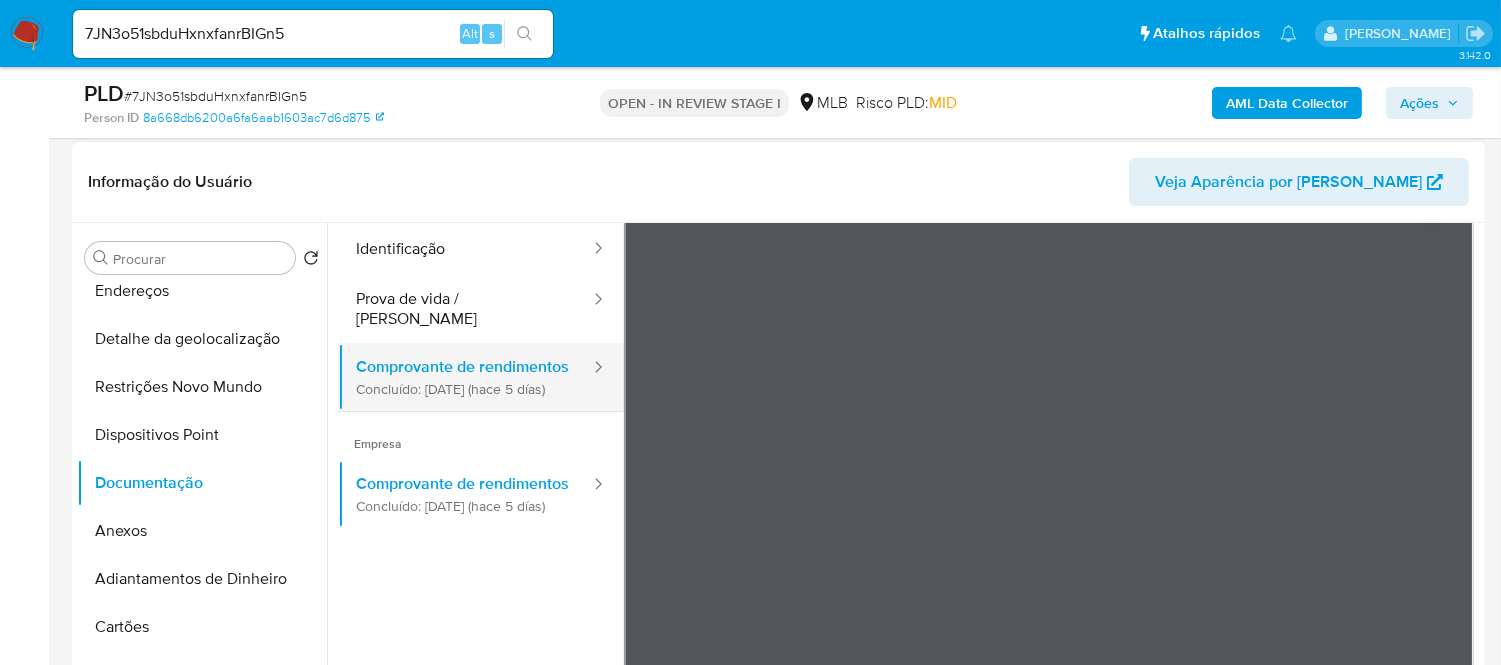 scroll, scrollTop: 111, scrollLeft: 0, axis: vertical 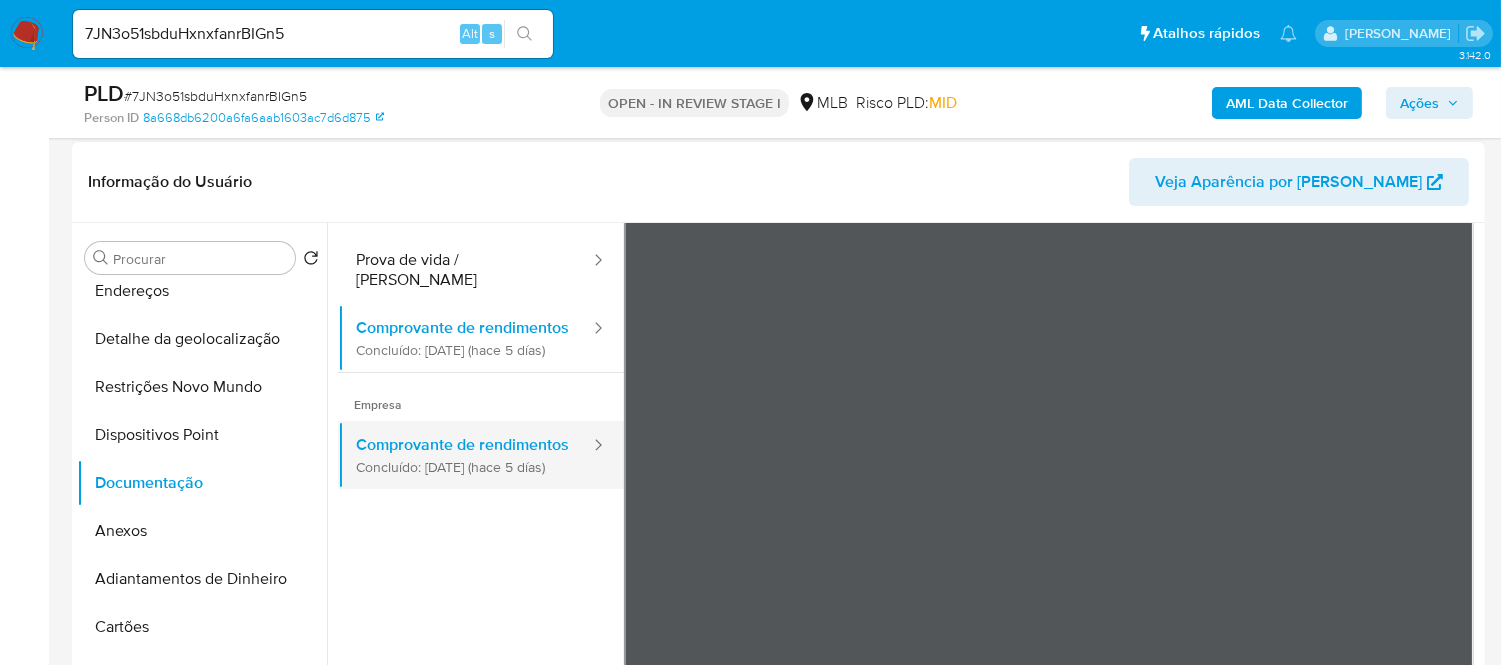 click on "Comprovante de rendimentos Concluído: 26/06/2025 (hace 5 días)" at bounding box center [465, 455] 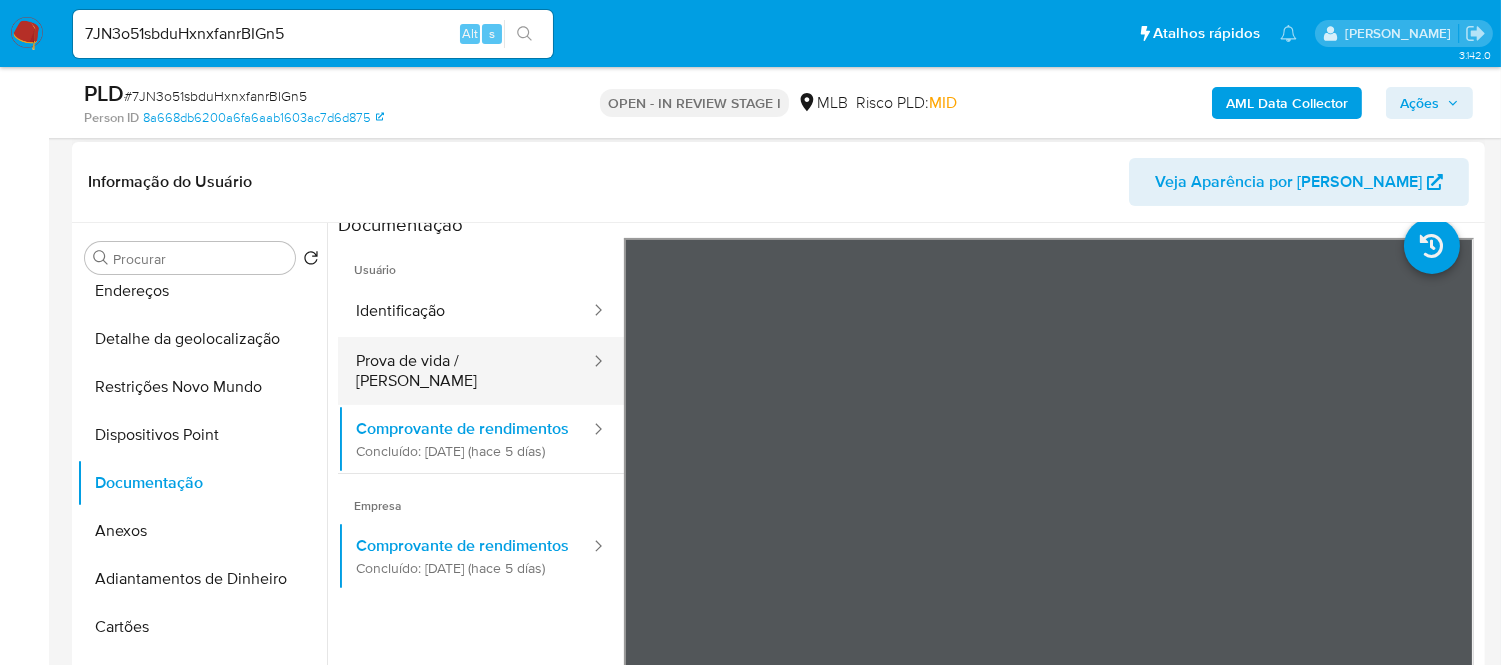 scroll, scrollTop: 0, scrollLeft: 0, axis: both 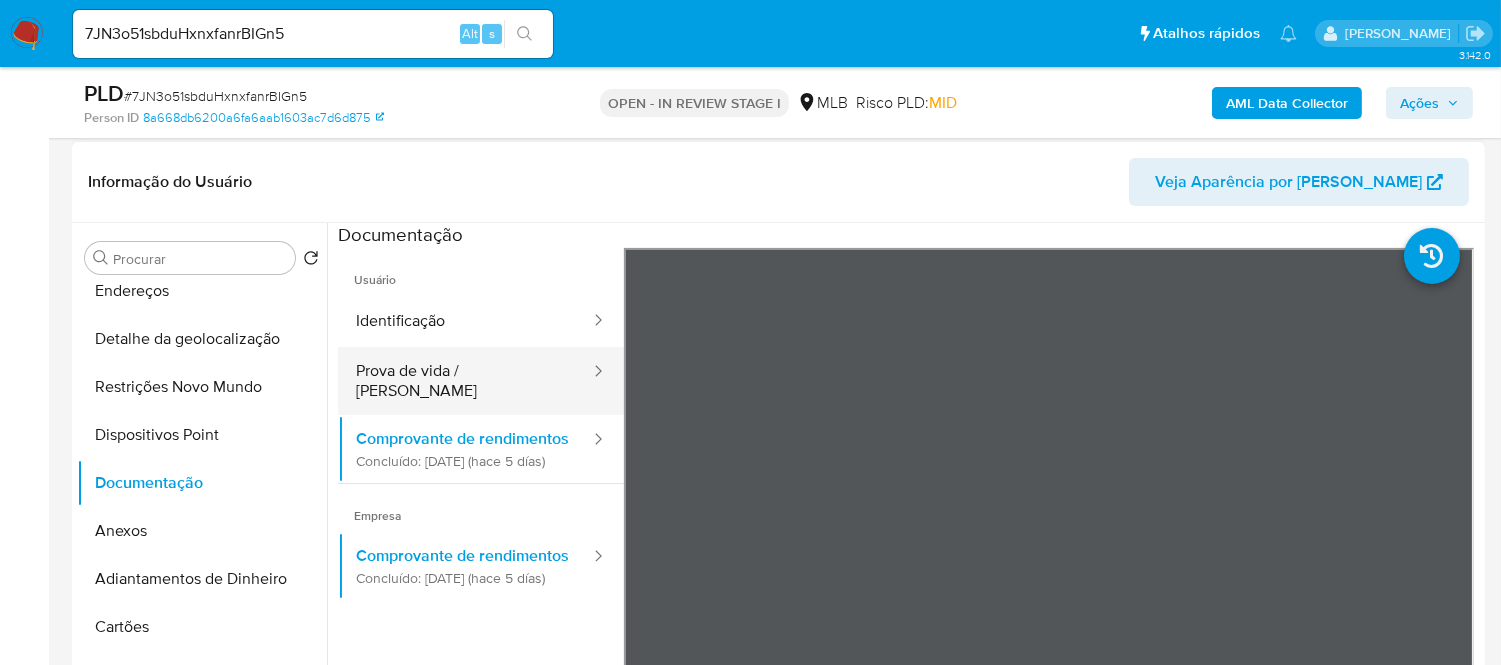 click on "Prova de vida / [PERSON_NAME]" at bounding box center (465, 381) 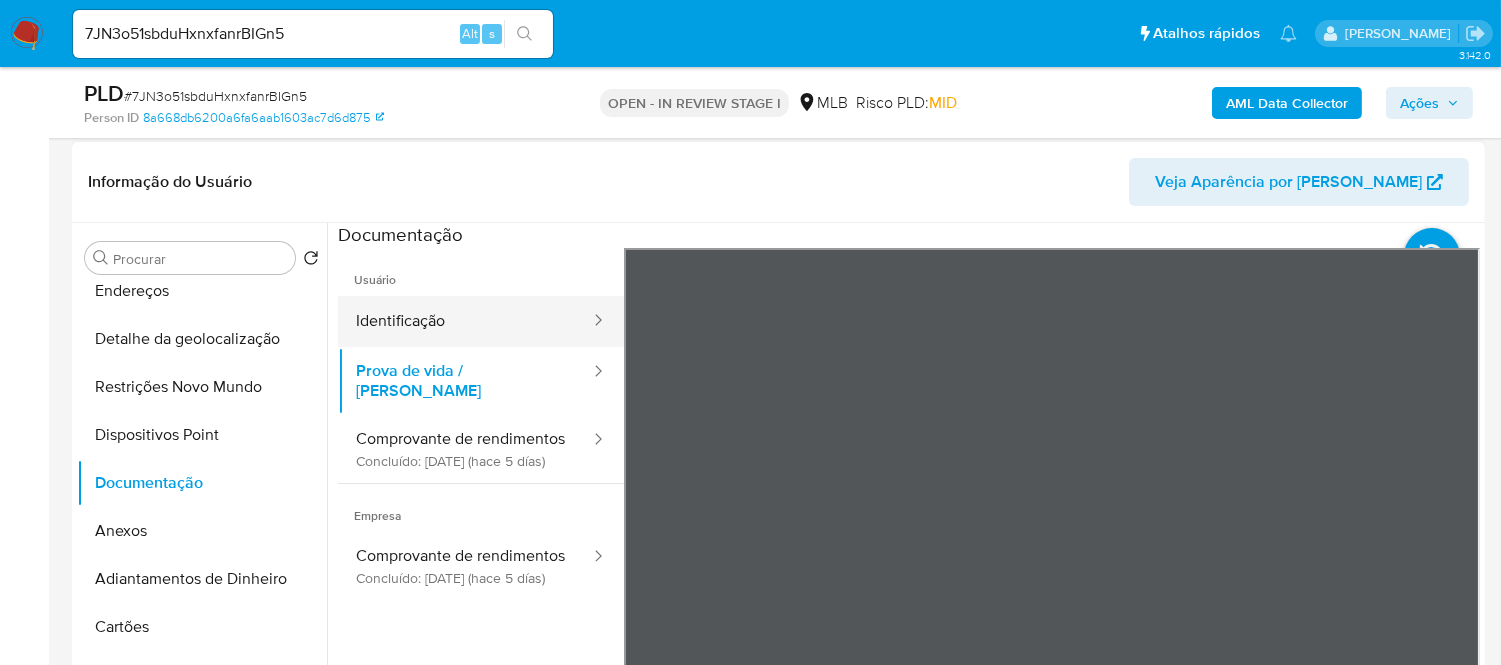 click on "Identificação" at bounding box center (465, 321) 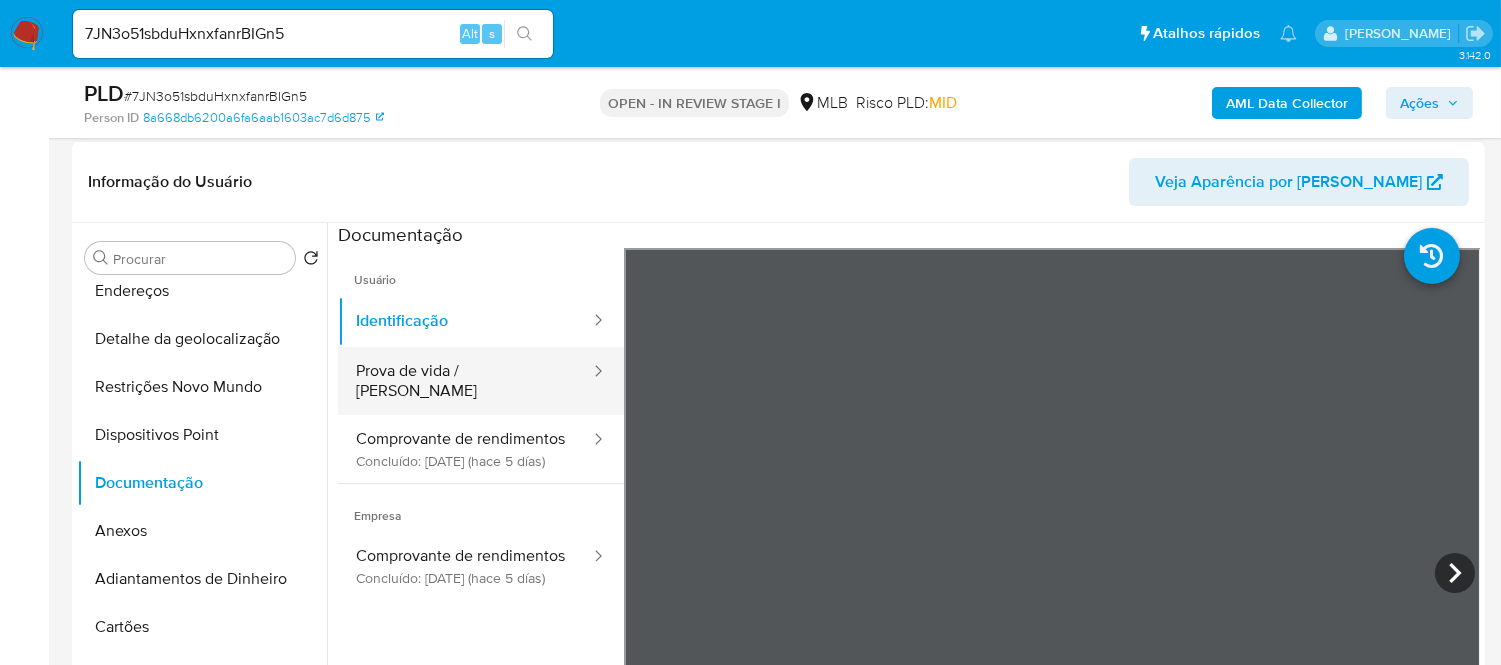 click on "Prova de vida / [PERSON_NAME]" at bounding box center (465, 381) 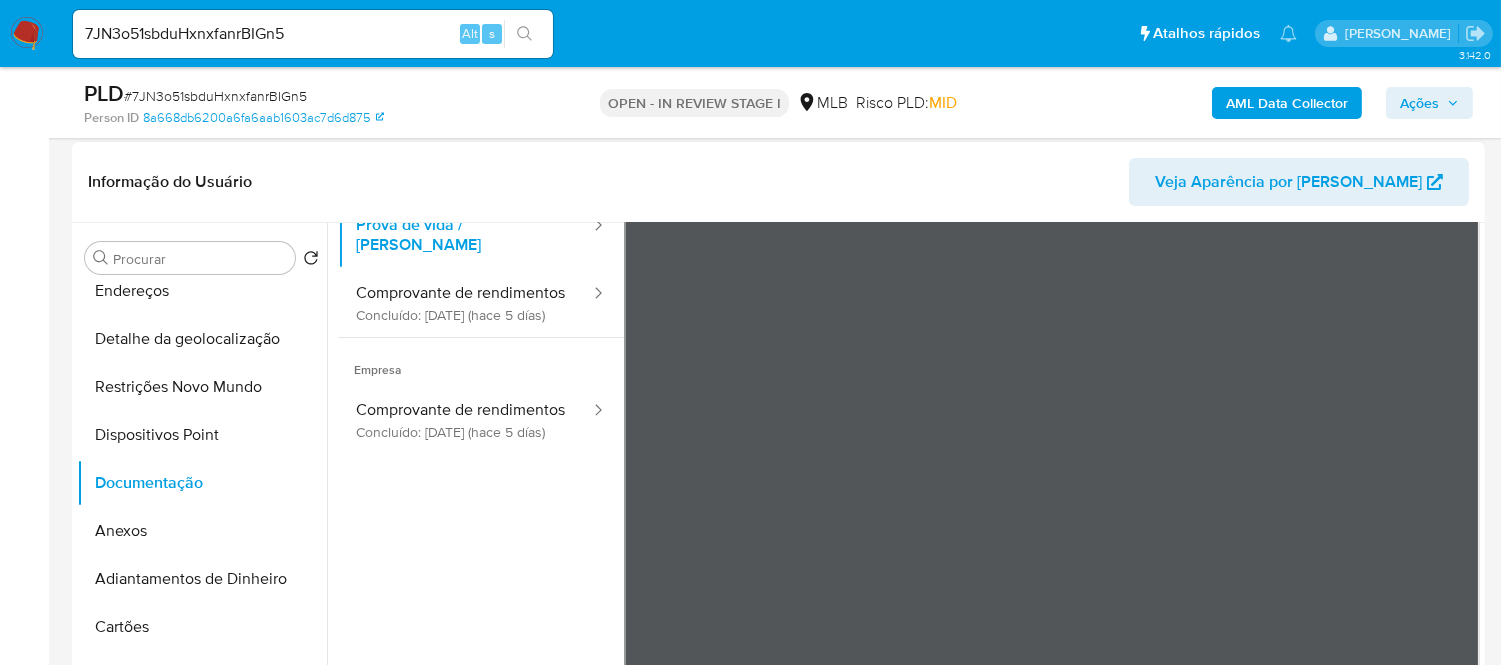 scroll, scrollTop: 168, scrollLeft: 0, axis: vertical 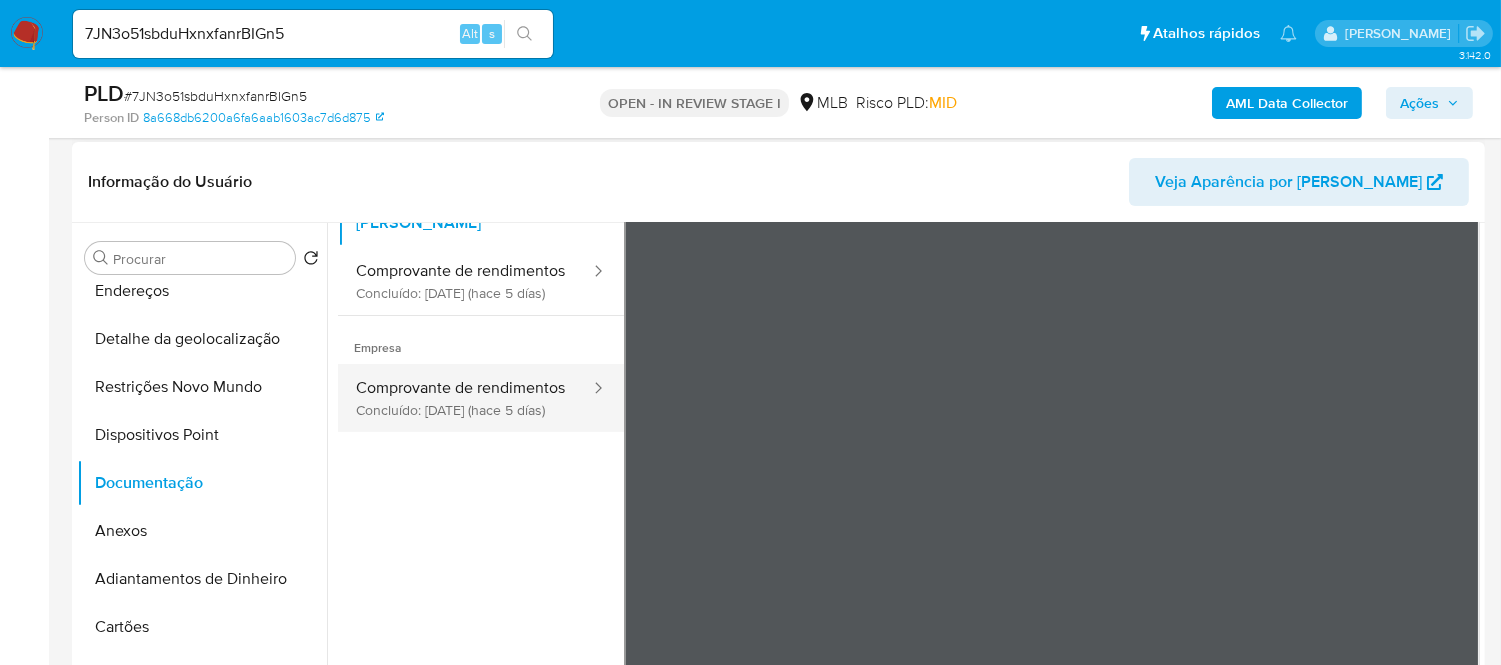 click on "Comprovante de rendimentos Concluído: 26/06/2025 (hace 5 días)" at bounding box center (465, 398) 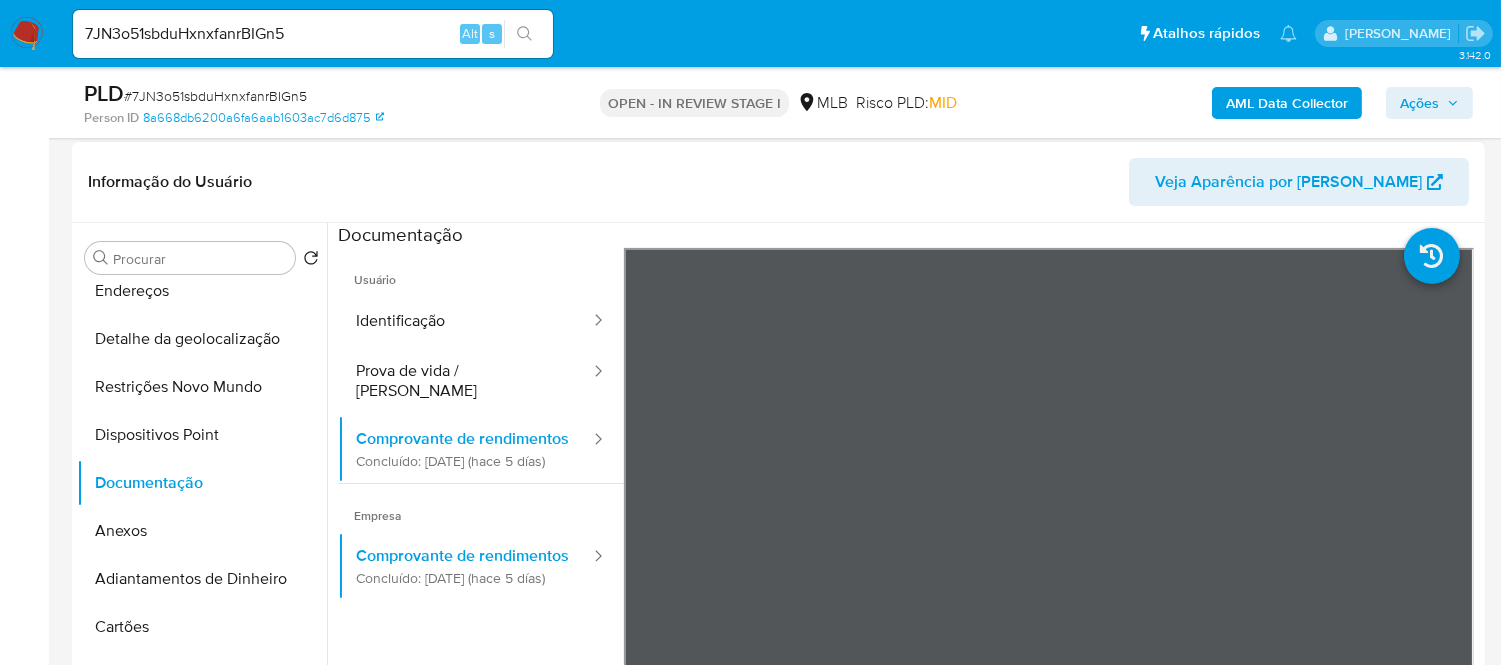 scroll, scrollTop: 111, scrollLeft: 0, axis: vertical 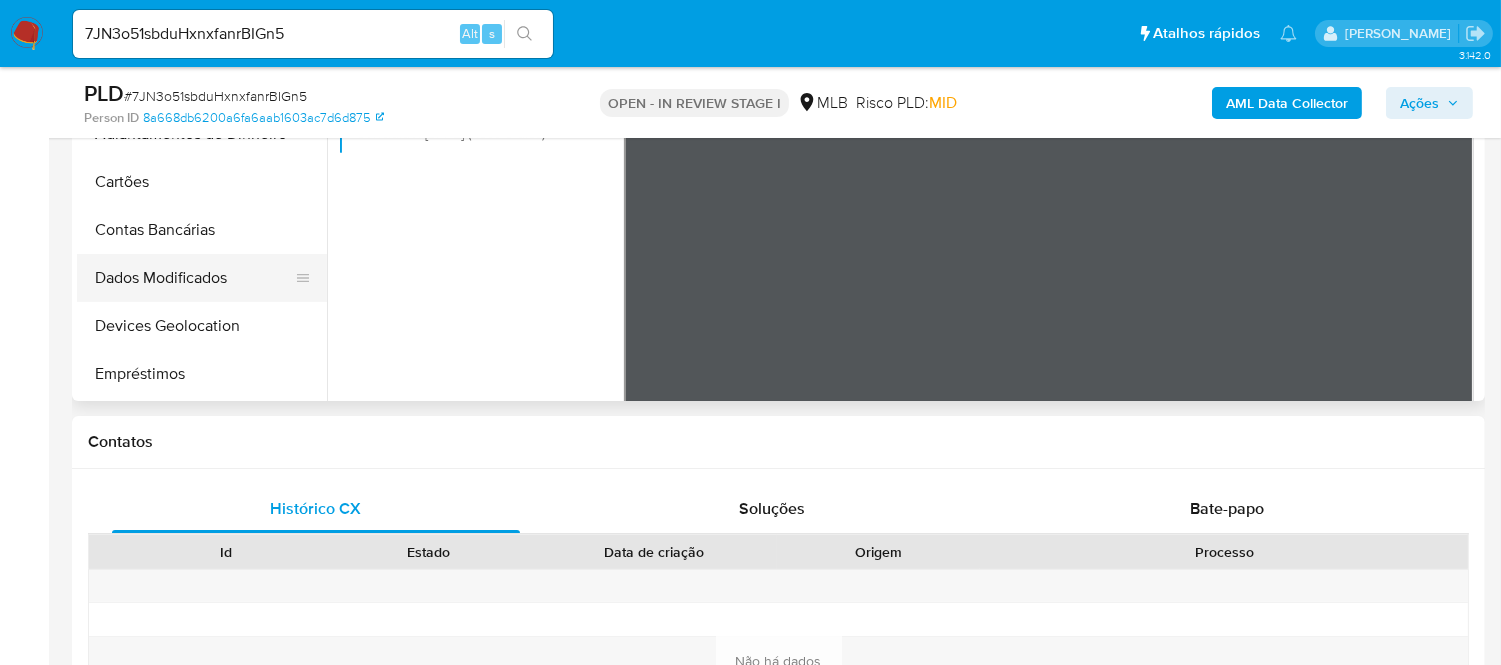 click on "Dados Modificados" at bounding box center [194, 278] 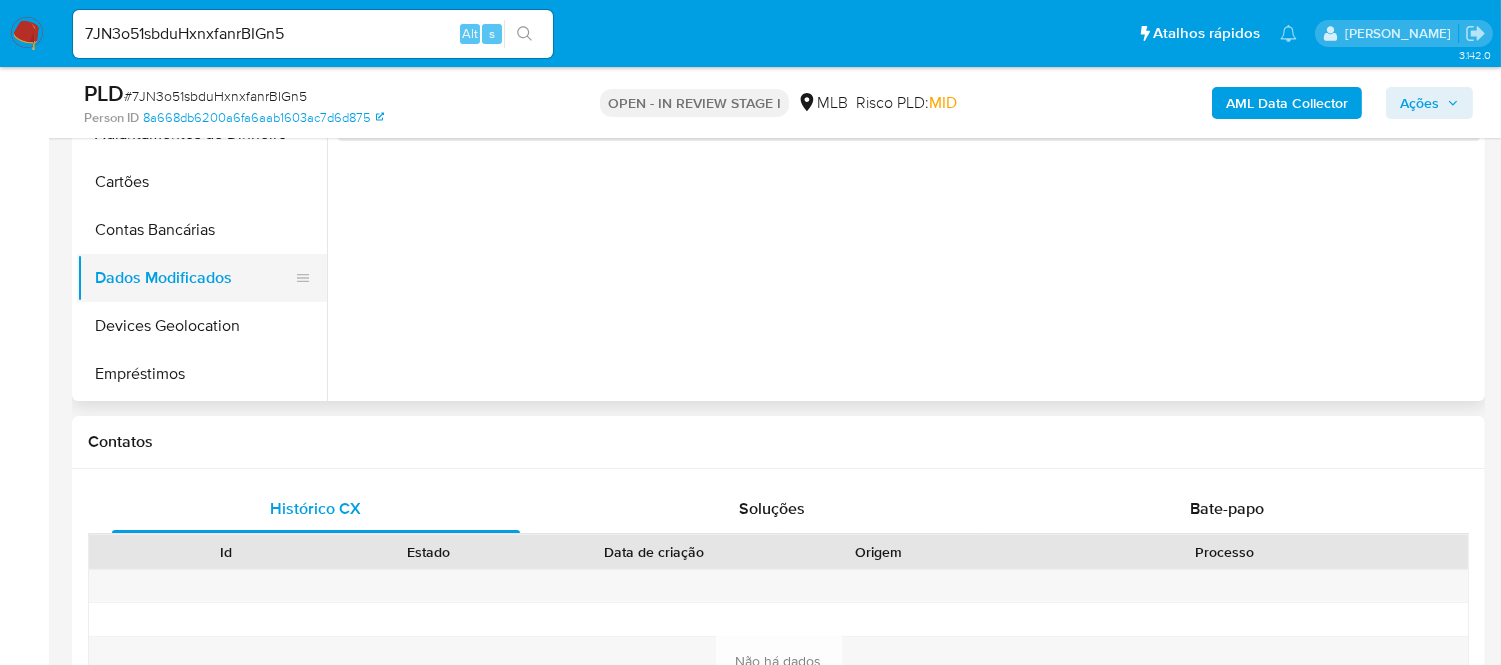 scroll, scrollTop: 0, scrollLeft: 0, axis: both 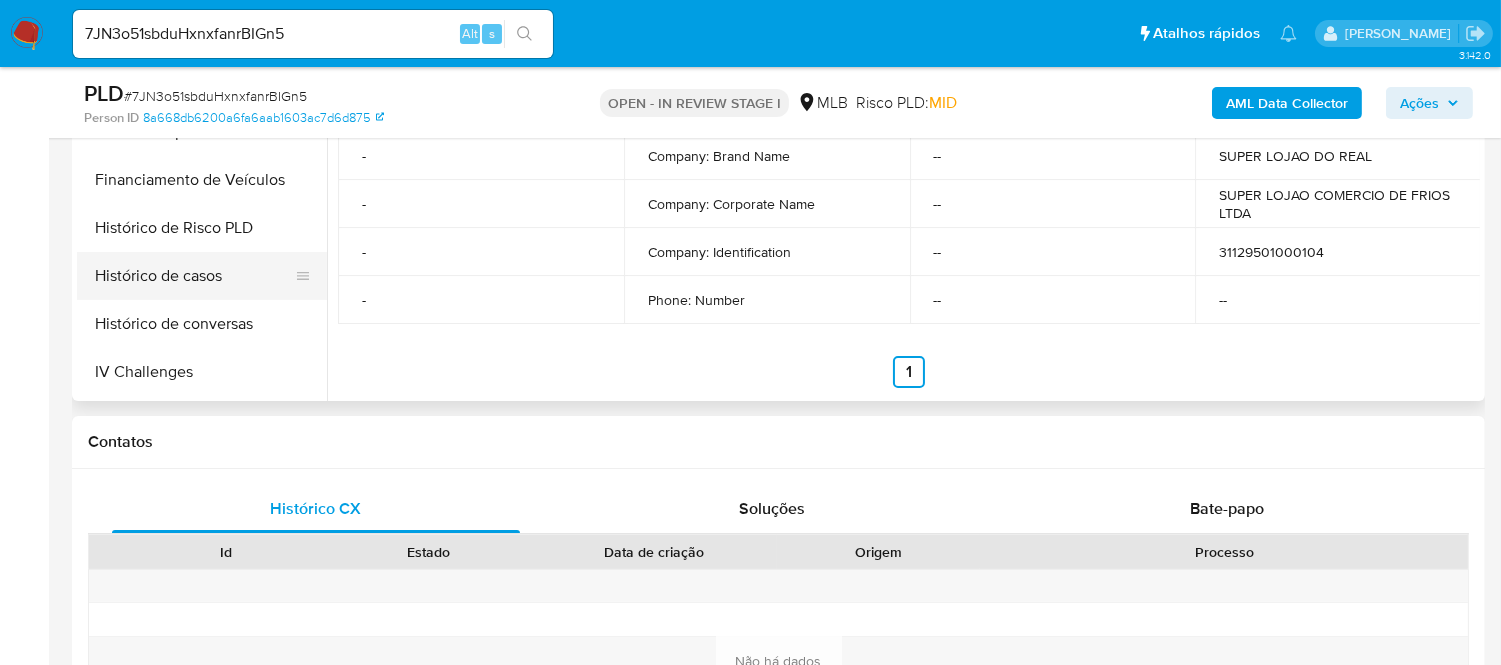 click on "Histórico de casos" at bounding box center [194, 276] 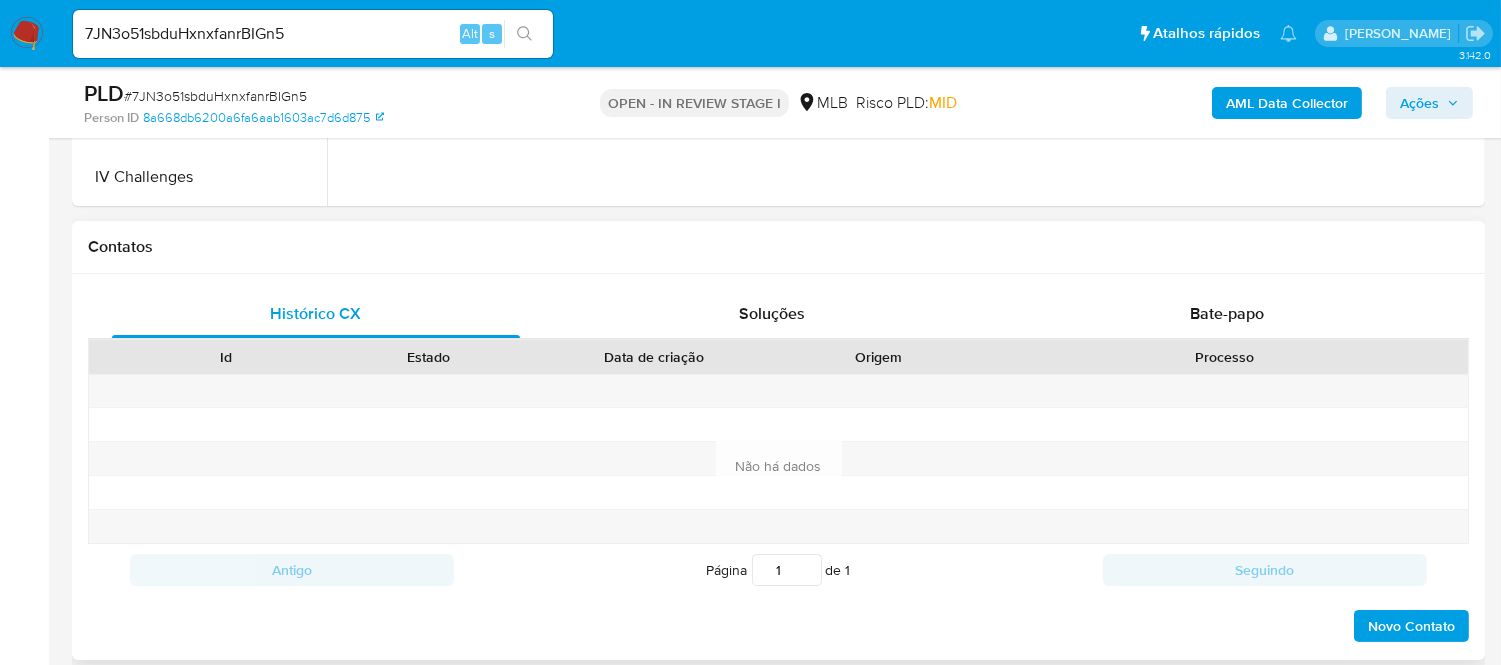 scroll, scrollTop: 852, scrollLeft: 0, axis: vertical 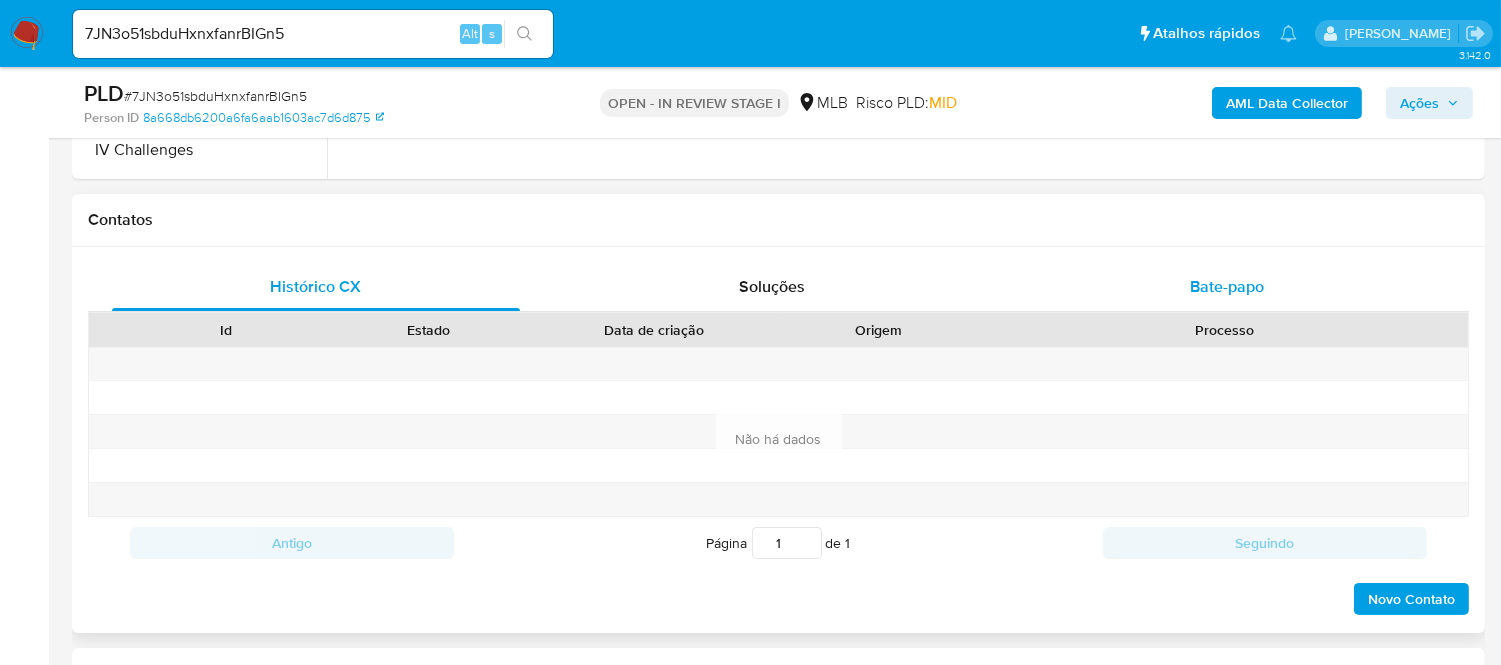 click on "Bate-papo" at bounding box center (1227, 286) 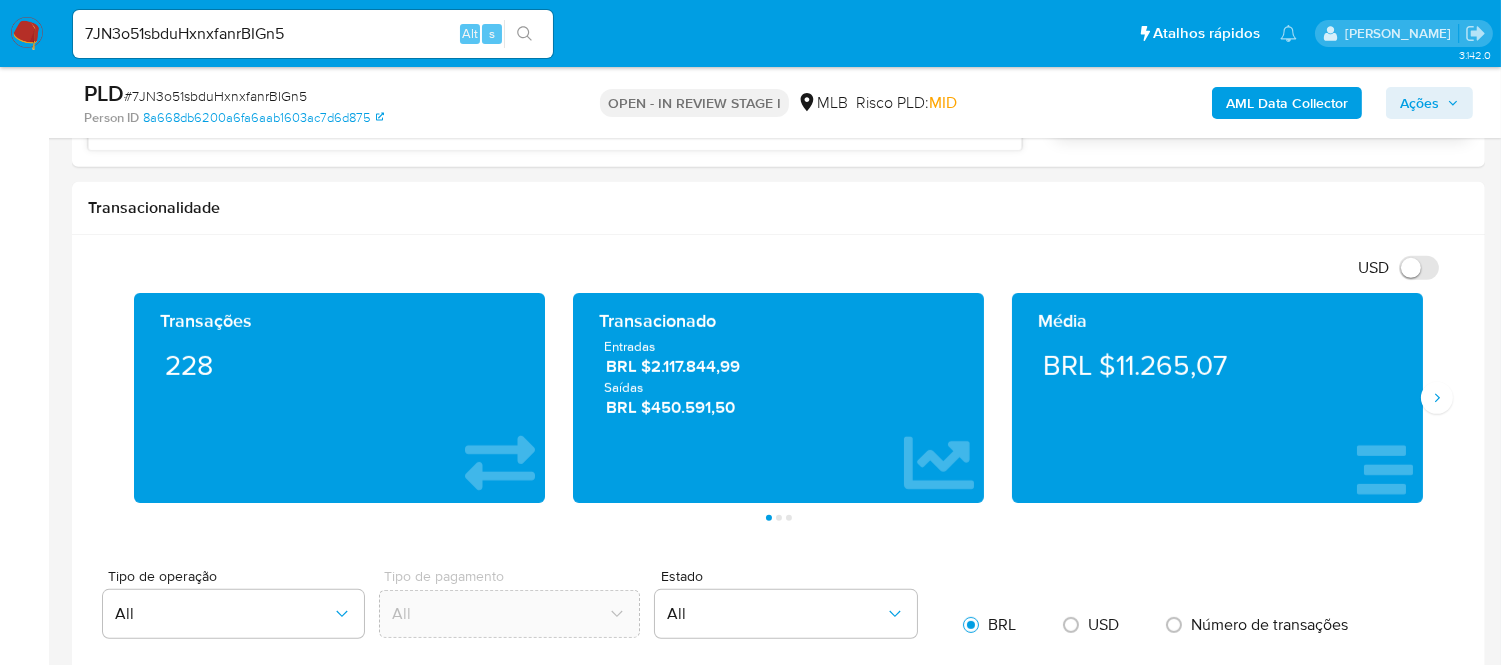 scroll, scrollTop: 1296, scrollLeft: 0, axis: vertical 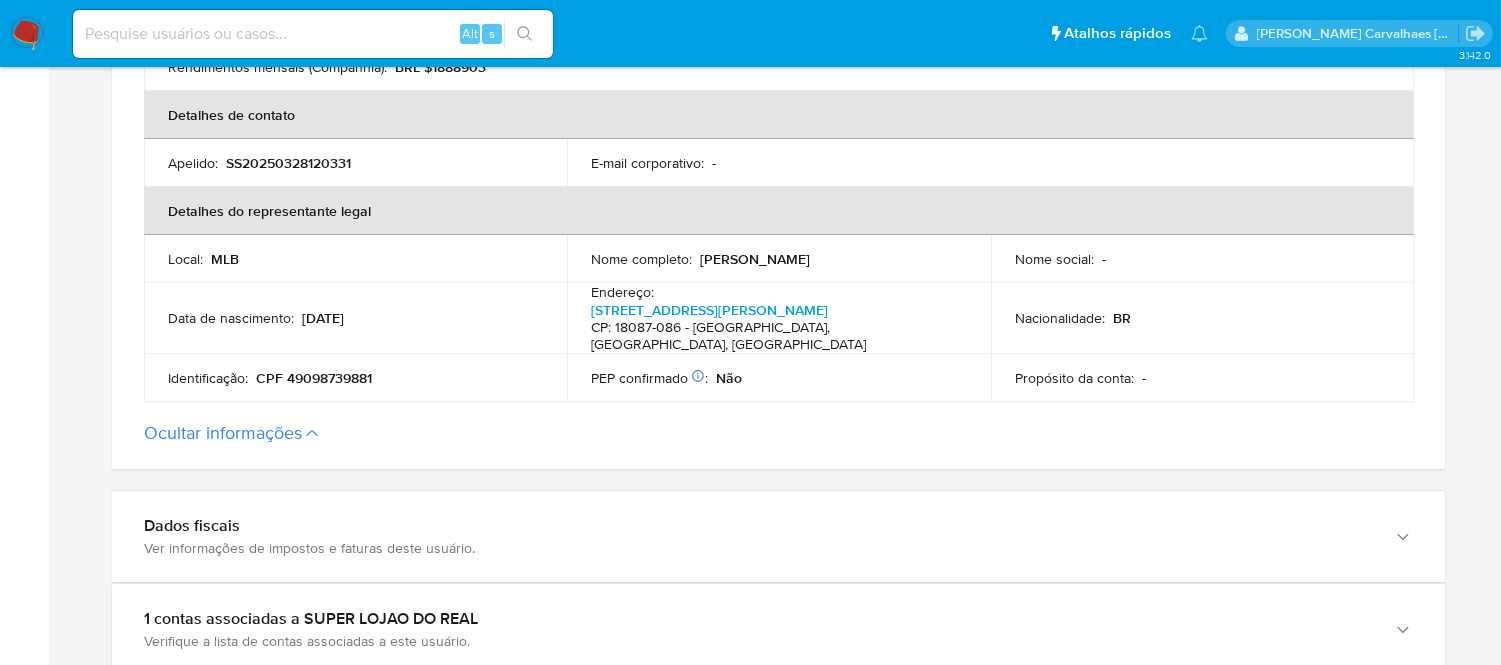 click on "[STREET_ADDRESS][PERSON_NAME]" at bounding box center (709, 310) 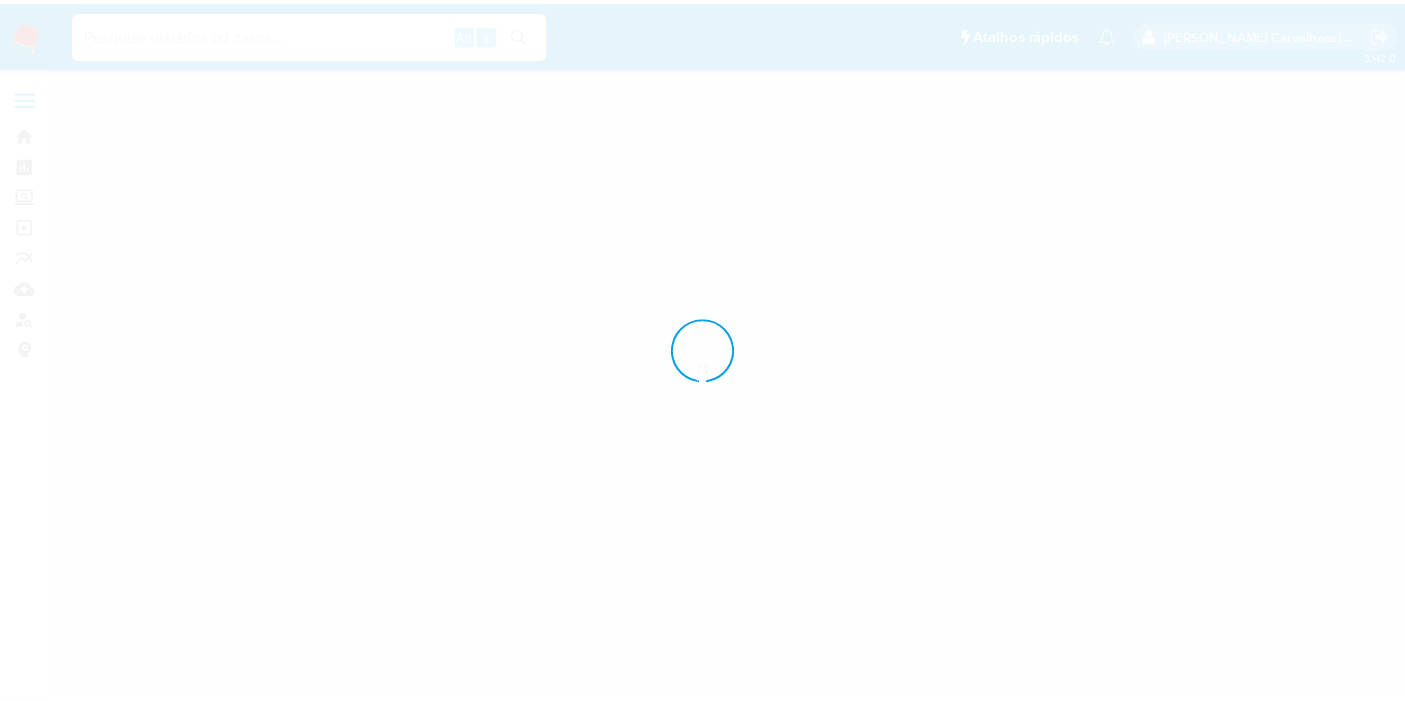 scroll, scrollTop: 0, scrollLeft: 0, axis: both 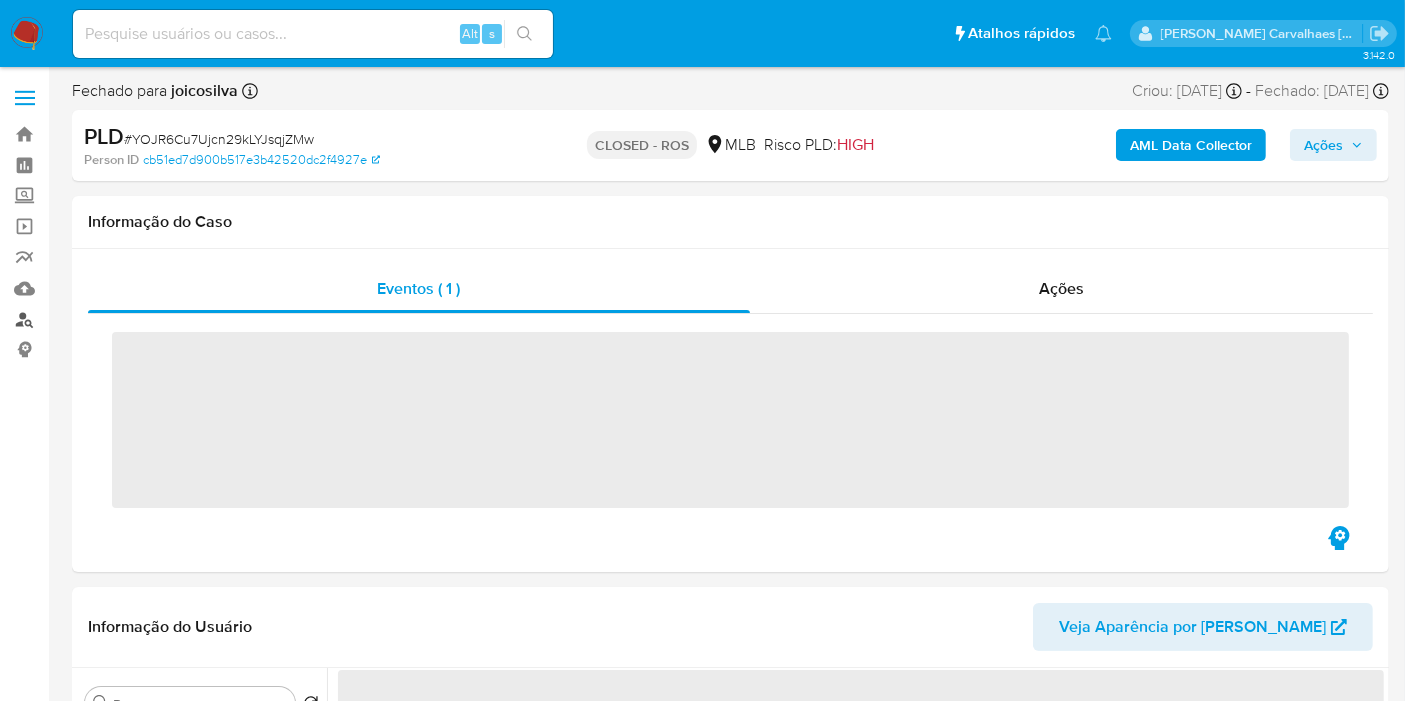 click on "Localizador de pessoas" at bounding box center [119, 319] 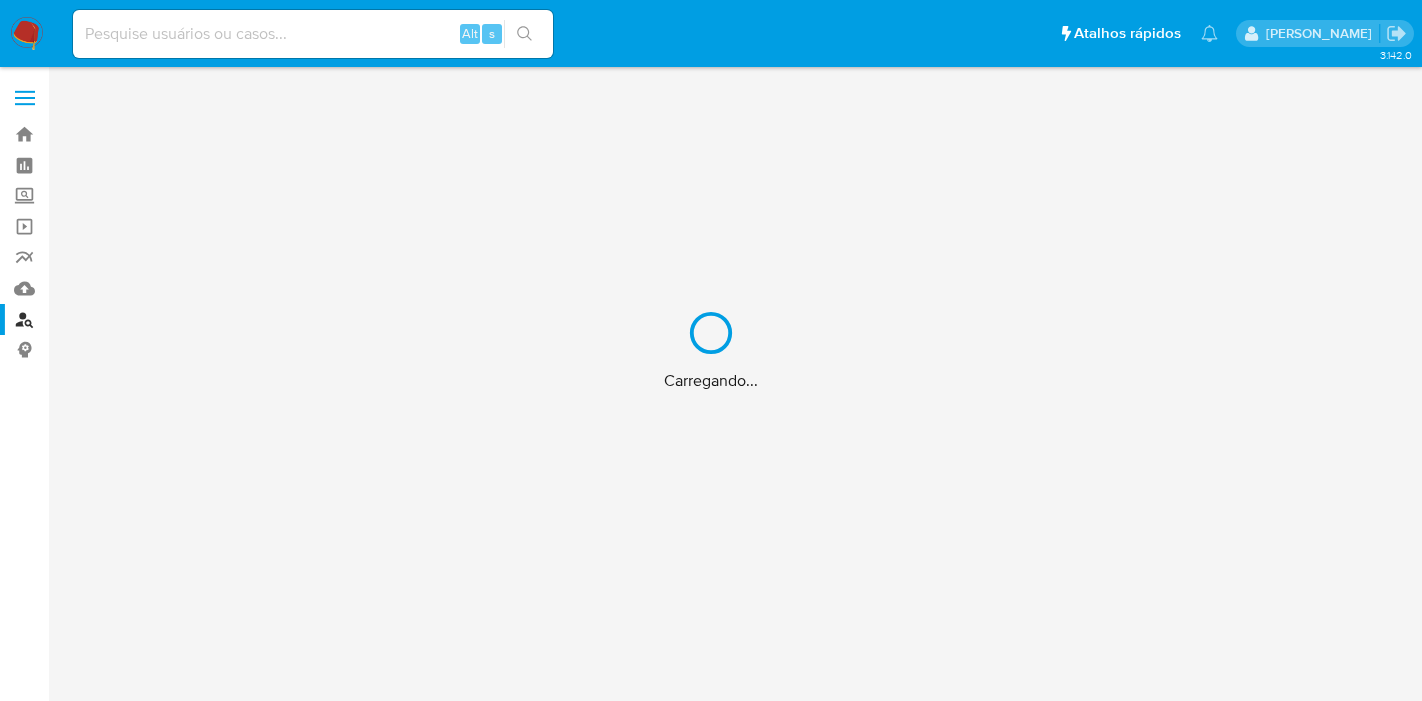 scroll, scrollTop: 0, scrollLeft: 0, axis: both 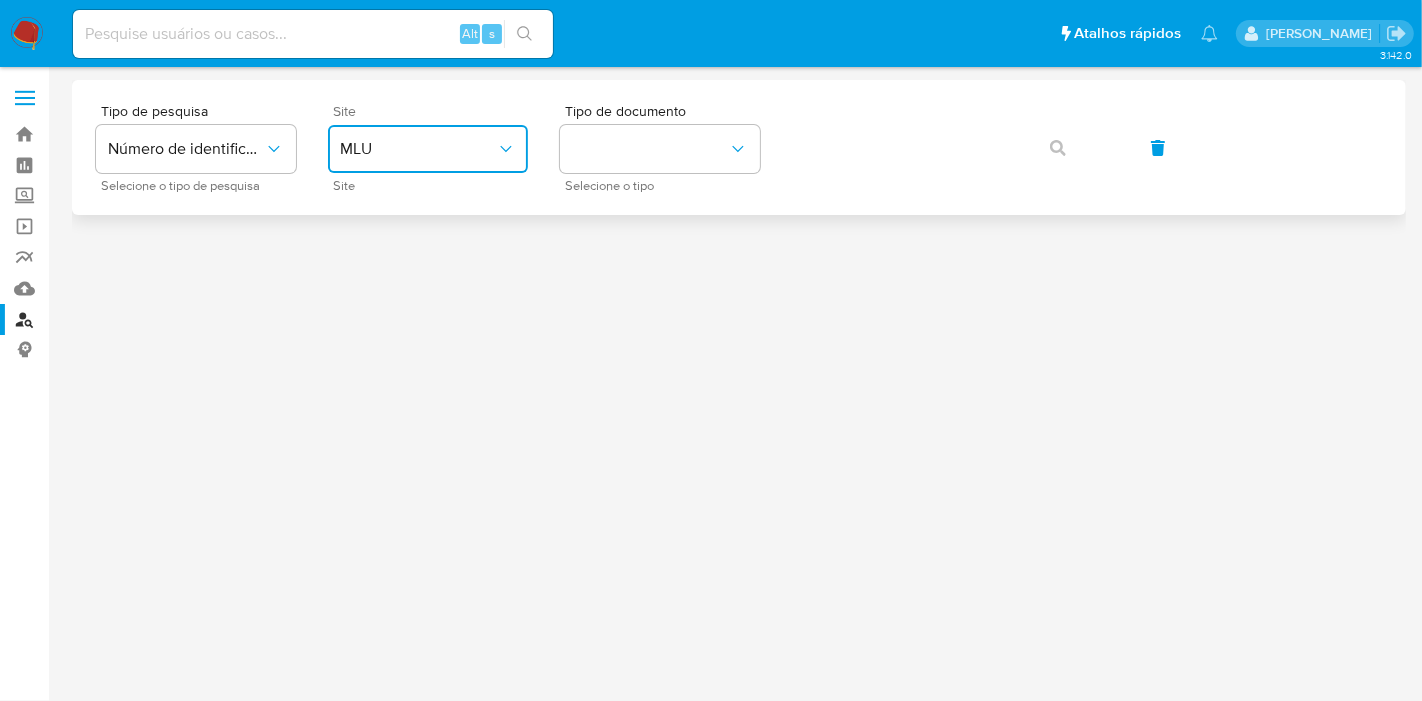 click 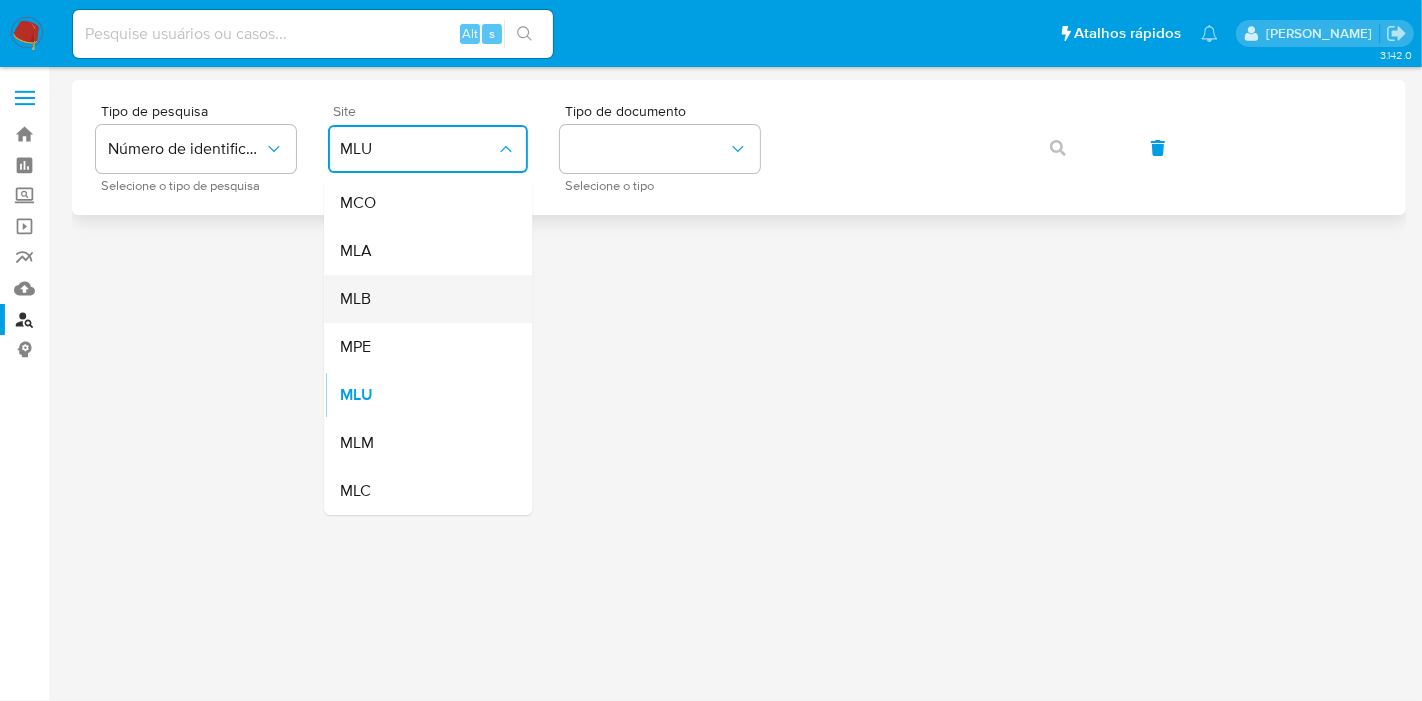 click on "MLB" at bounding box center [422, 299] 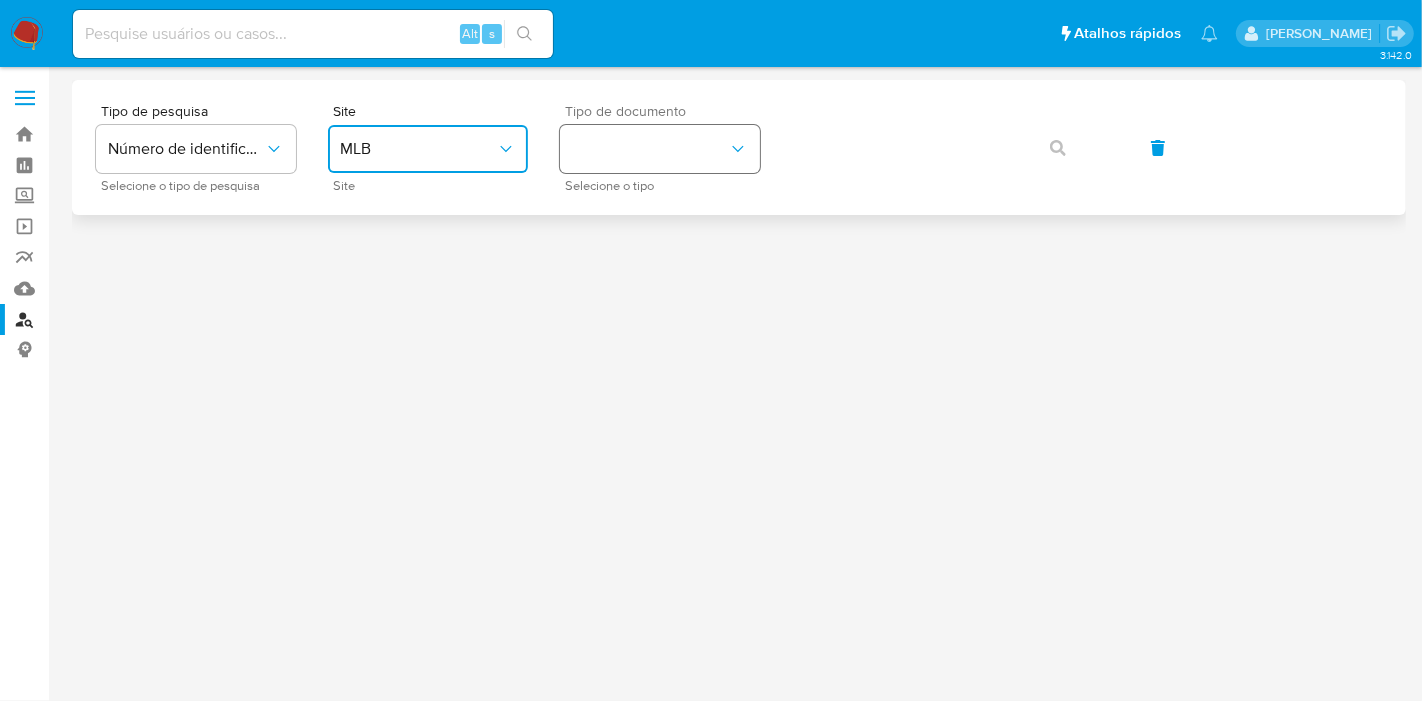 click at bounding box center [660, 149] 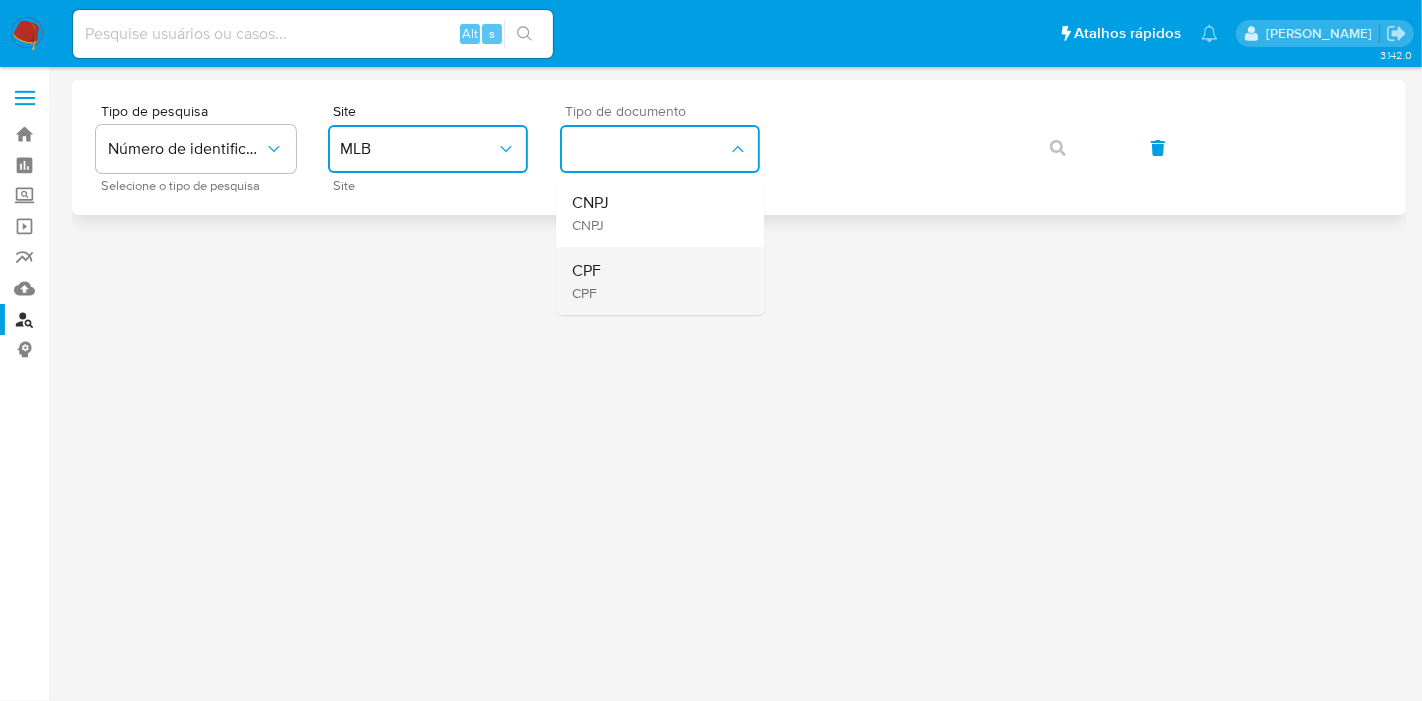 click on "CPF CPF" at bounding box center (654, 281) 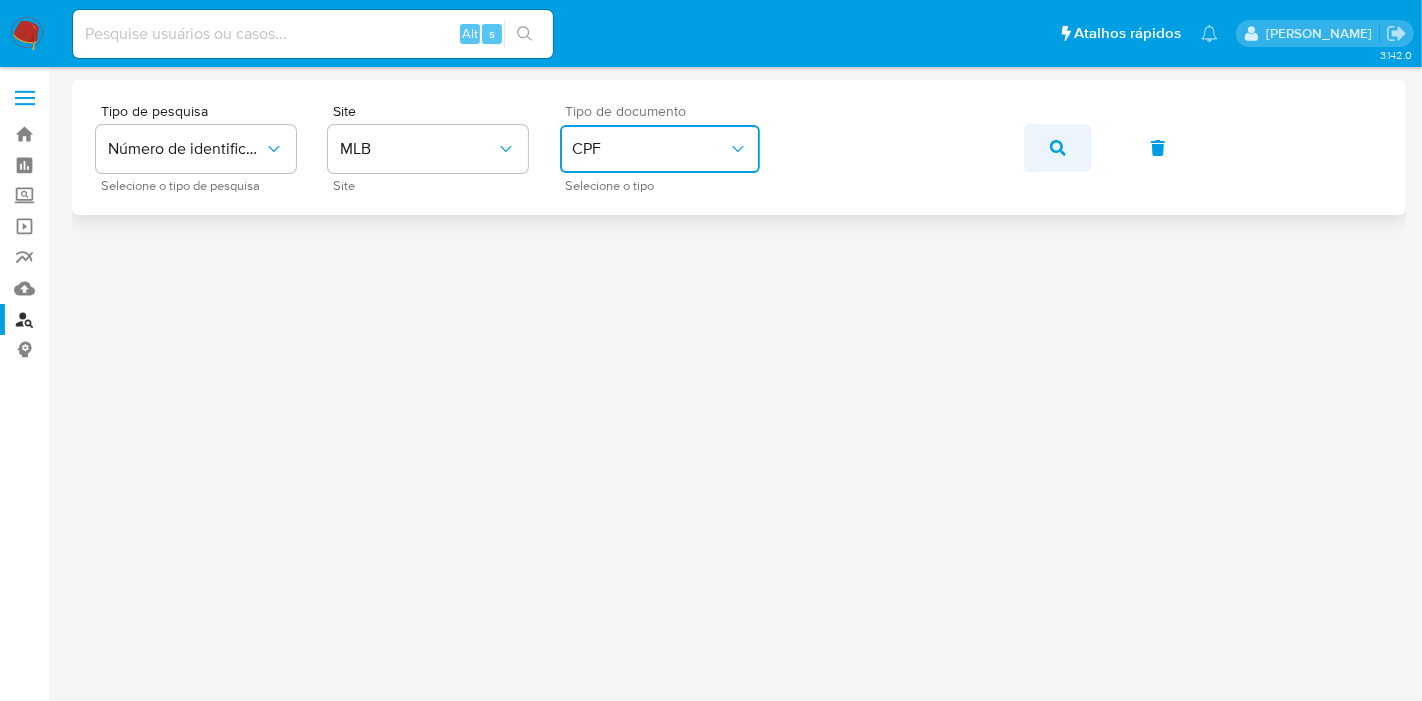 click at bounding box center (1058, 148) 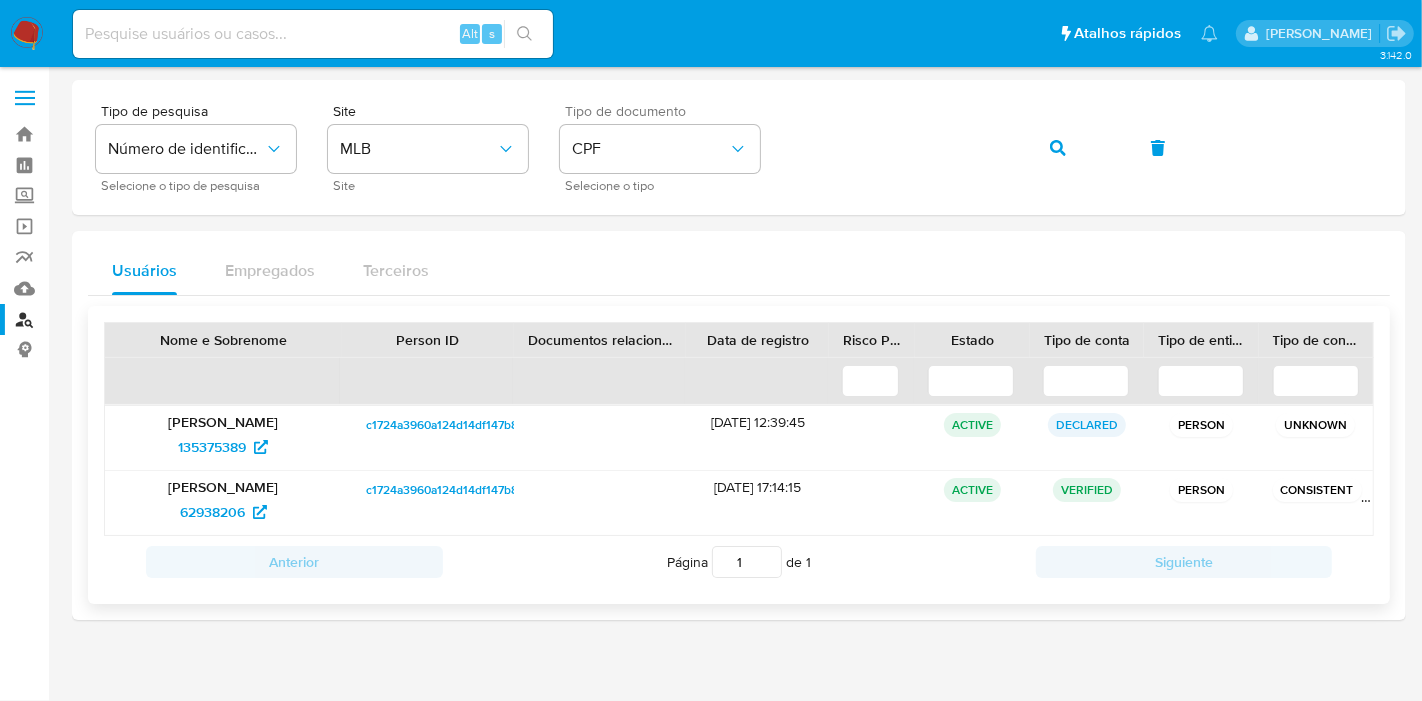 click on "[PERSON_NAME]" at bounding box center [223, 422] 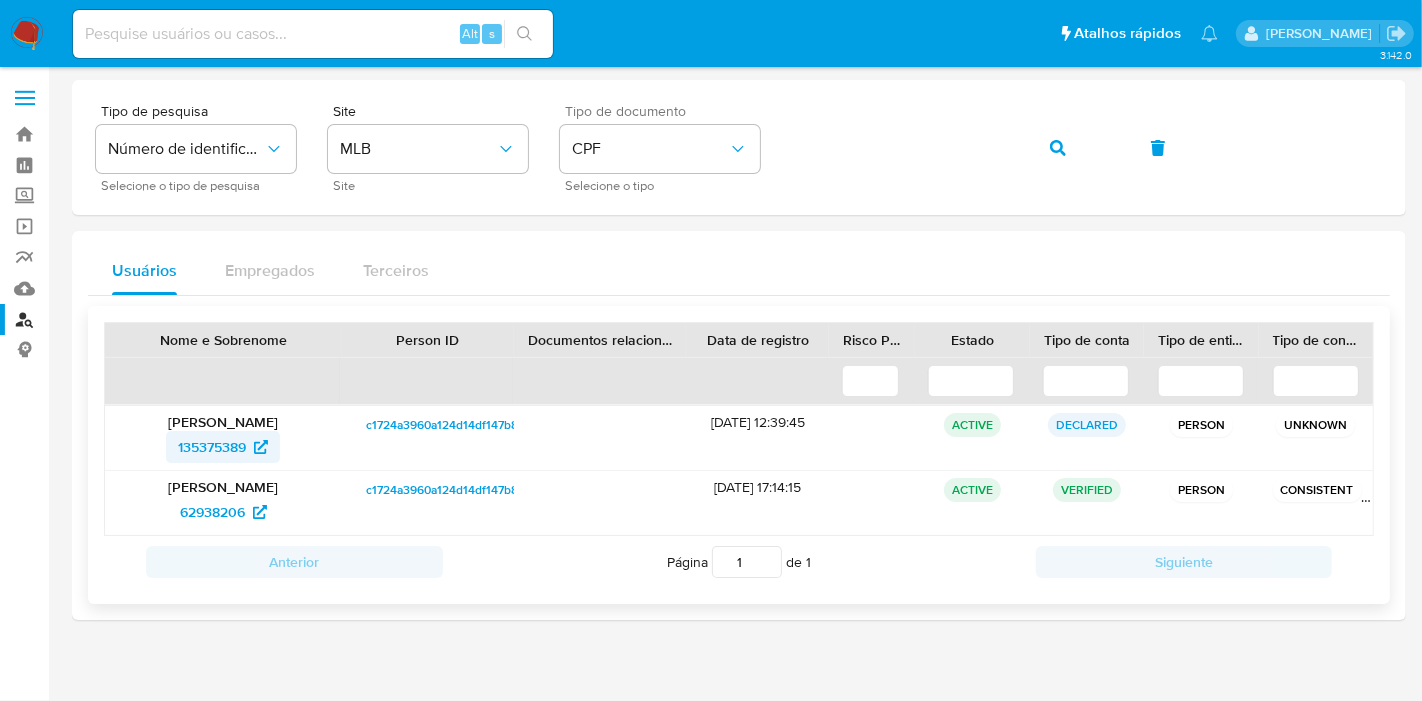 click on "135375389" at bounding box center [212, 447] 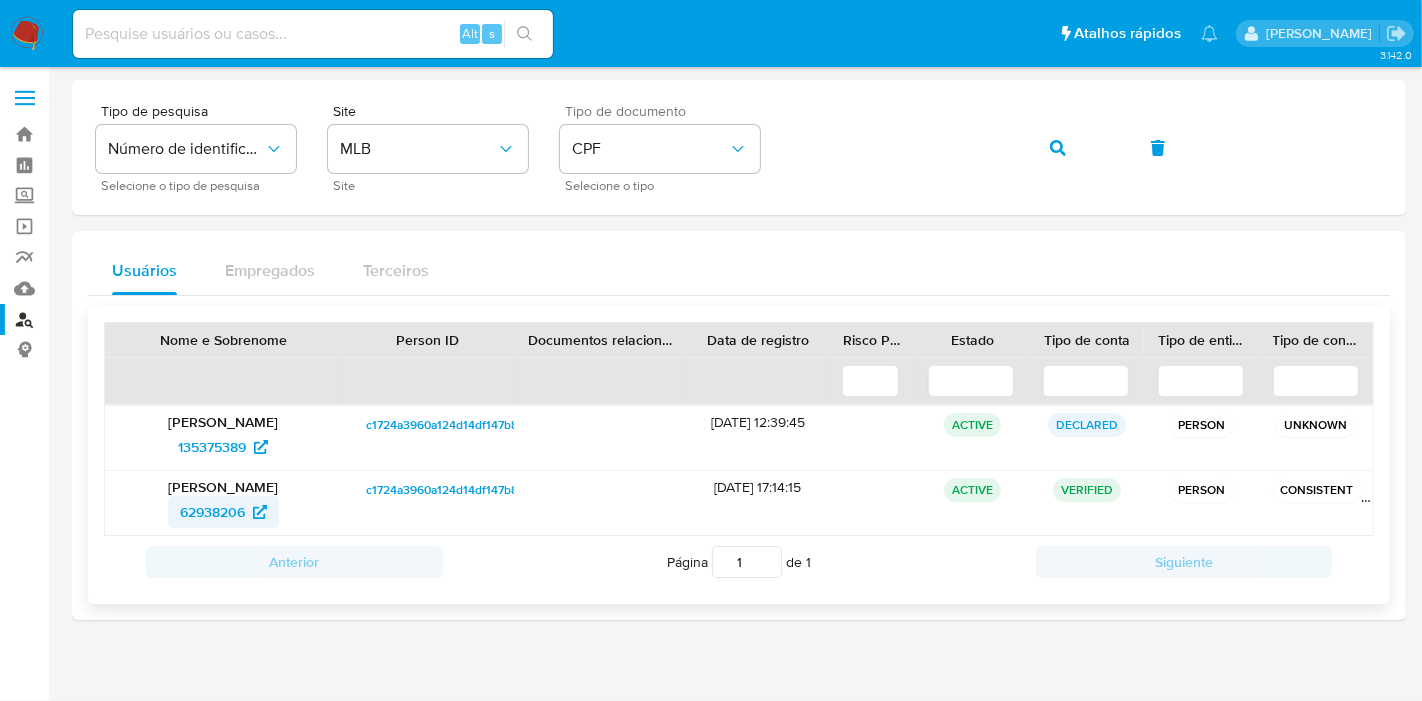click on "62938206" at bounding box center (212, 512) 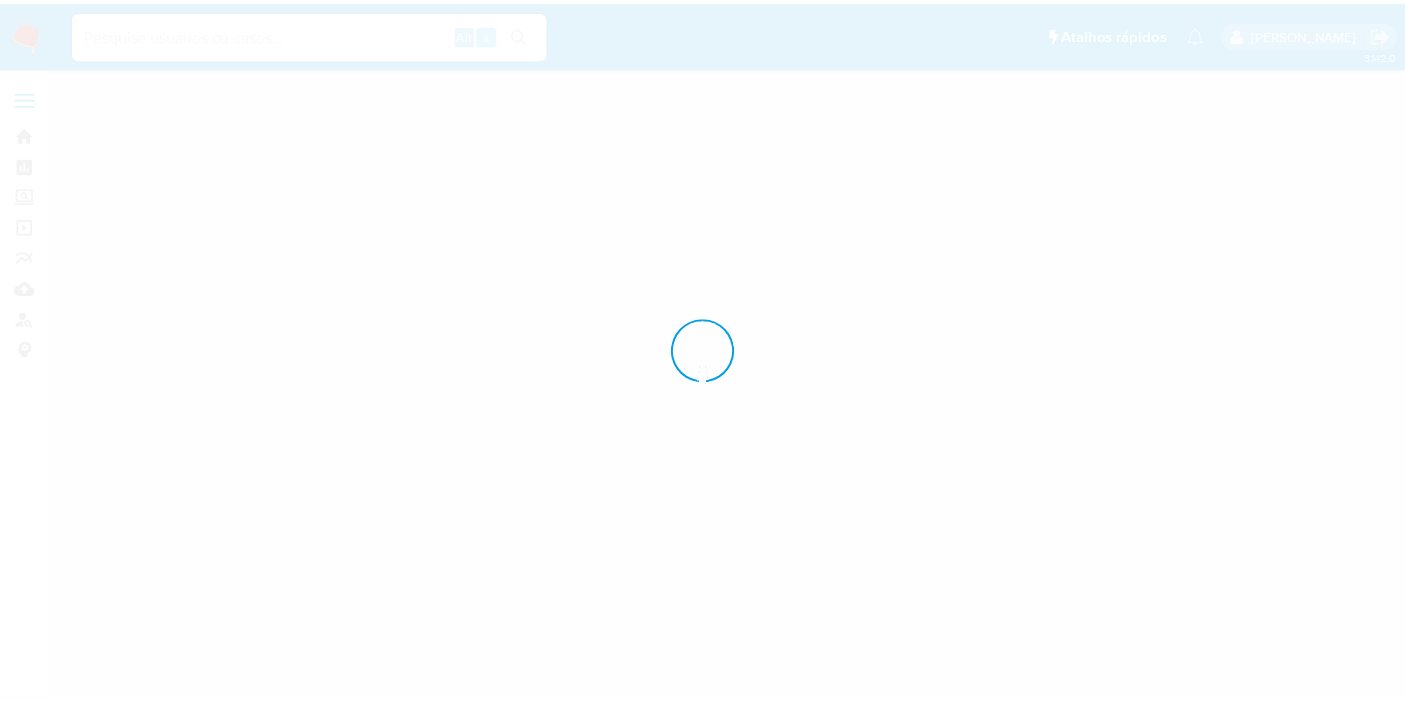 scroll, scrollTop: 0, scrollLeft: 0, axis: both 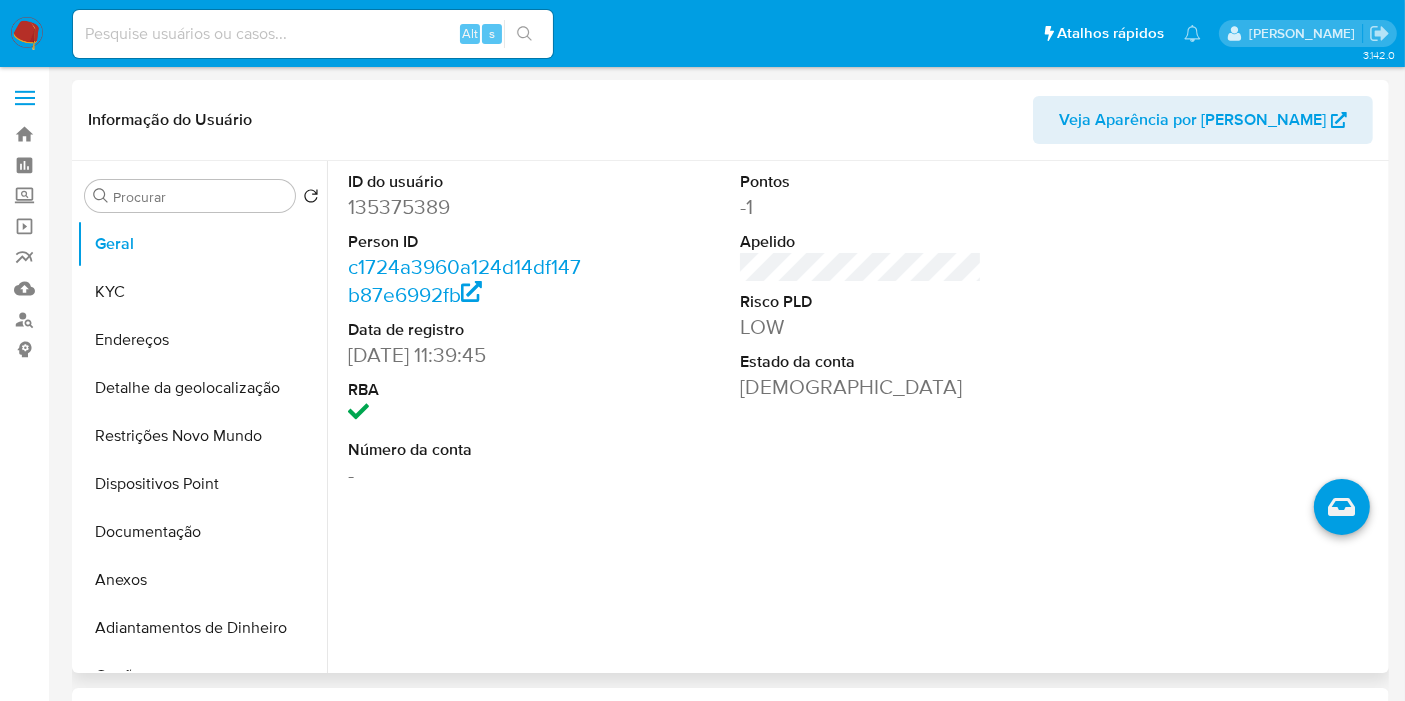 select on "10" 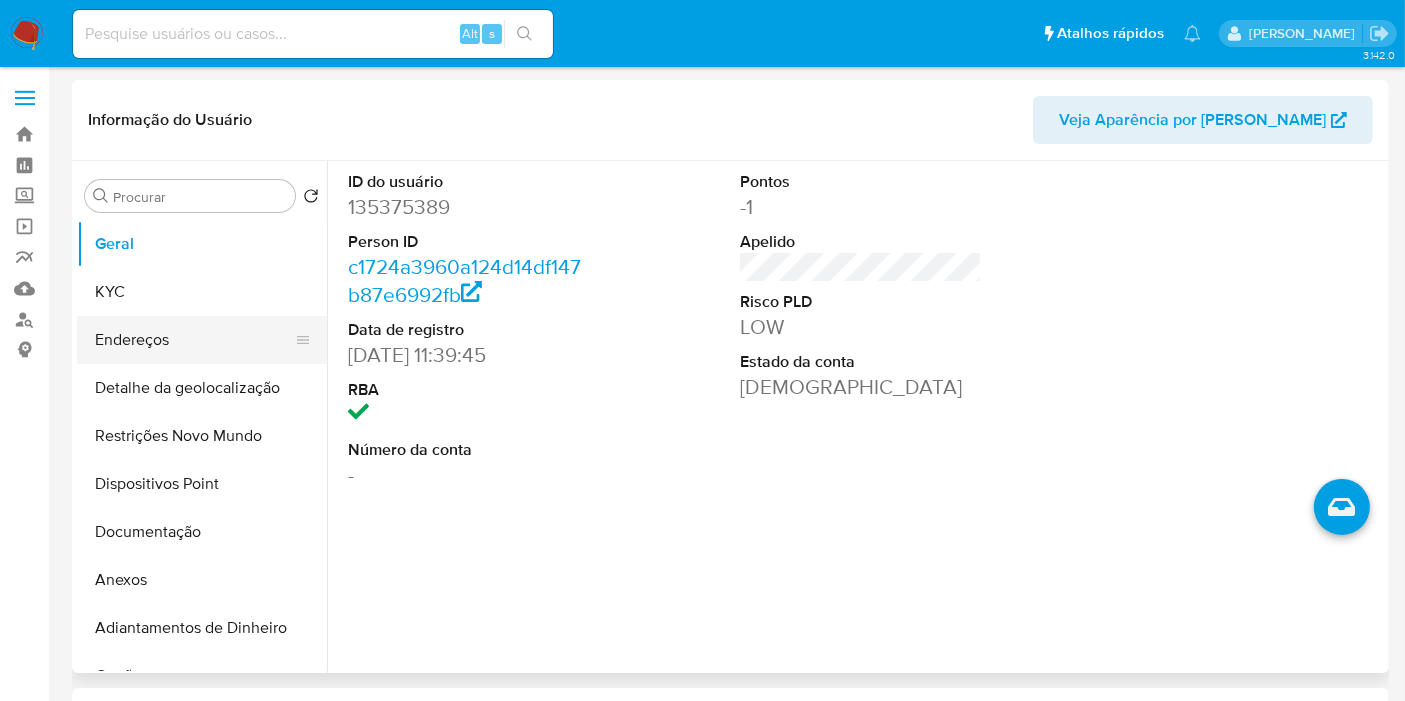 click on "Endereços" at bounding box center [194, 340] 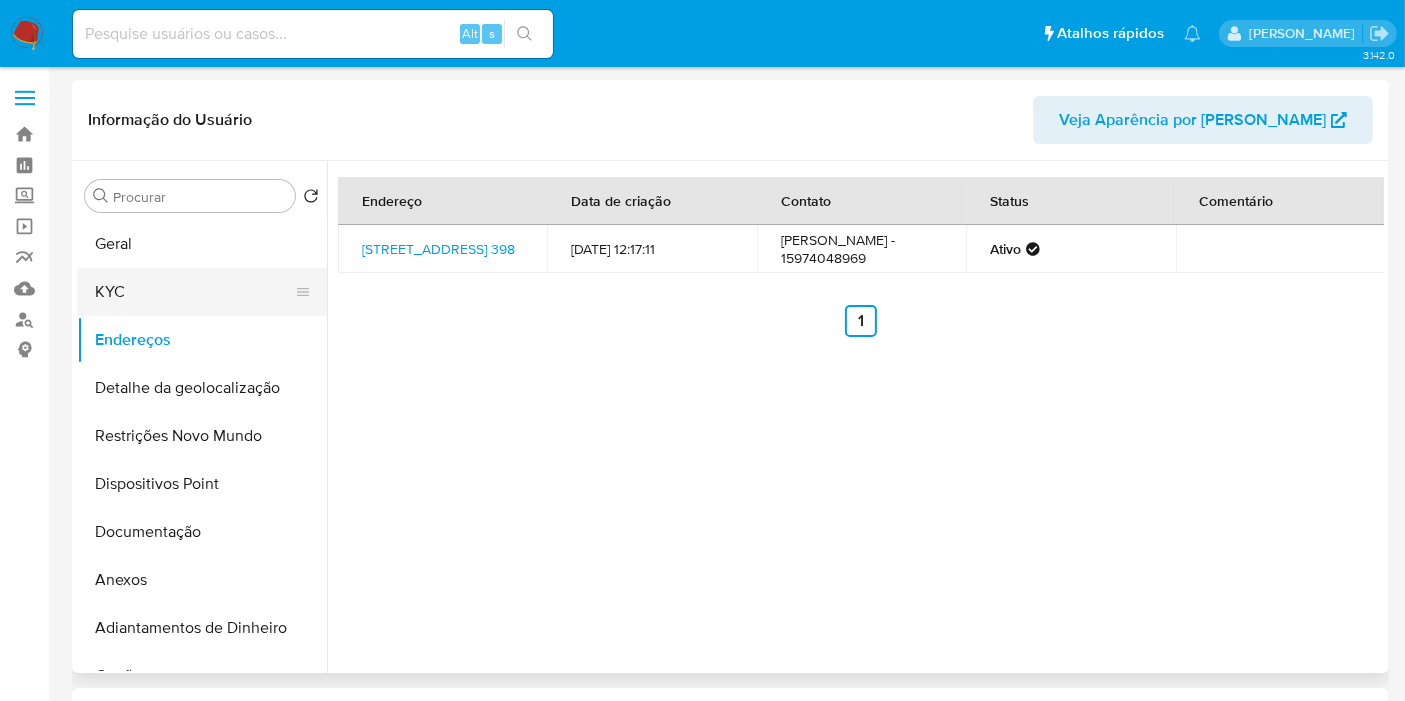 click on "KYC" at bounding box center (194, 292) 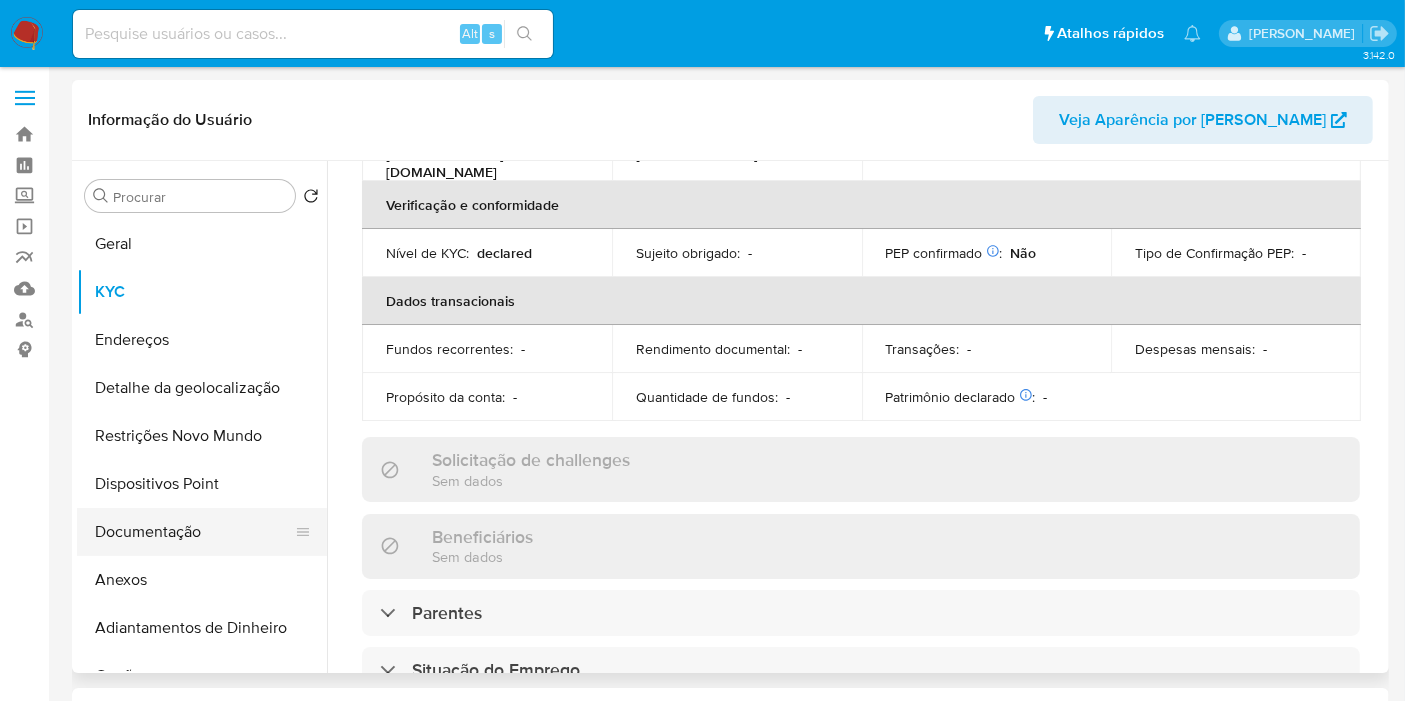 scroll, scrollTop: 444, scrollLeft: 0, axis: vertical 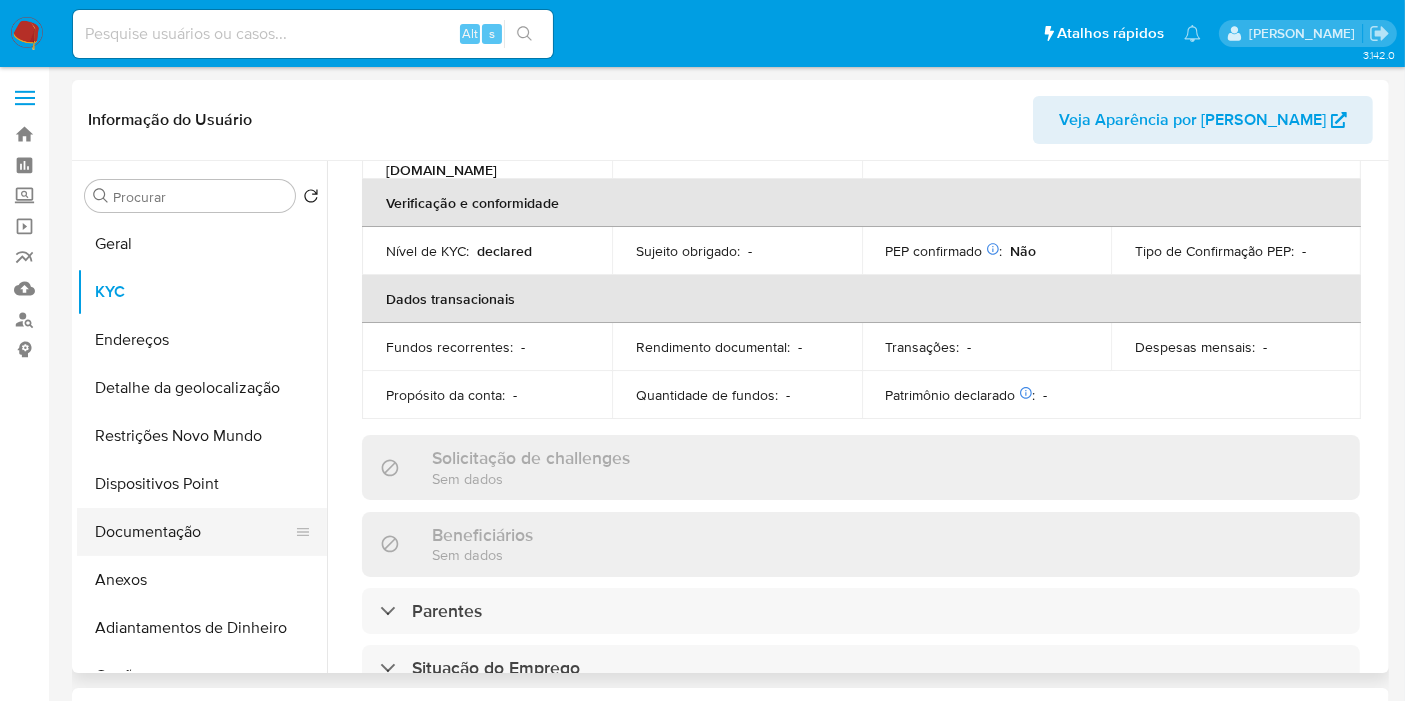 click on "Documentação" at bounding box center (194, 532) 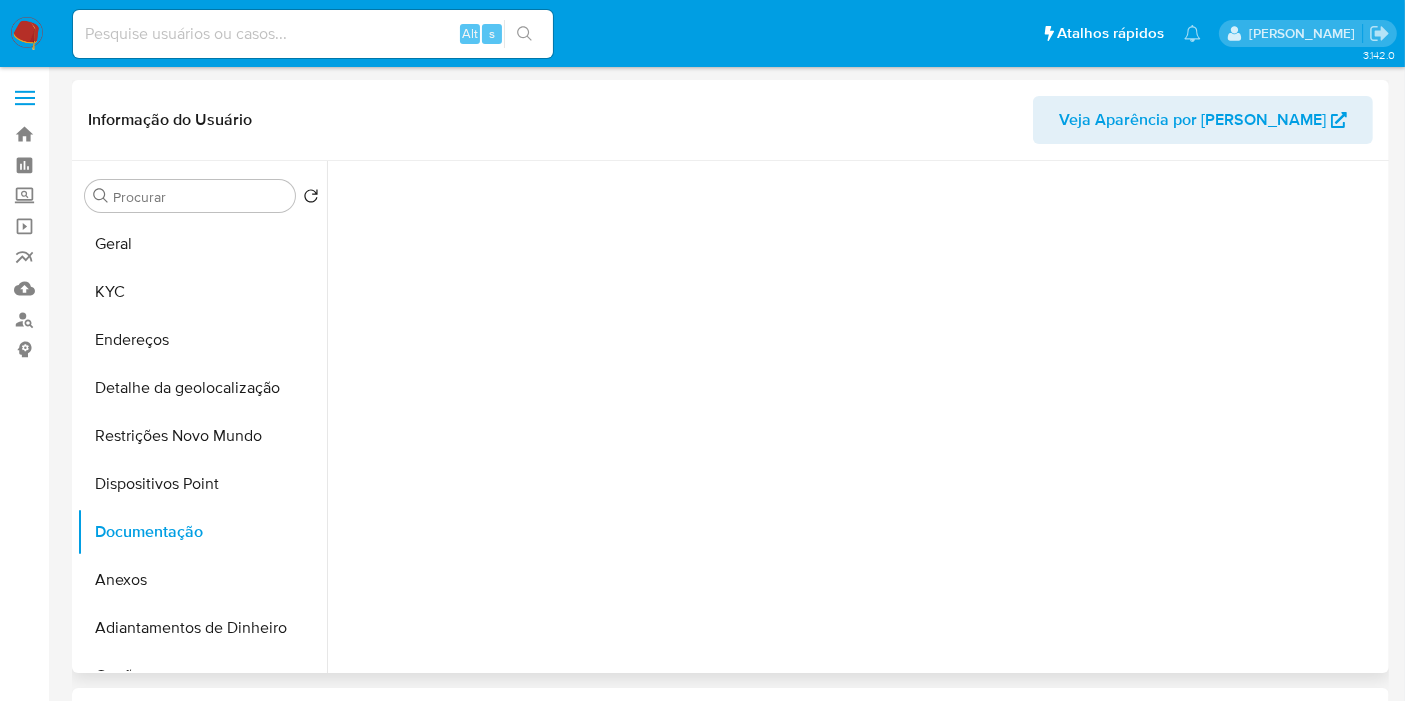scroll, scrollTop: 162, scrollLeft: 0, axis: vertical 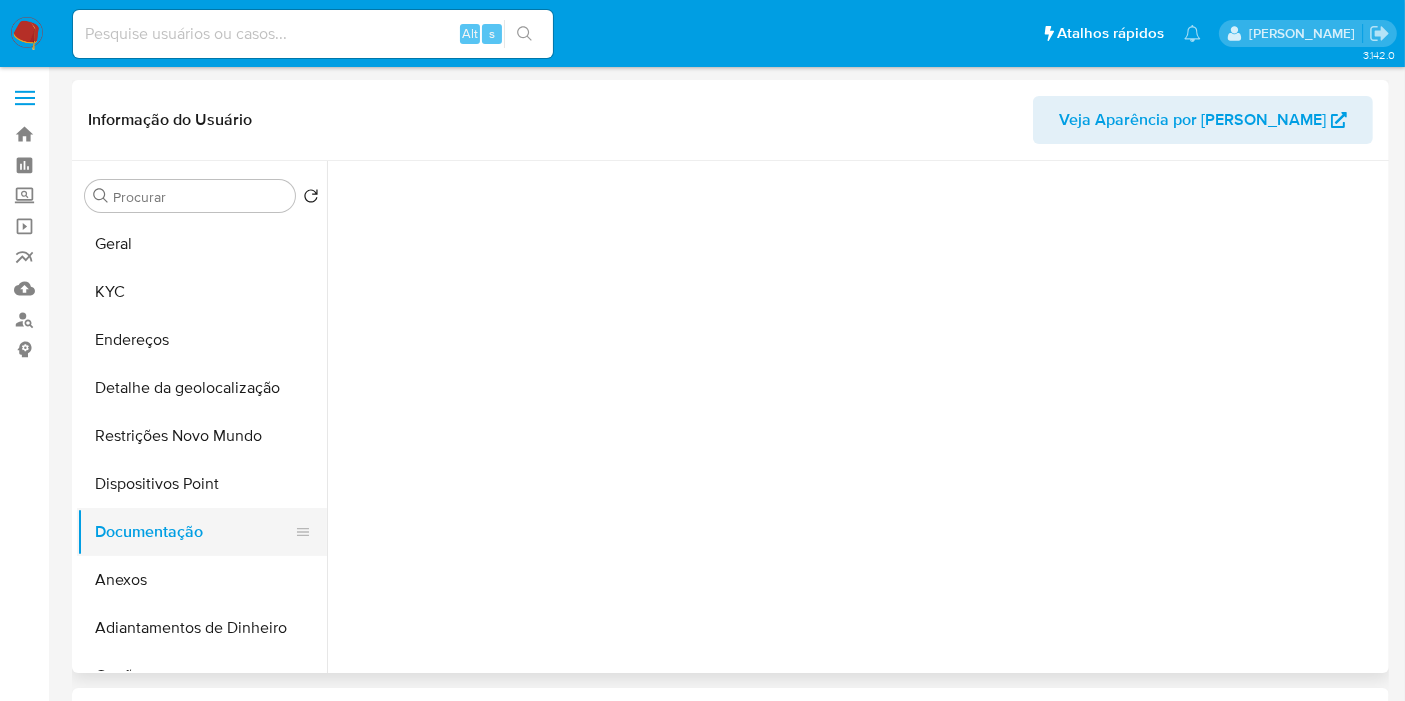 click on "Documentação" at bounding box center (194, 532) 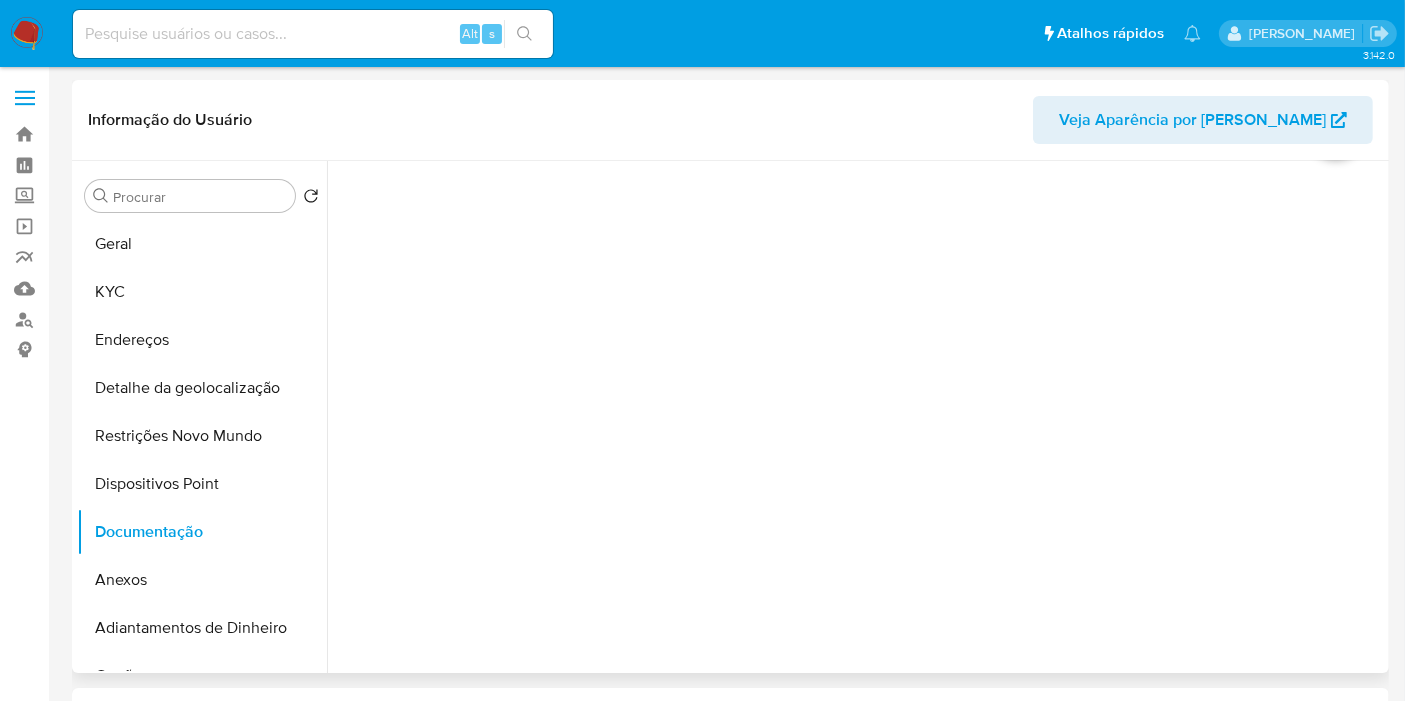 scroll, scrollTop: 0, scrollLeft: 0, axis: both 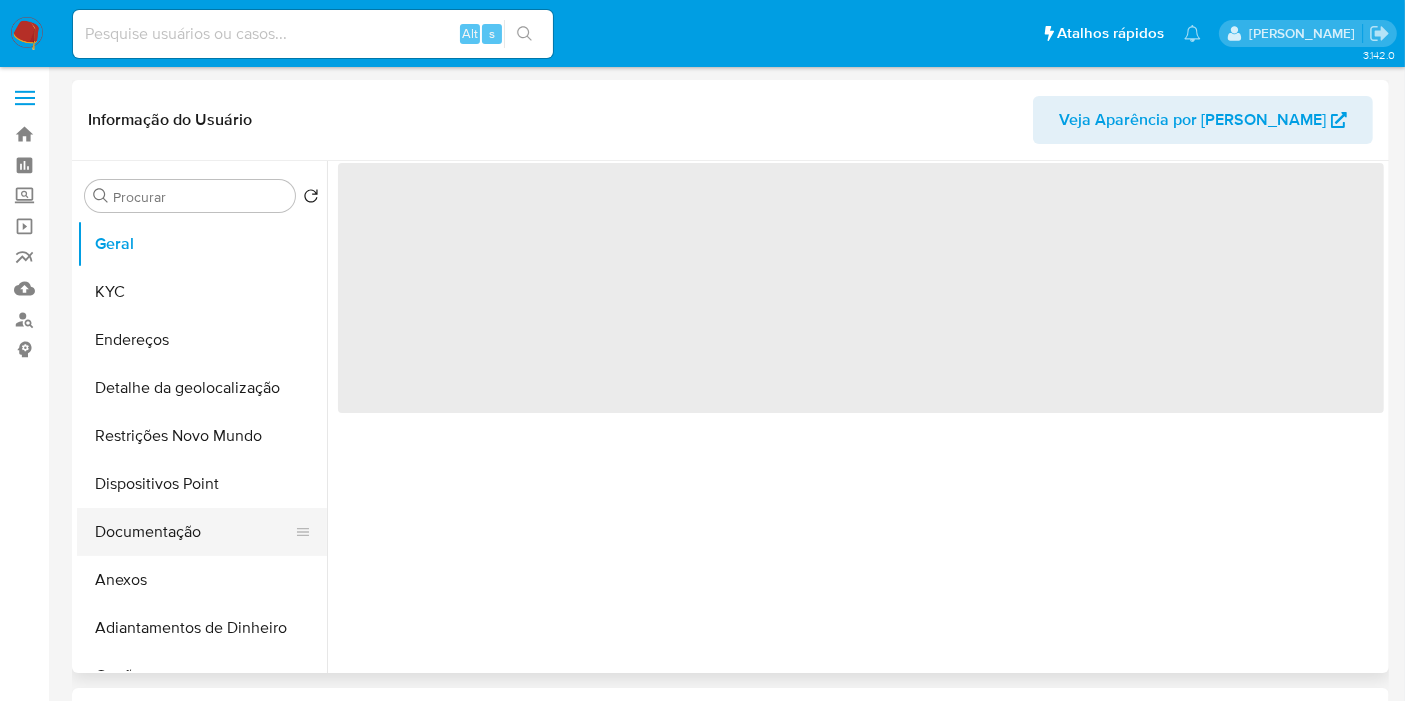 click on "Documentação" at bounding box center (194, 532) 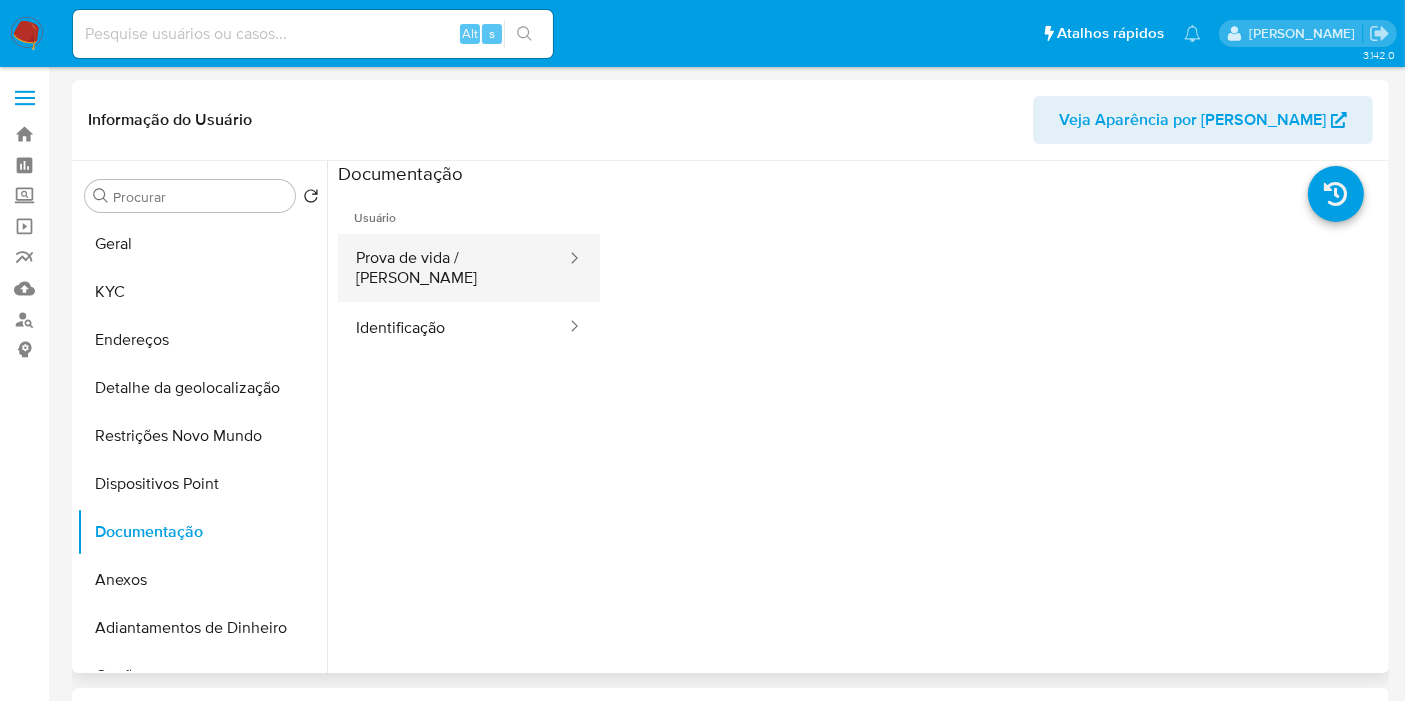 select on "10" 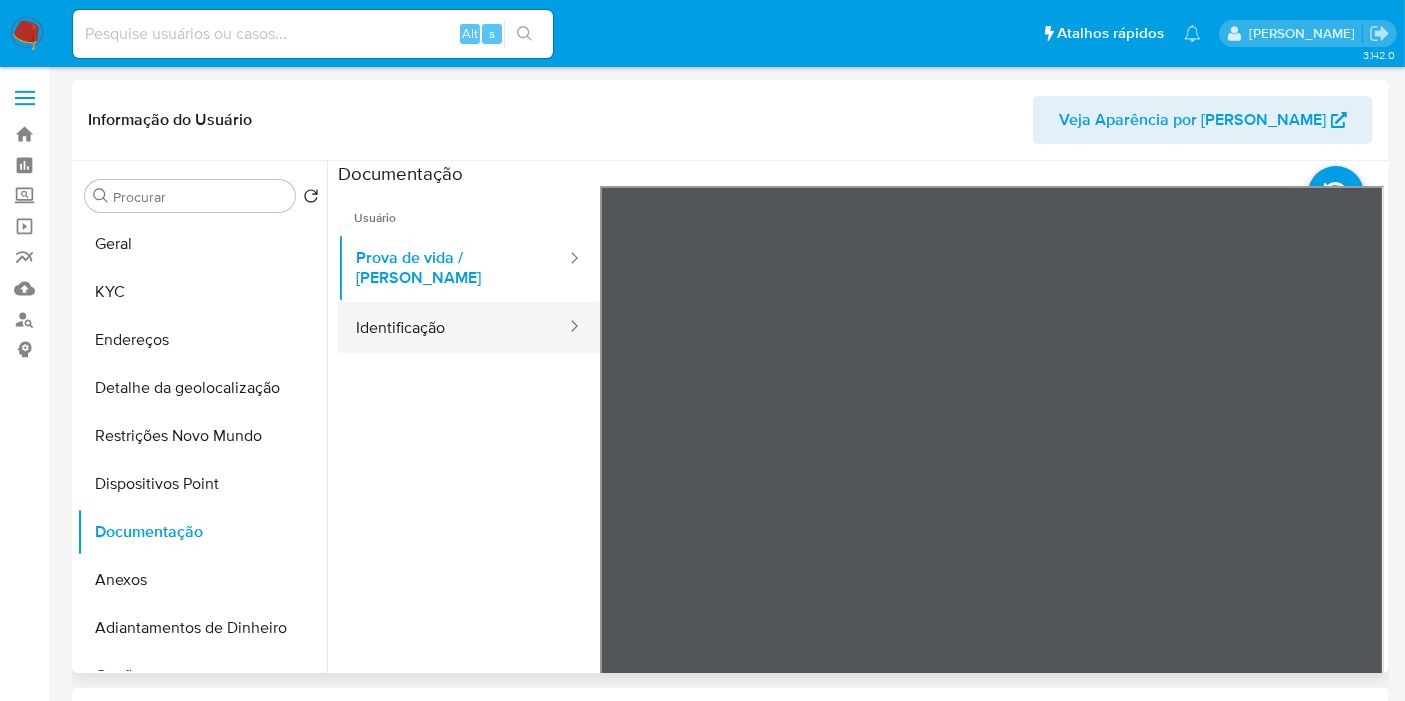 click on "Identificação" at bounding box center [453, 327] 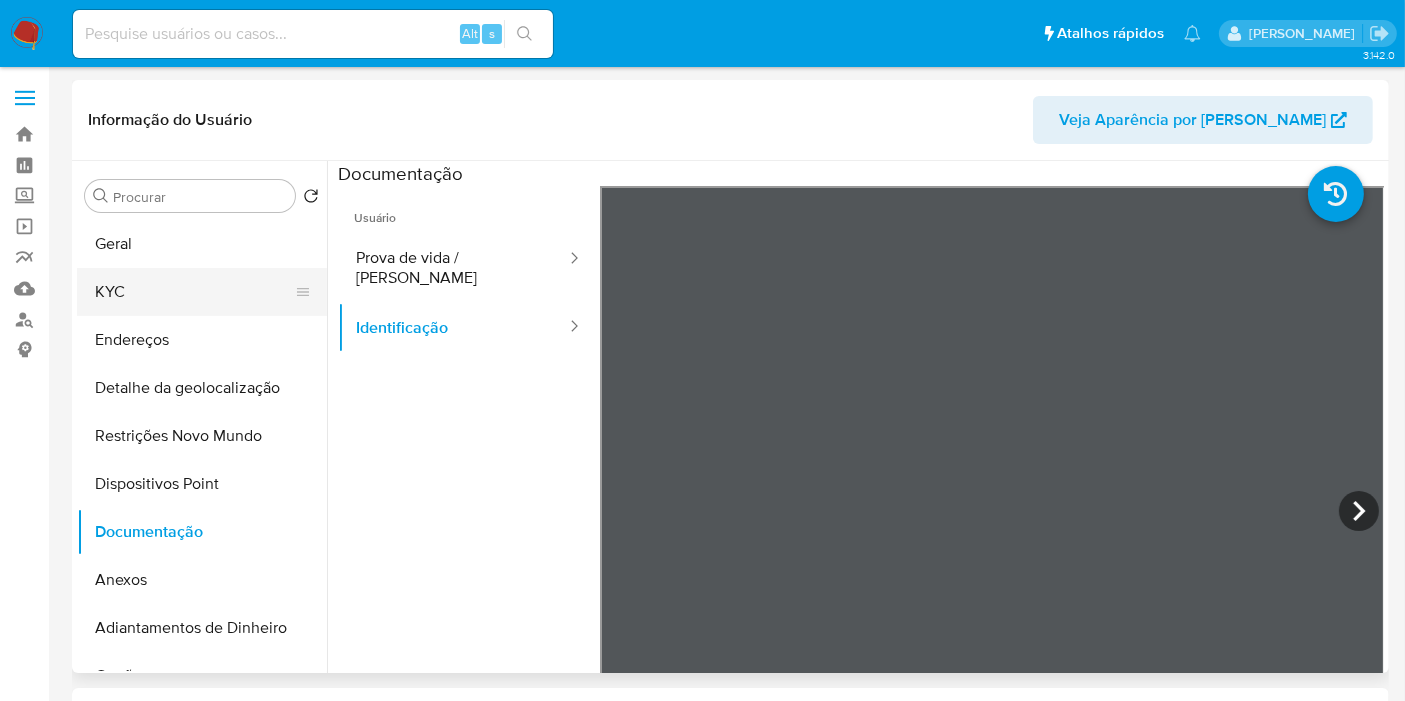 click on "KYC" at bounding box center (194, 292) 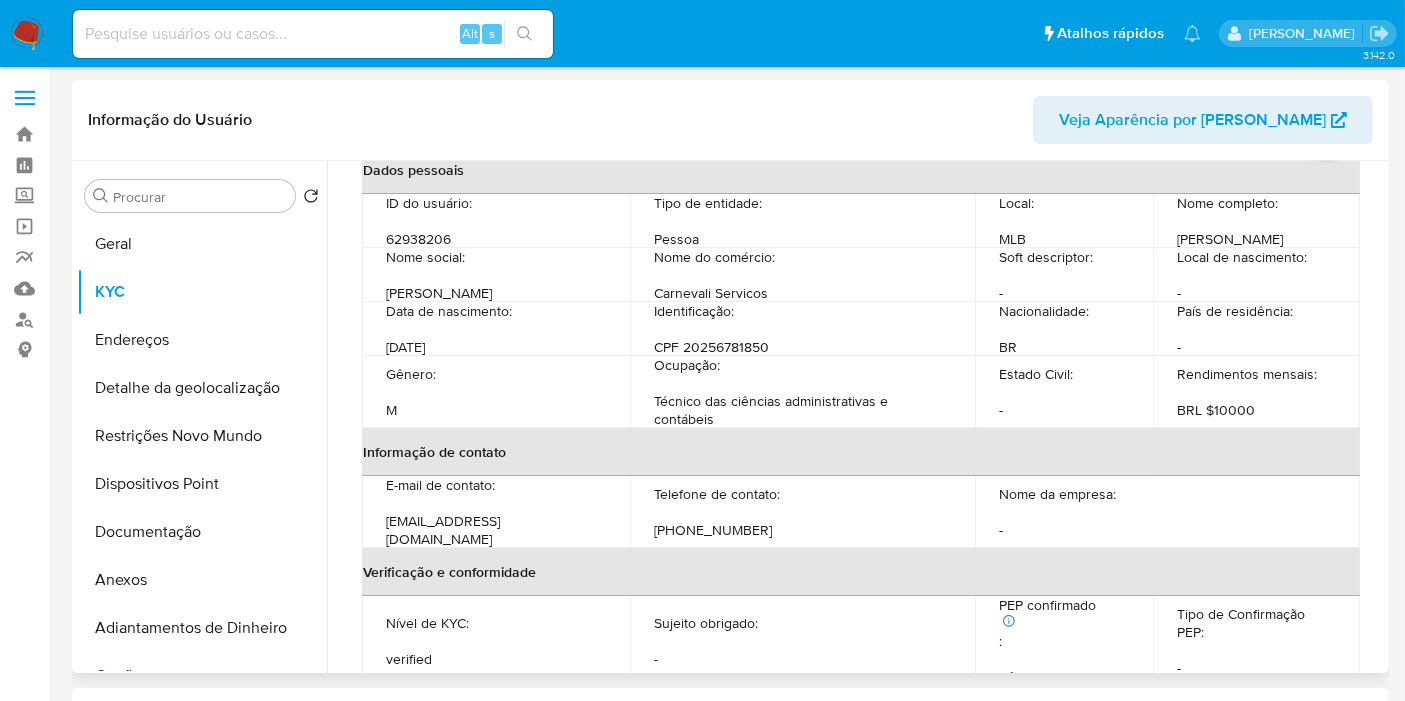 scroll, scrollTop: 222, scrollLeft: 0, axis: vertical 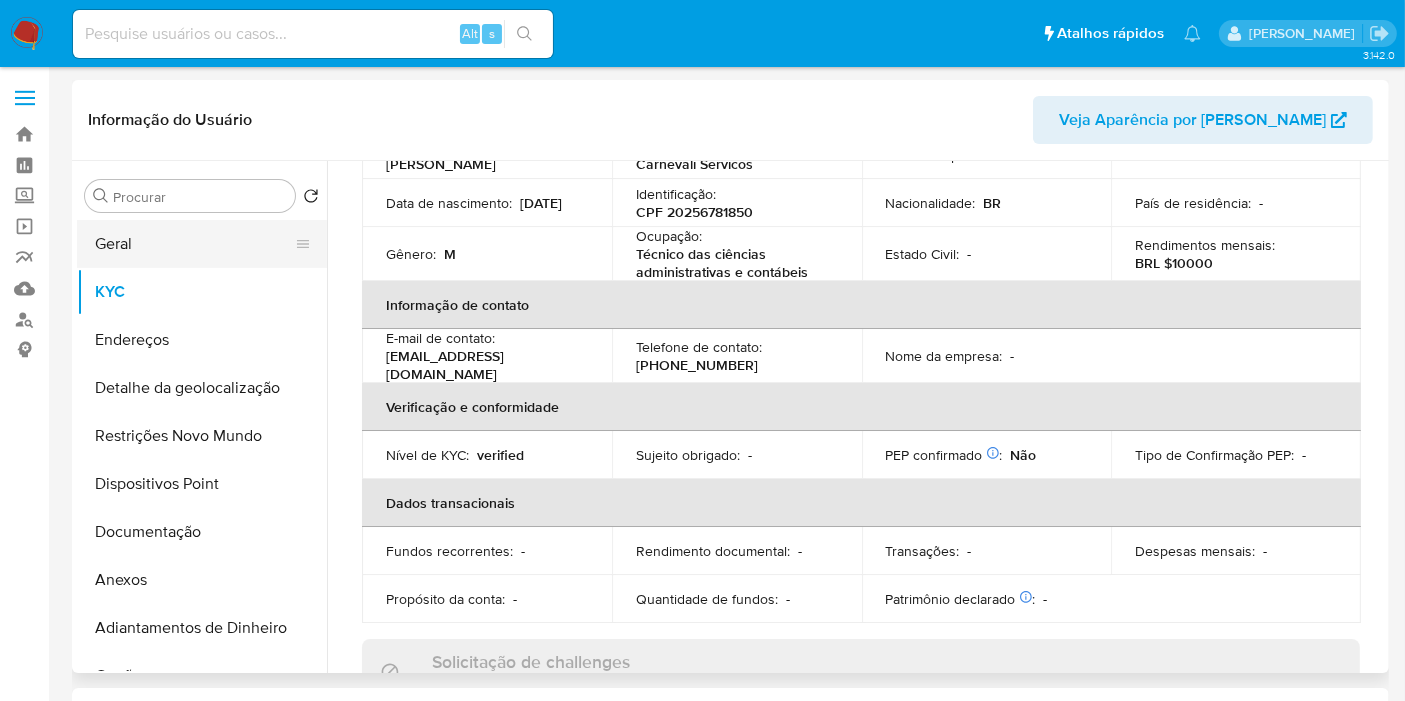 click on "Geral" at bounding box center (194, 244) 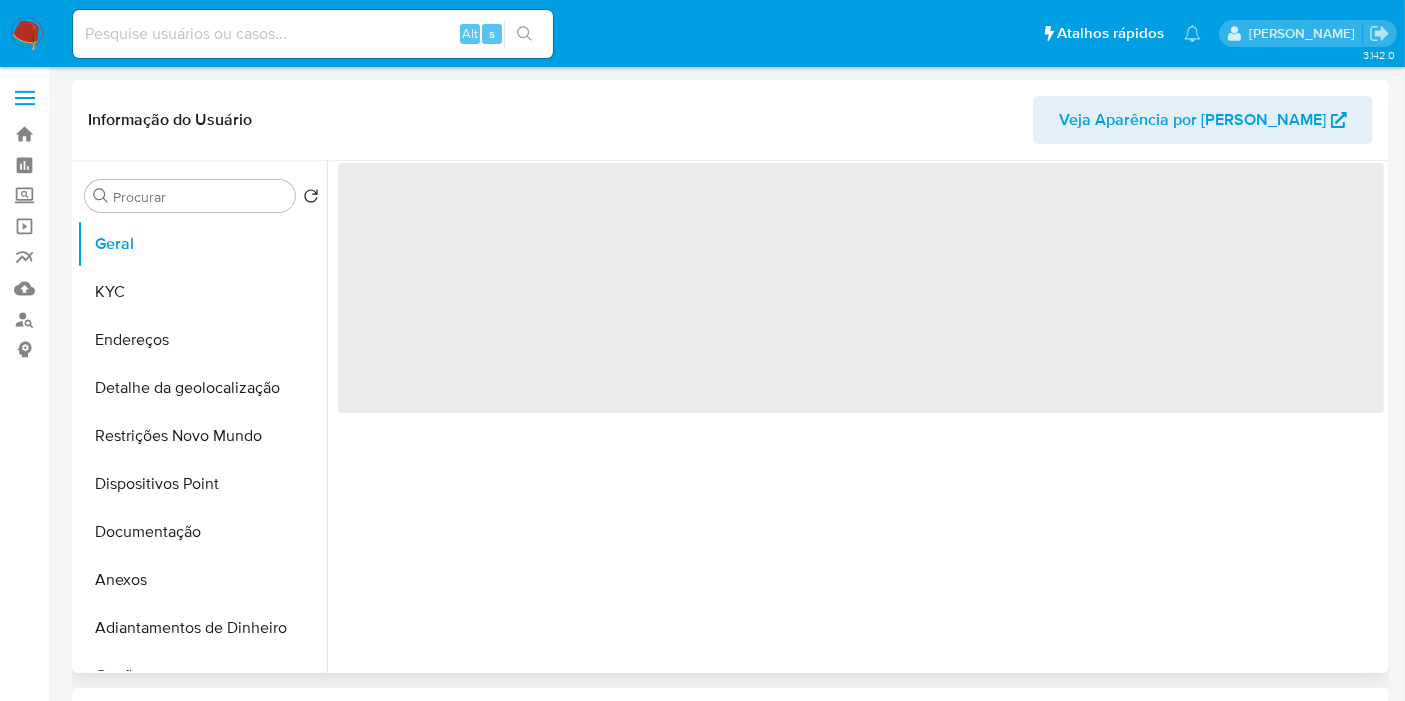 scroll, scrollTop: 0, scrollLeft: 0, axis: both 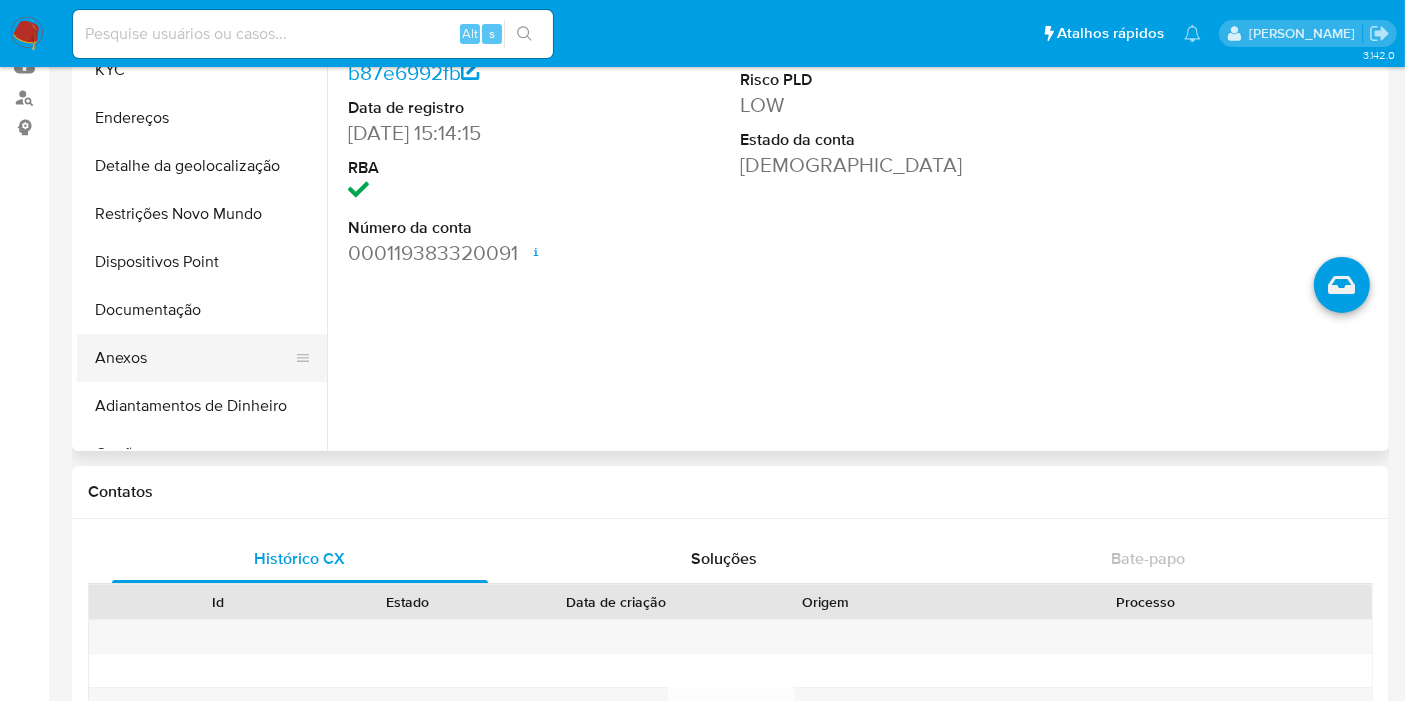click on "Anexos" at bounding box center (194, 358) 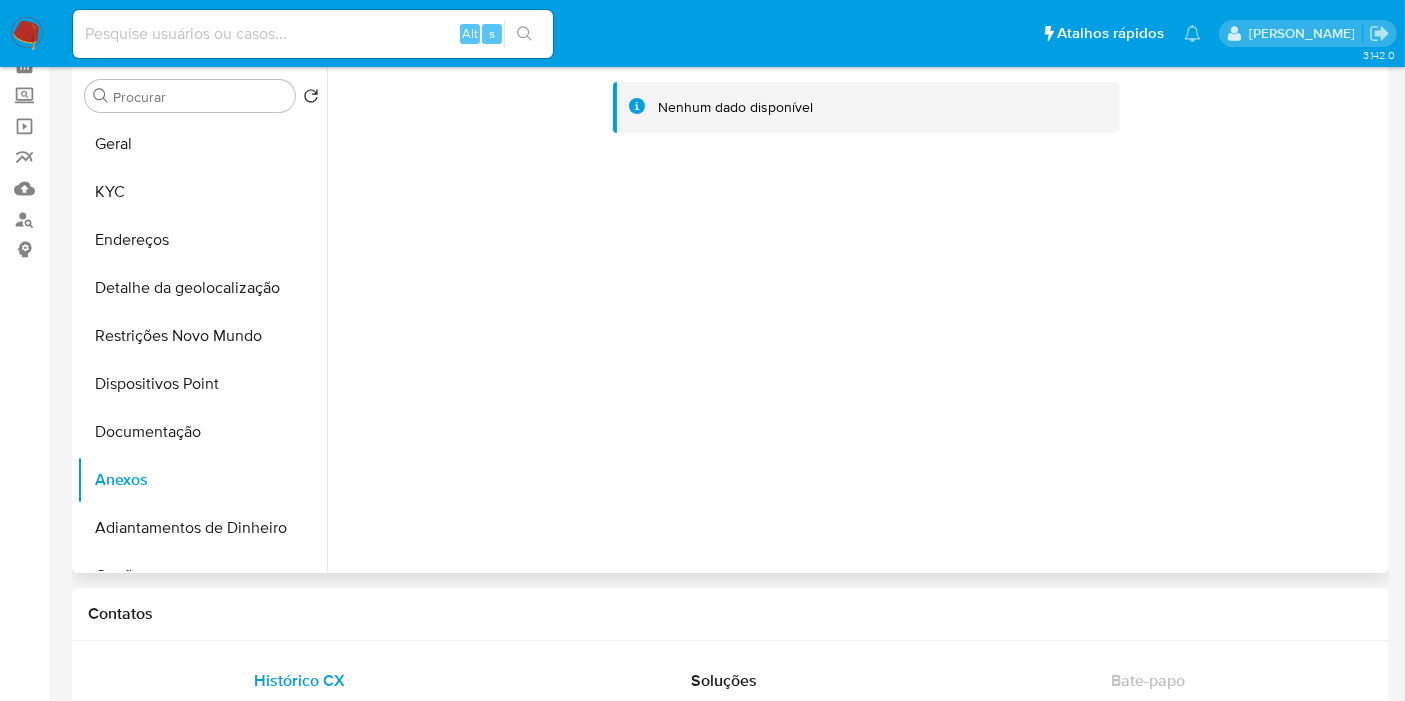 scroll, scrollTop: 0, scrollLeft: 0, axis: both 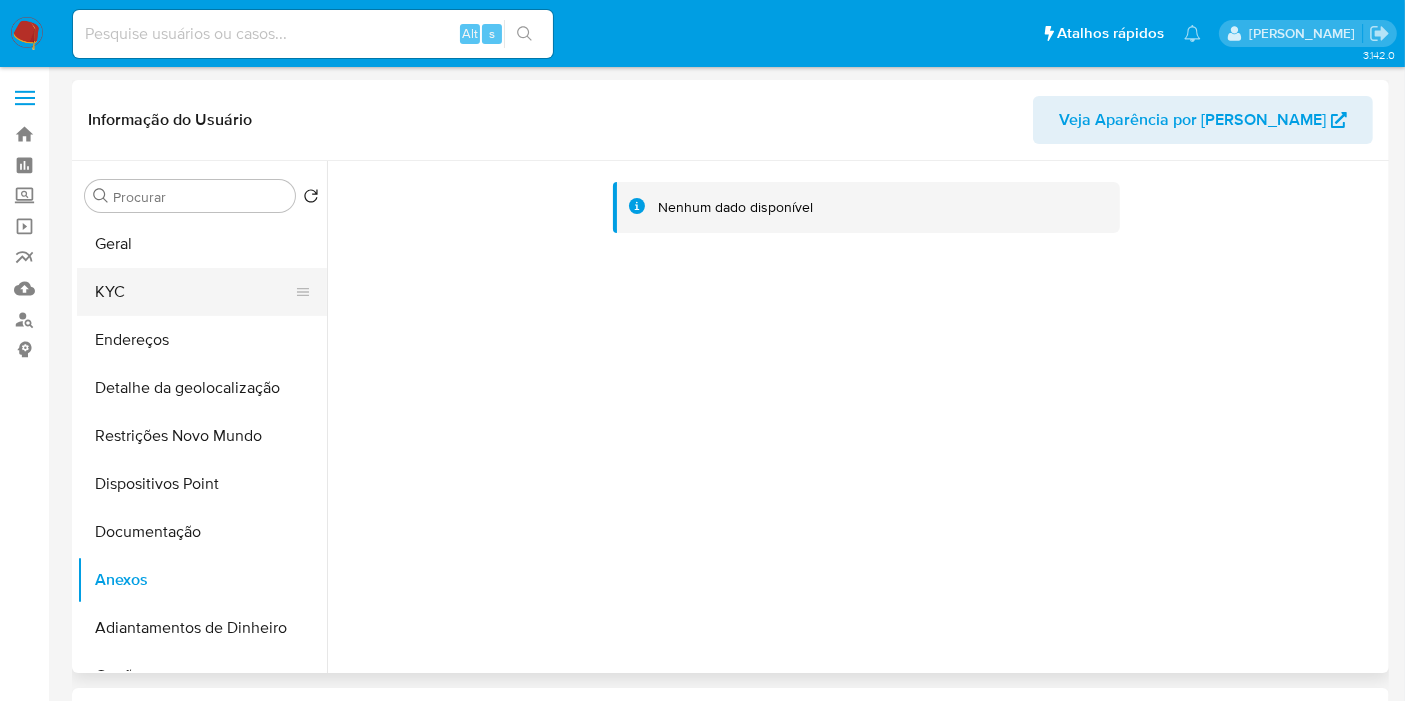 click on "KYC" at bounding box center [194, 292] 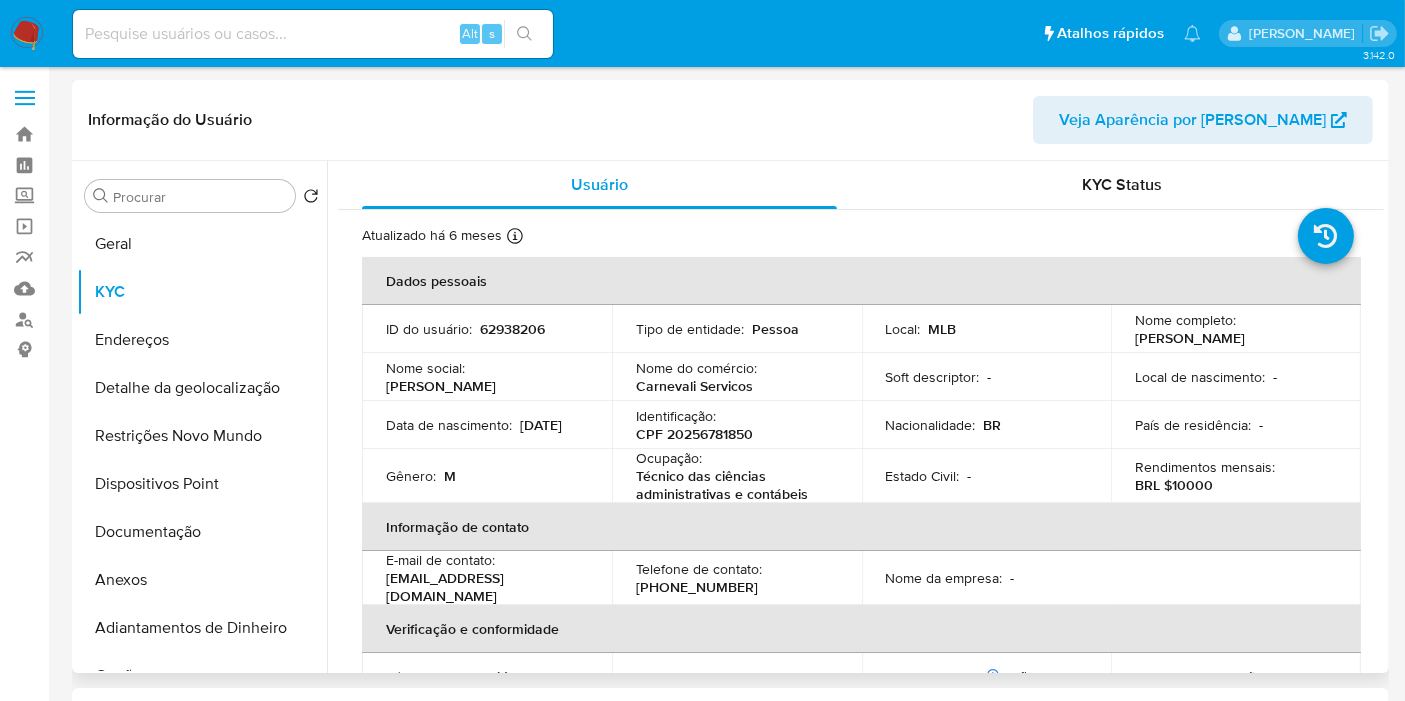 drag, startPoint x: 1132, startPoint y: 329, endPoint x: 1184, endPoint y: 344, distance: 54.120235 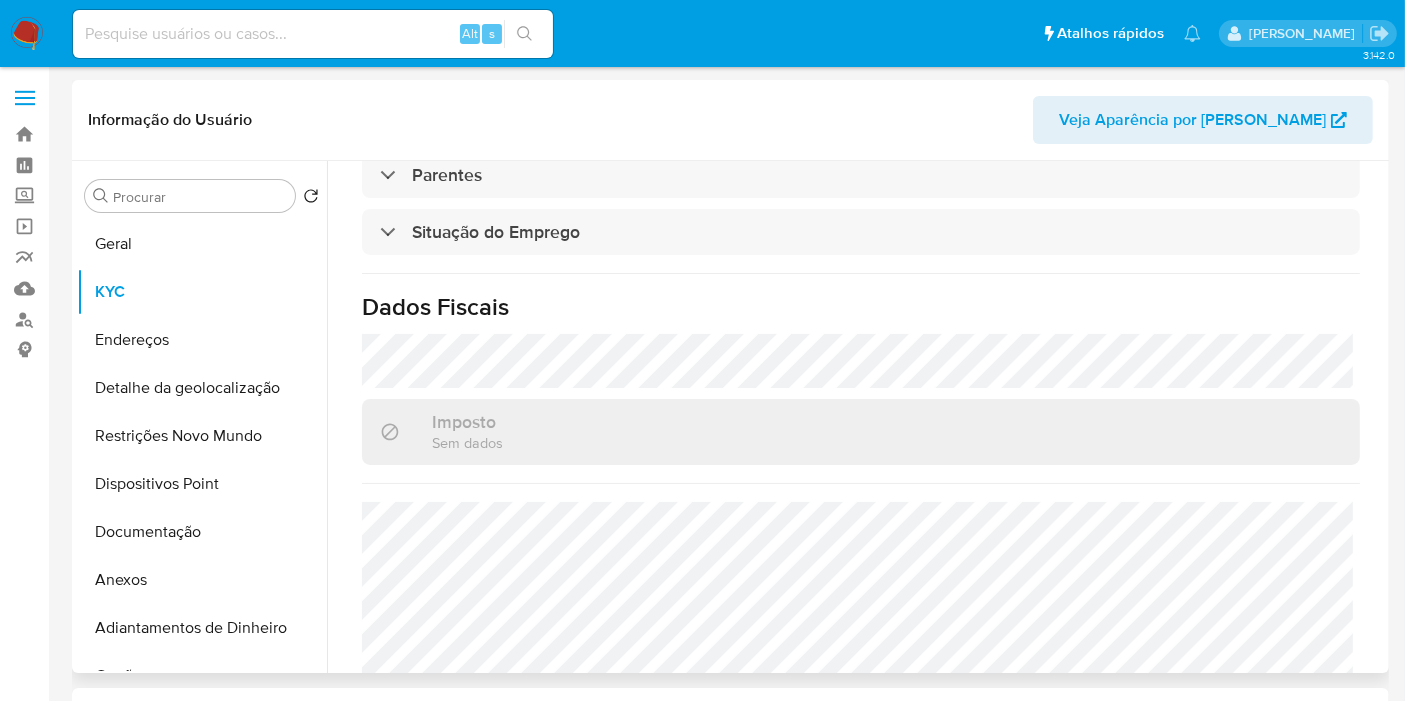 scroll, scrollTop: 888, scrollLeft: 0, axis: vertical 